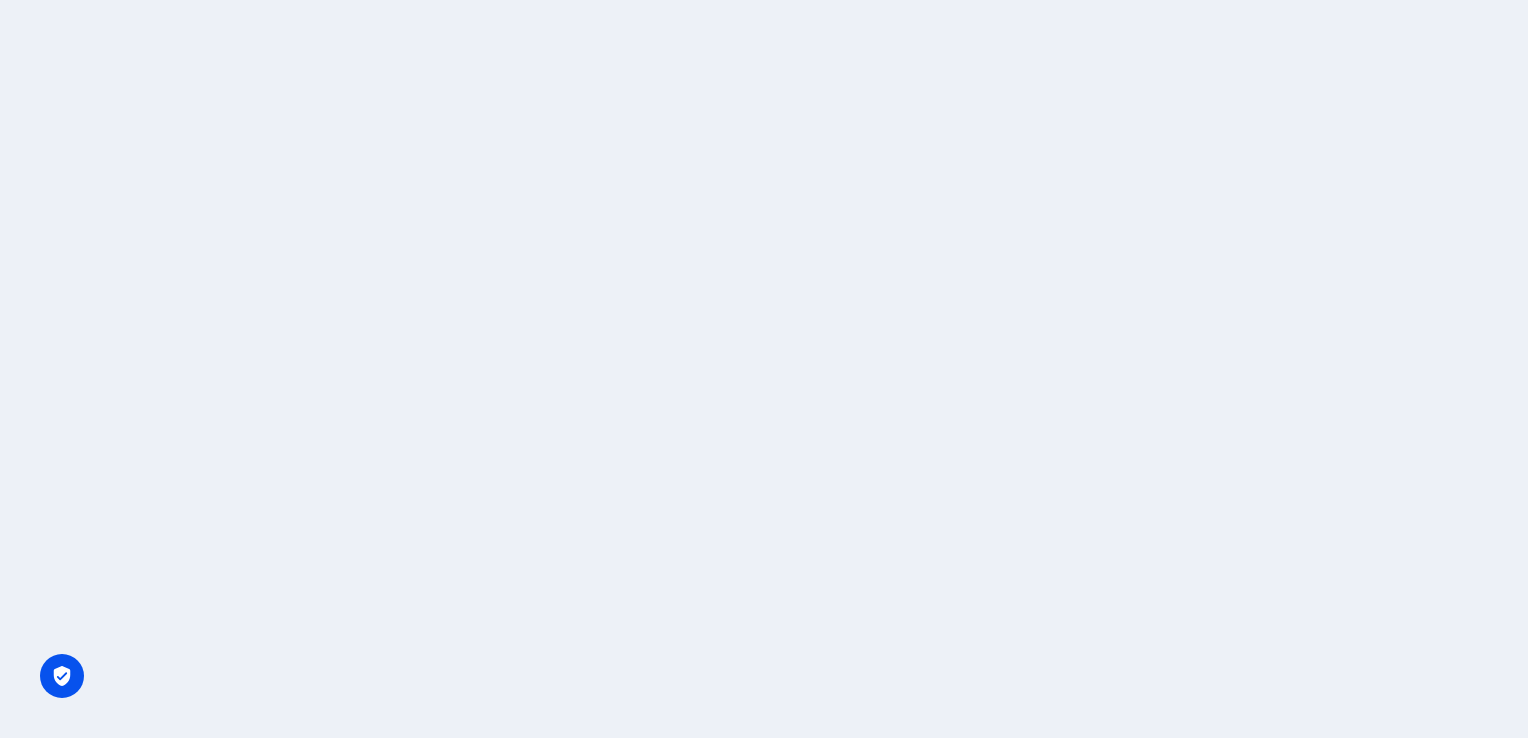 scroll, scrollTop: 0, scrollLeft: 0, axis: both 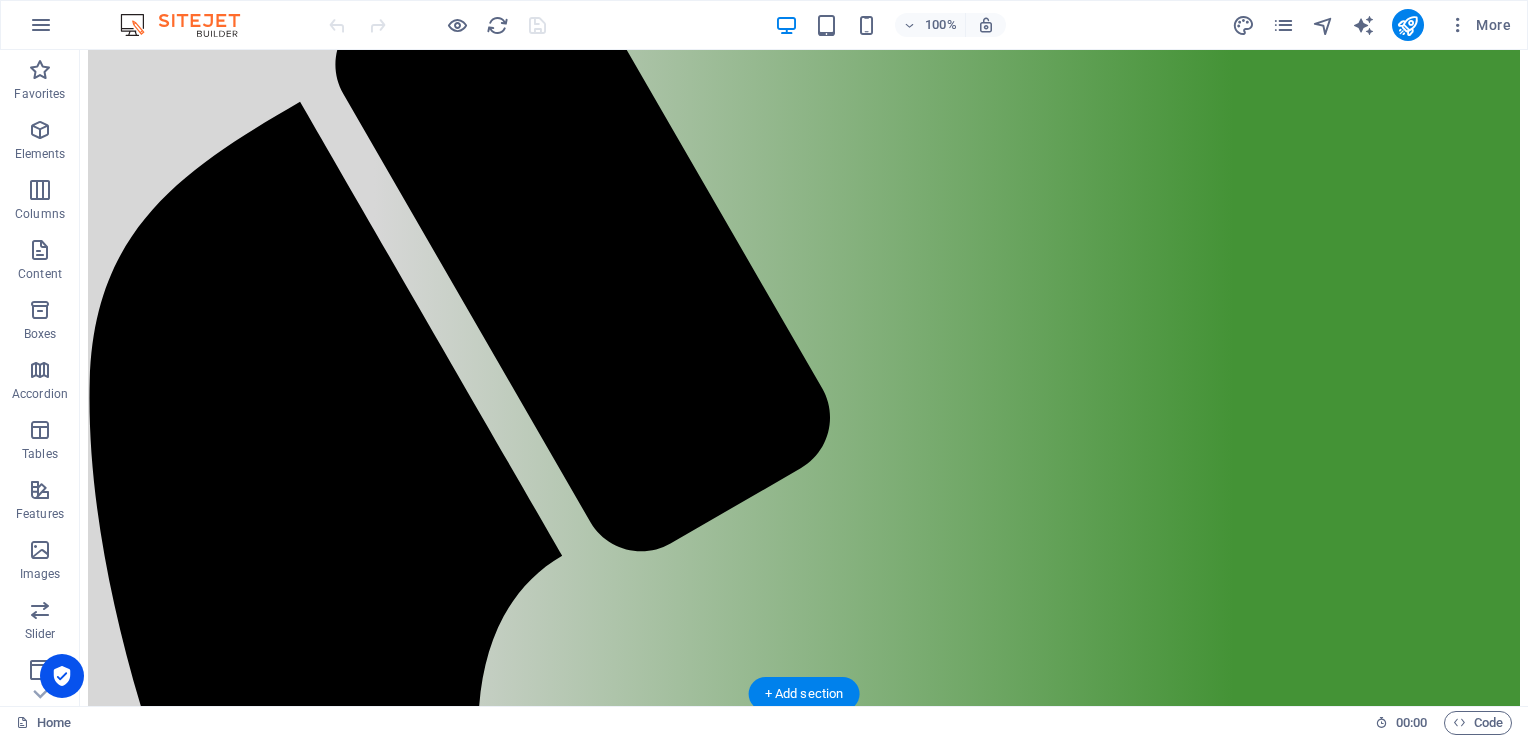 click at bounding box center [804, 1941] 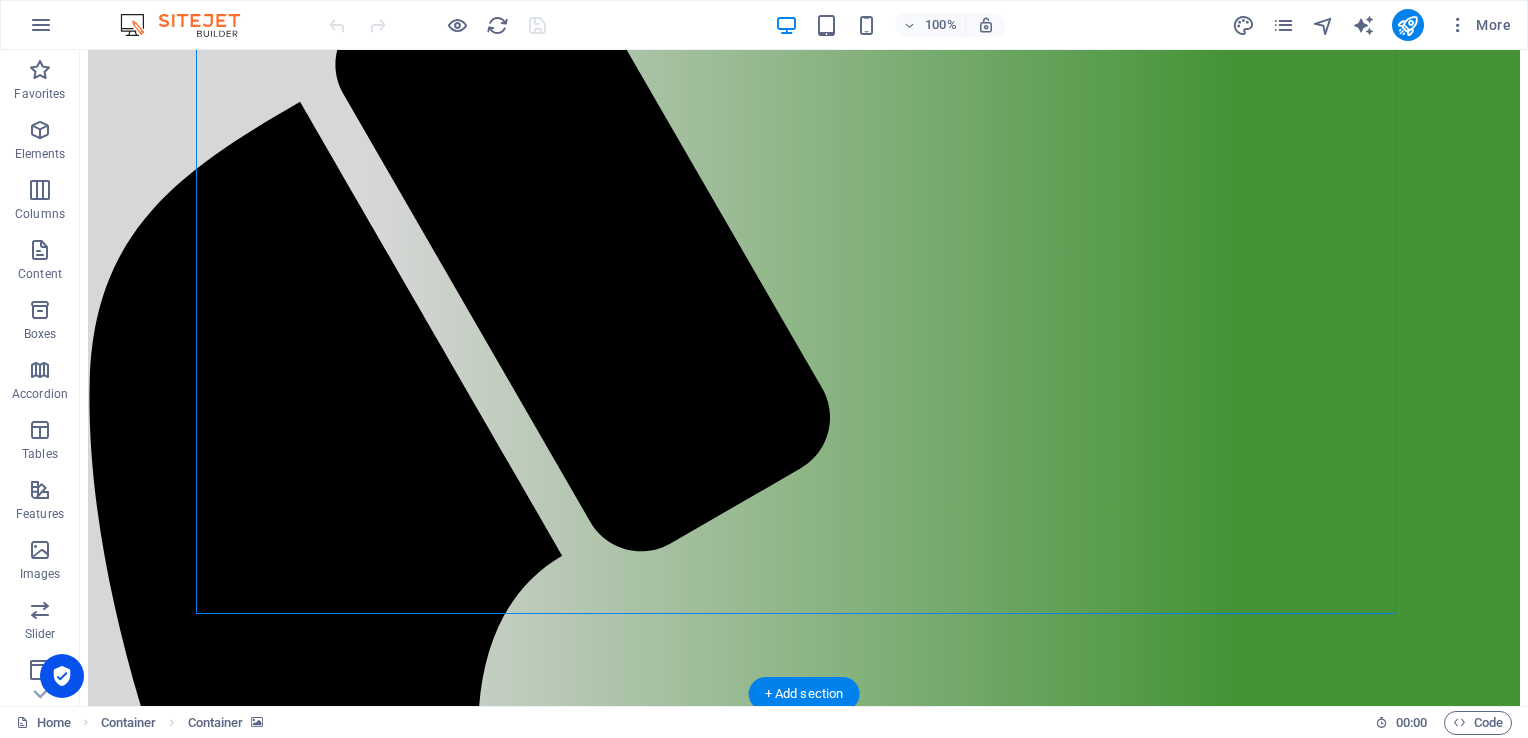 click at bounding box center (804, 1941) 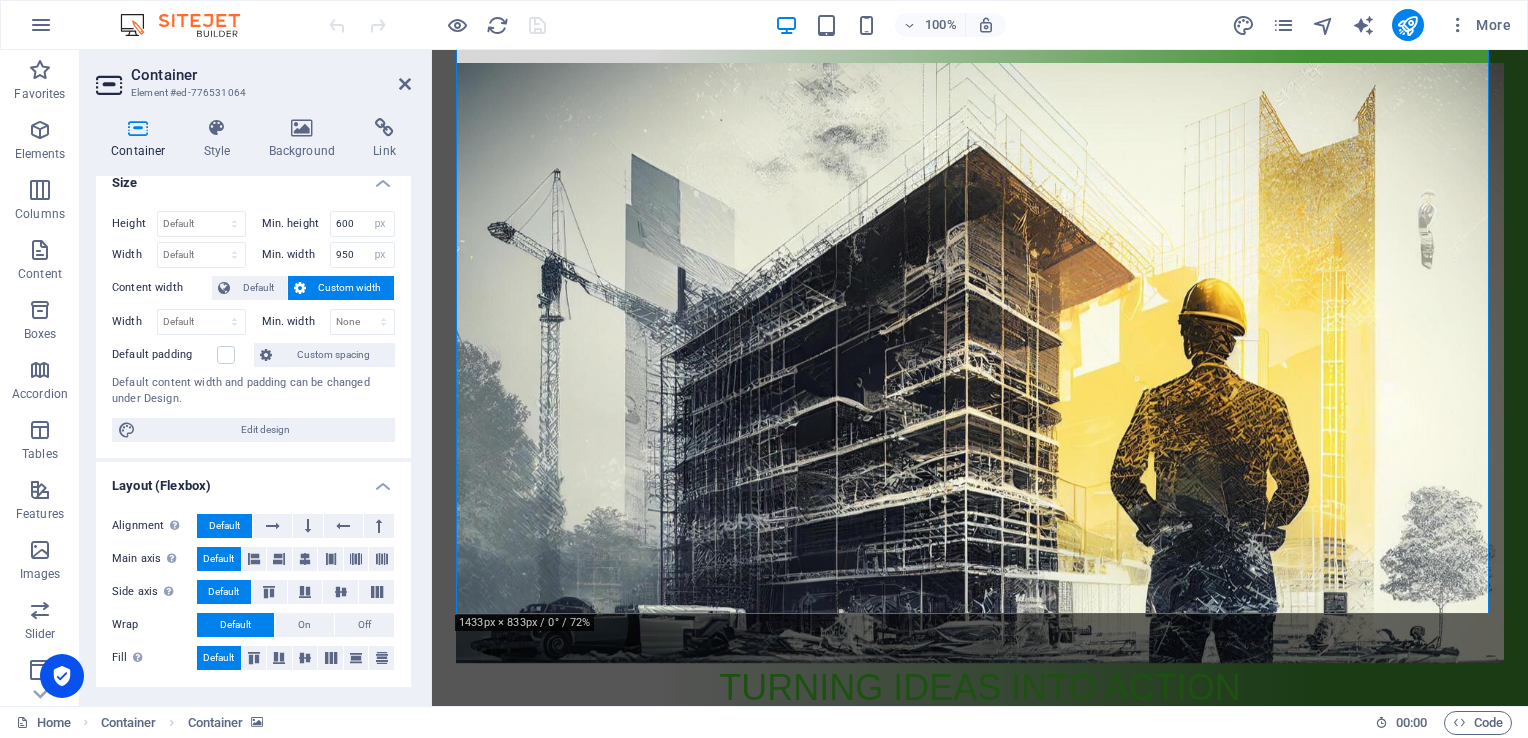 scroll, scrollTop: 0, scrollLeft: 0, axis: both 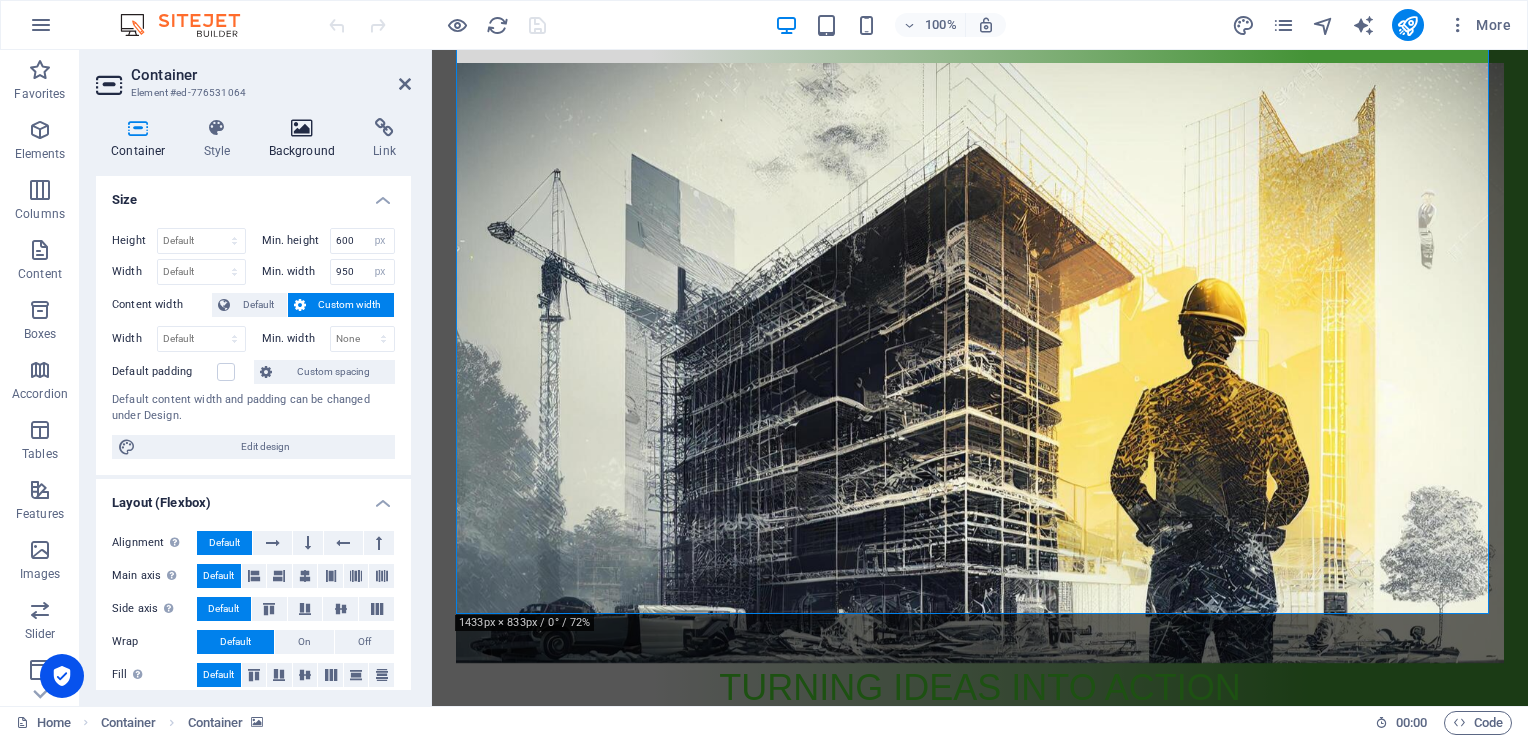 click at bounding box center (302, 128) 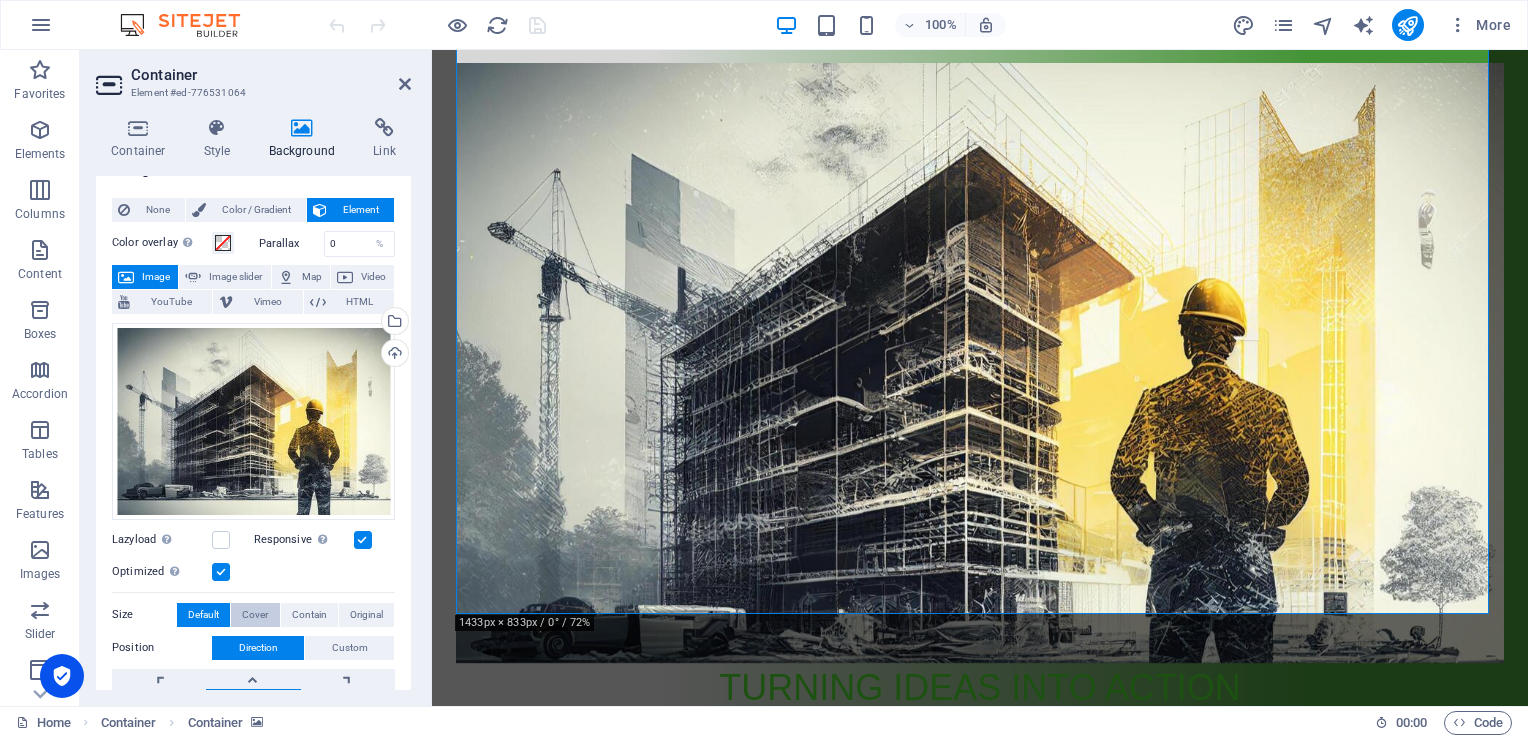 scroll, scrollTop: 256, scrollLeft: 0, axis: vertical 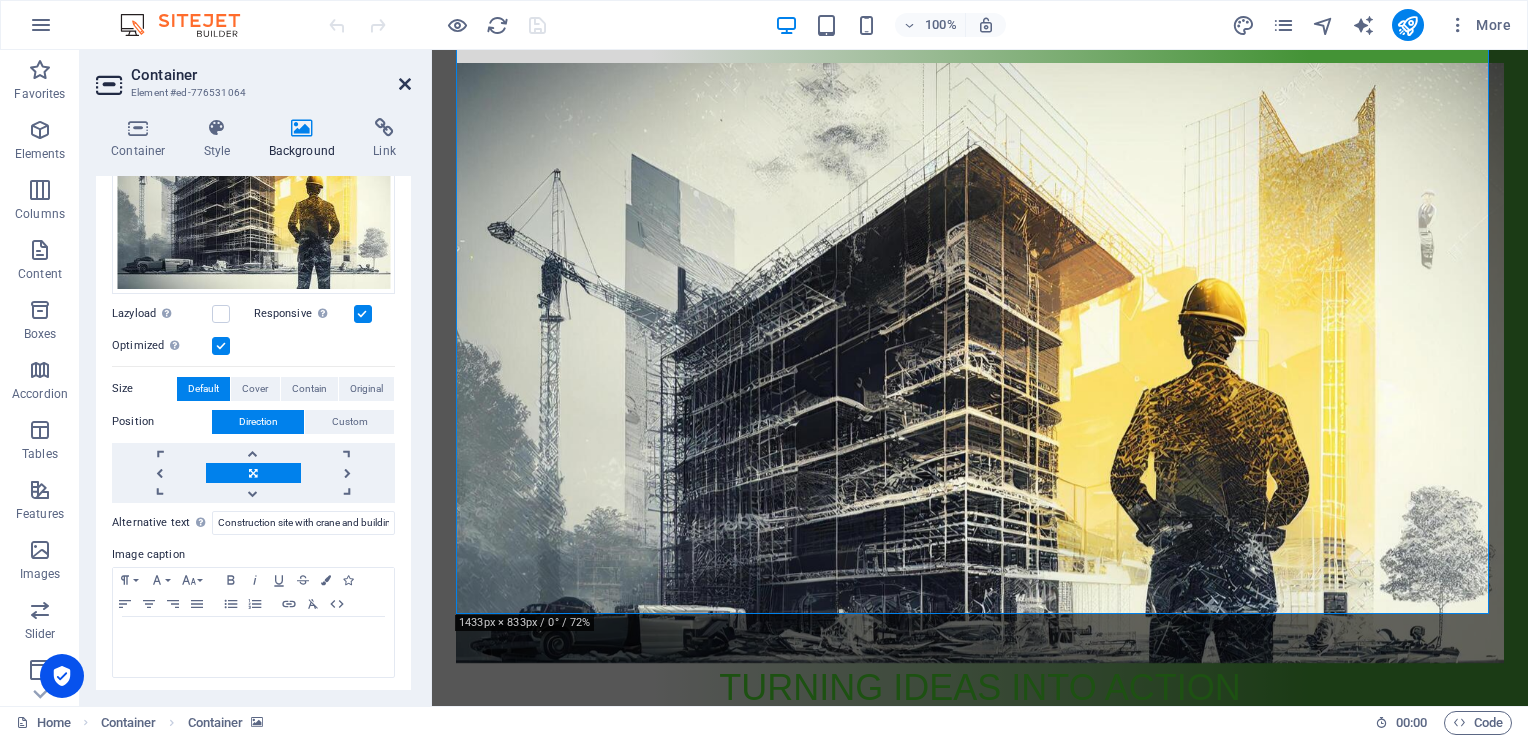 click at bounding box center (405, 84) 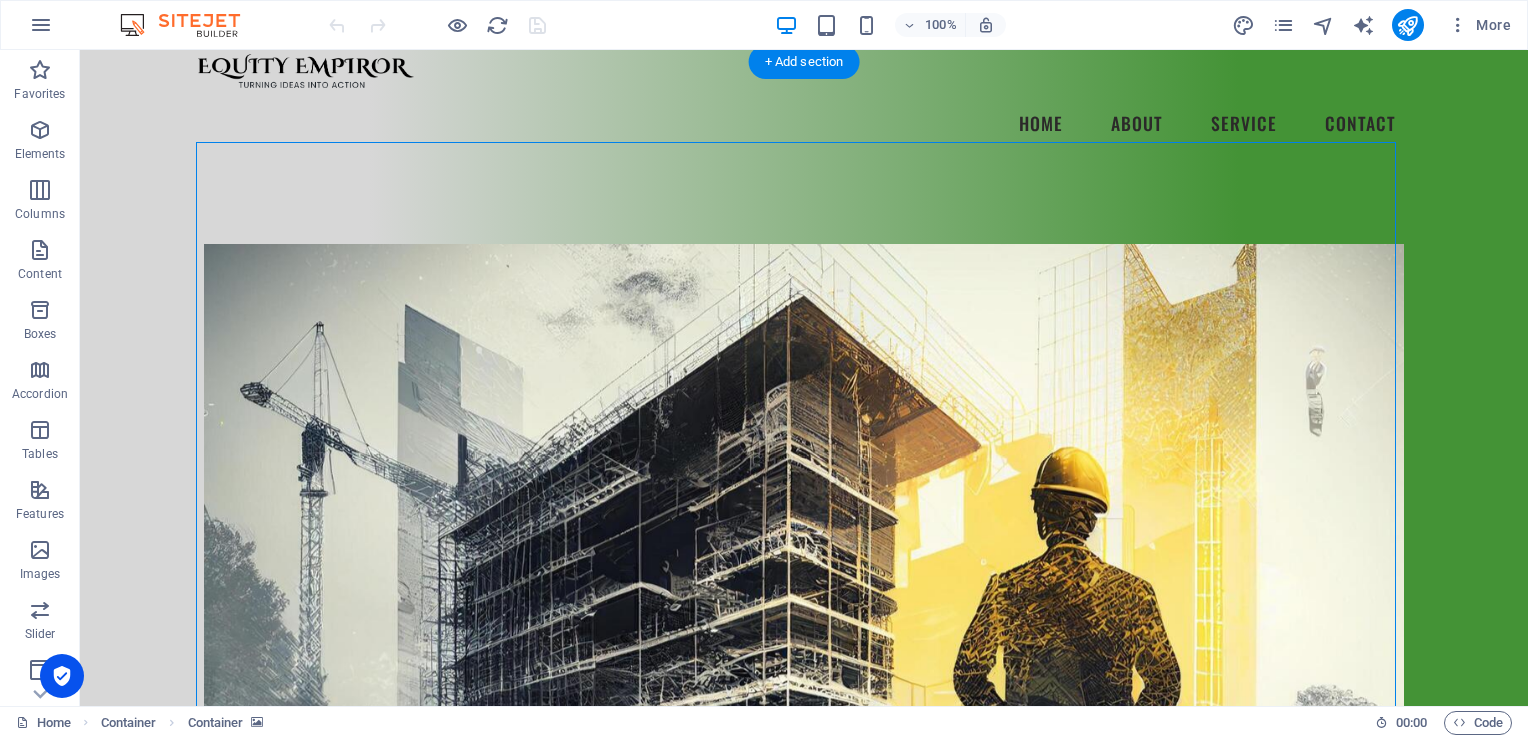 scroll, scrollTop: 0, scrollLeft: 0, axis: both 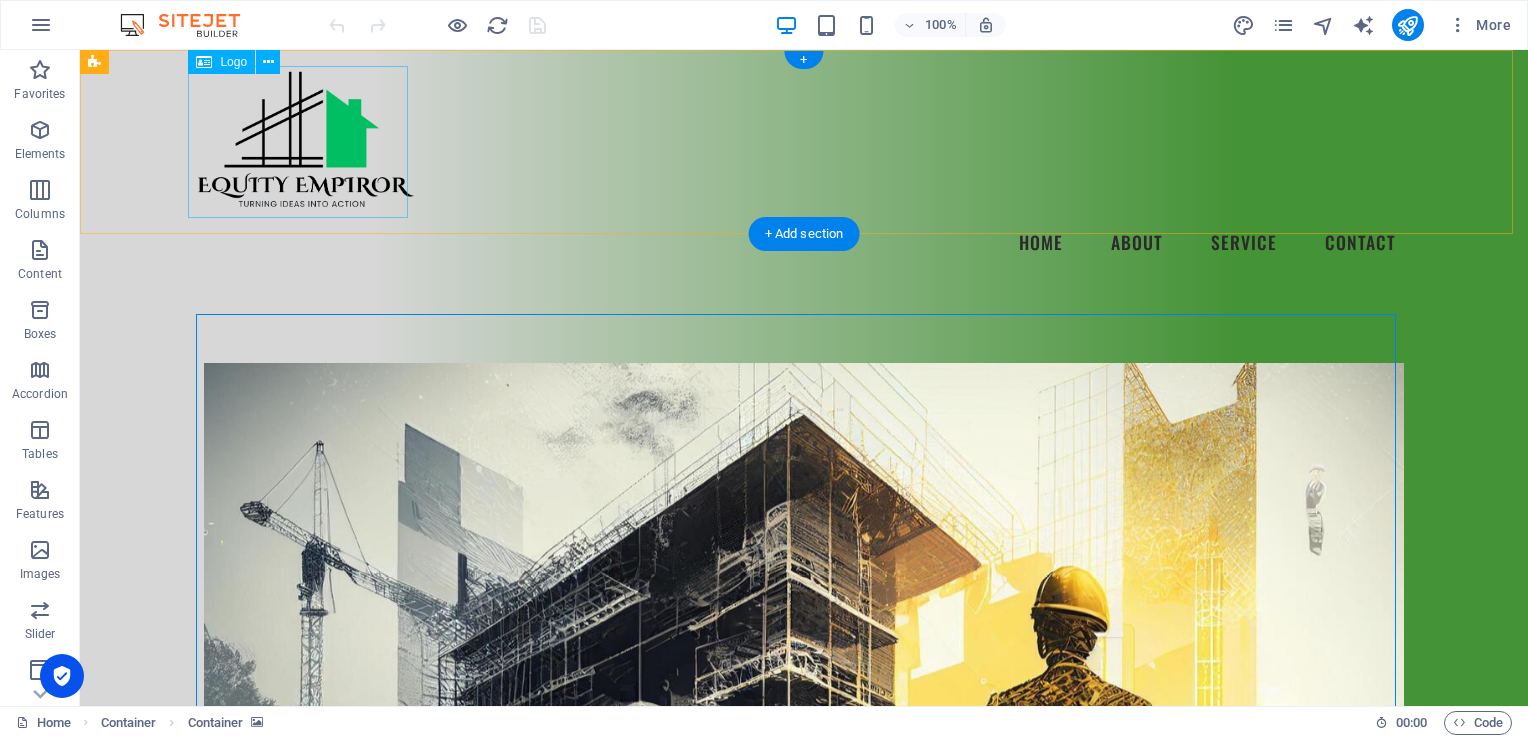 click at bounding box center [804, 142] 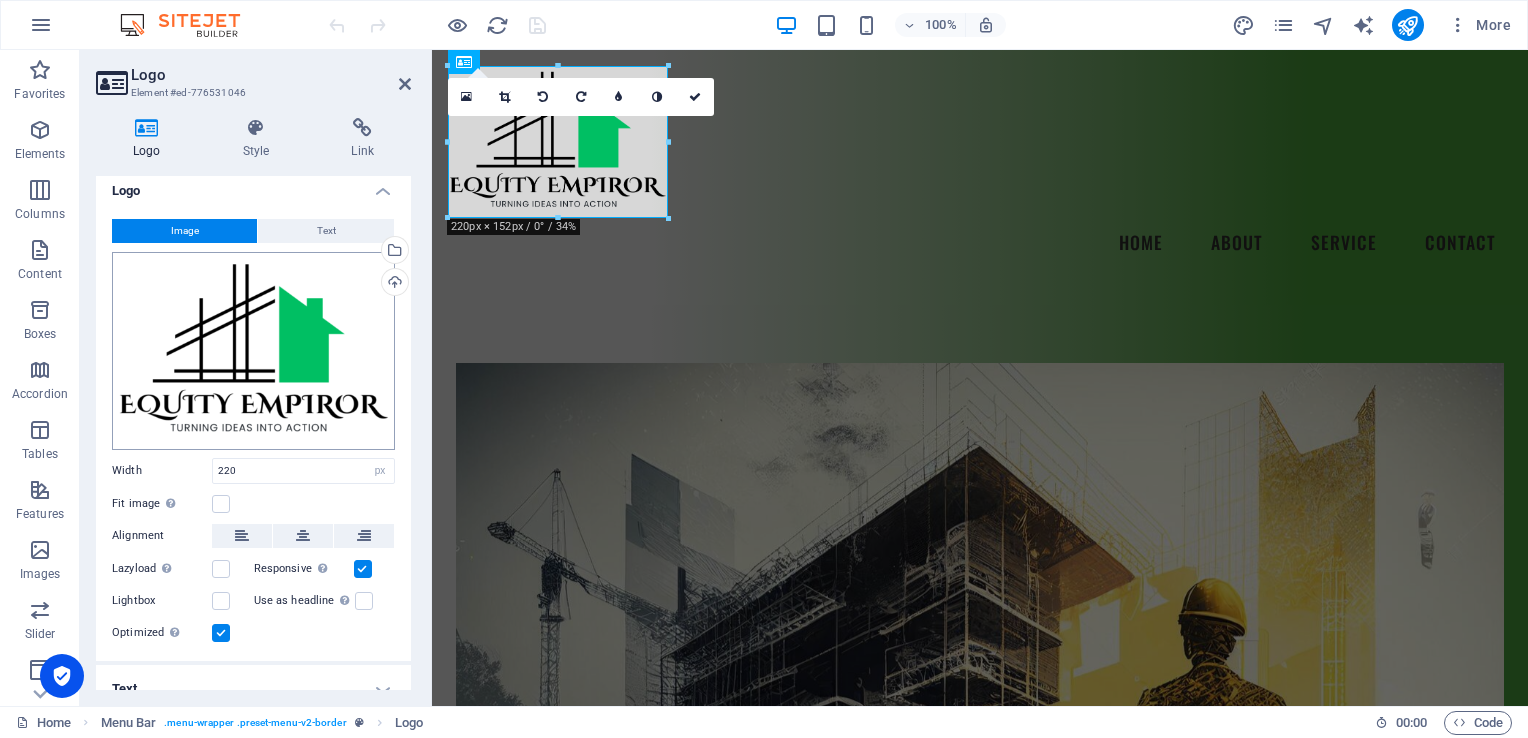 scroll, scrollTop: 28, scrollLeft: 0, axis: vertical 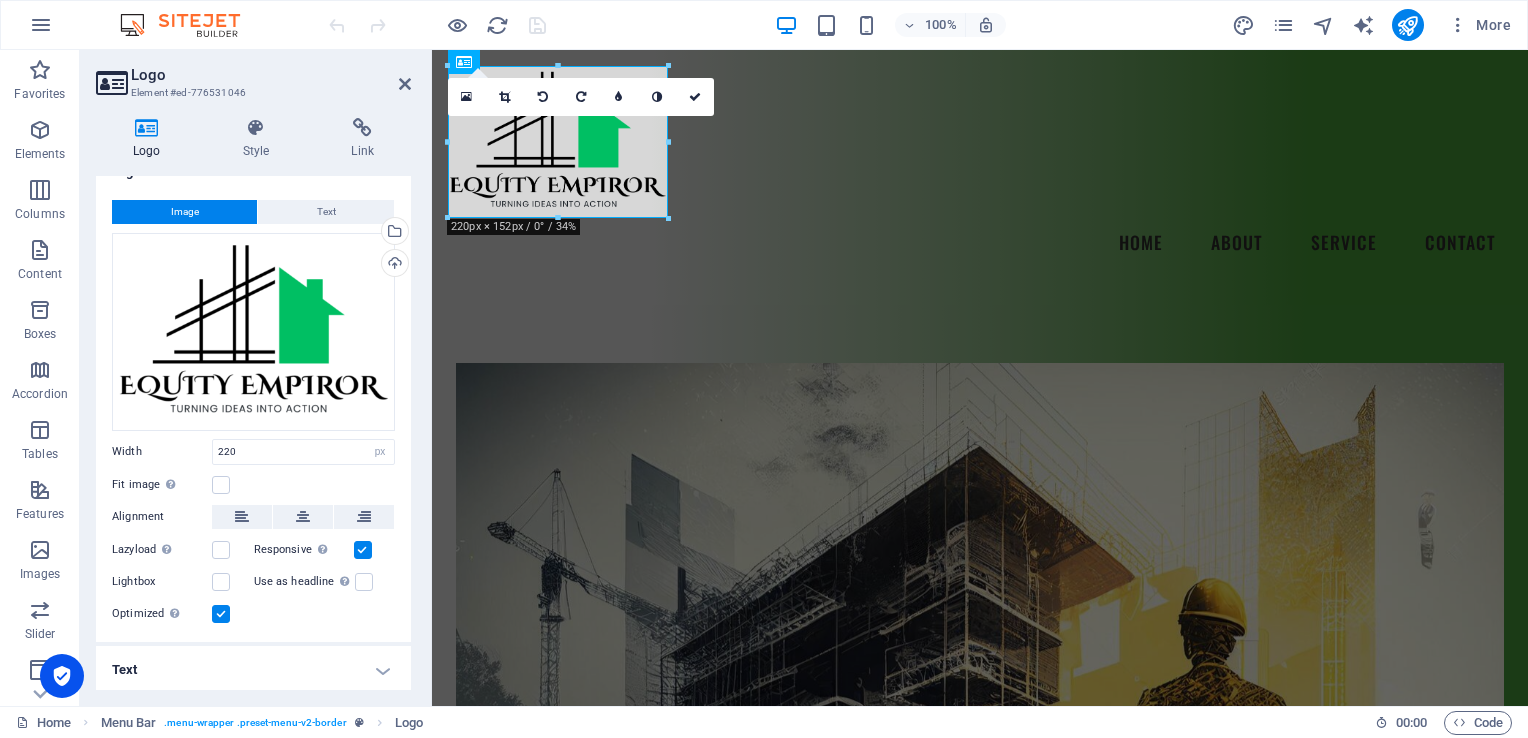 click on "Text" at bounding box center (253, 670) 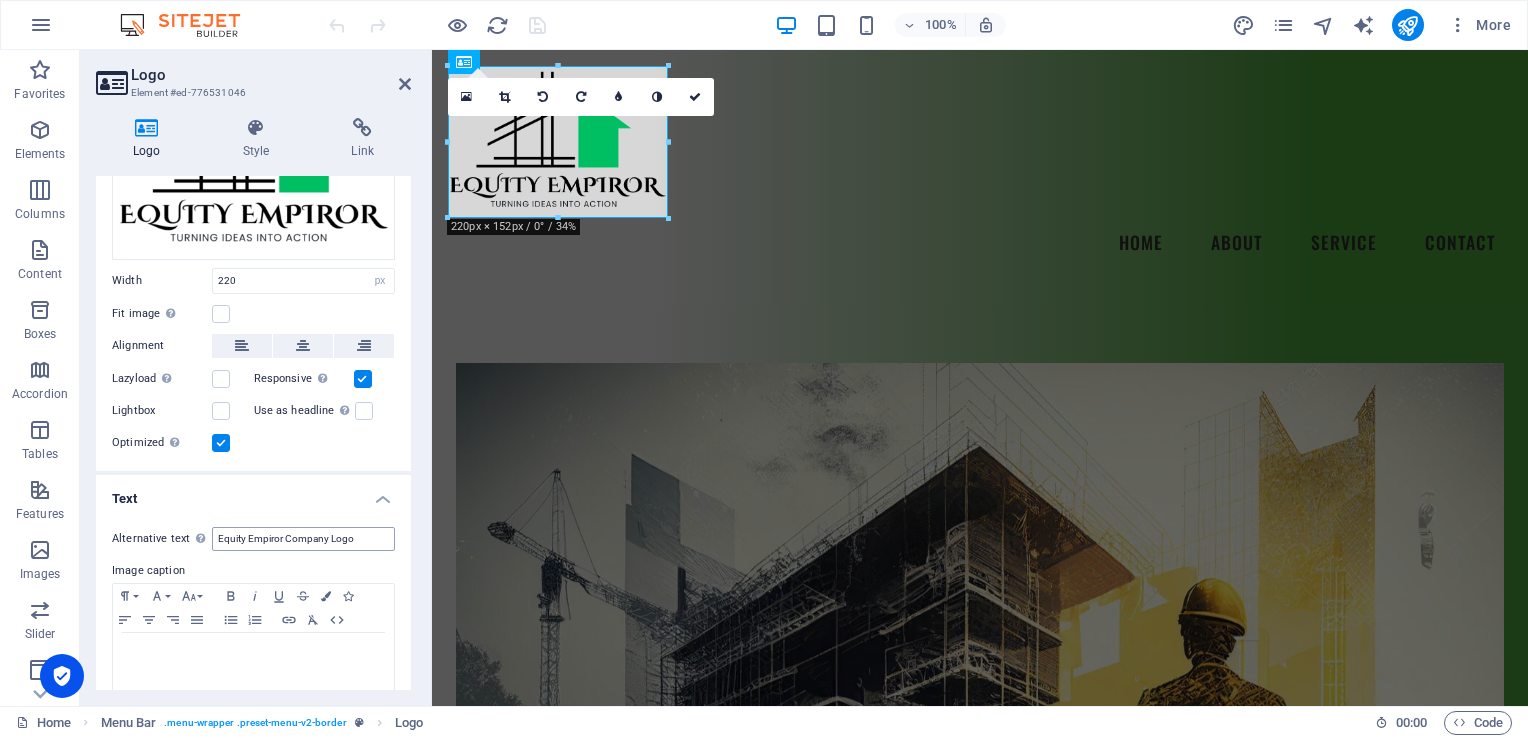 scroll, scrollTop: 216, scrollLeft: 0, axis: vertical 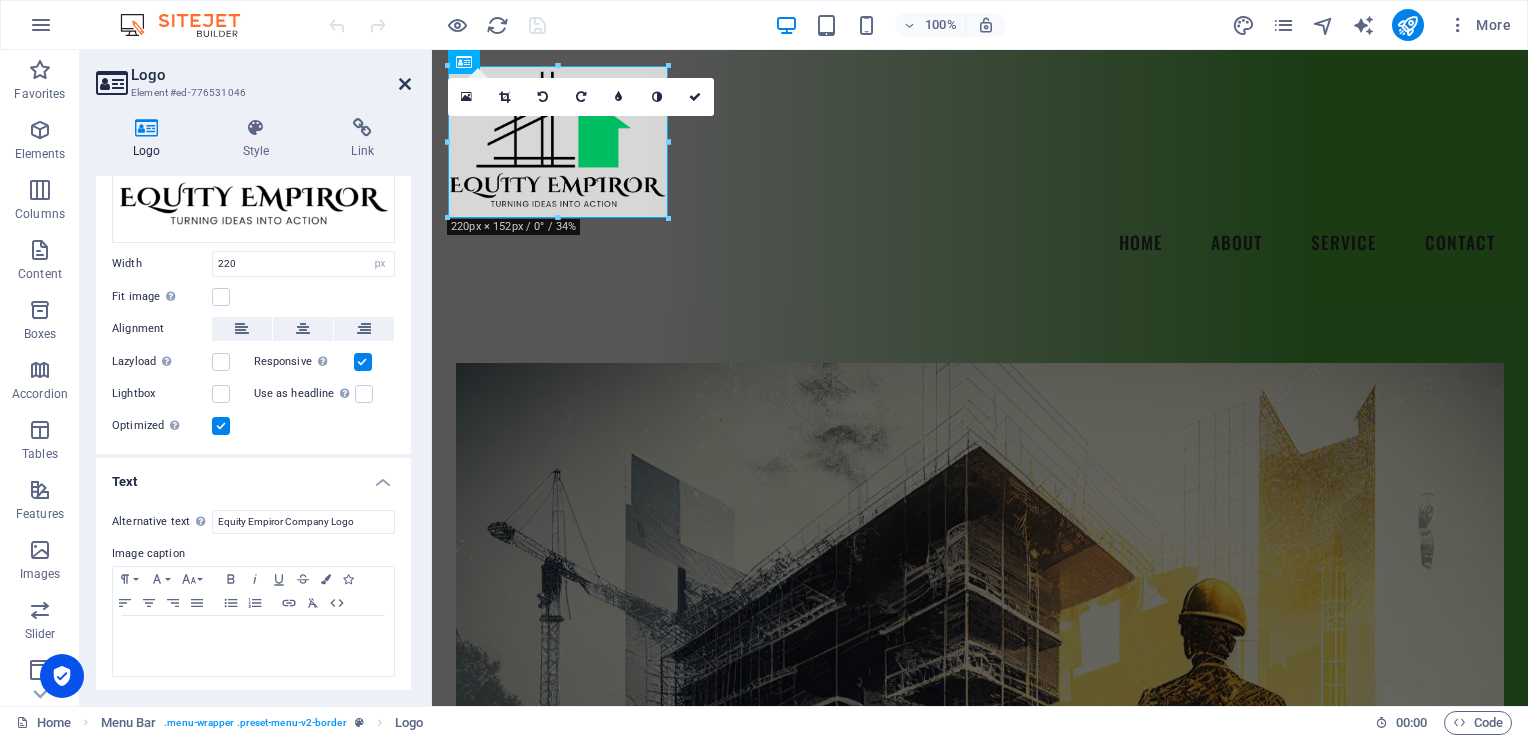 click at bounding box center (405, 84) 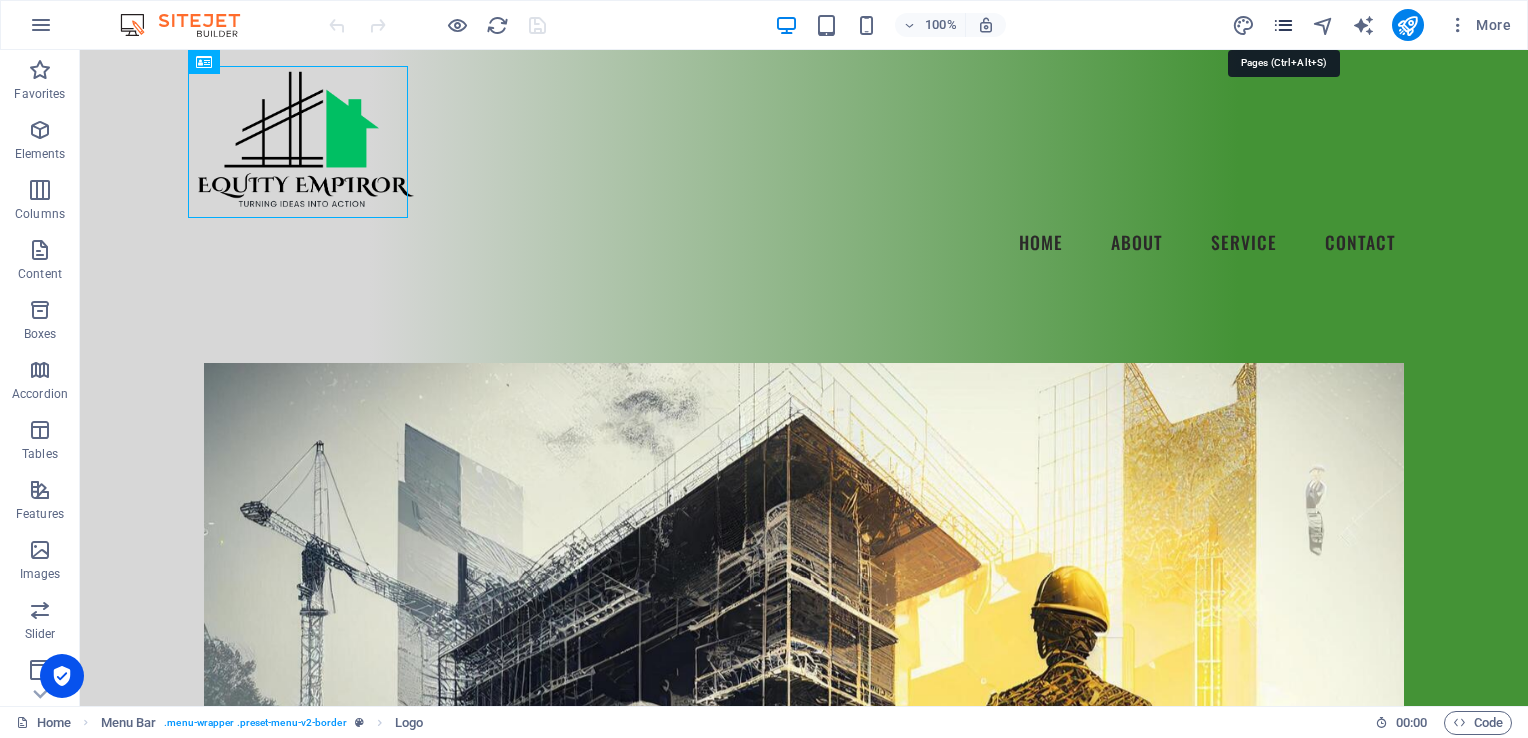 click at bounding box center (1283, 25) 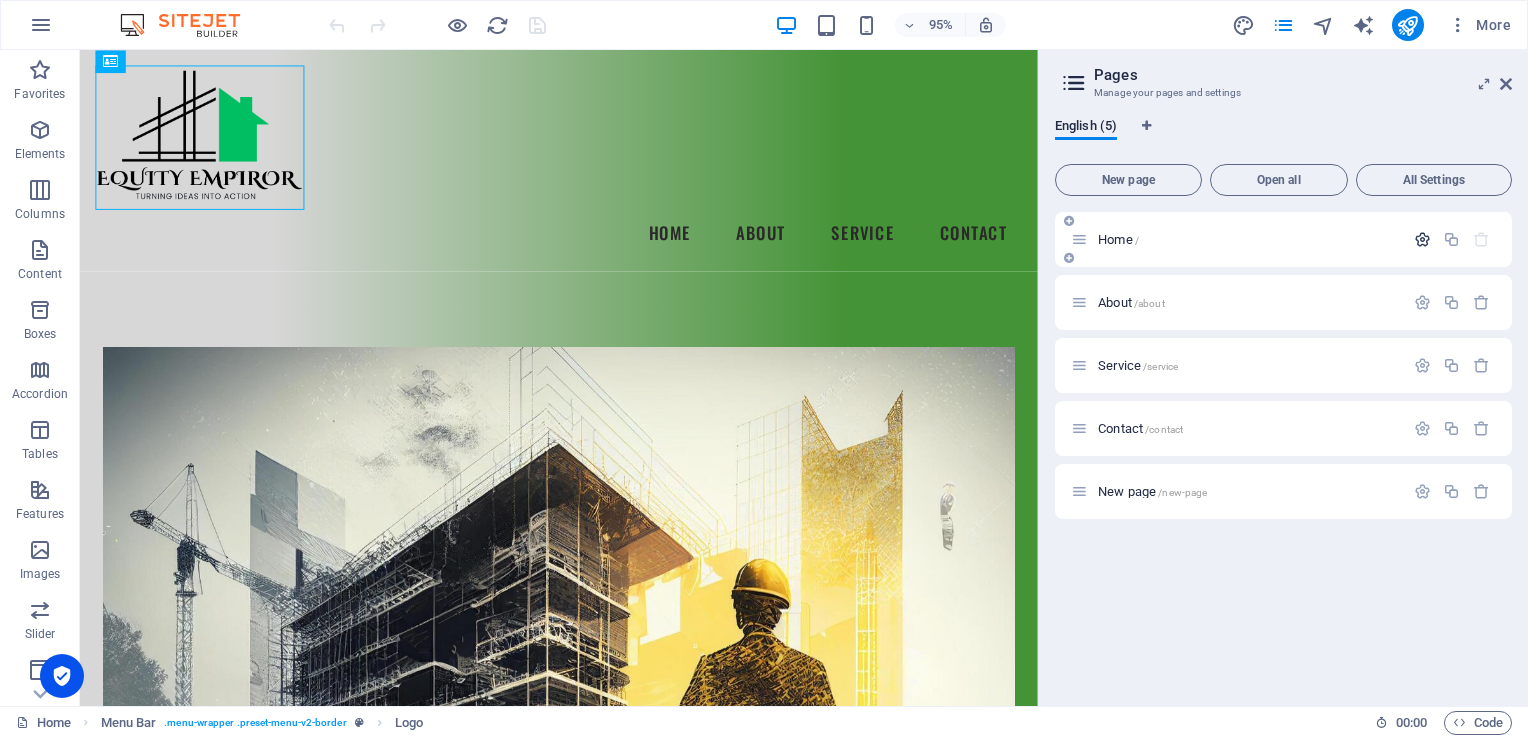 click at bounding box center (1422, 239) 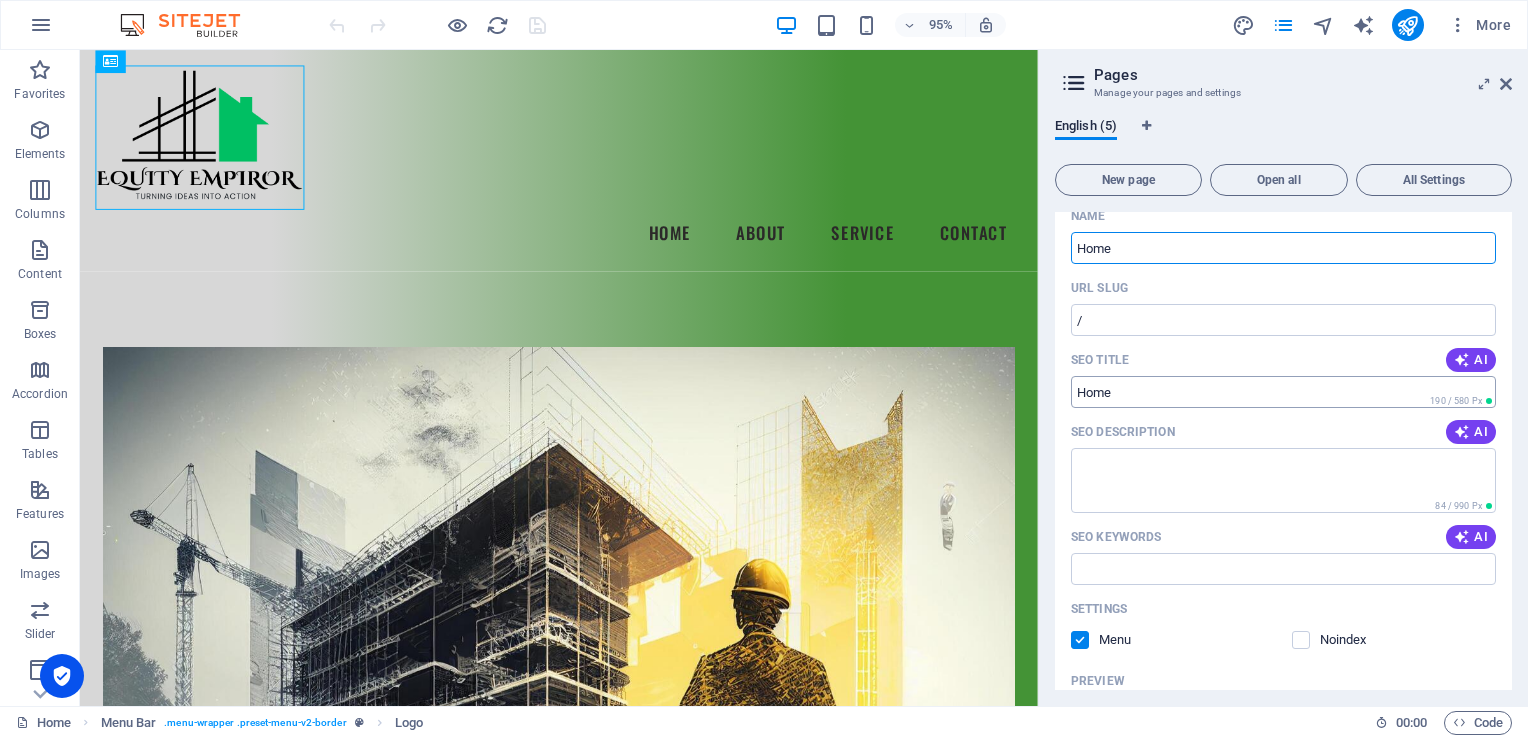 scroll, scrollTop: 0, scrollLeft: 0, axis: both 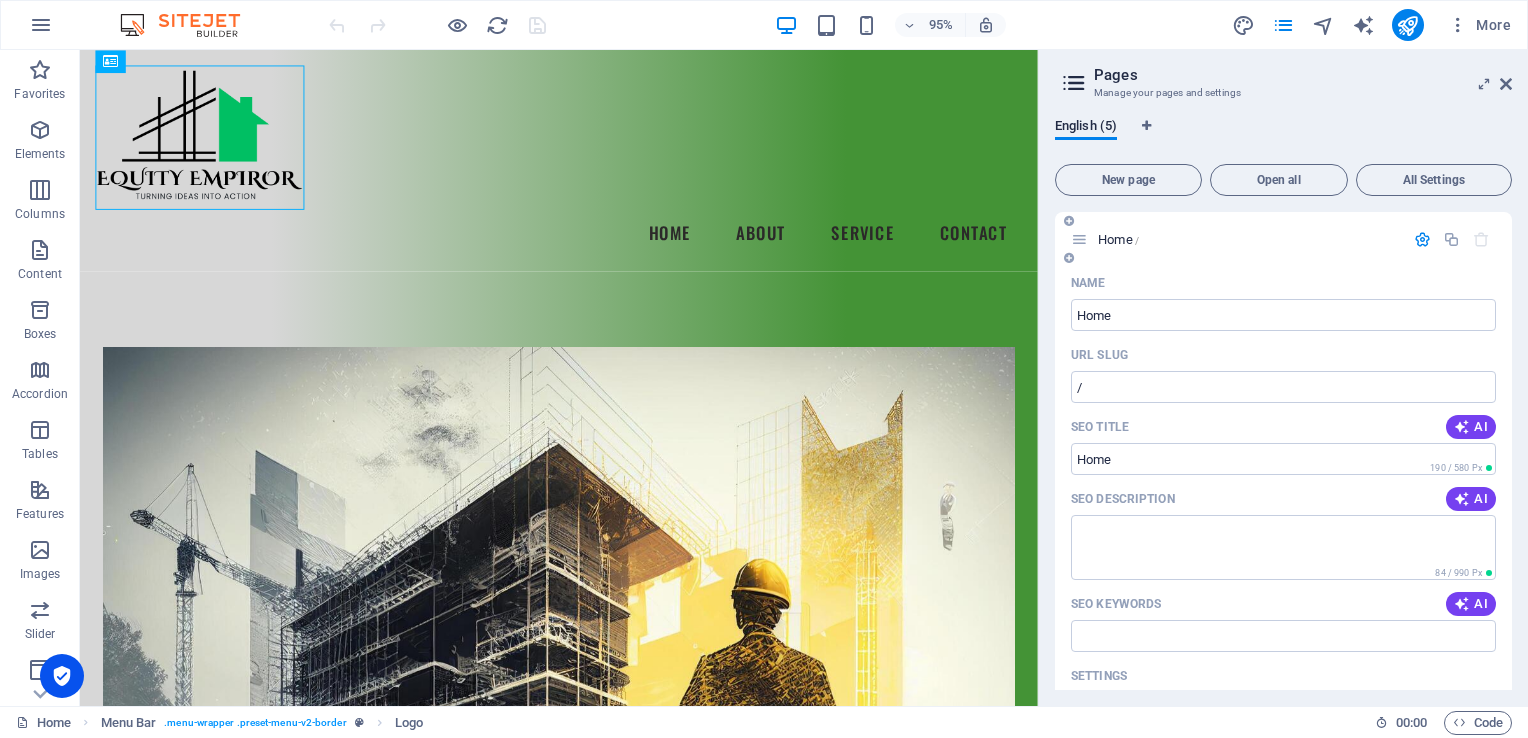 click at bounding box center [1422, 239] 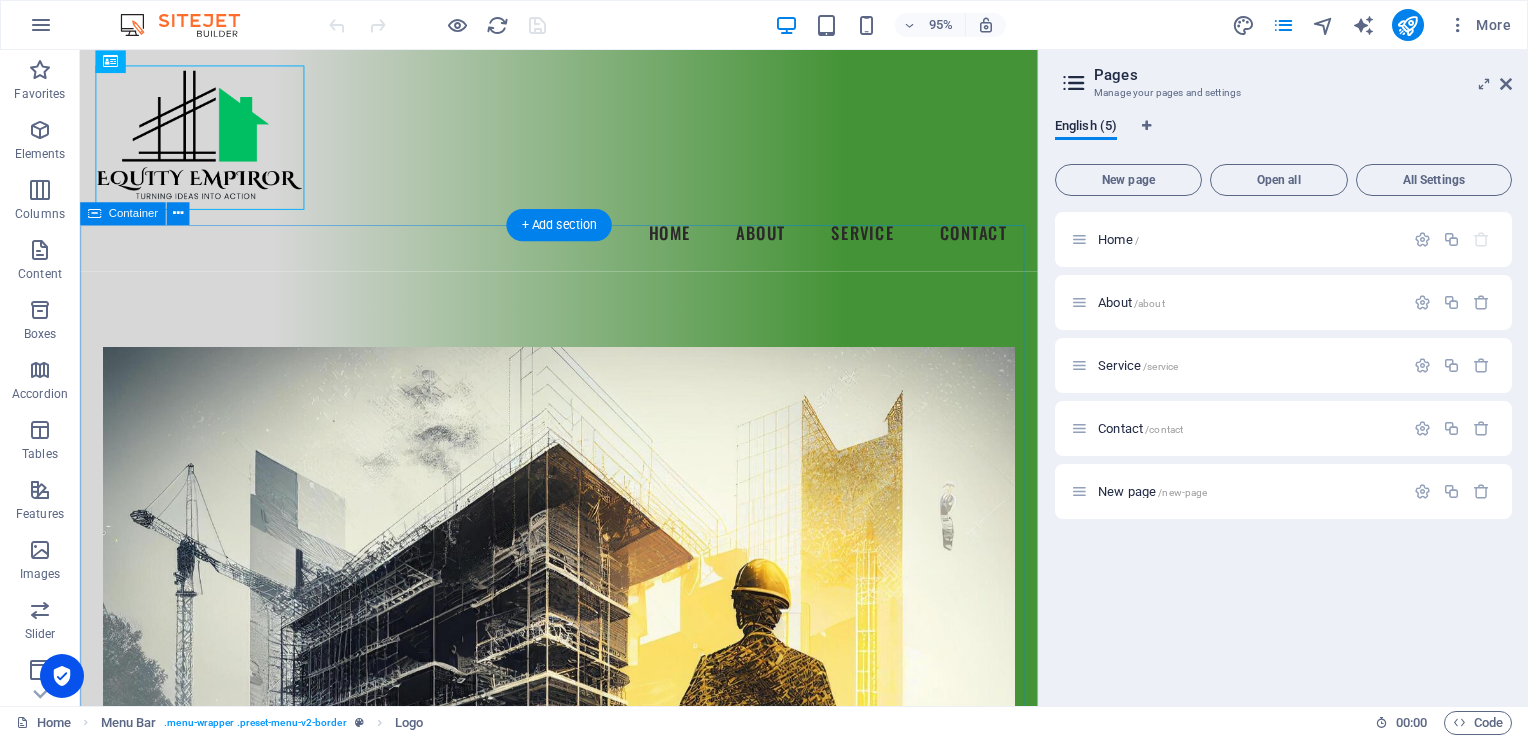 click on "TURNING IDEAS INTO ACTION" at bounding box center (584, 688) 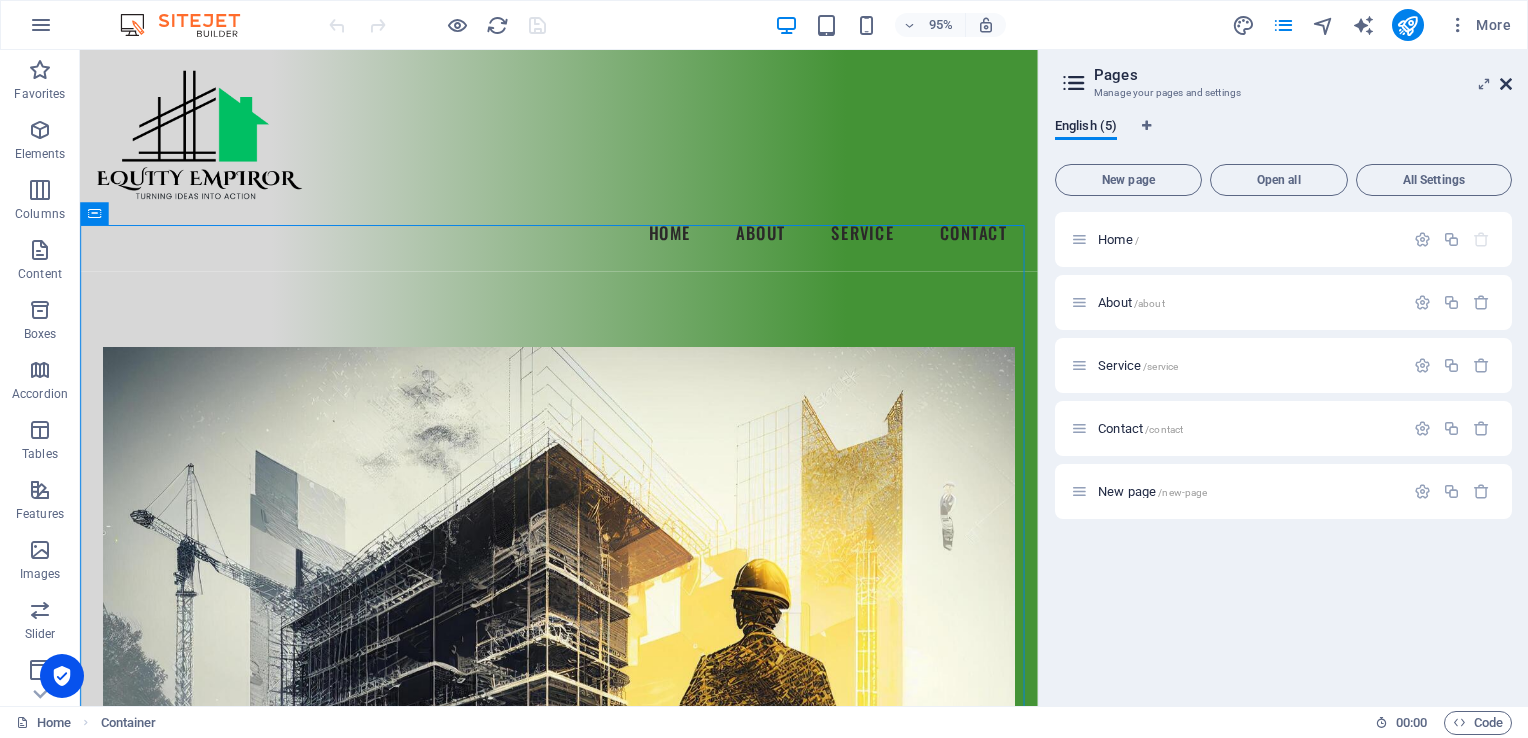 drag, startPoint x: 1511, startPoint y: 88, endPoint x: 1430, endPoint y: 38, distance: 95.189285 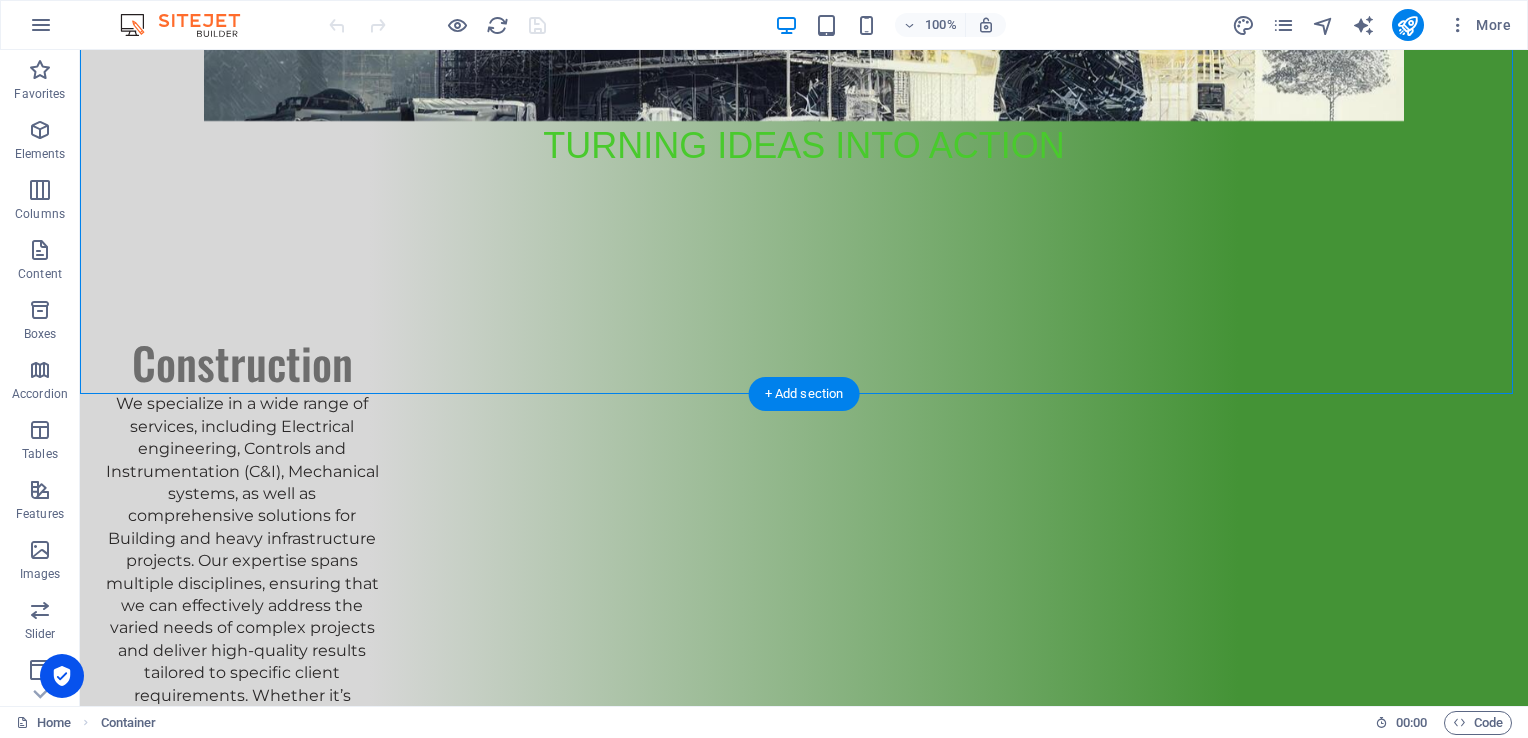 scroll, scrollTop: 1100, scrollLeft: 0, axis: vertical 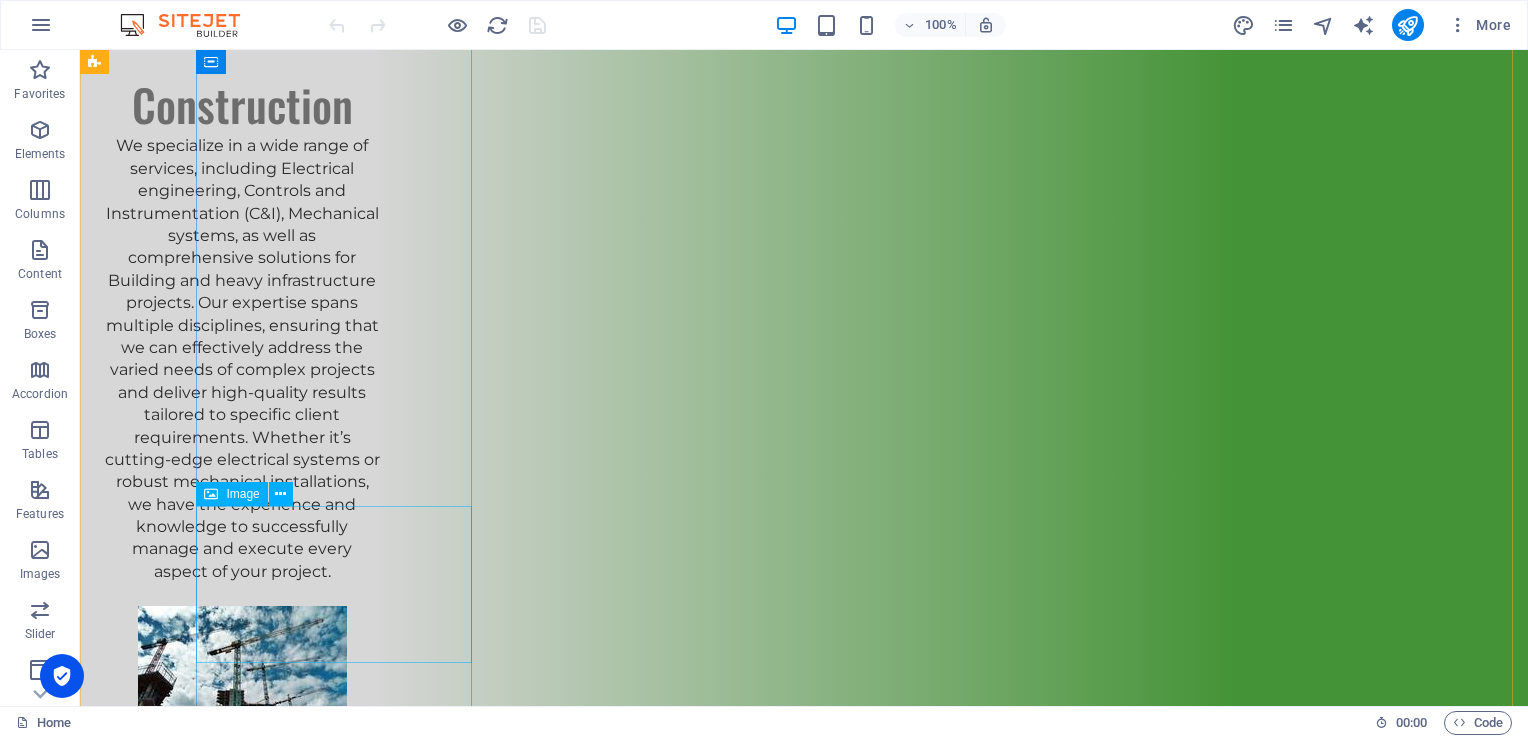 click at bounding box center [242, 684] 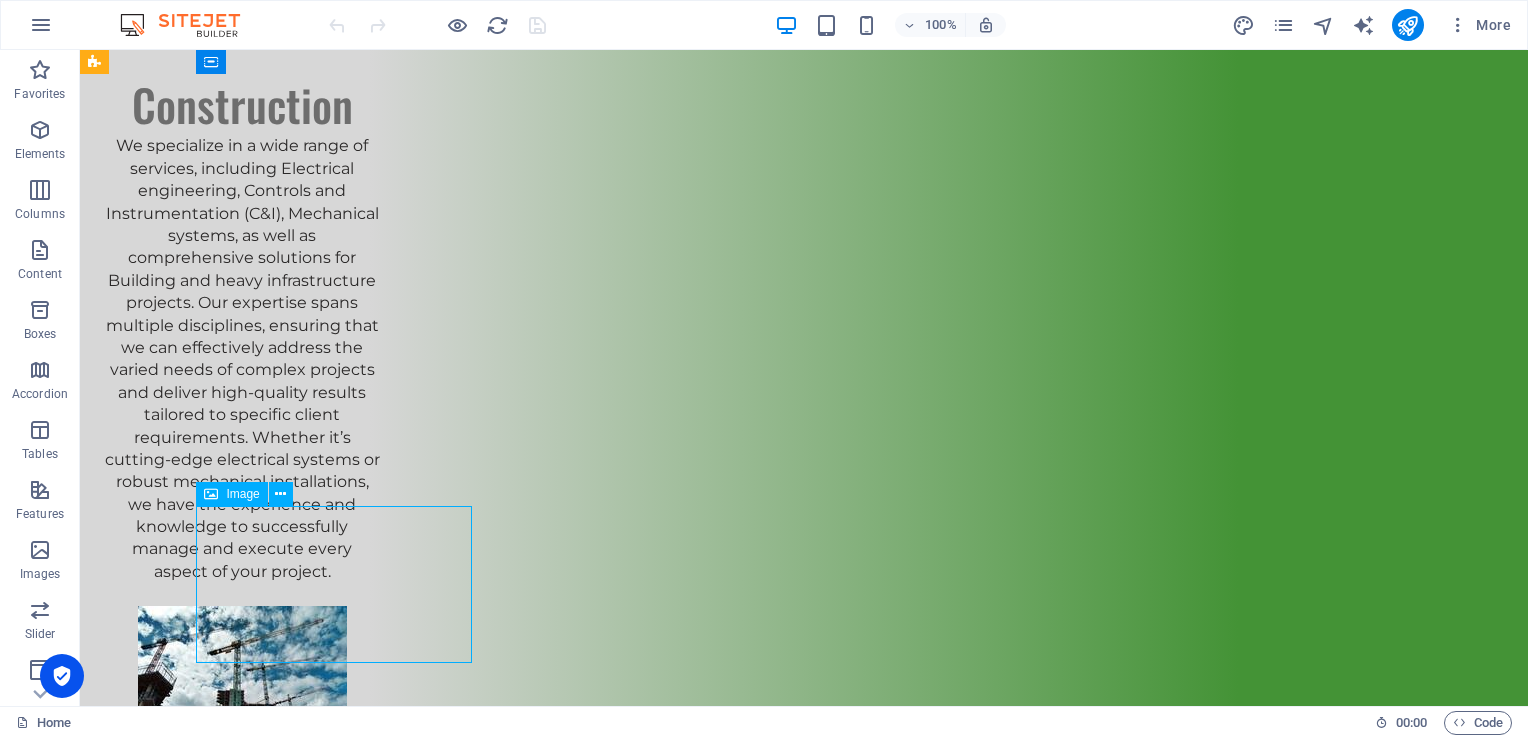 click at bounding box center [242, 684] 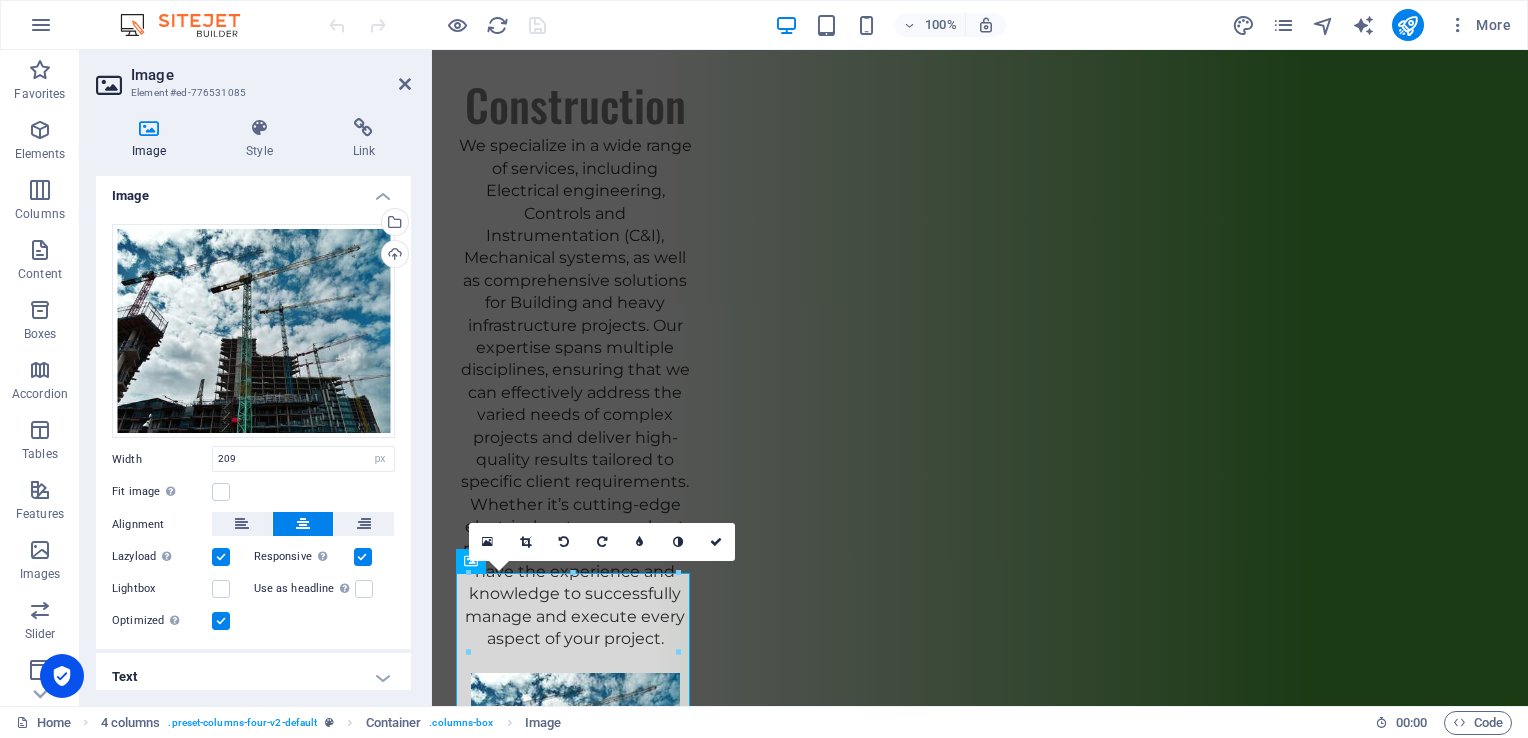 scroll, scrollTop: 11, scrollLeft: 0, axis: vertical 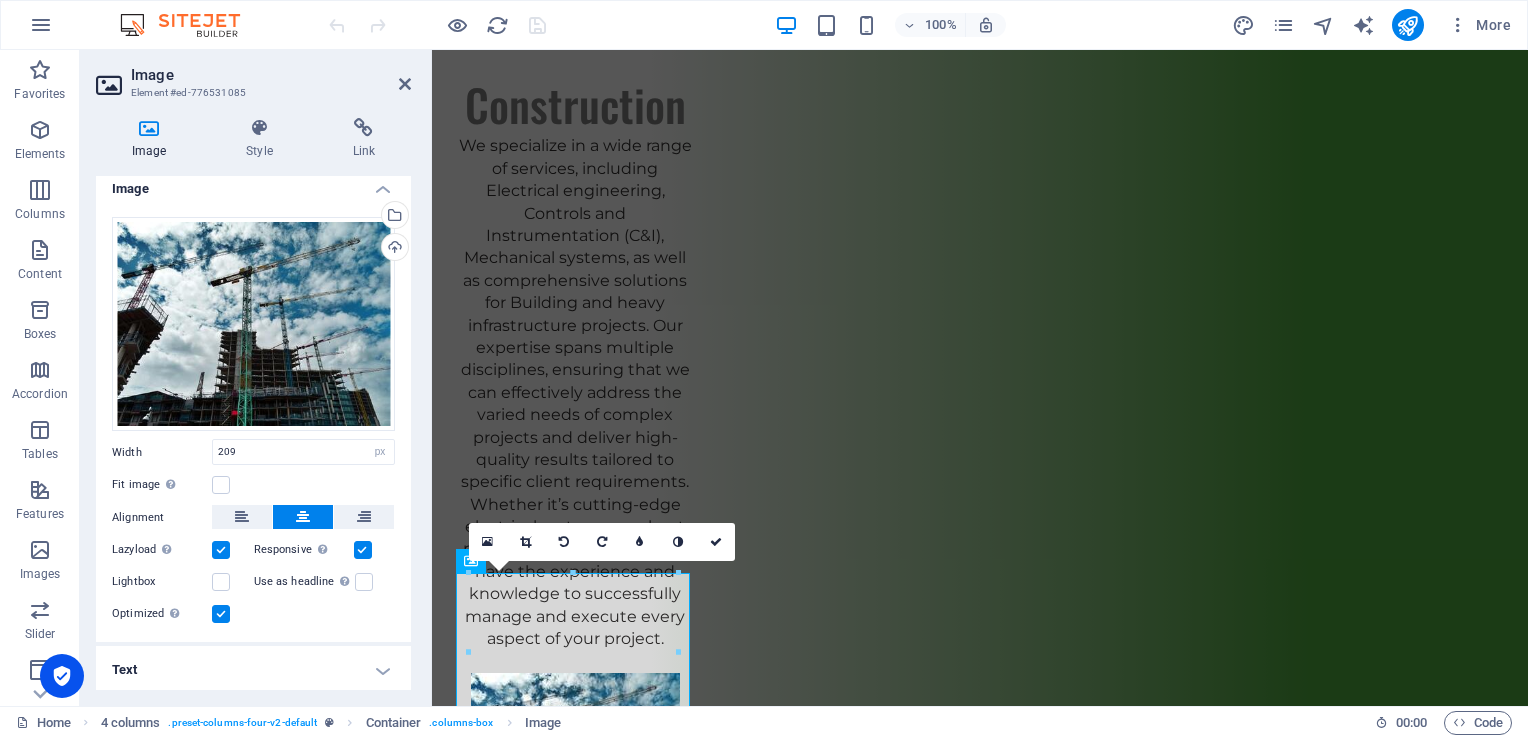 click on "Text" at bounding box center [253, 670] 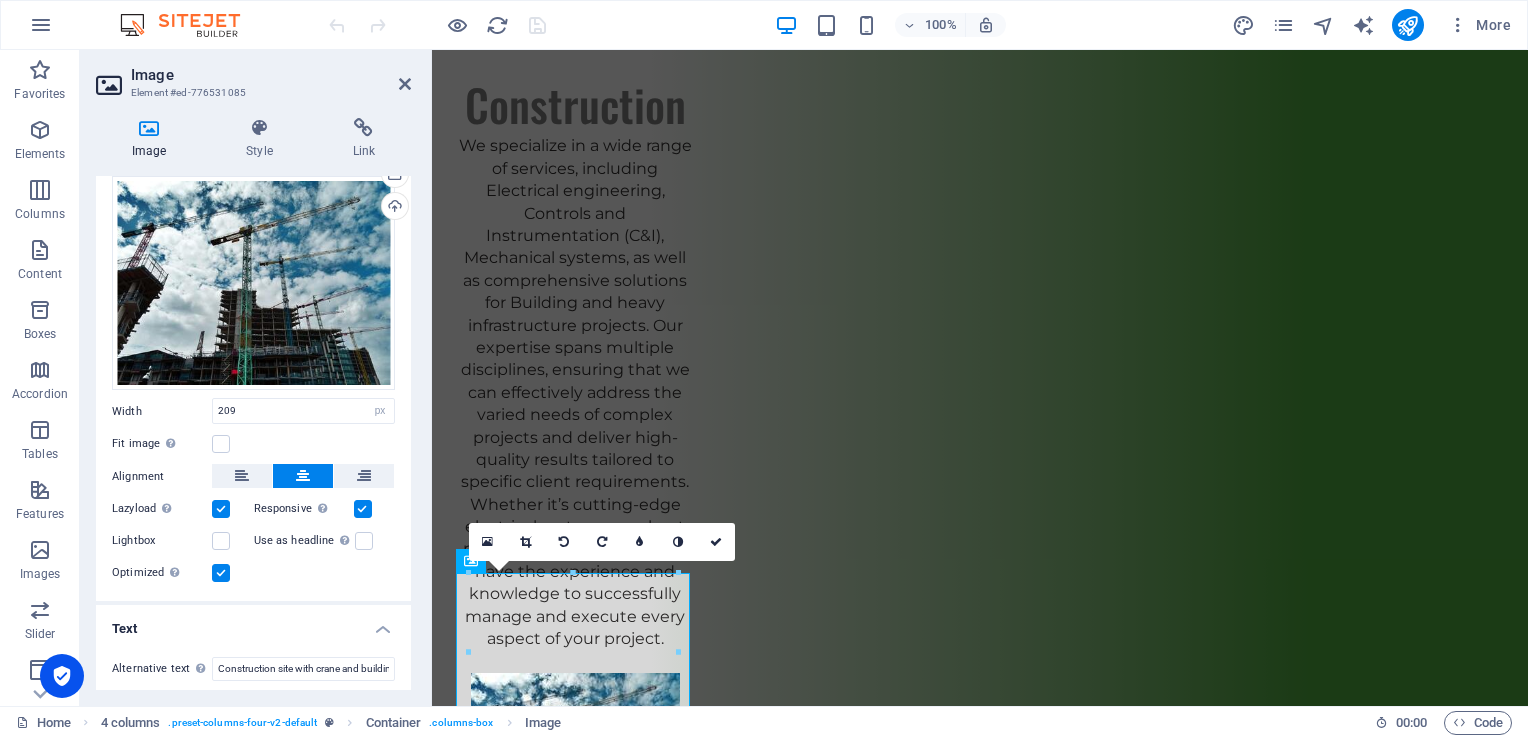 scroll, scrollTop: 199, scrollLeft: 0, axis: vertical 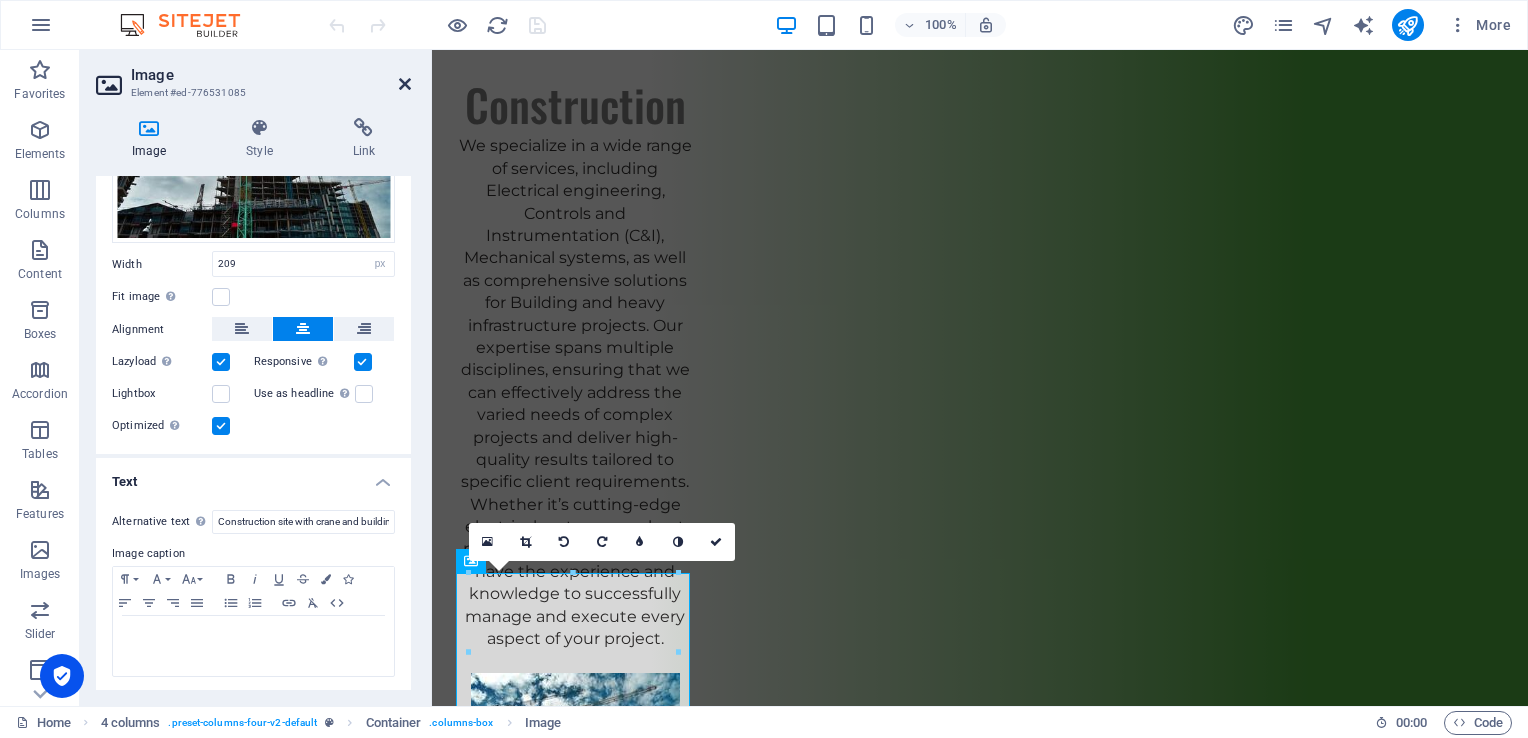 click at bounding box center (405, 84) 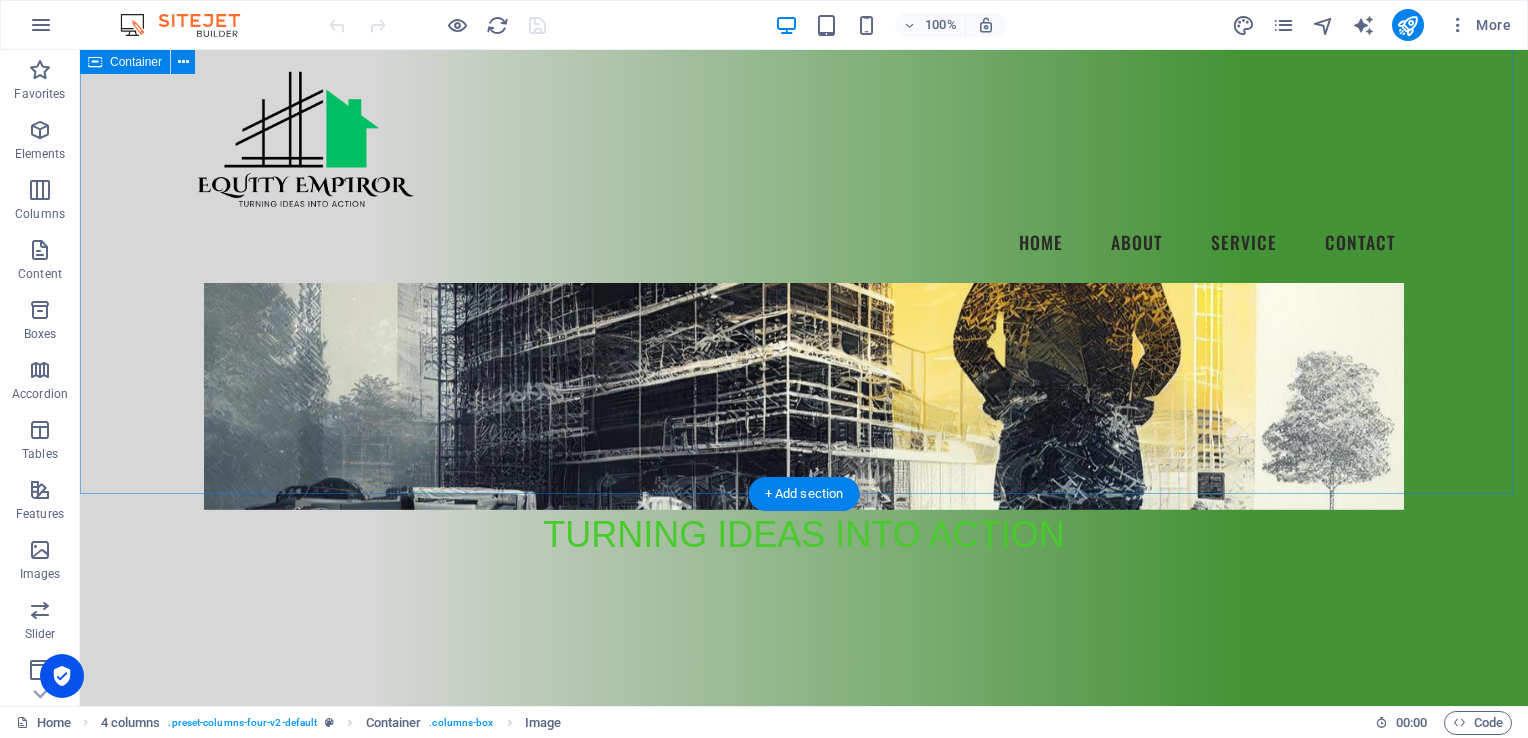 scroll, scrollTop: 100, scrollLeft: 0, axis: vertical 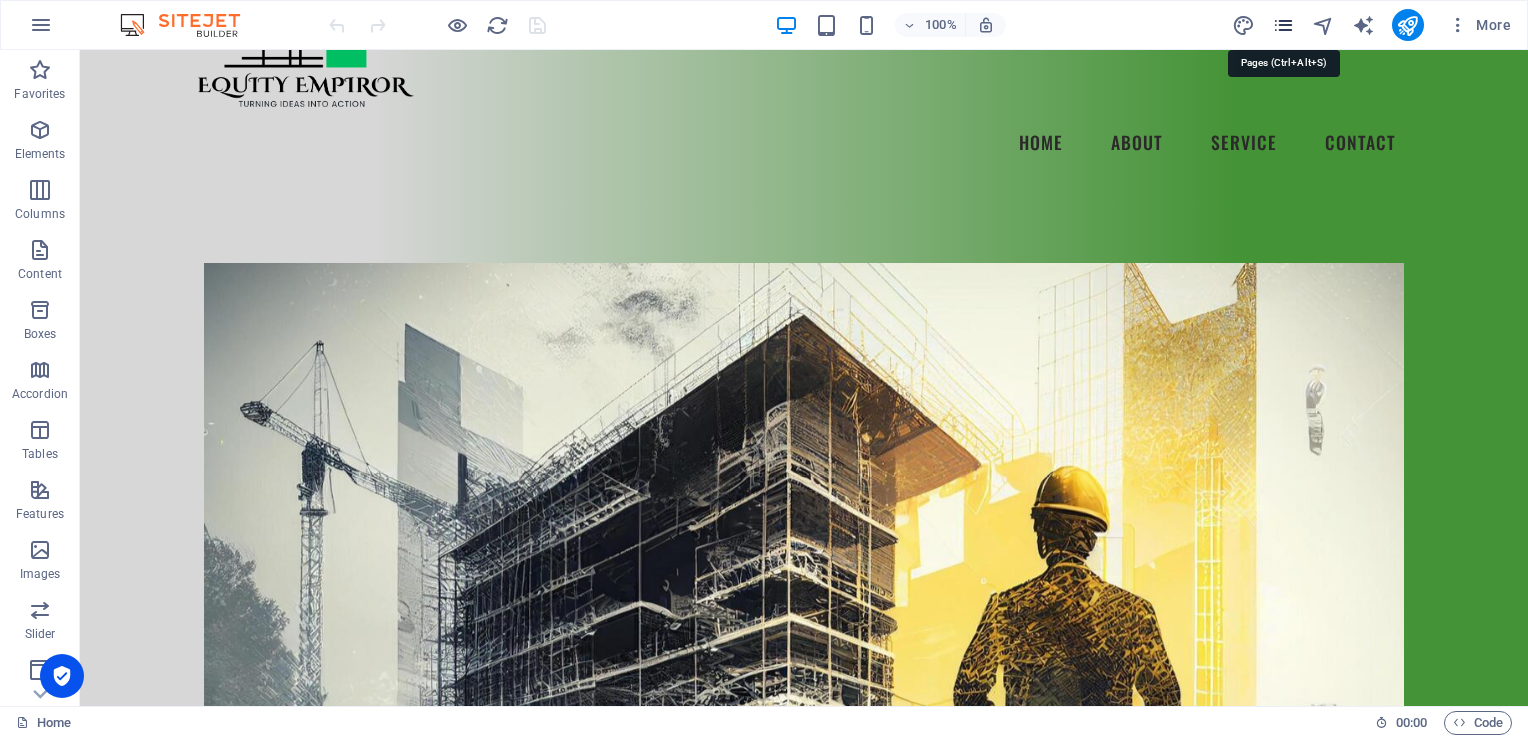click at bounding box center (1283, 25) 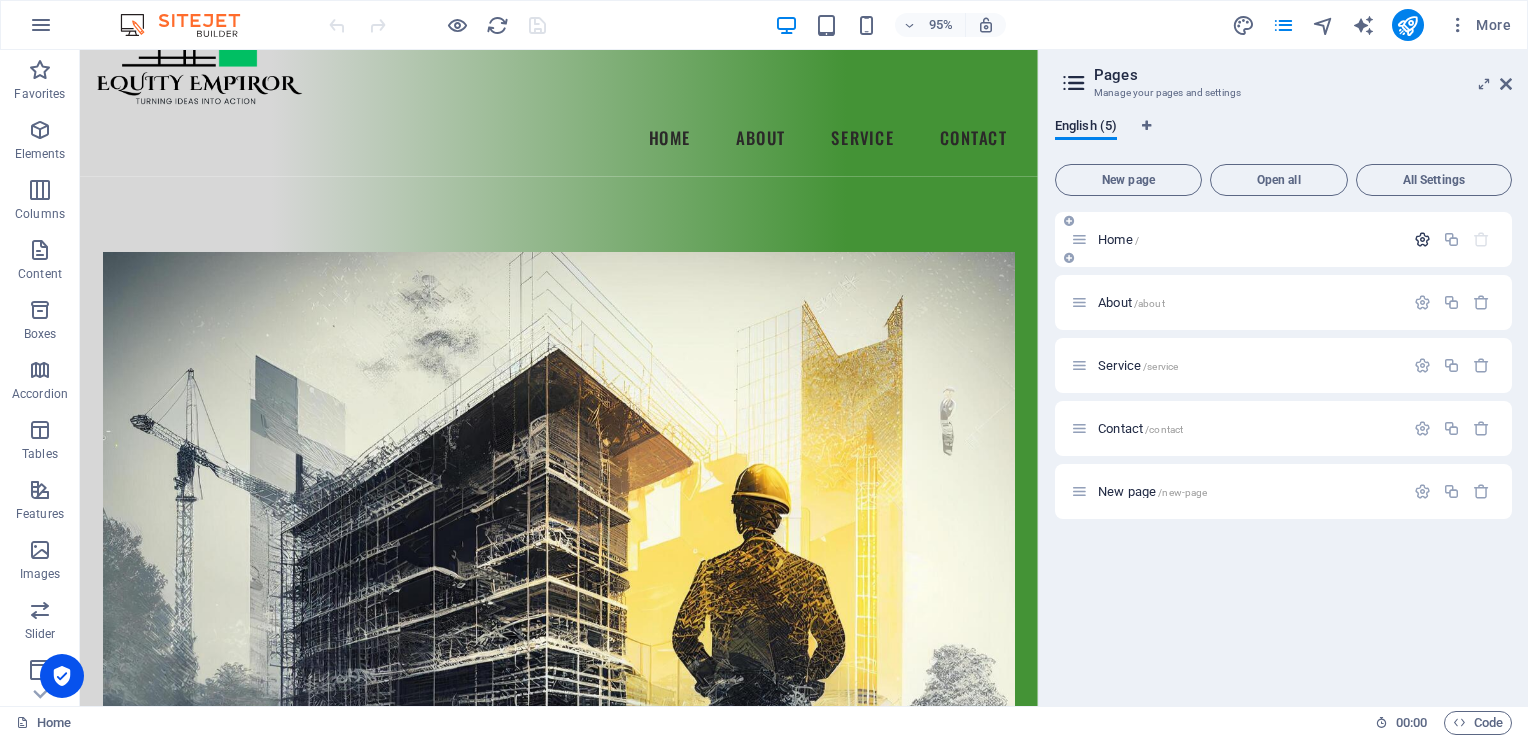 click at bounding box center (1422, 239) 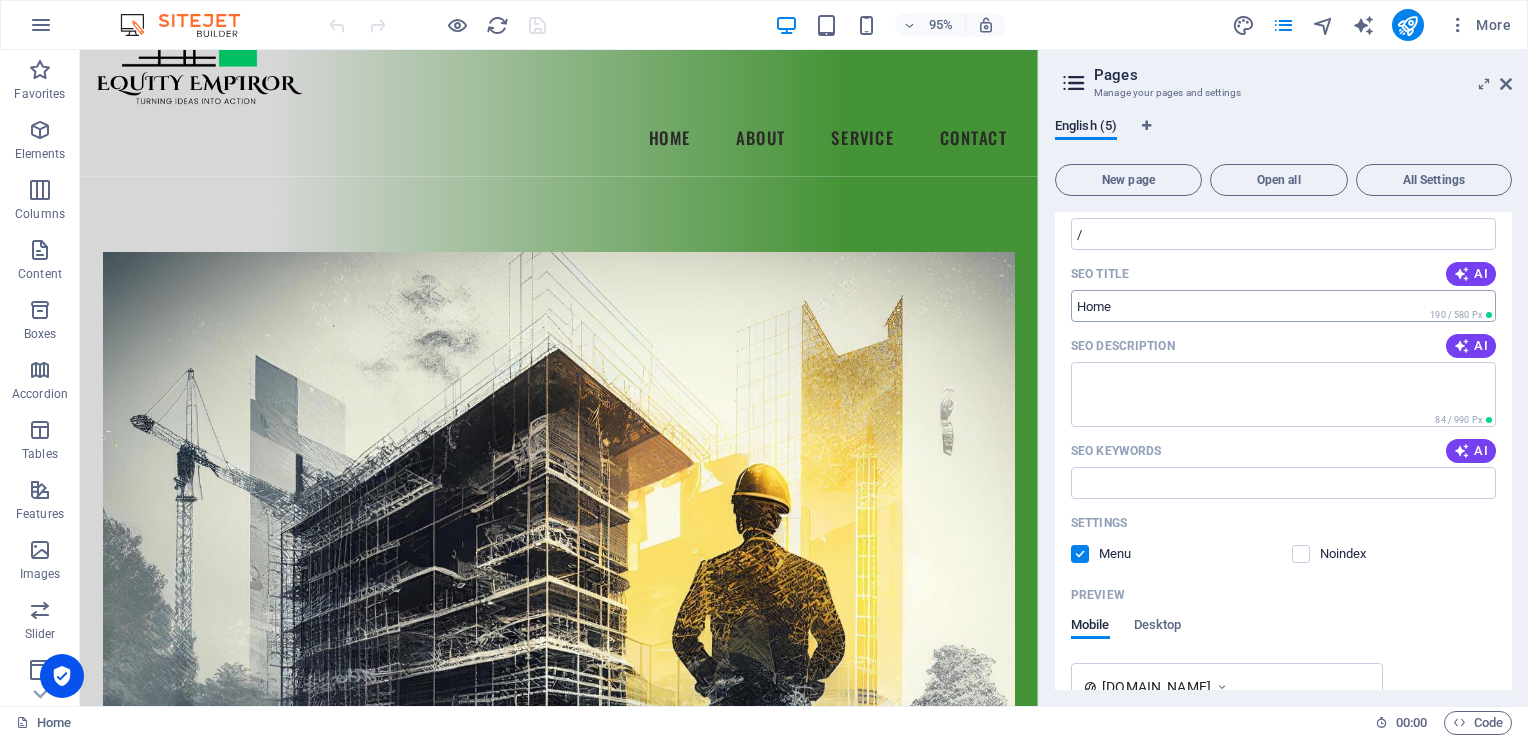 scroll, scrollTop: 0, scrollLeft: 0, axis: both 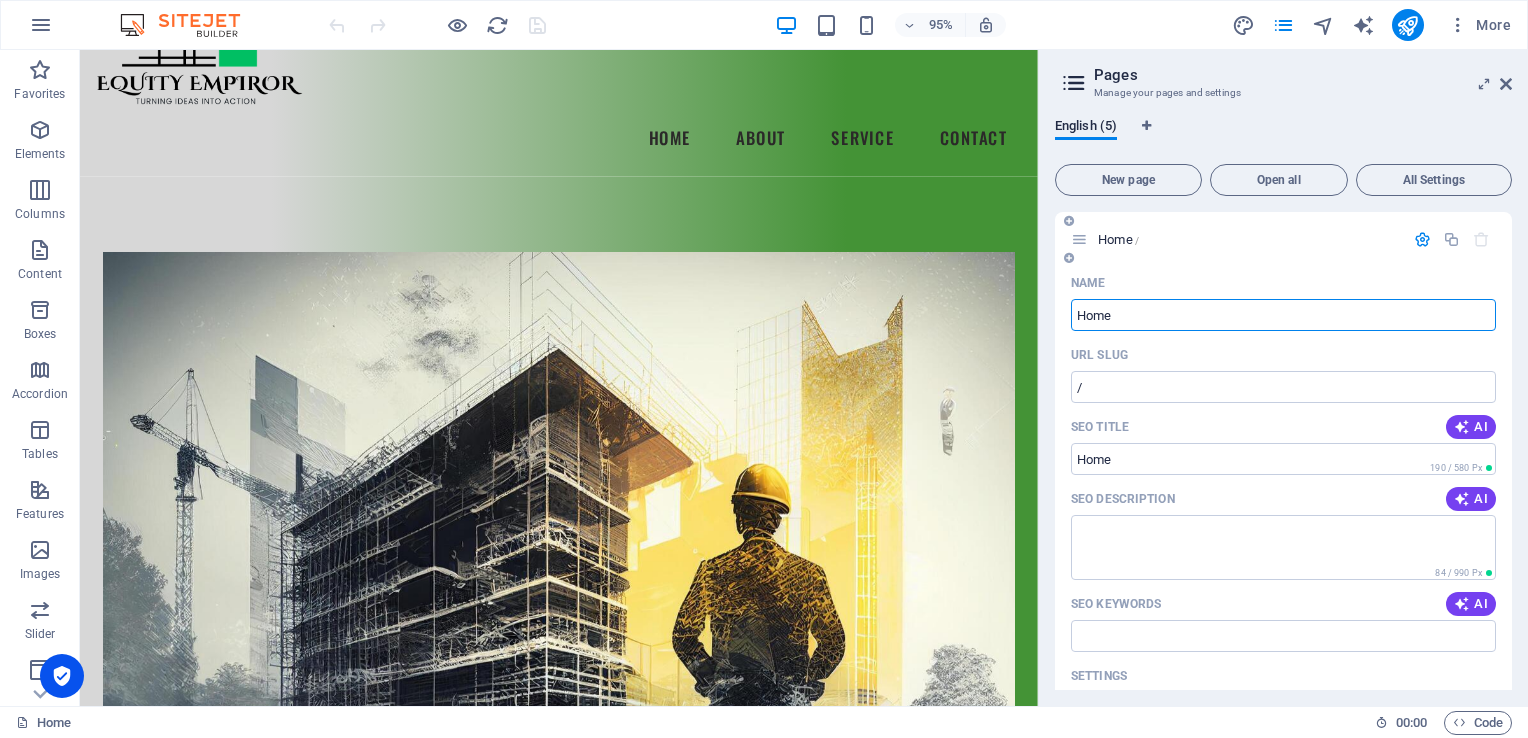 click at bounding box center (1422, 239) 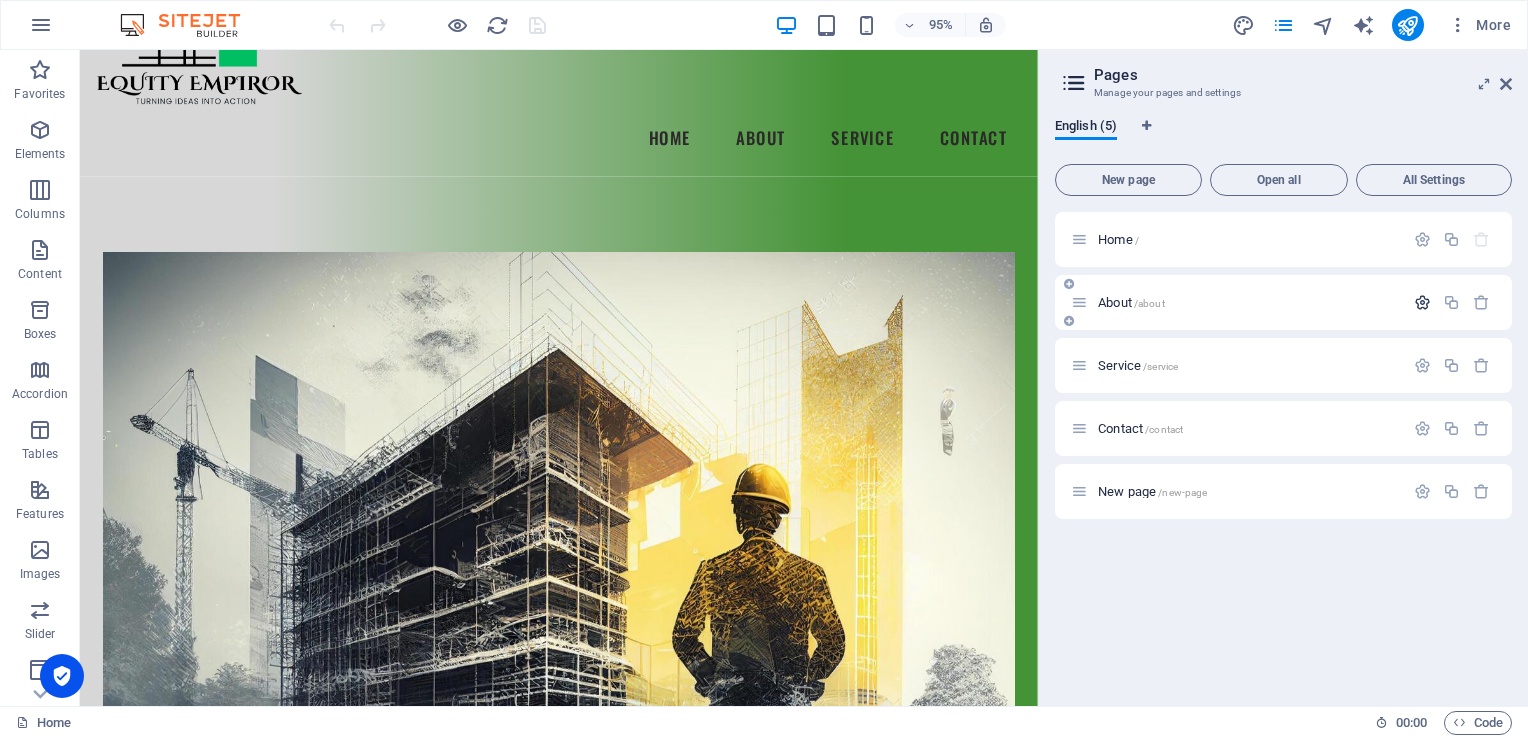 click at bounding box center [1422, 302] 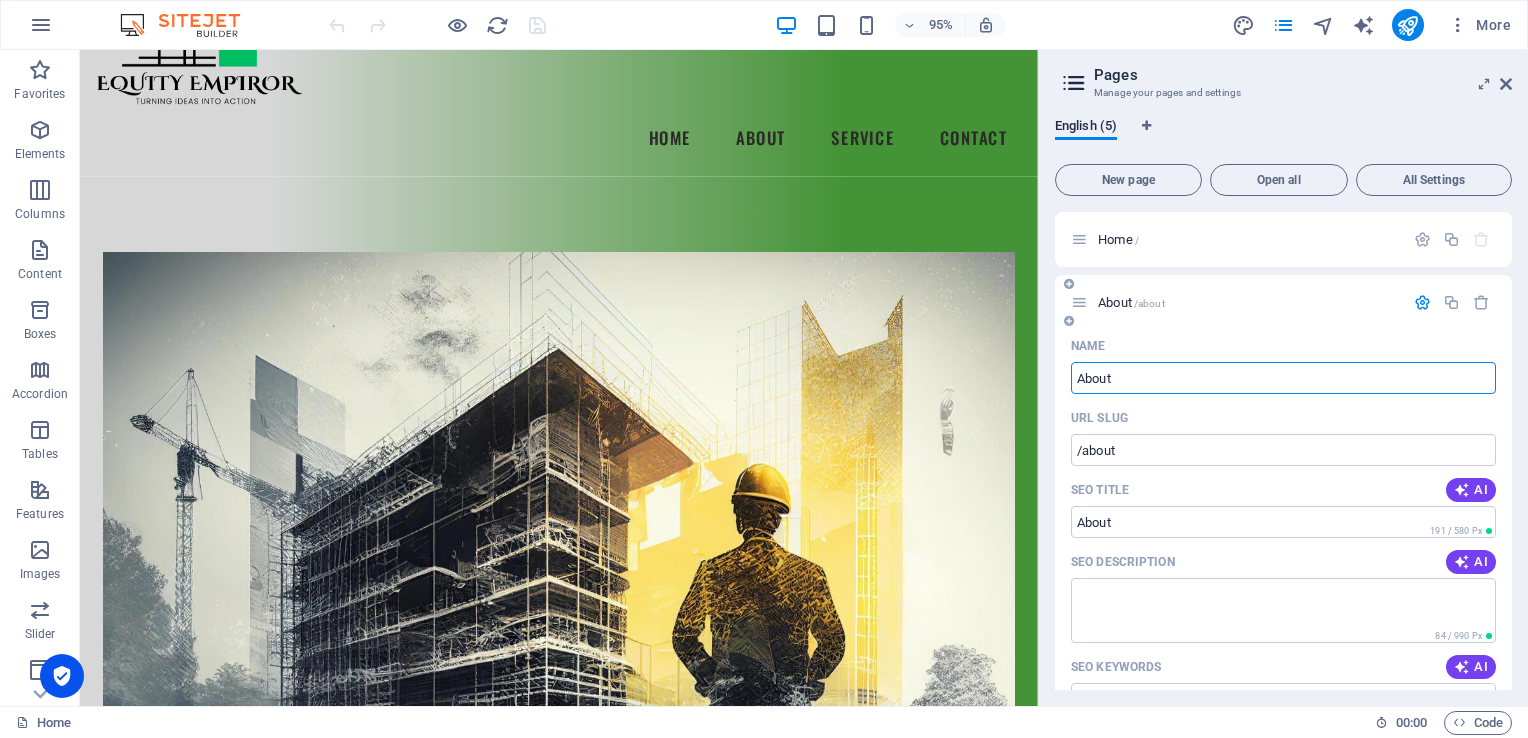 click at bounding box center [1422, 302] 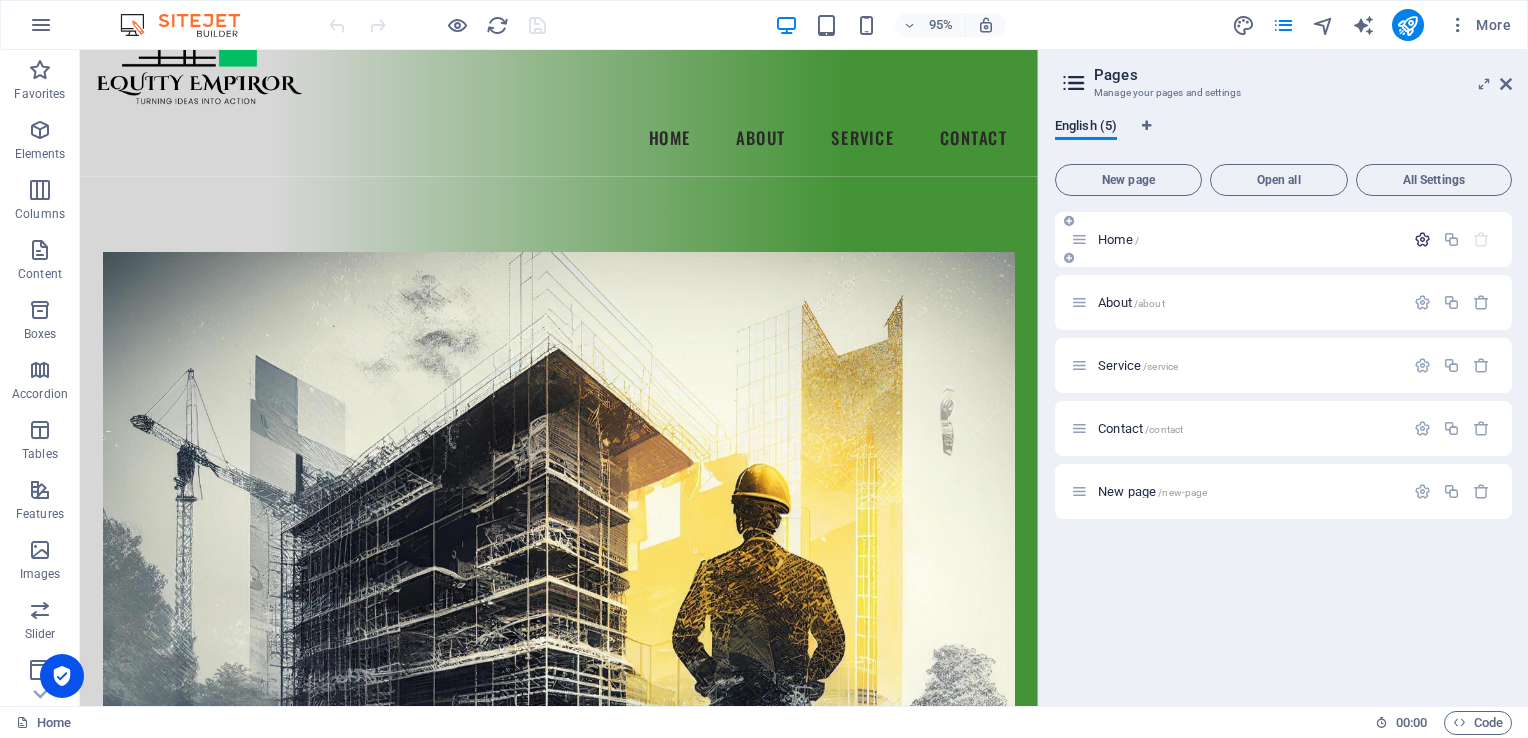 click at bounding box center [1422, 239] 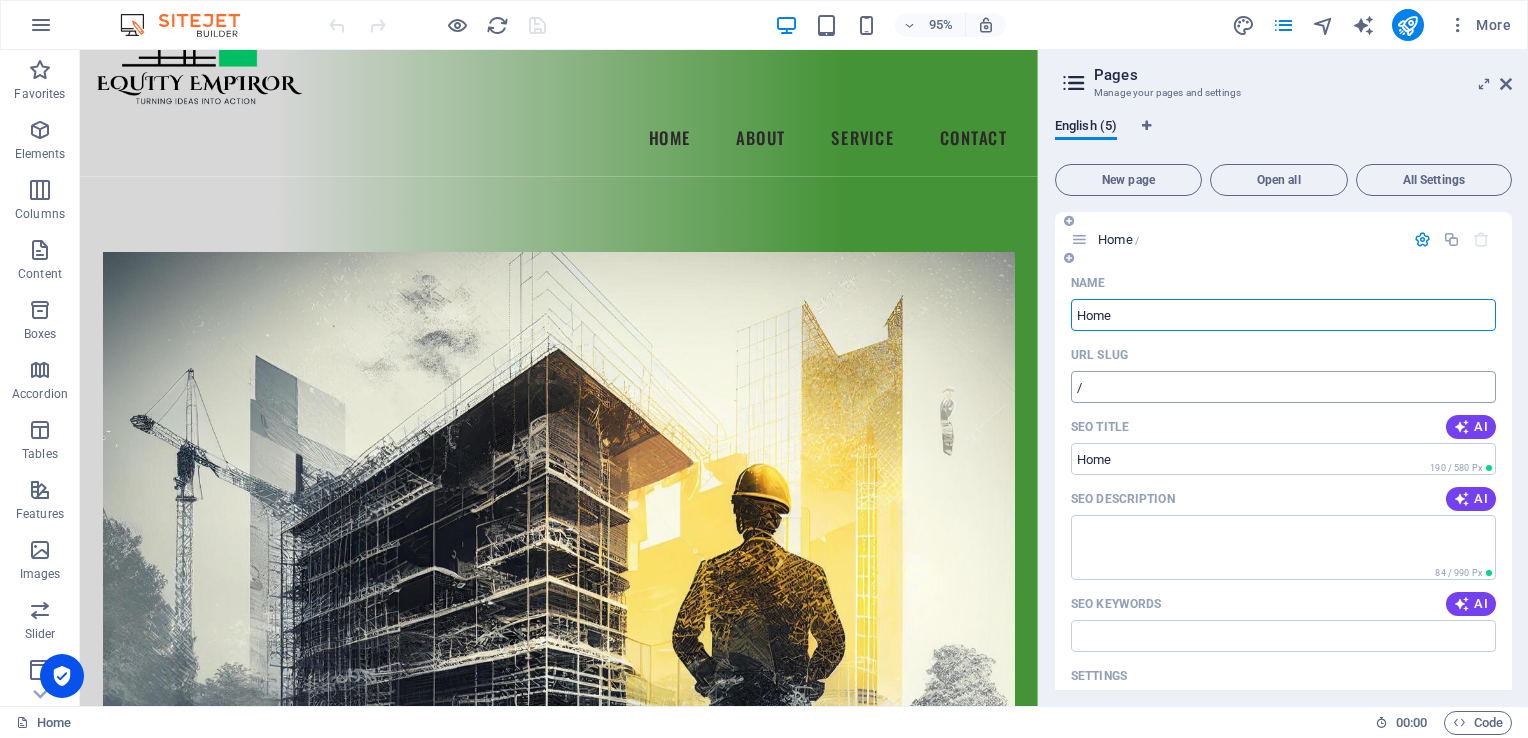 click on "/" at bounding box center [1283, 387] 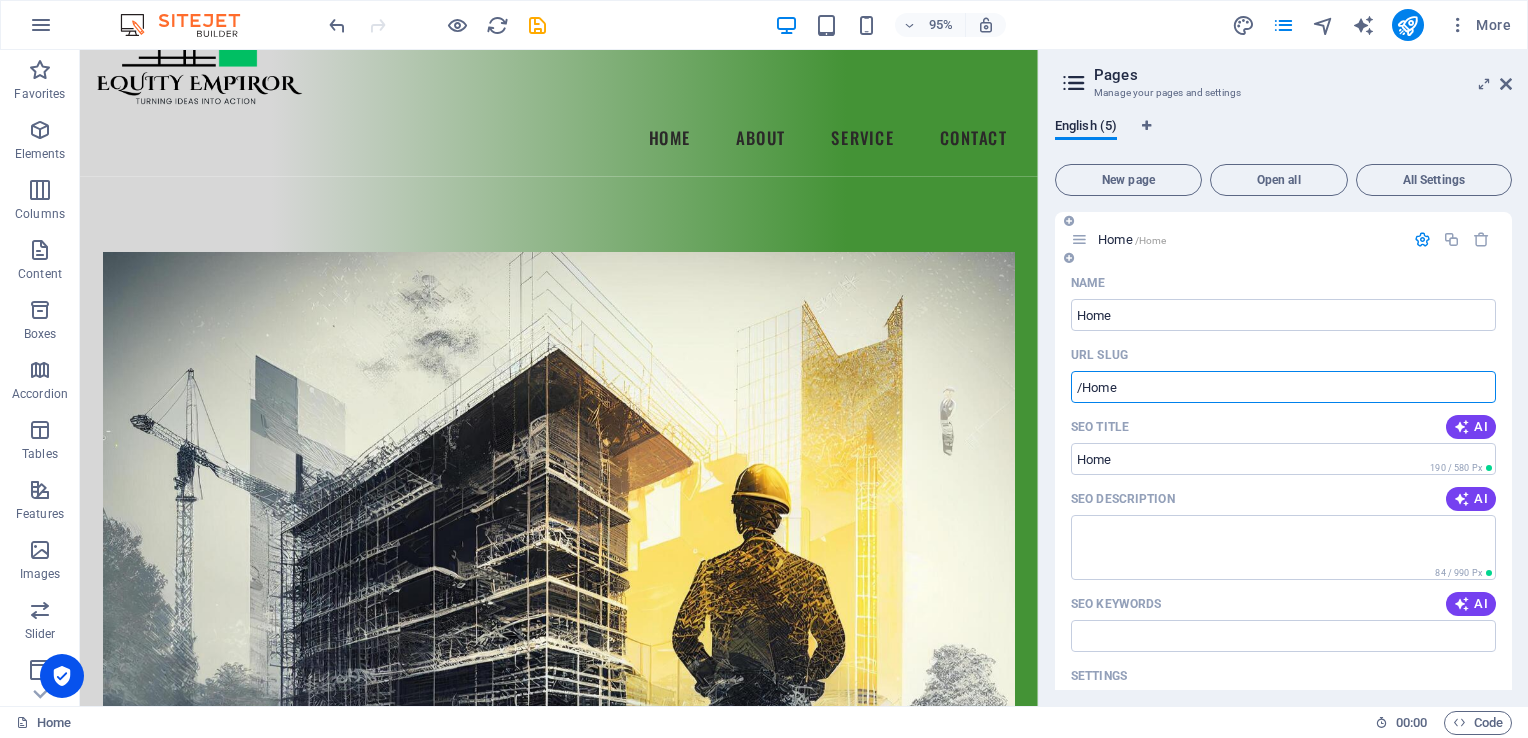 type on "/Home" 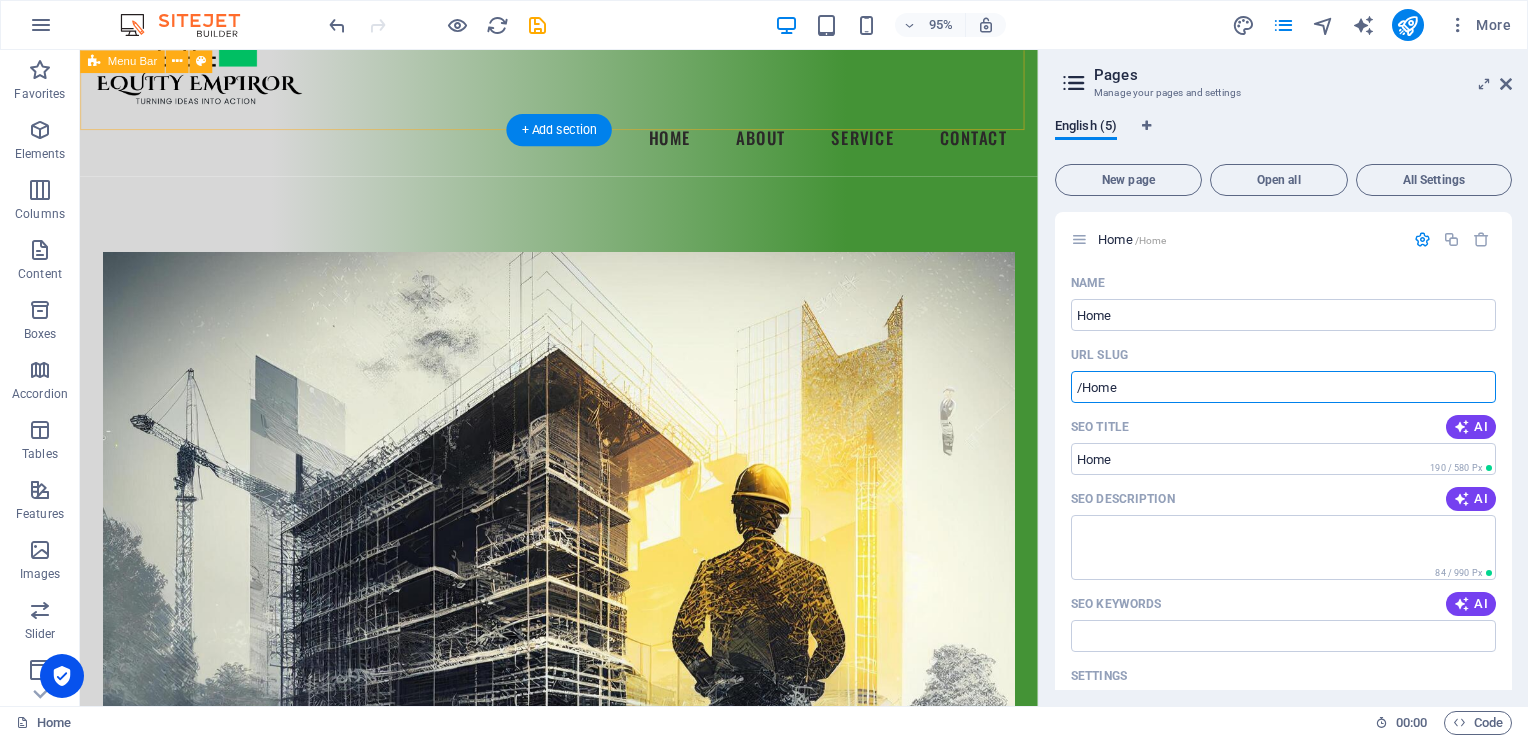 click on "Menu Home About Service Contact" at bounding box center [584, 66] 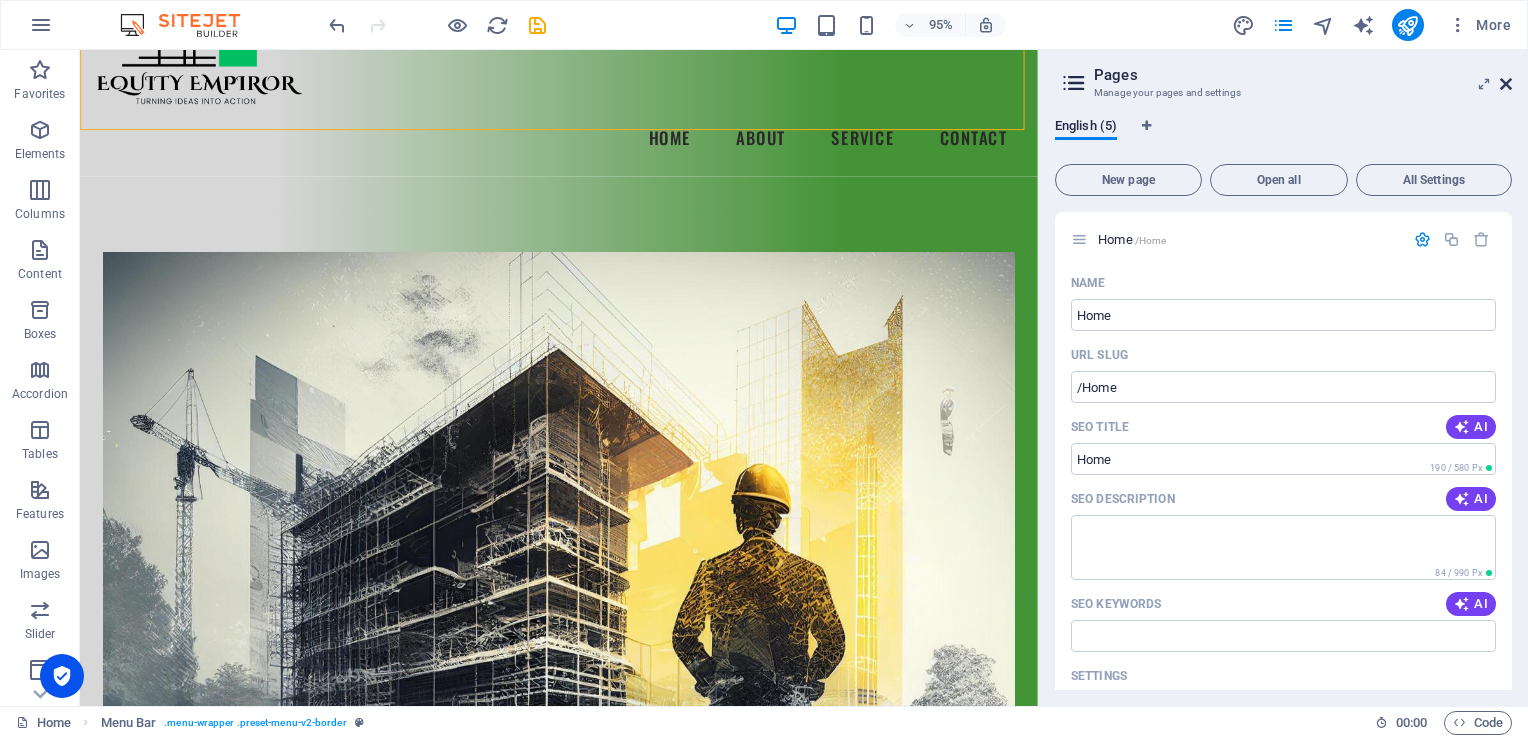 click at bounding box center (1506, 84) 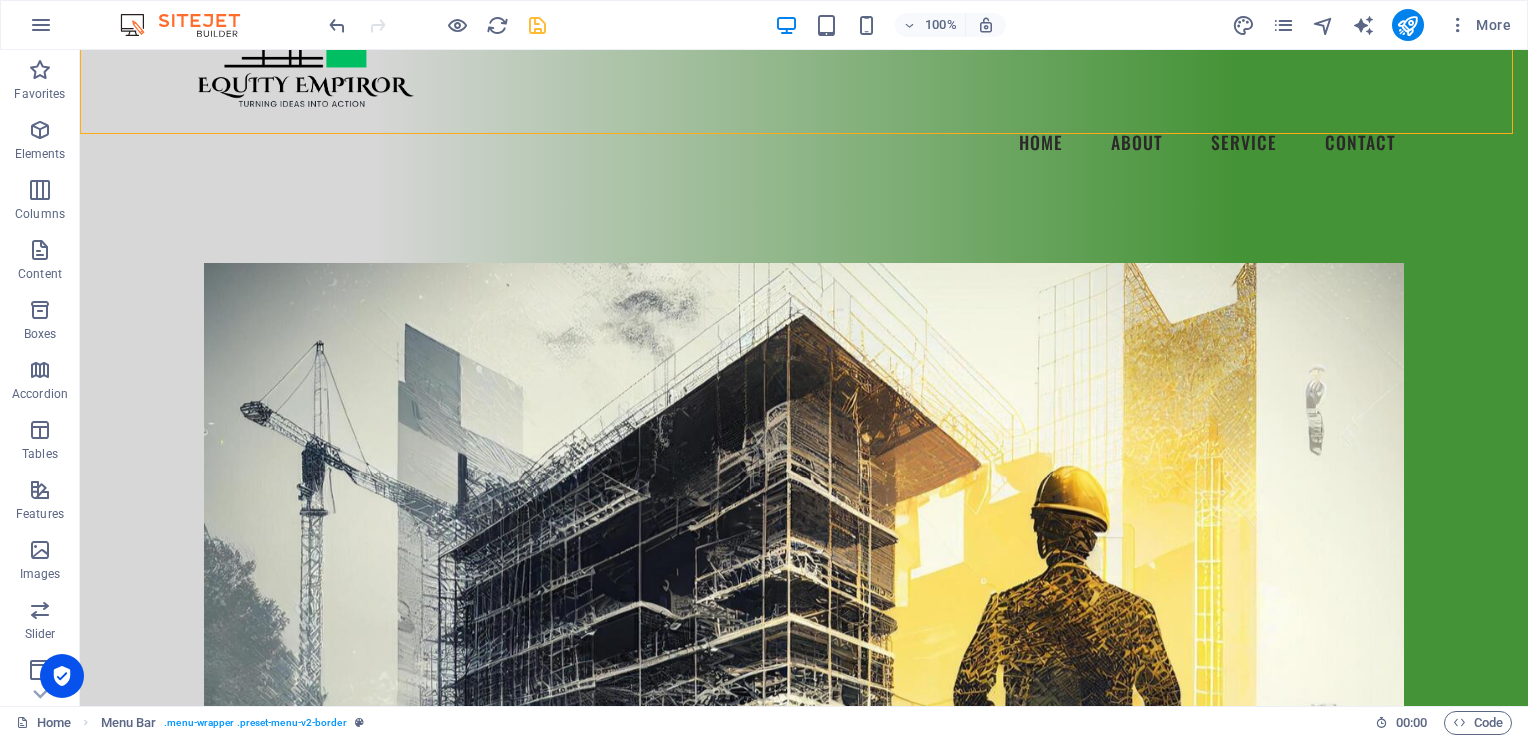 click at bounding box center (537, 25) 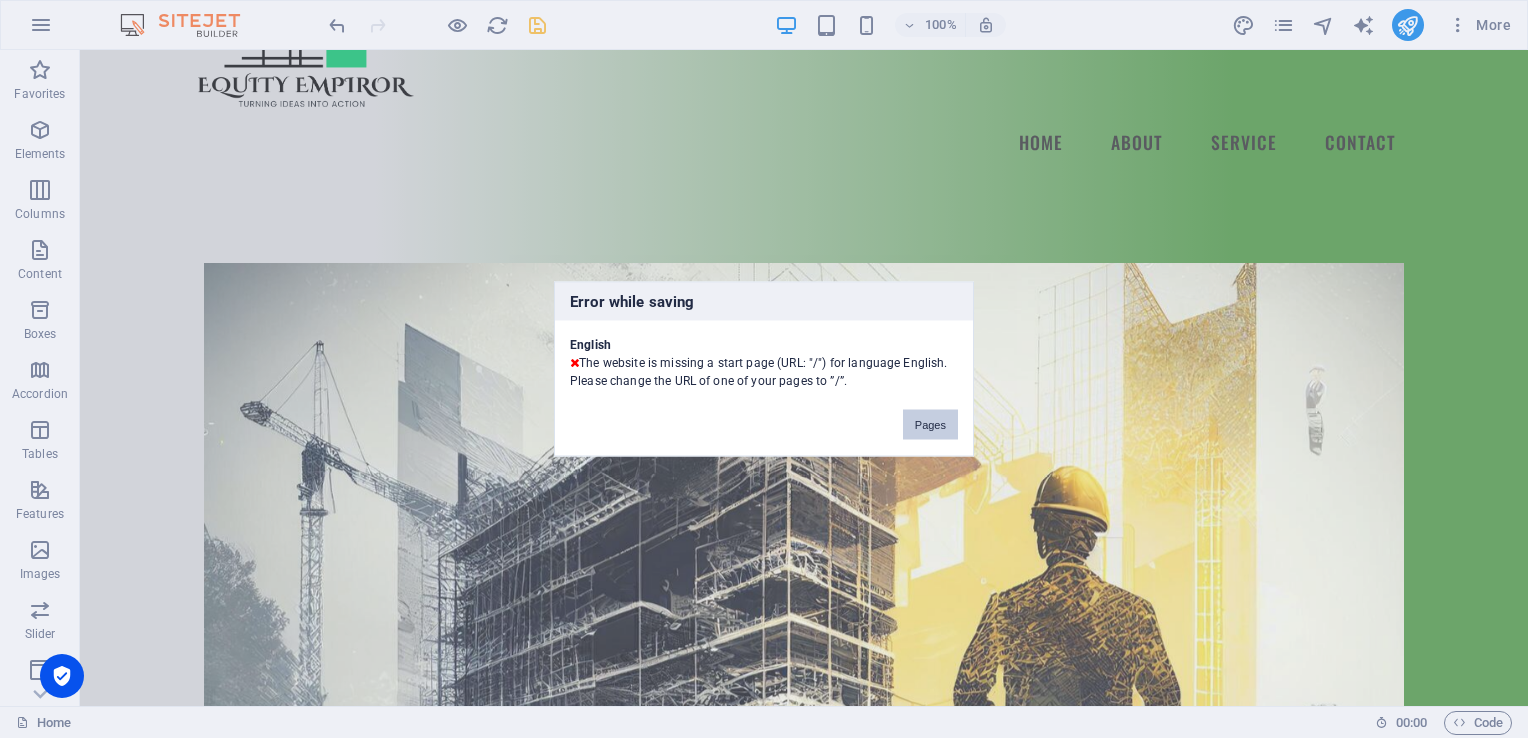 click on "Pages" at bounding box center (930, 425) 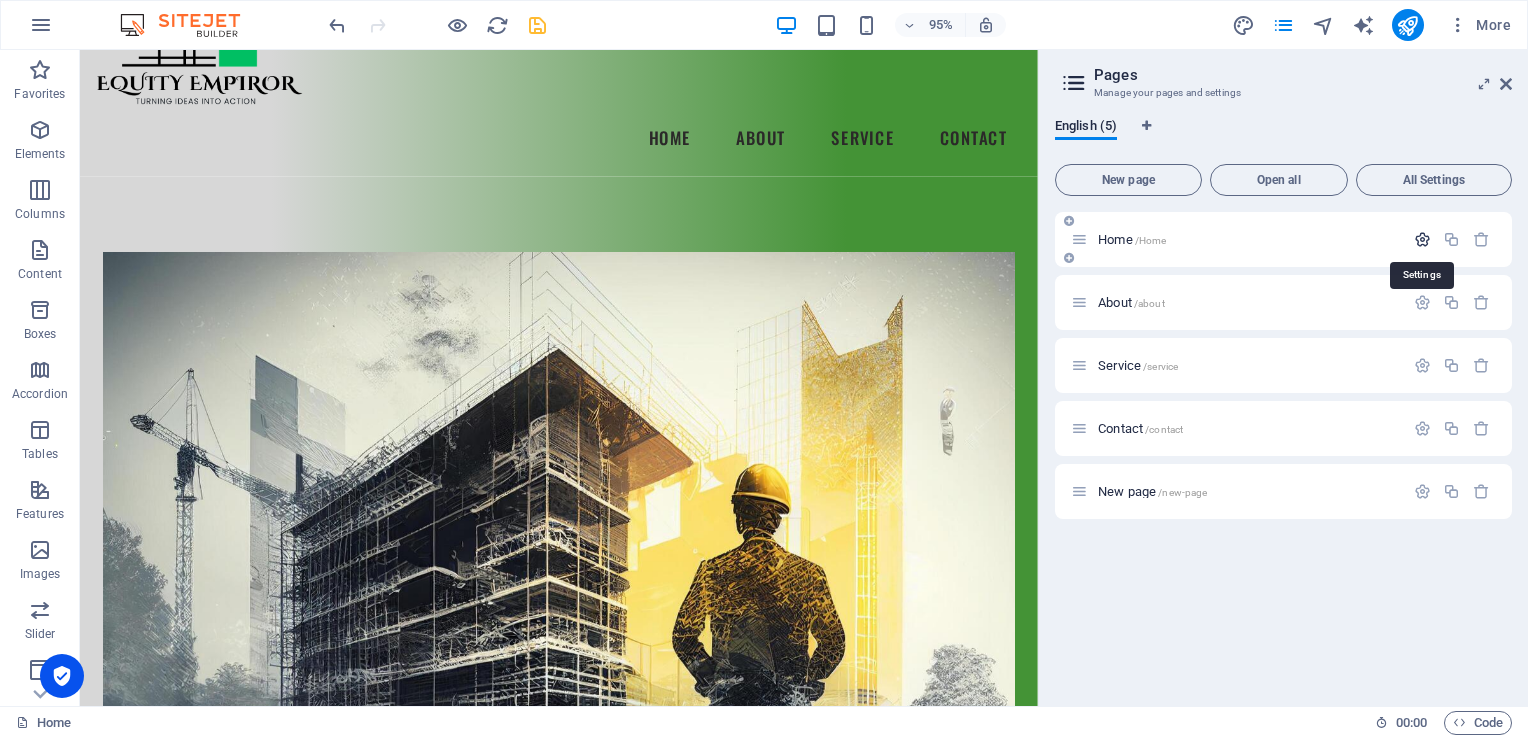 click at bounding box center [1422, 239] 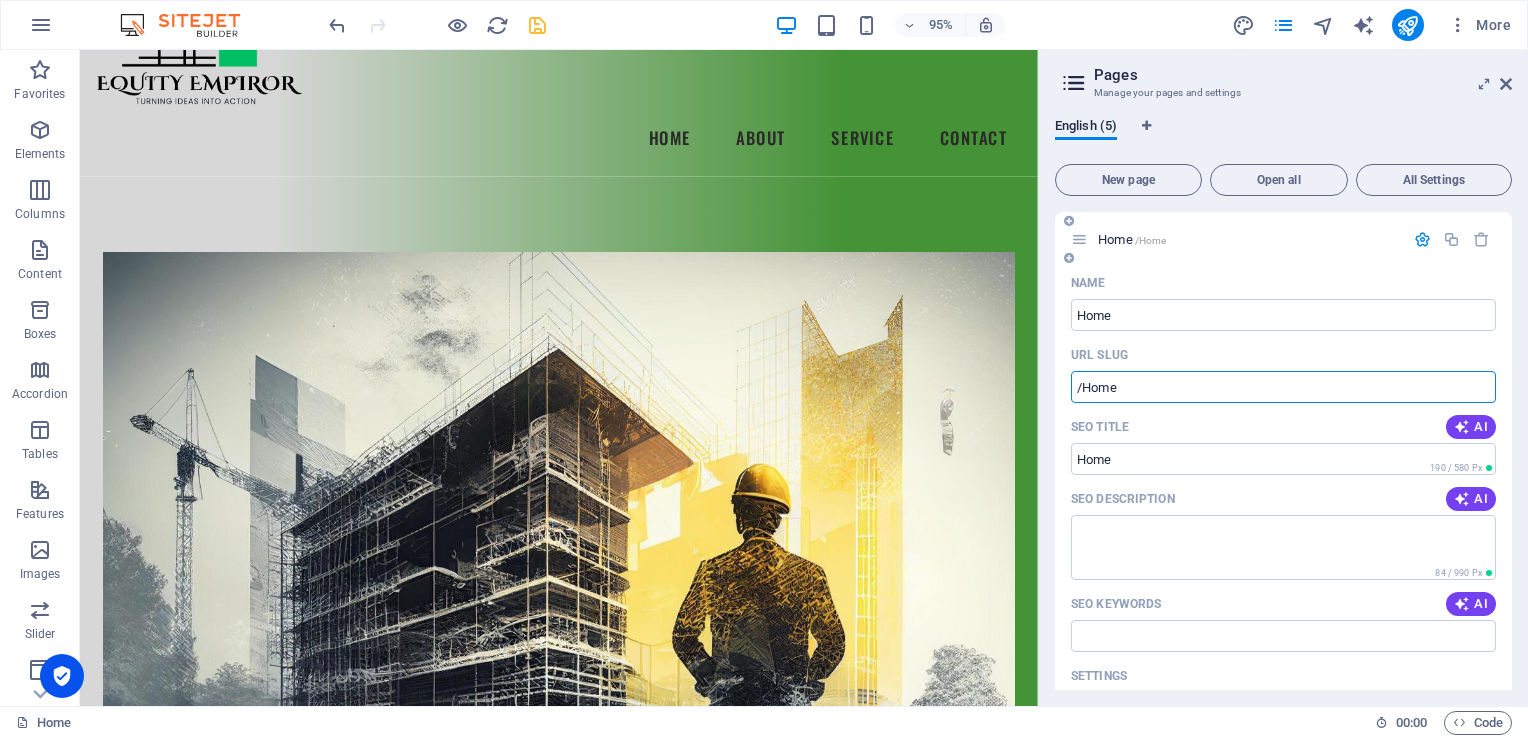 drag, startPoint x: 1132, startPoint y: 393, endPoint x: 1084, endPoint y: 392, distance: 48.010414 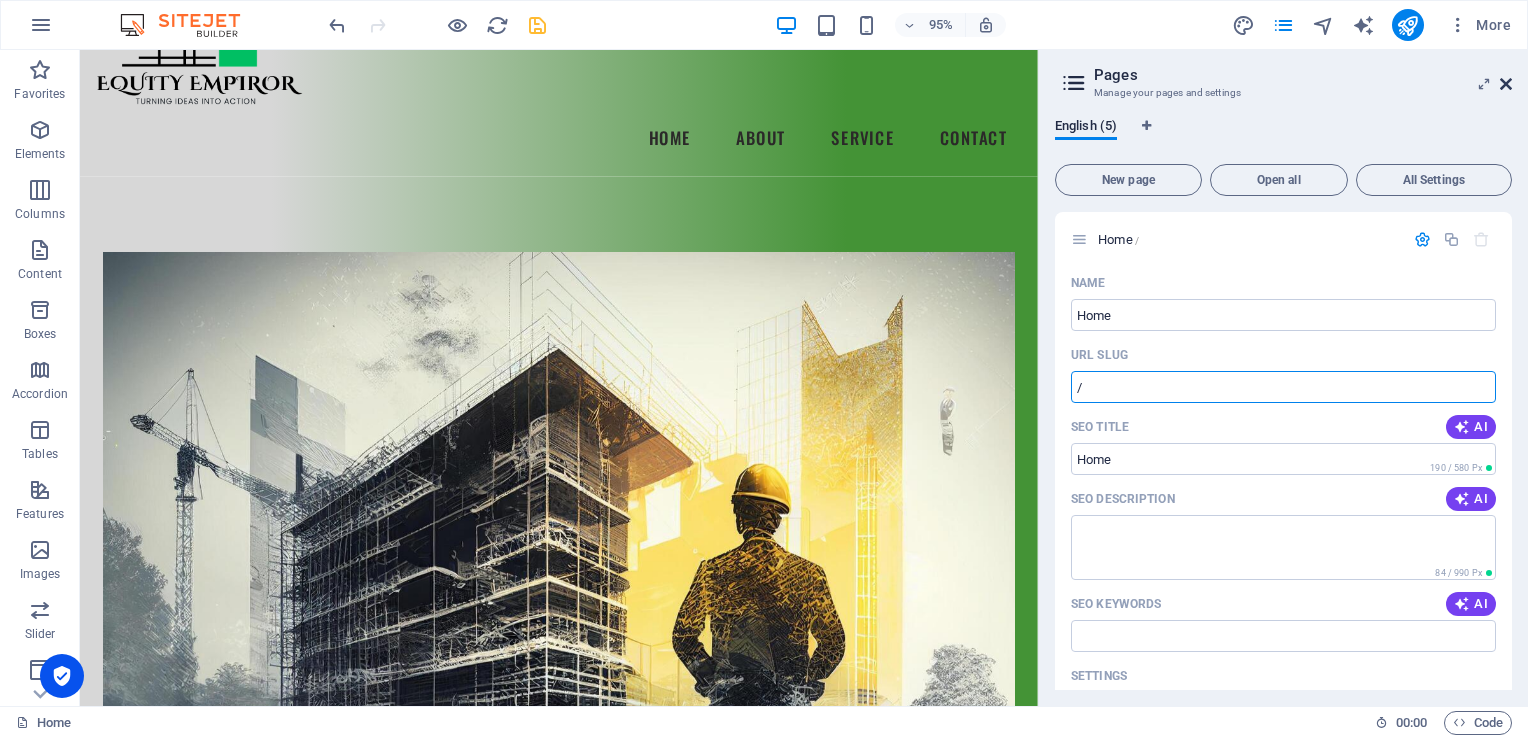 type on "/" 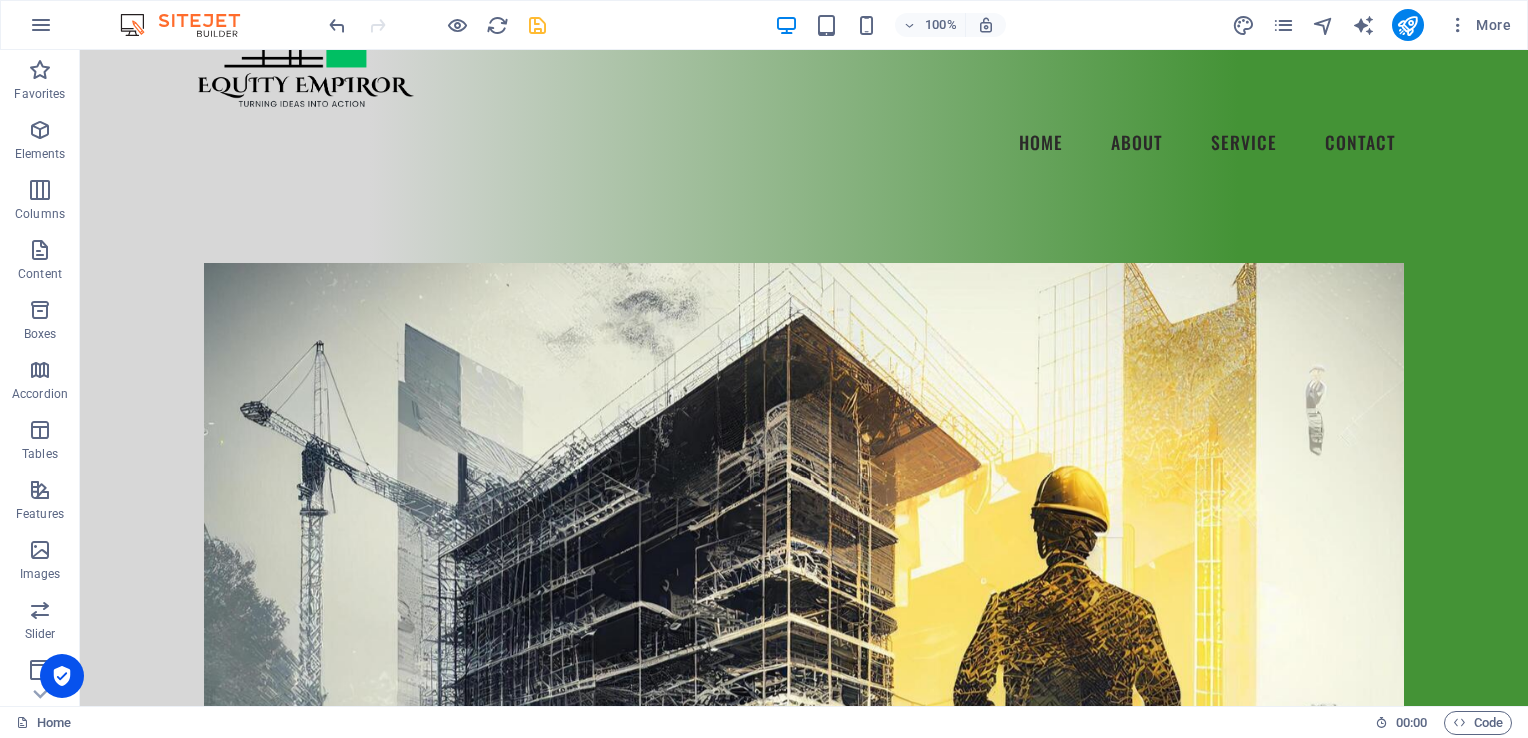 click at bounding box center [537, 25] 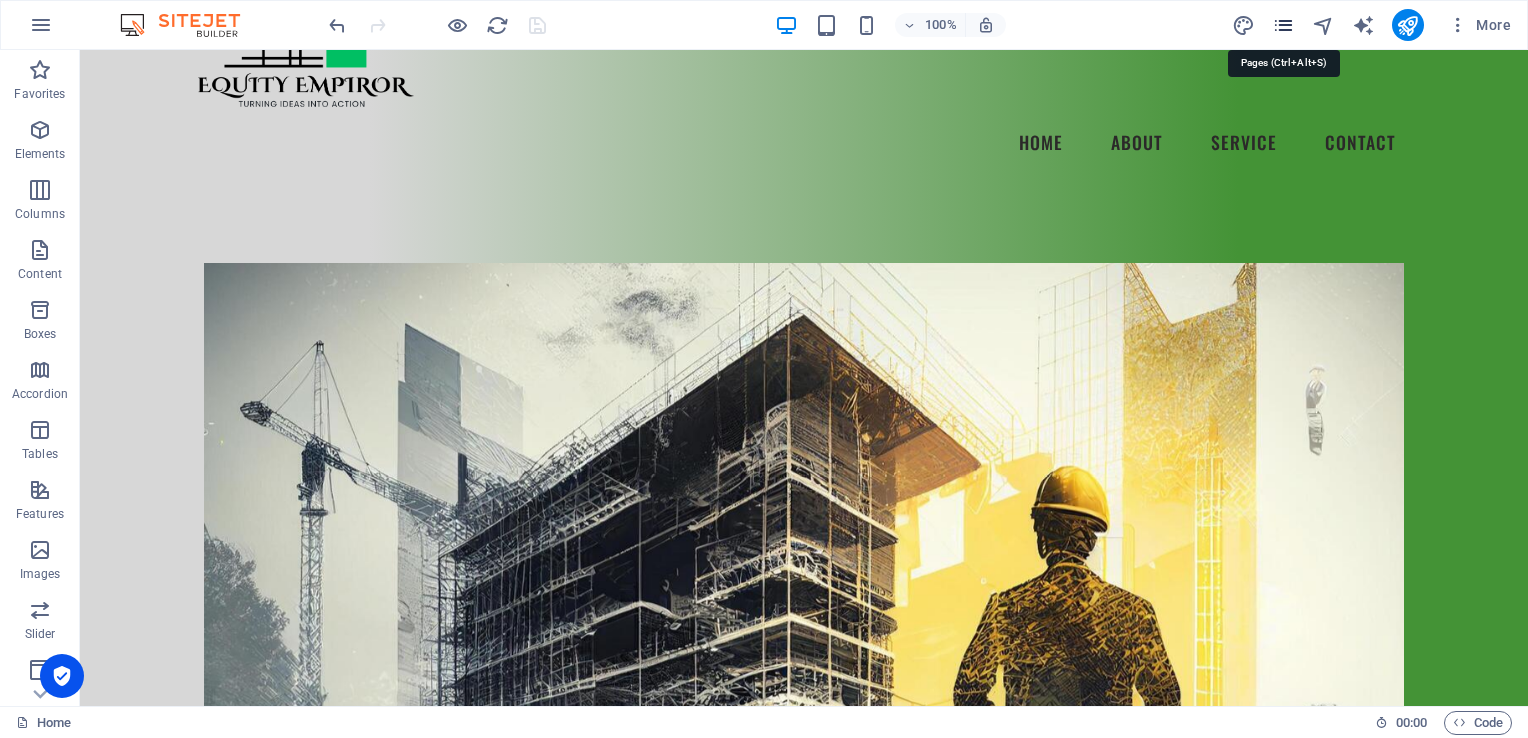 click at bounding box center [1283, 25] 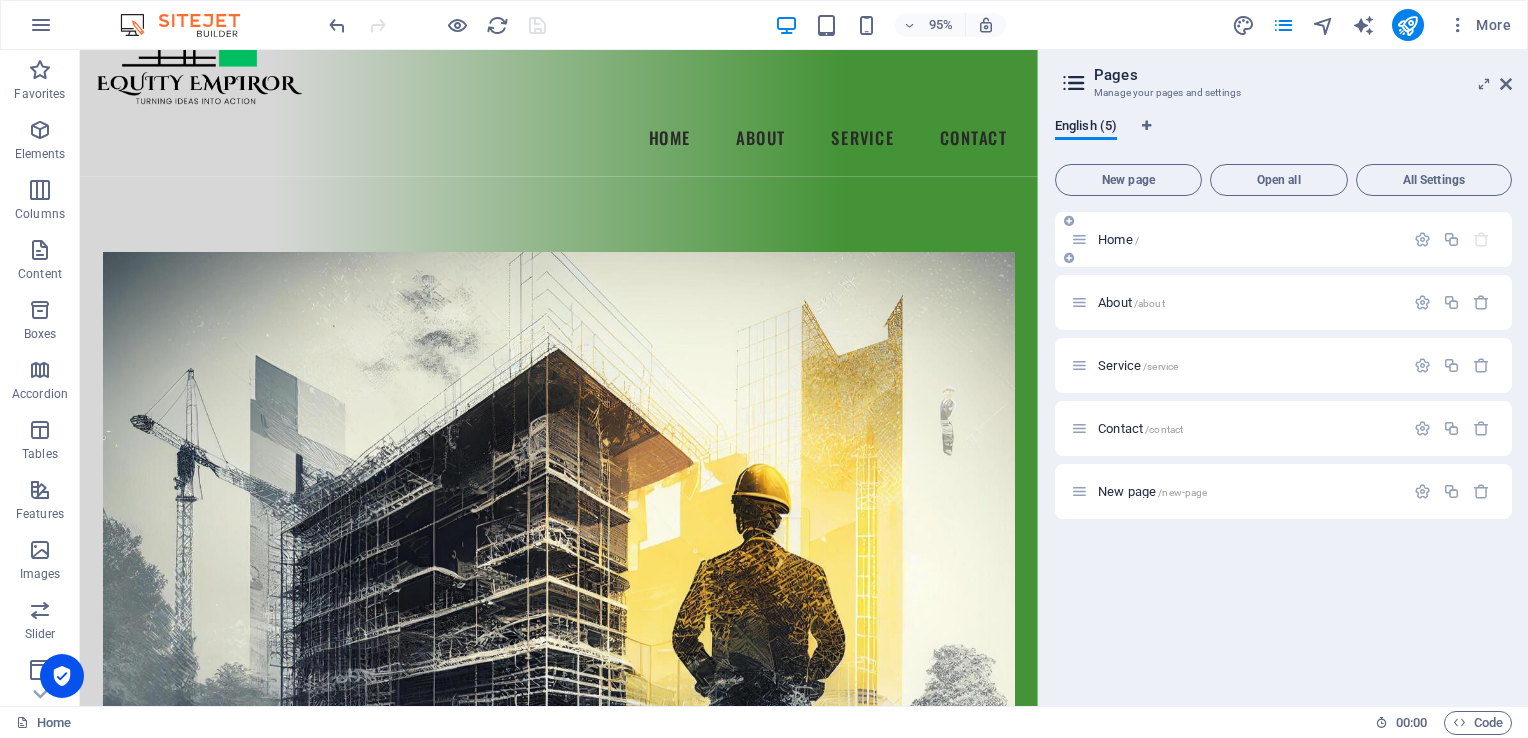 click on "Home /" at bounding box center [1237, 239] 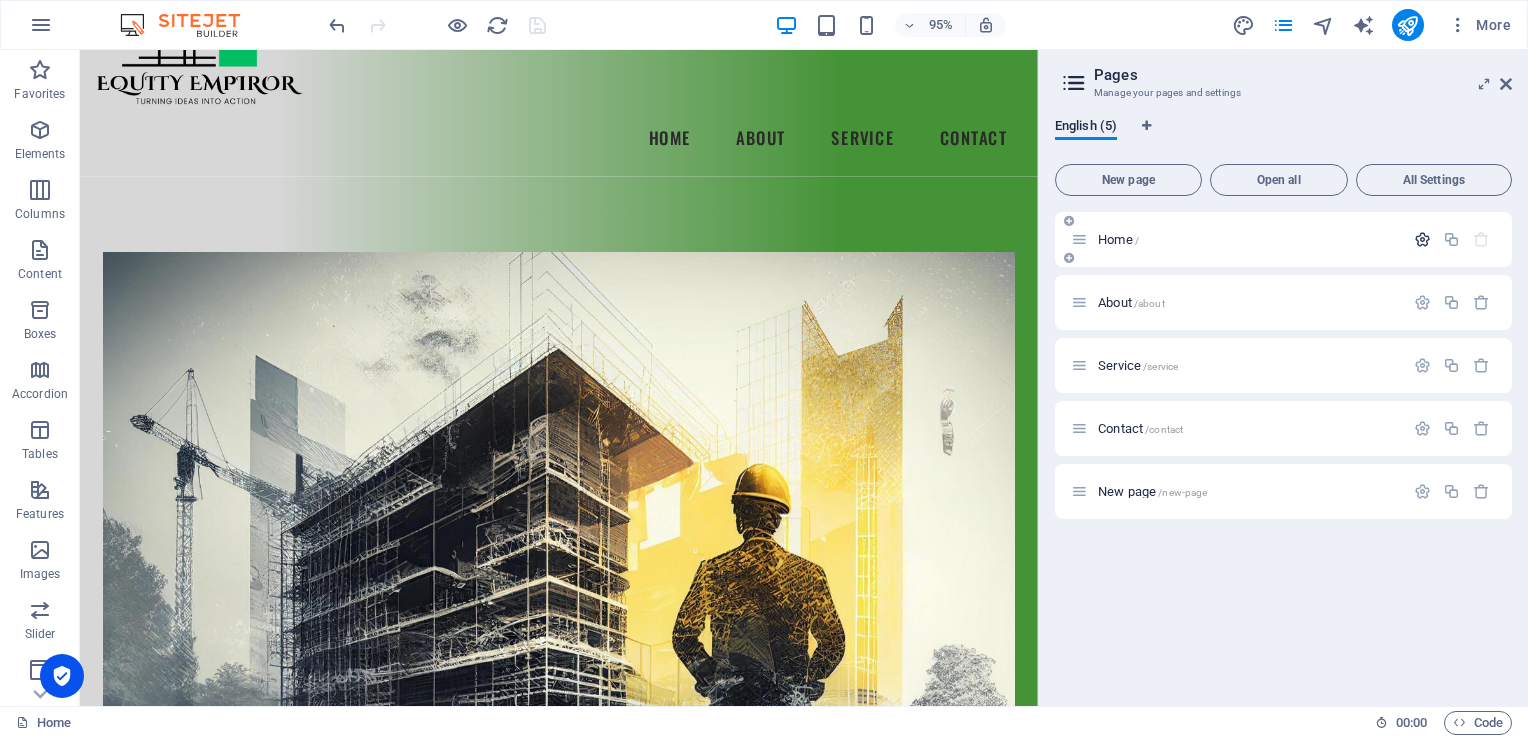click at bounding box center [1422, 239] 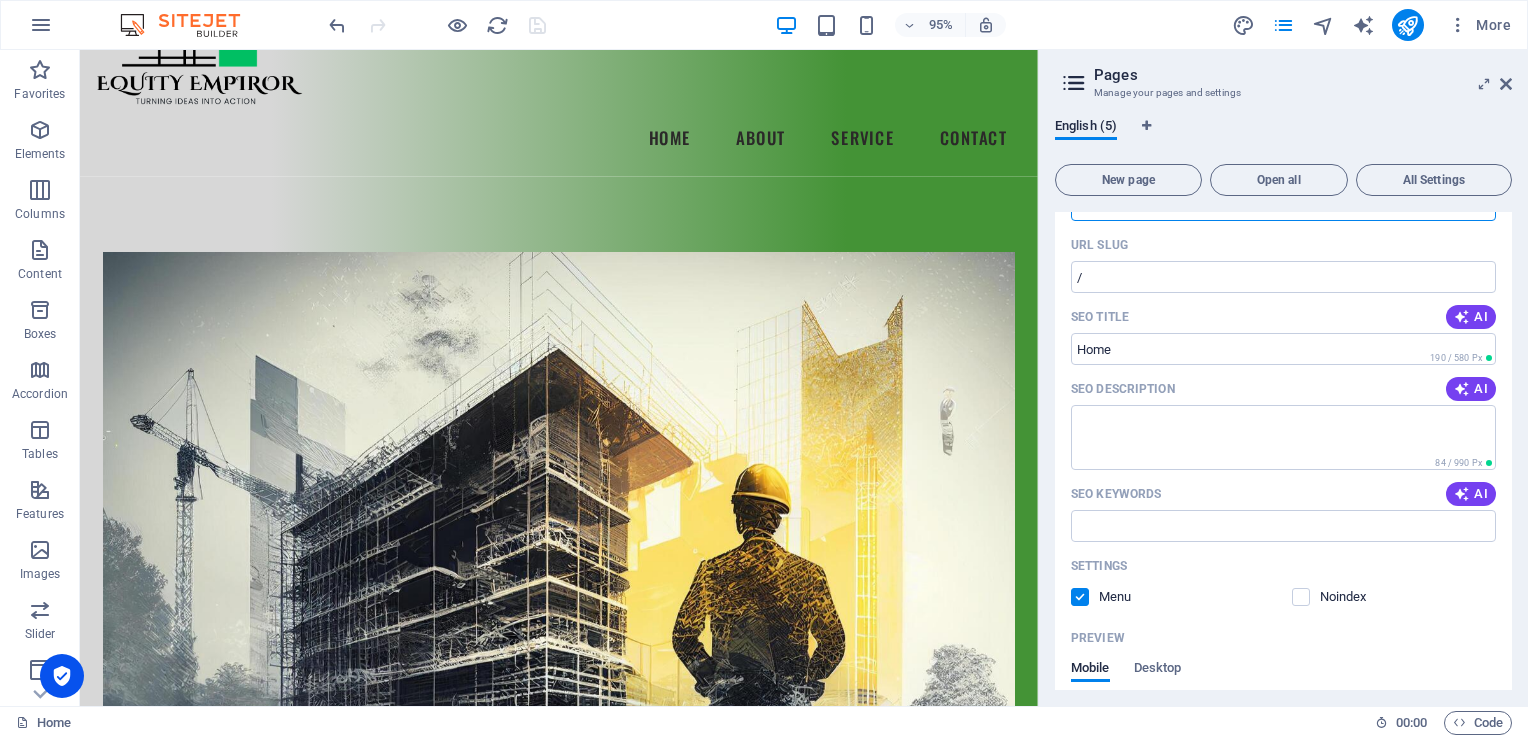 scroll, scrollTop: 100, scrollLeft: 0, axis: vertical 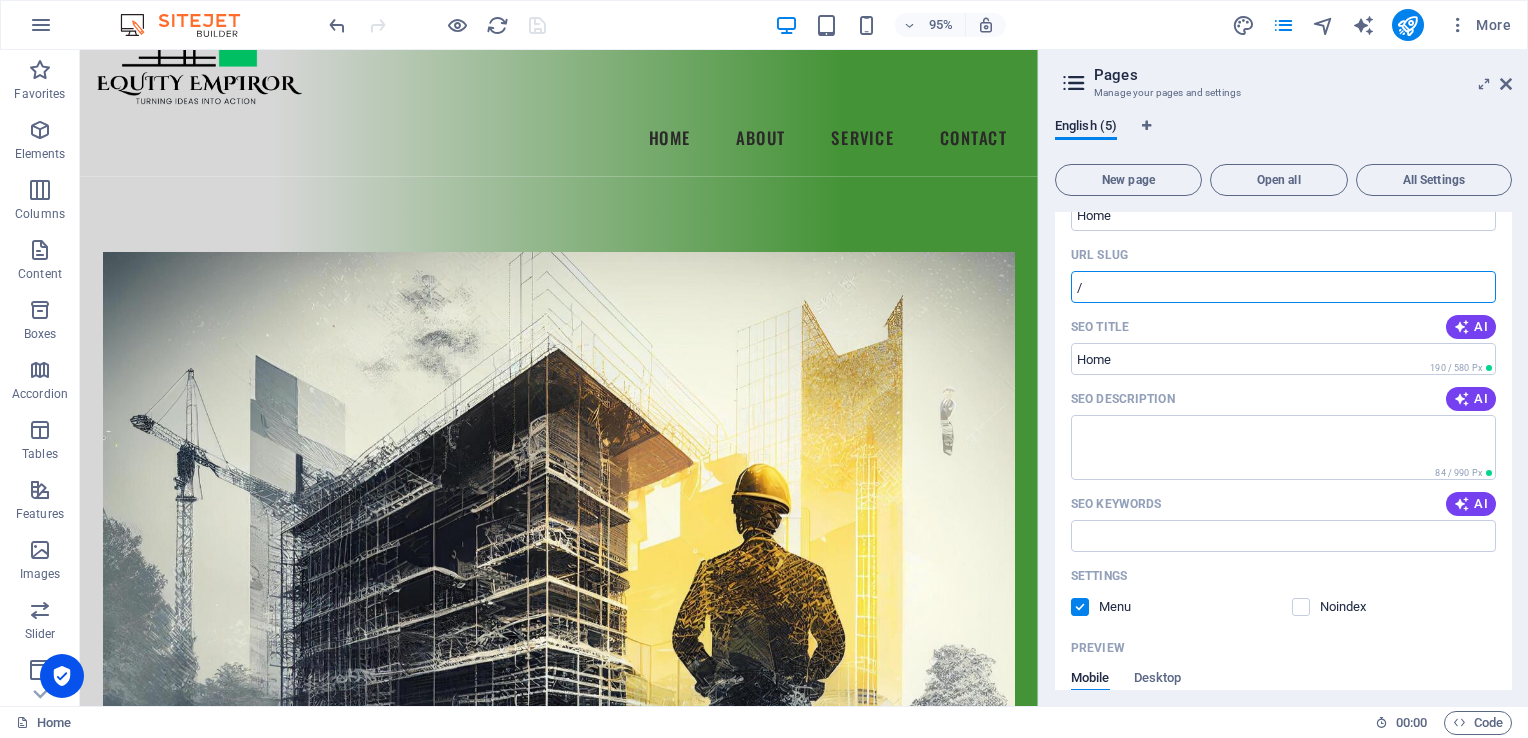 click on "/" at bounding box center [1283, 287] 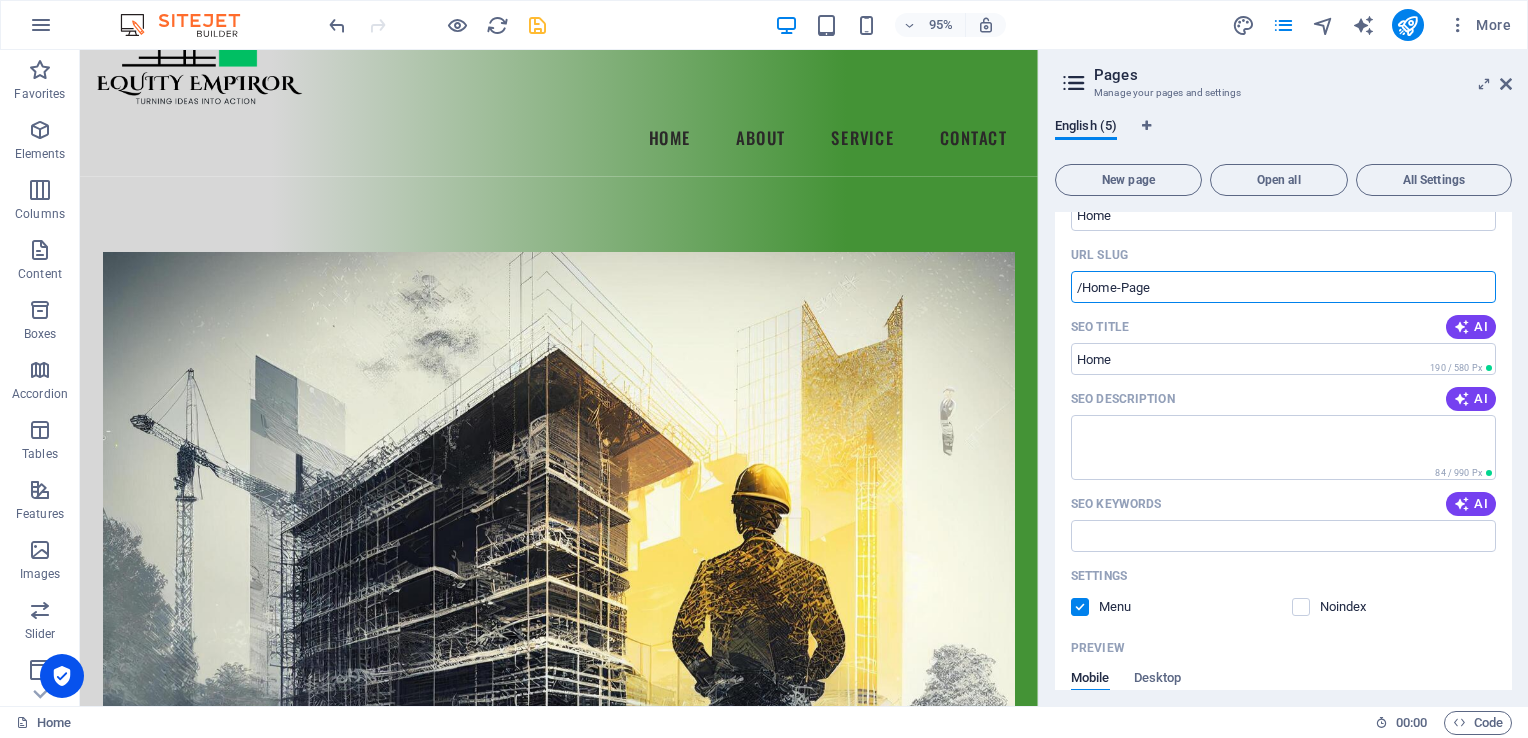 click on "/Home-Page" at bounding box center [1283, 287] 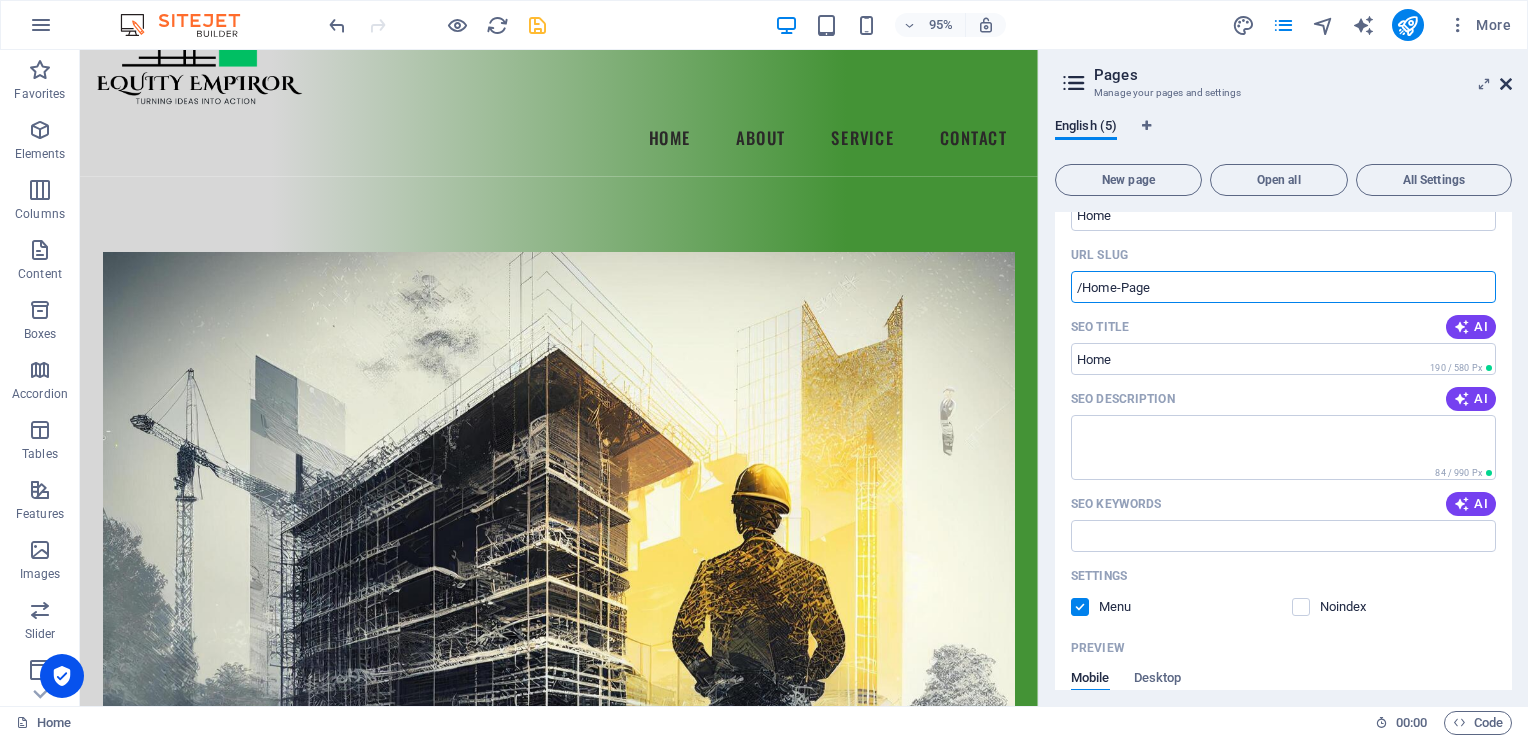 type on "/Home-Page" 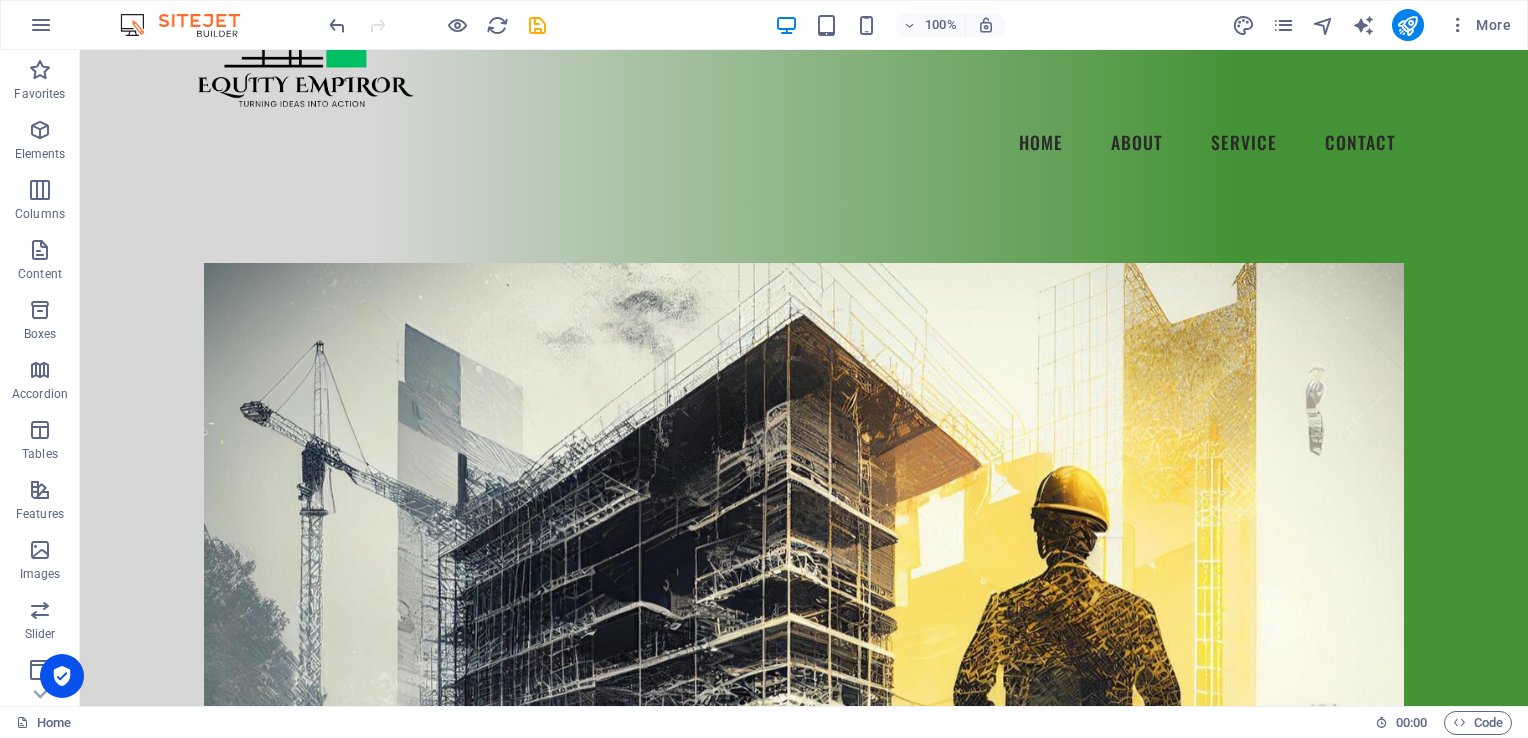 click at bounding box center (537, 25) 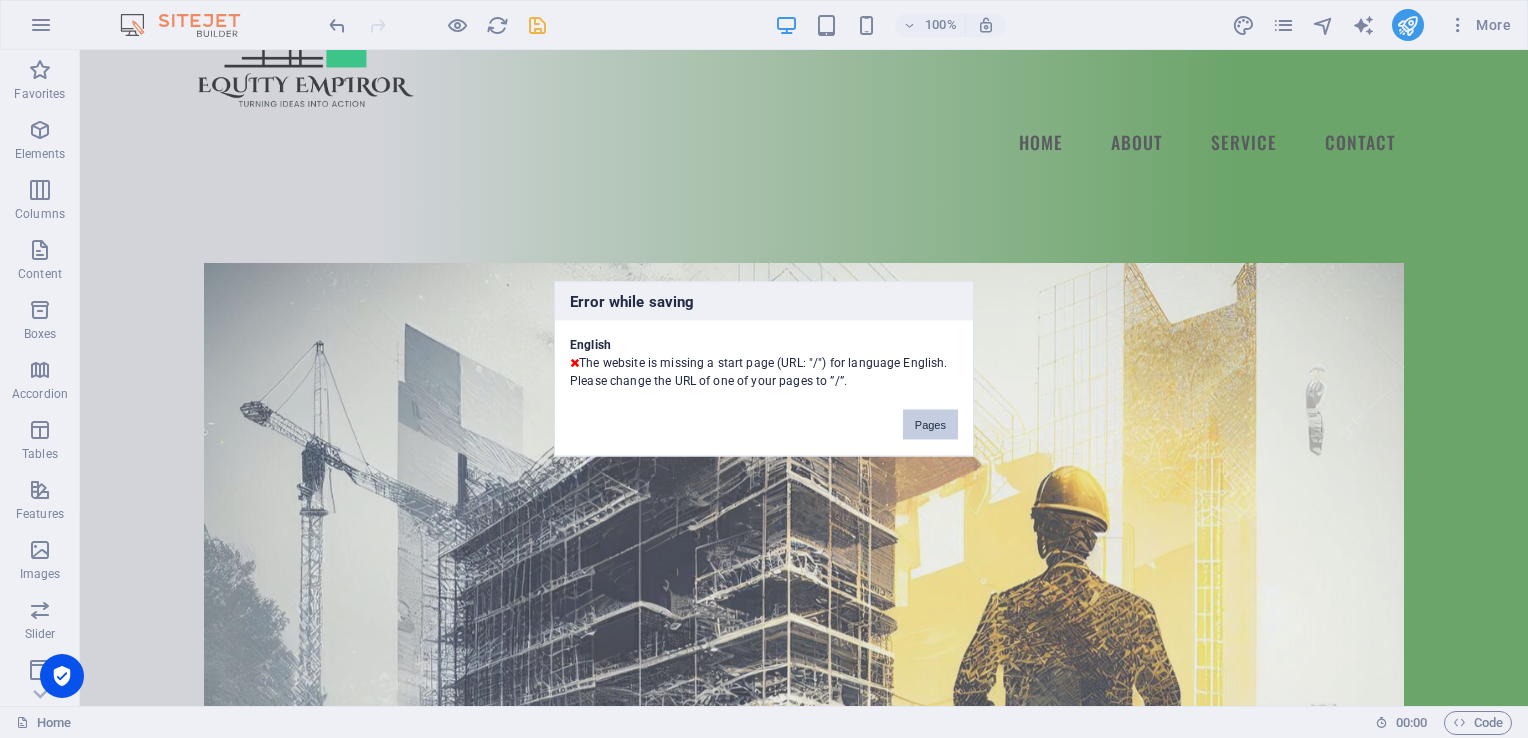 click on "Pages" at bounding box center (930, 425) 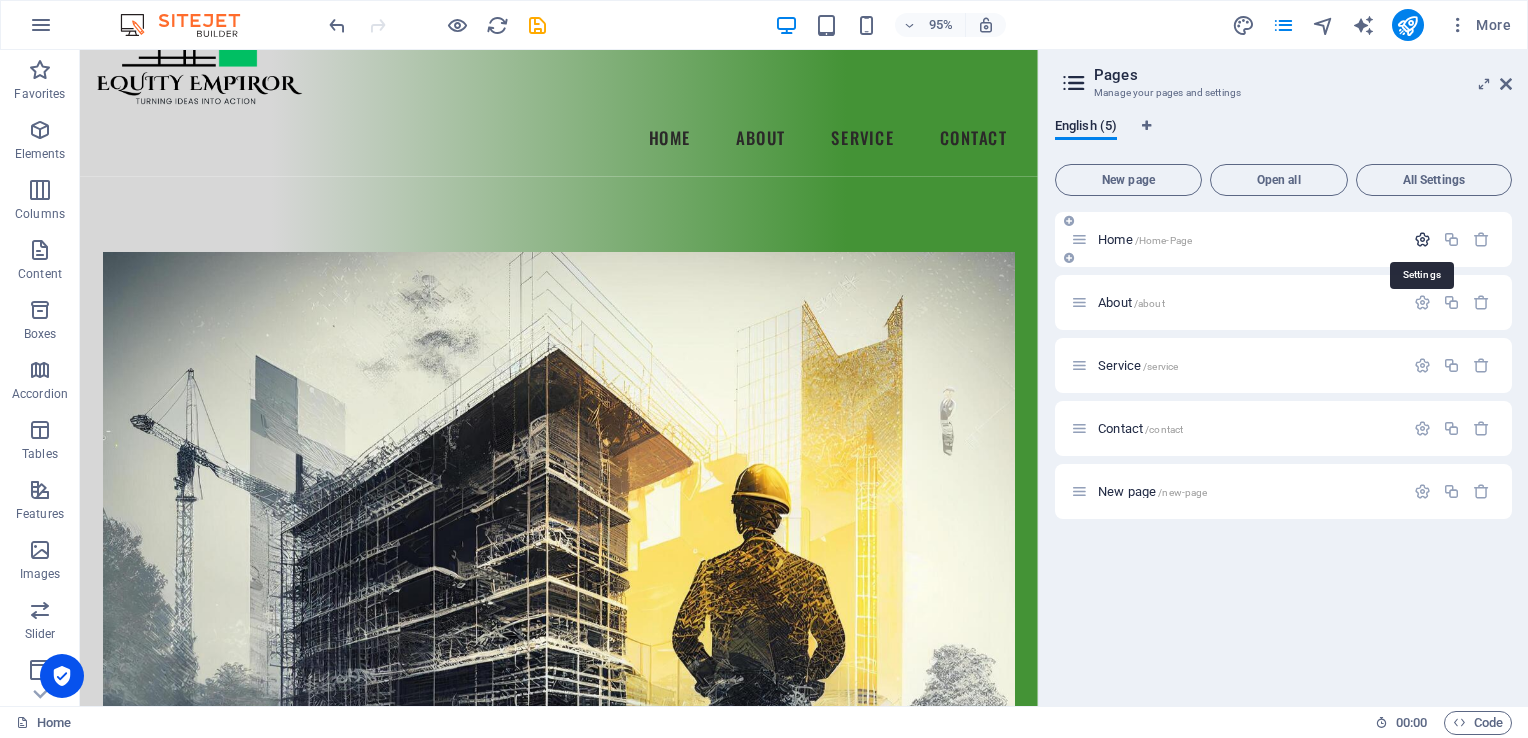 click at bounding box center [1422, 239] 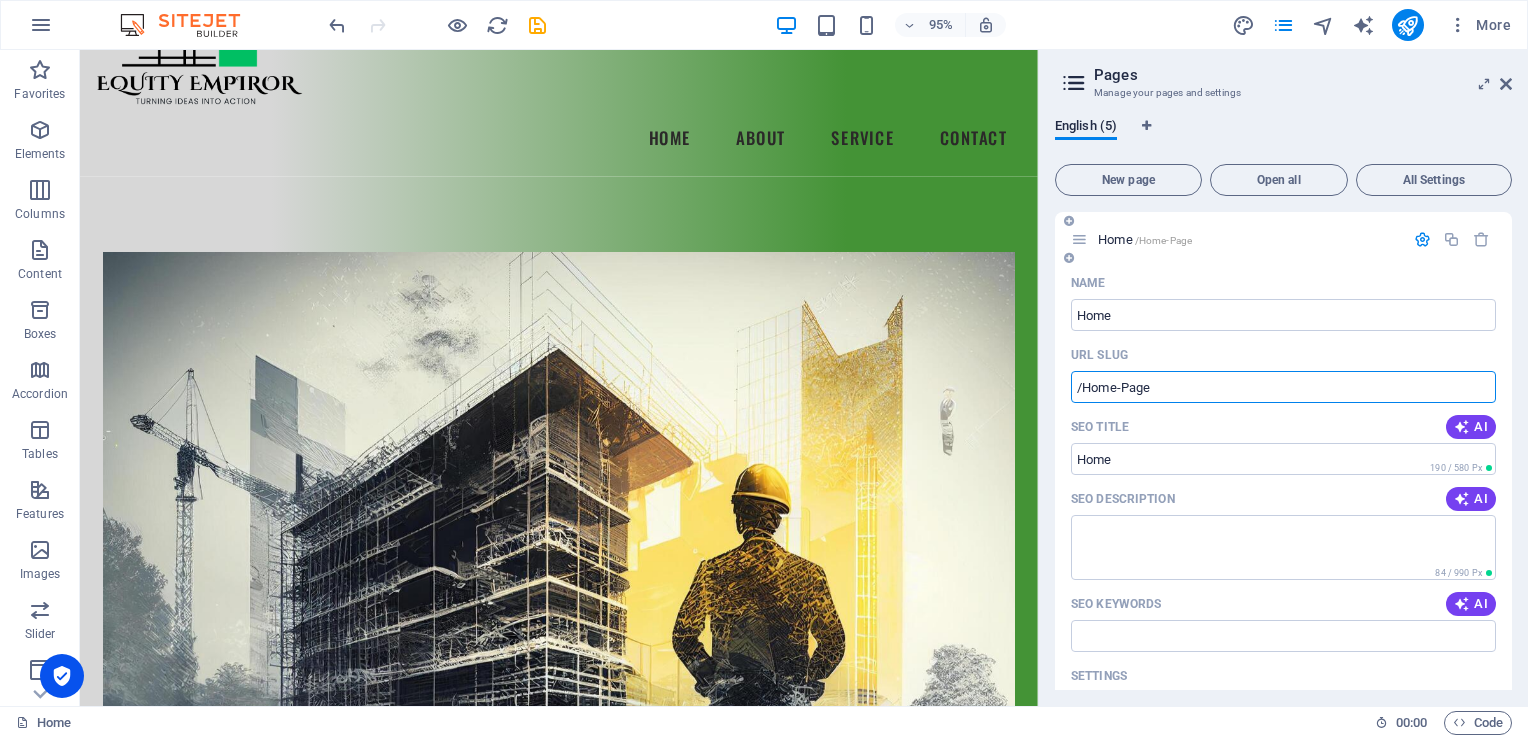 drag, startPoint x: 1165, startPoint y: 391, endPoint x: 1083, endPoint y: 390, distance: 82.006096 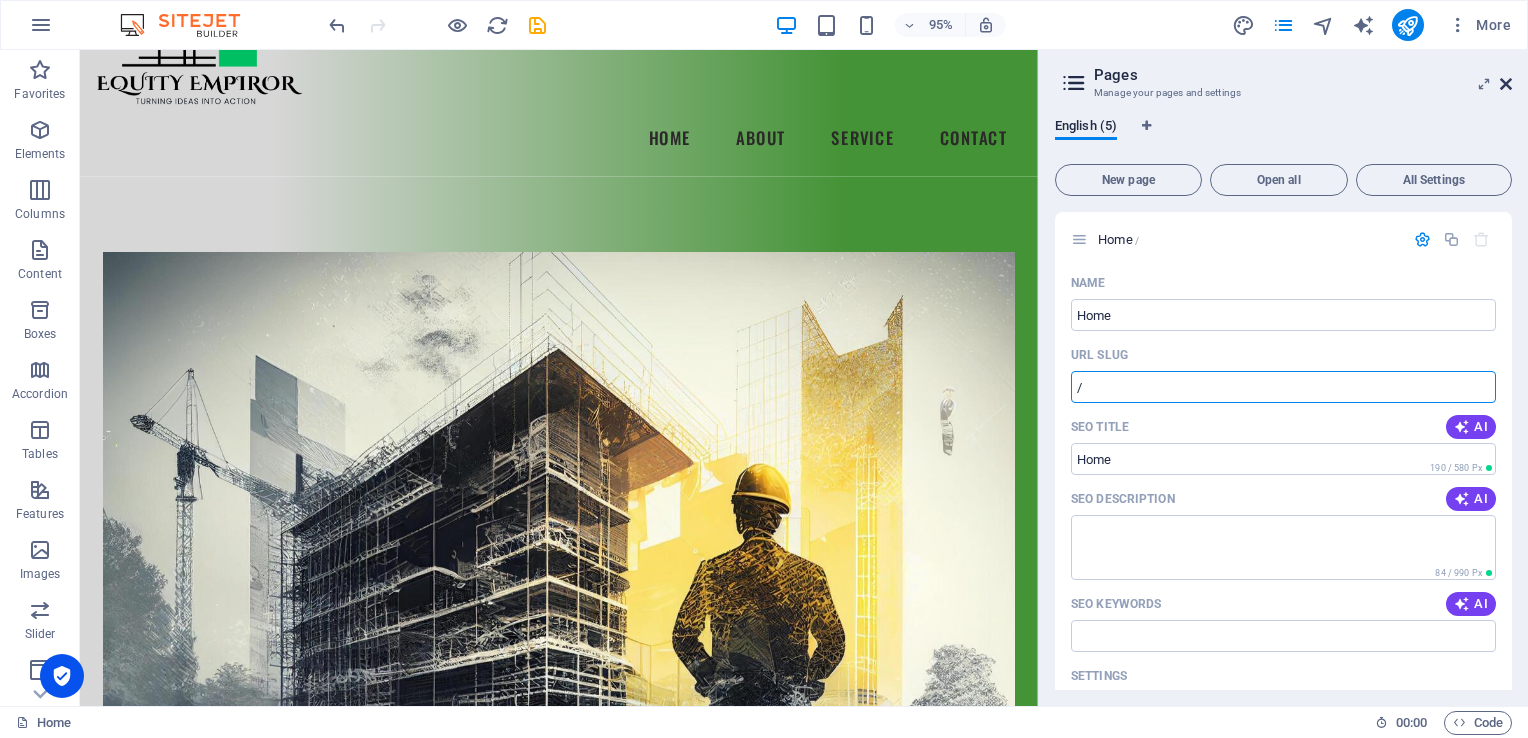 type on "/" 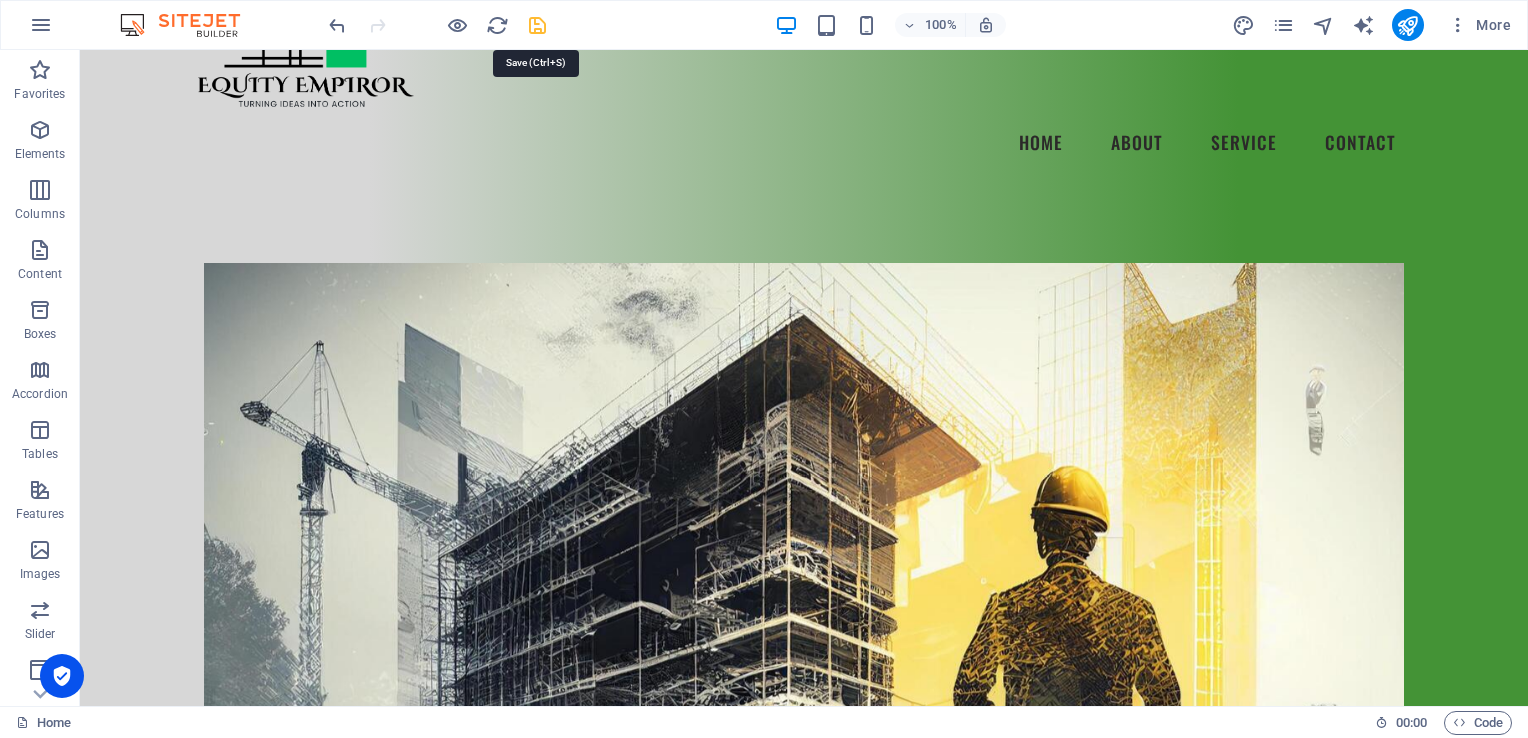 click at bounding box center [537, 25] 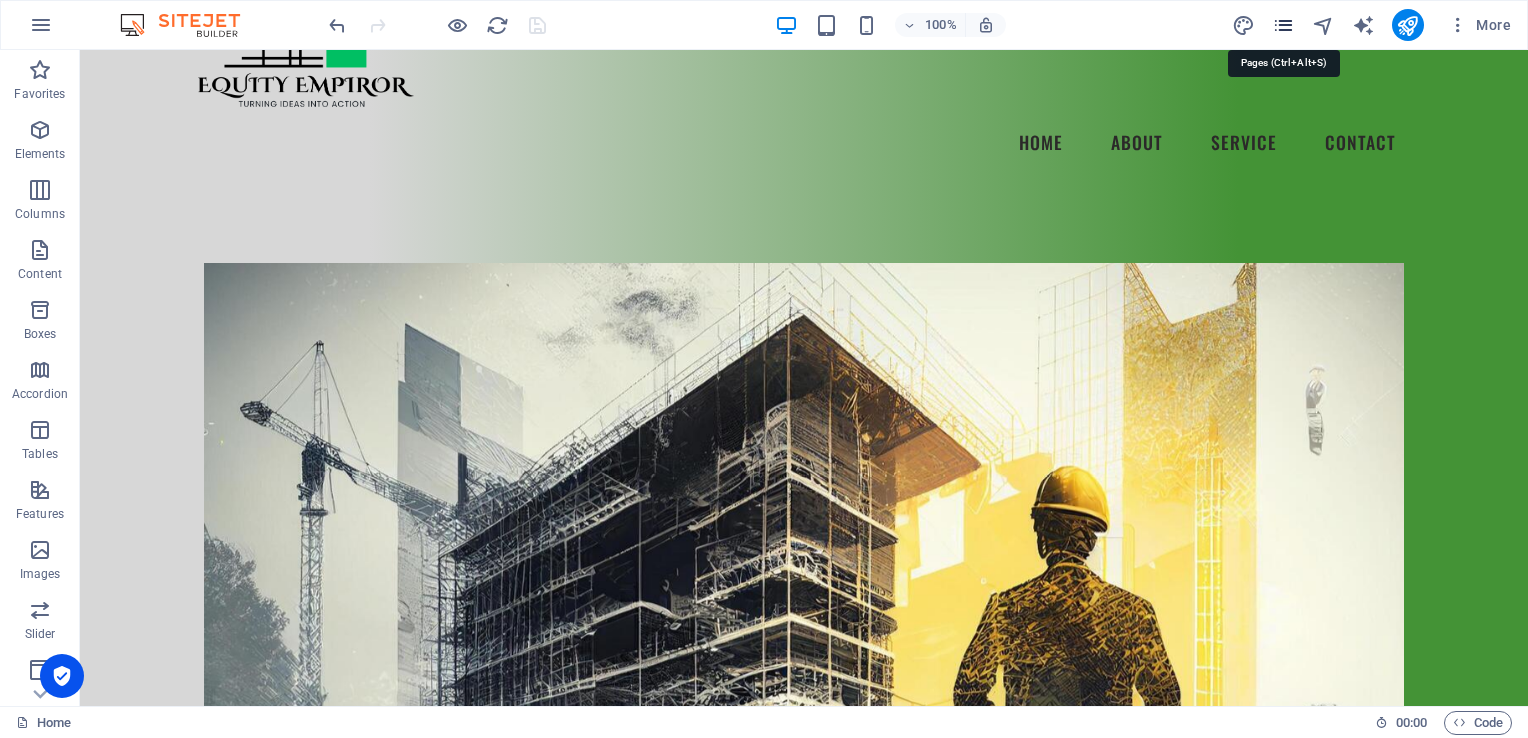 click at bounding box center (1283, 25) 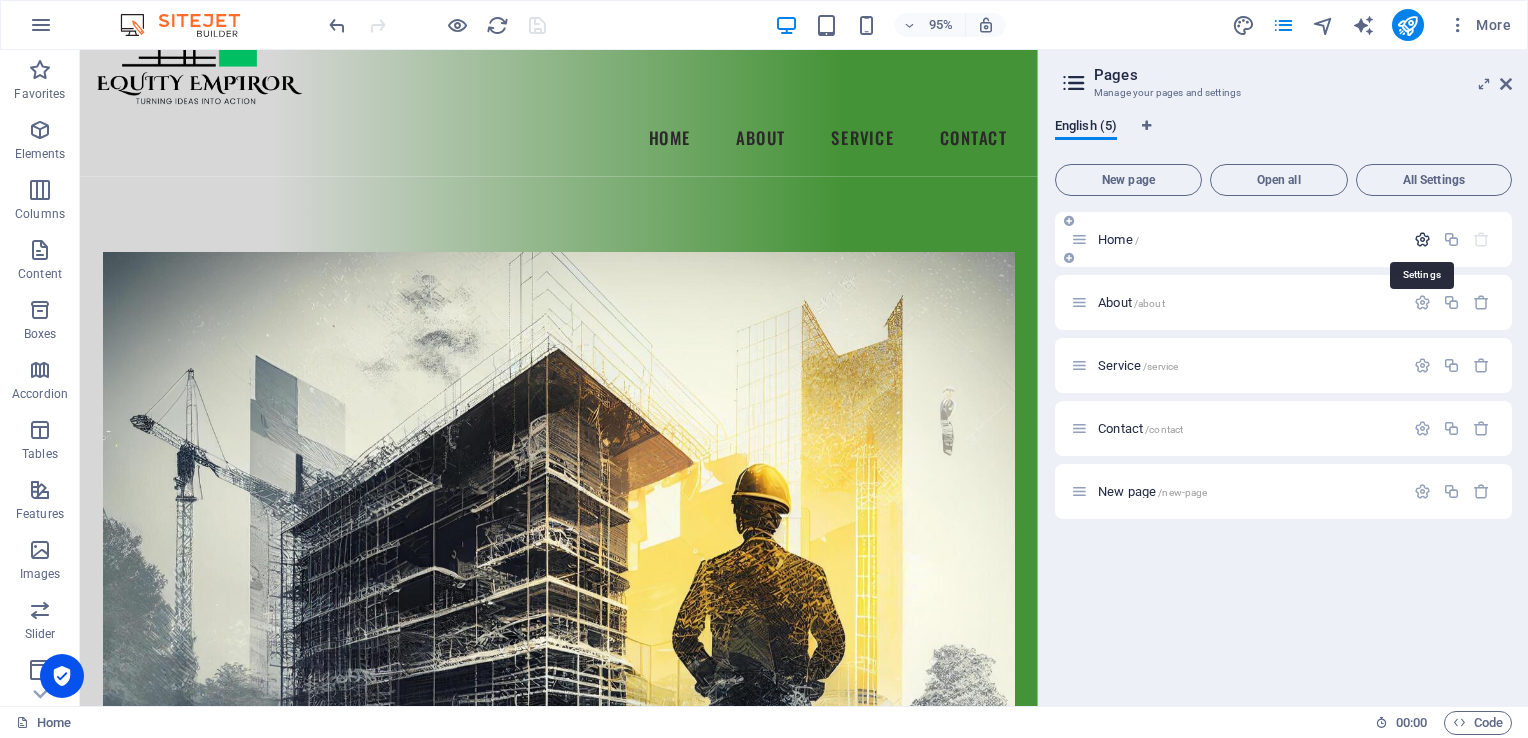click at bounding box center [1422, 239] 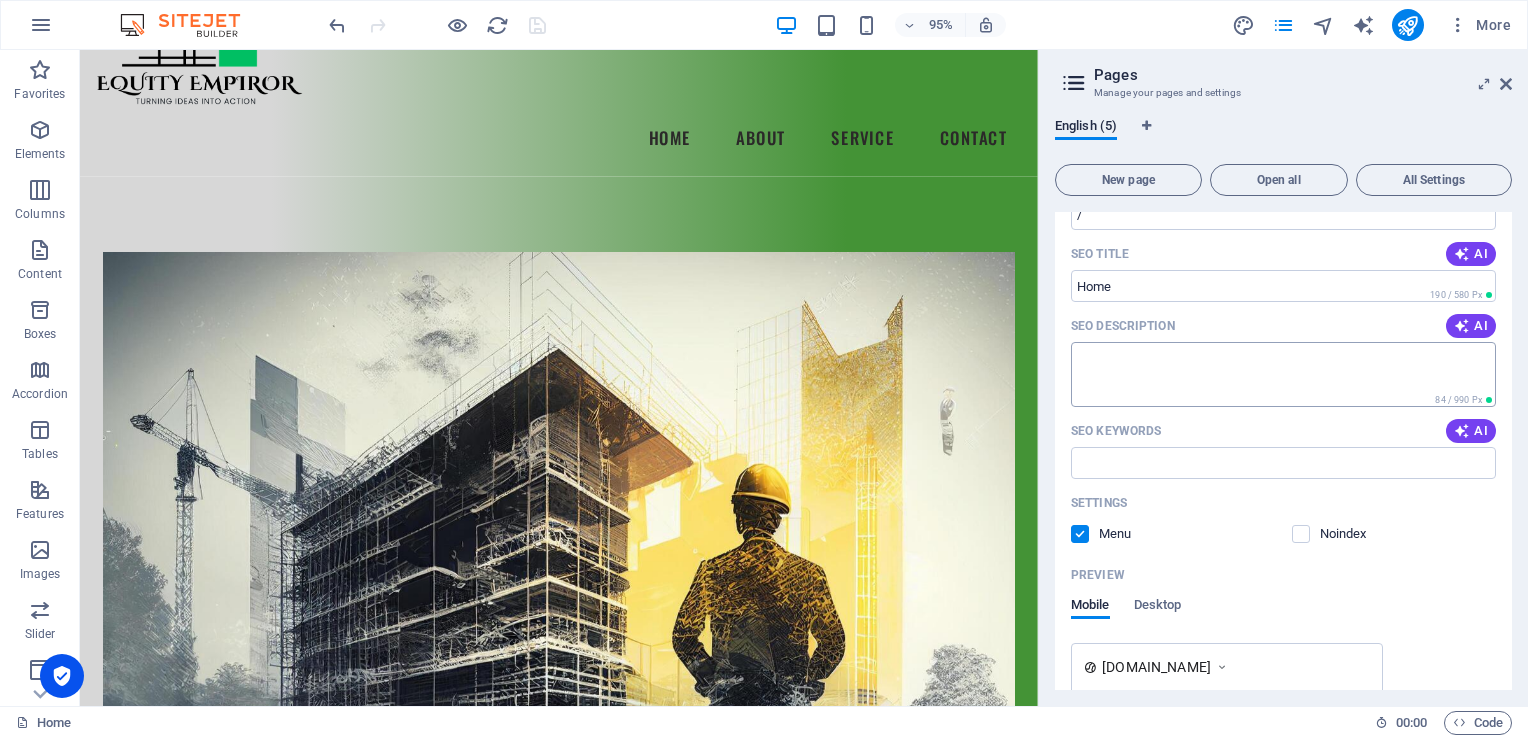 scroll, scrollTop: 200, scrollLeft: 0, axis: vertical 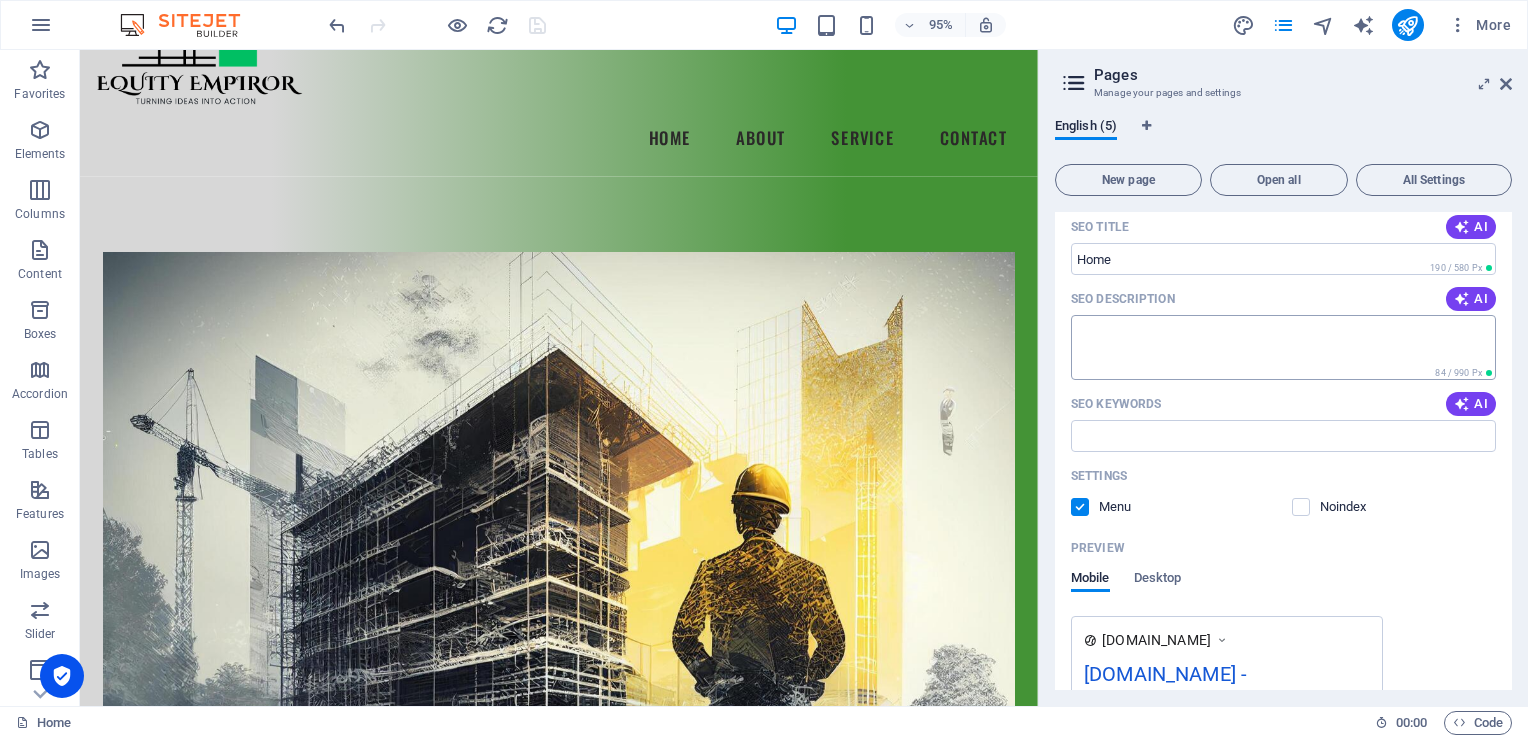 click on "SEO Description" at bounding box center [1283, 347] 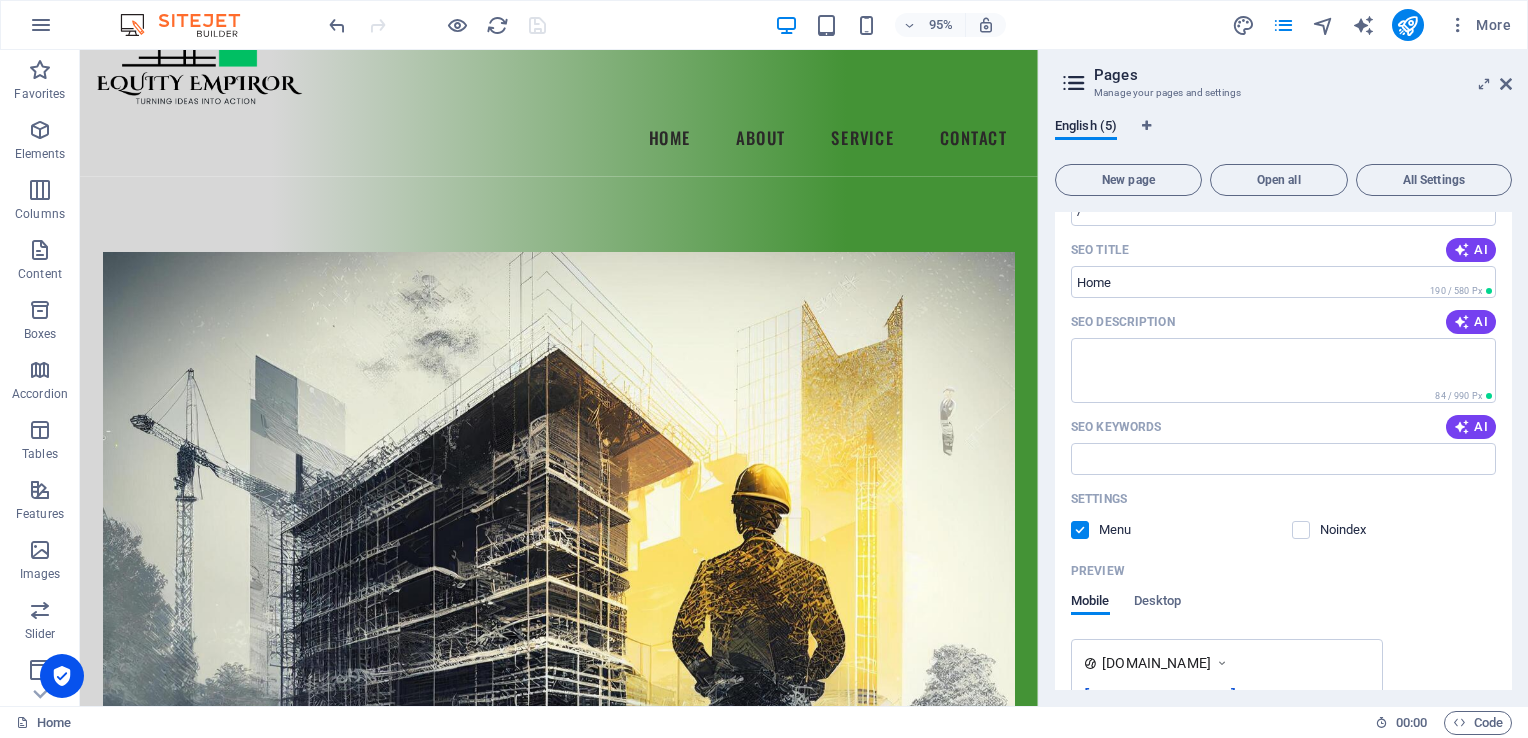 scroll, scrollTop: 200, scrollLeft: 0, axis: vertical 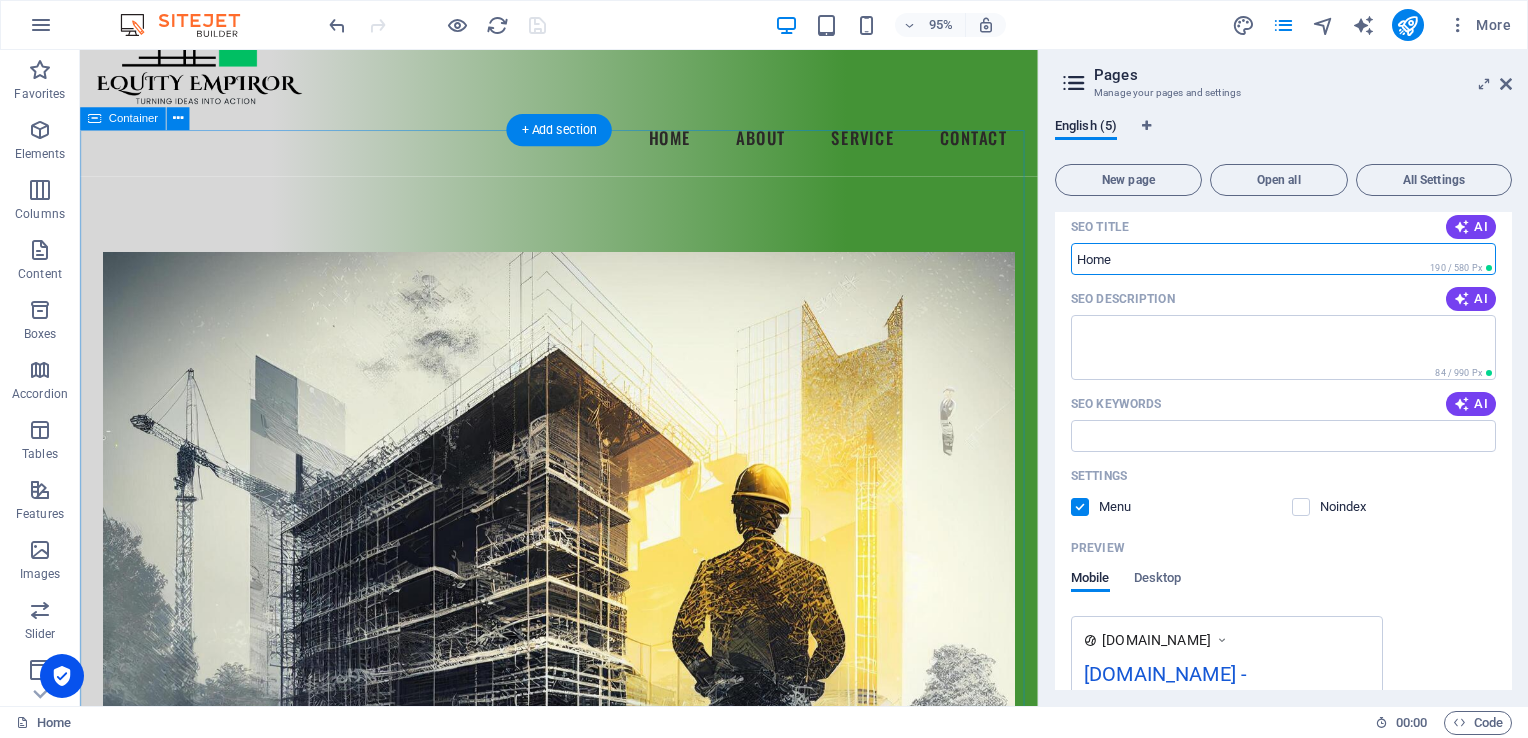 drag, startPoint x: 1218, startPoint y: 316, endPoint x: 1061, endPoint y: 274, distance: 162.52077 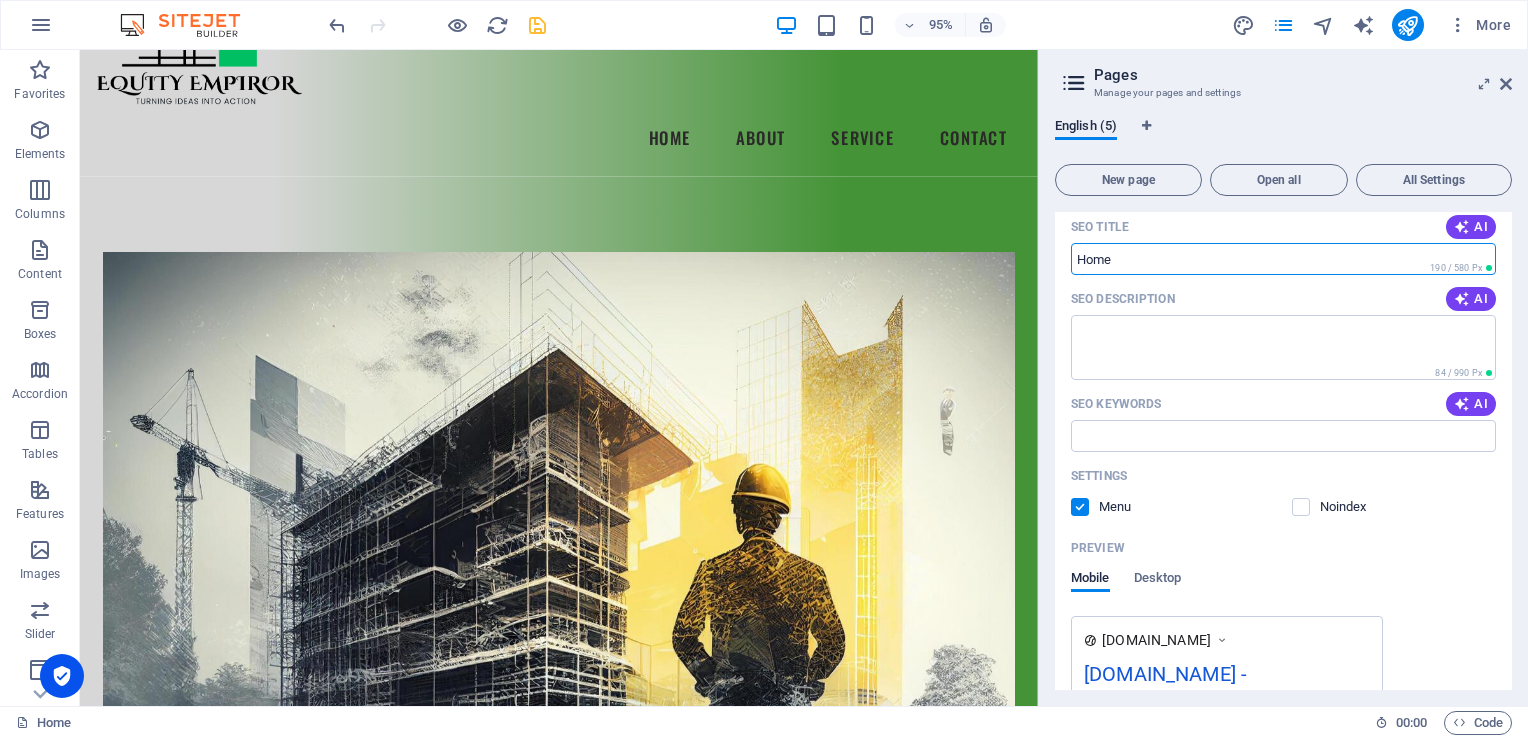 drag, startPoint x: 1117, startPoint y: 259, endPoint x: 1076, endPoint y: 259, distance: 41 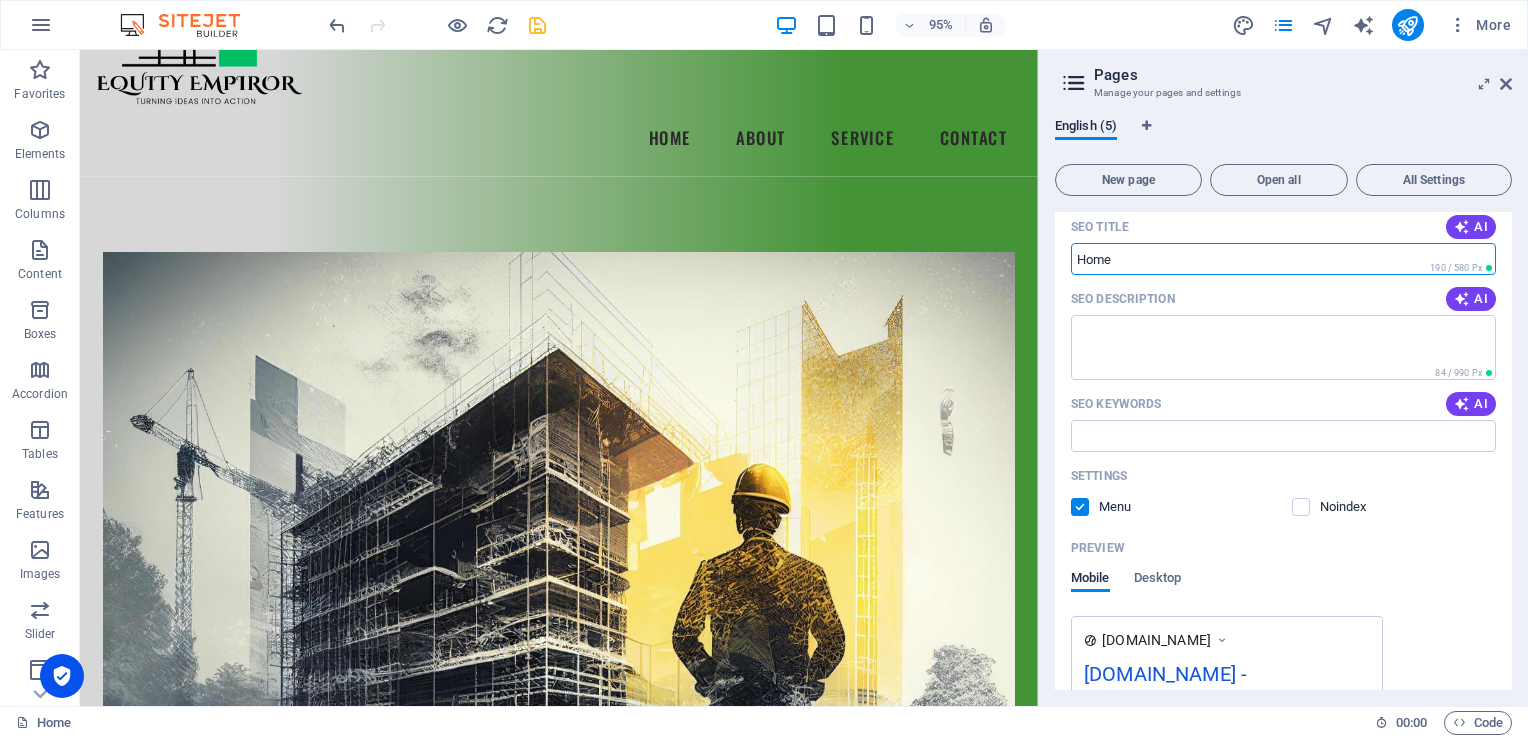 paste on "Equity Empiror | Construction & Mining Experts in [GEOGRAPHIC_DATA]" 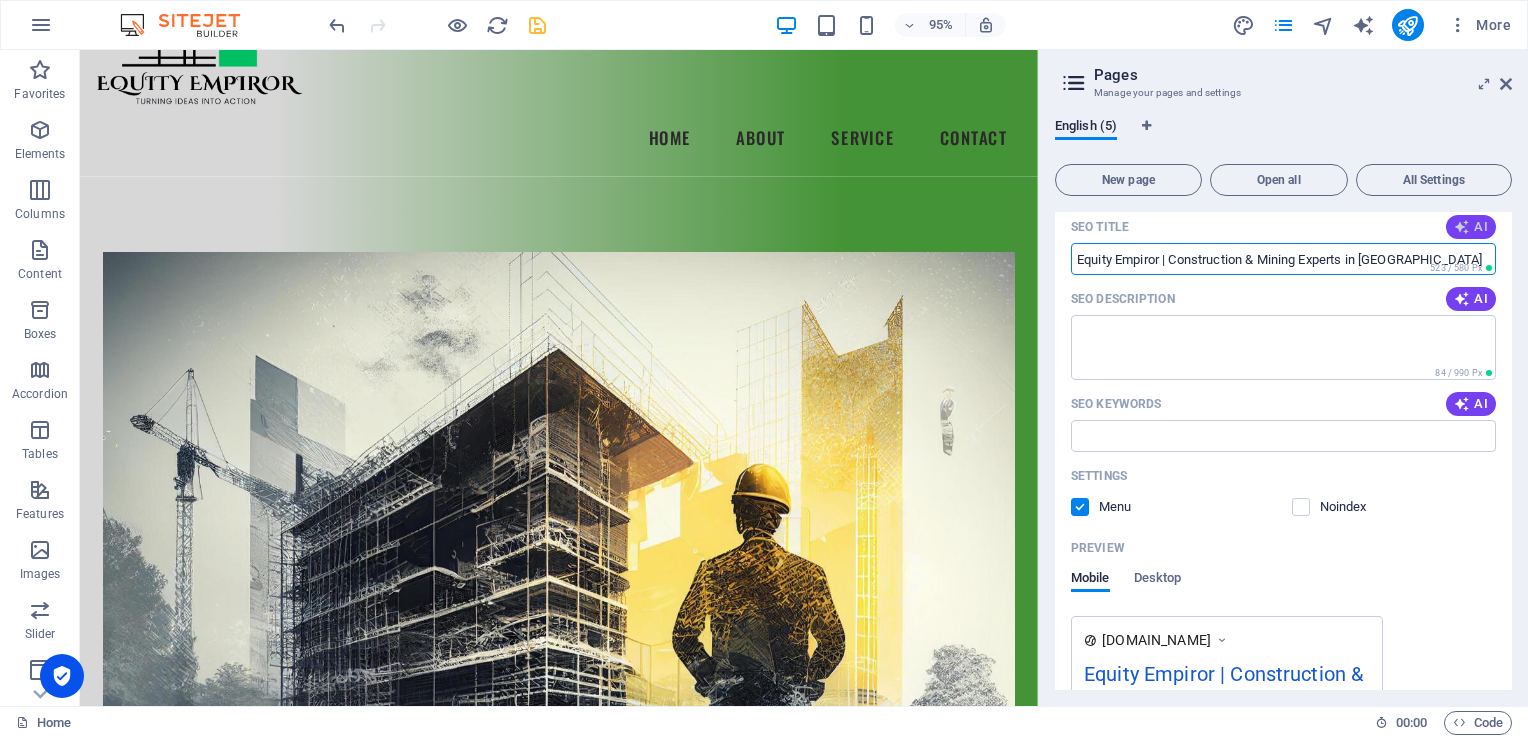 click at bounding box center (1462, 227) 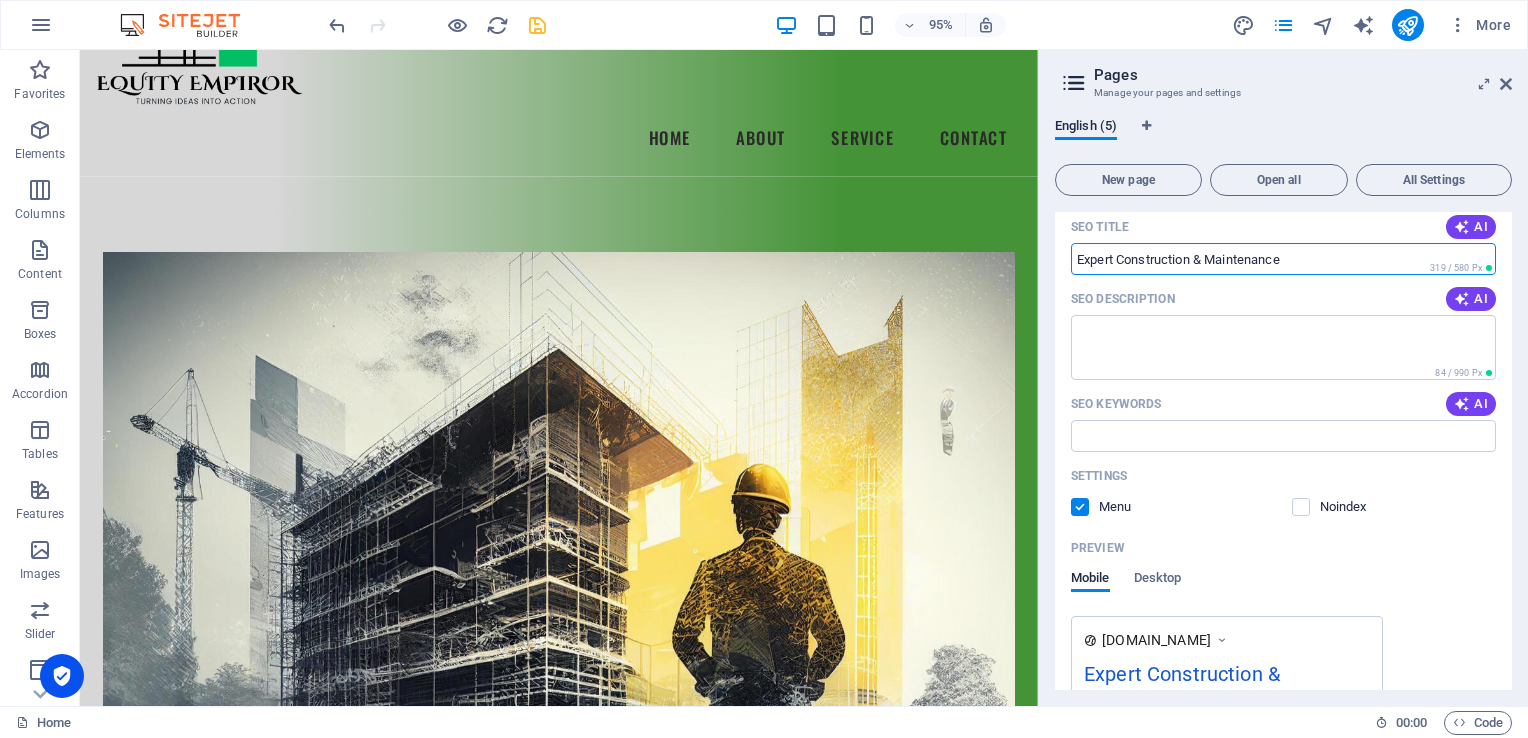 drag, startPoint x: 1396, startPoint y: 311, endPoint x: 1082, endPoint y: 270, distance: 316.66544 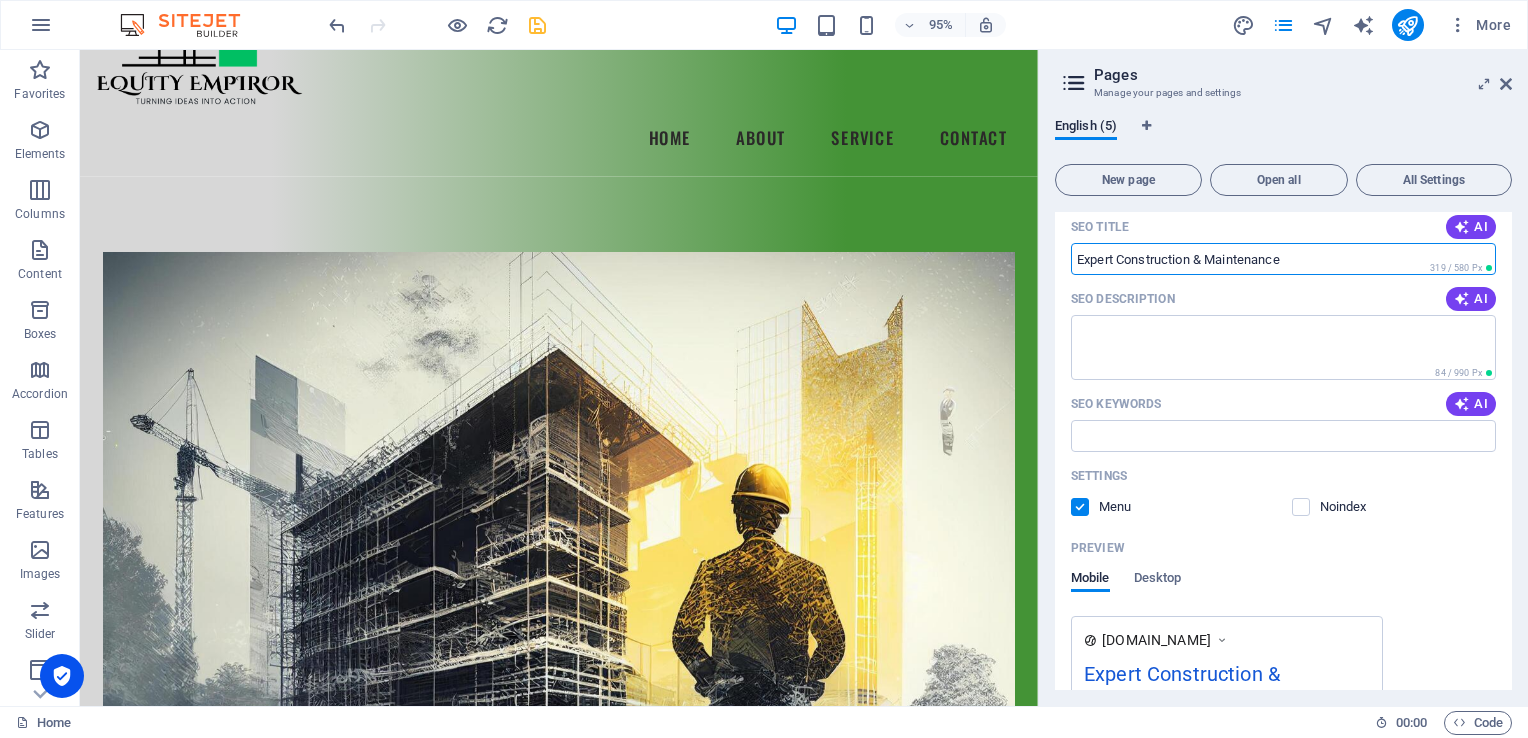 paste on "quity Empiror | Construction & Mining Experts in Witbank" 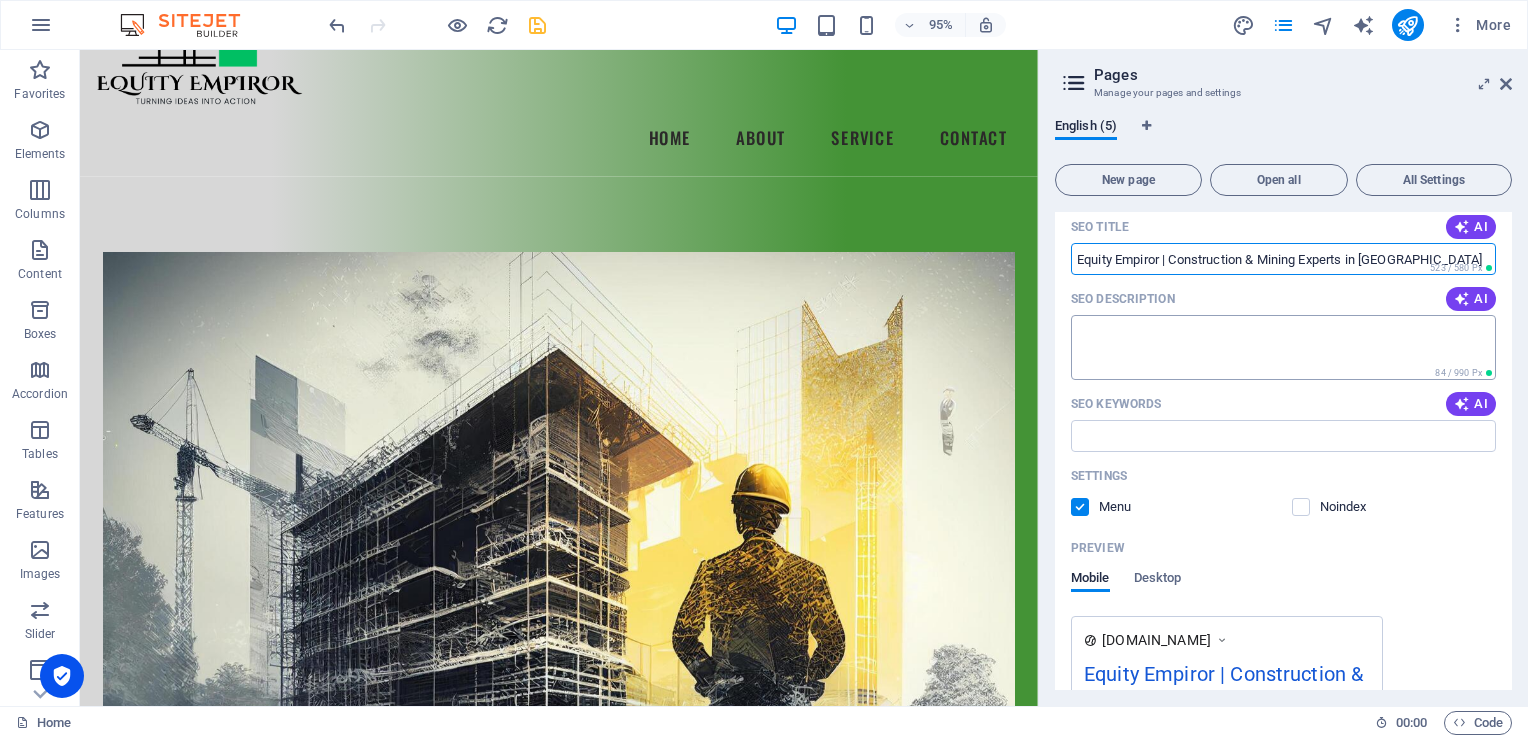 type on "Equity Empiror | Construction & Mining Experts in [GEOGRAPHIC_DATA]" 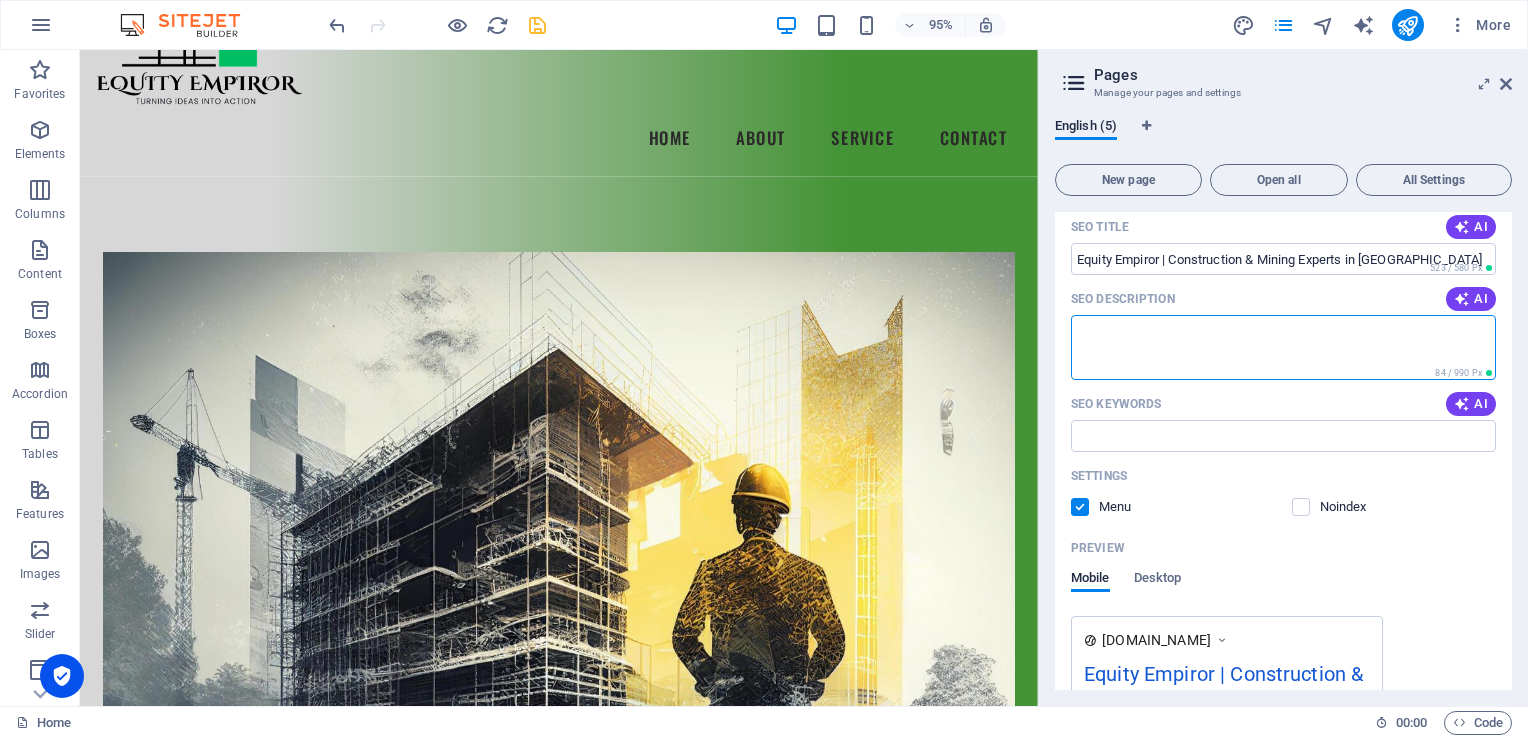 click on "SEO Description" at bounding box center (1283, 347) 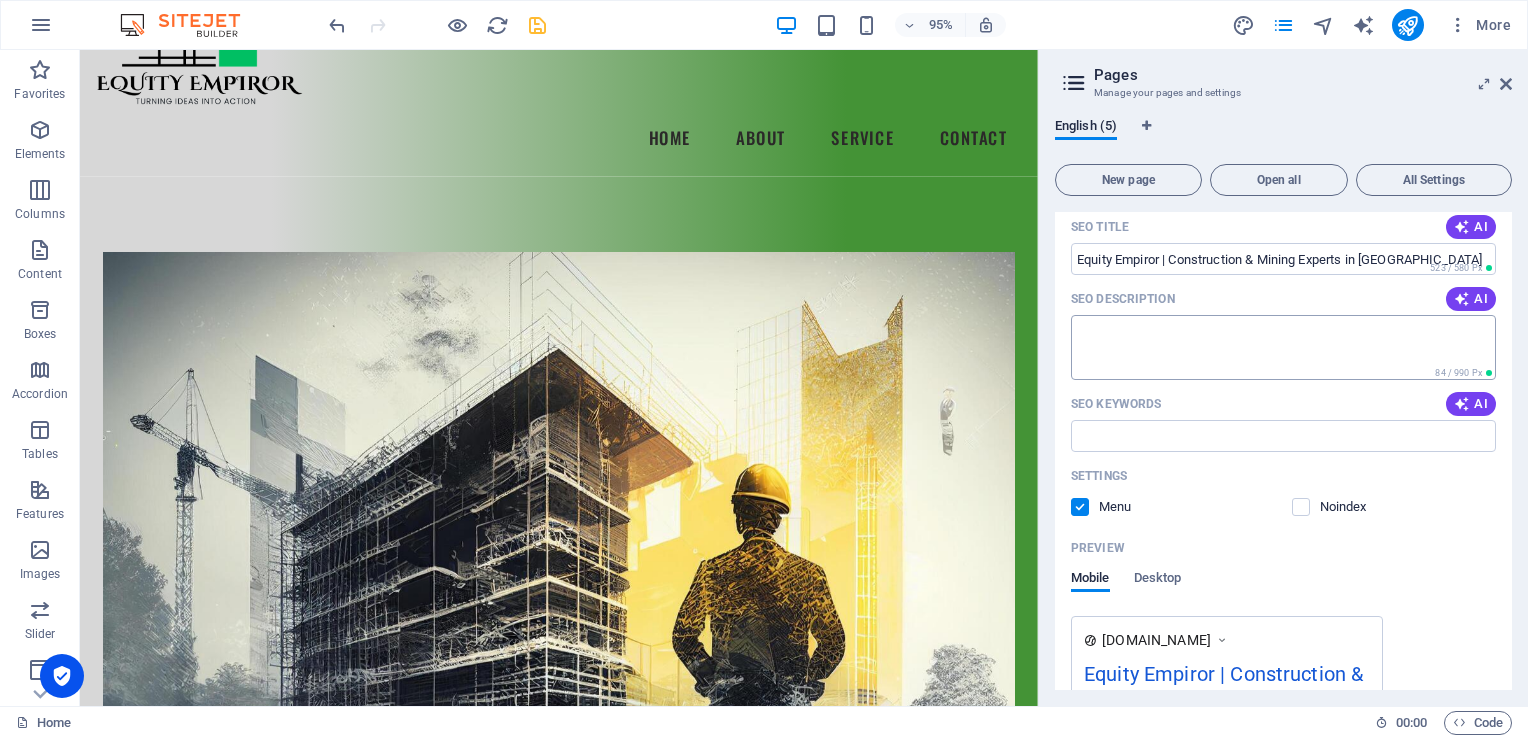 click on "SEO Description" at bounding box center (1283, 347) 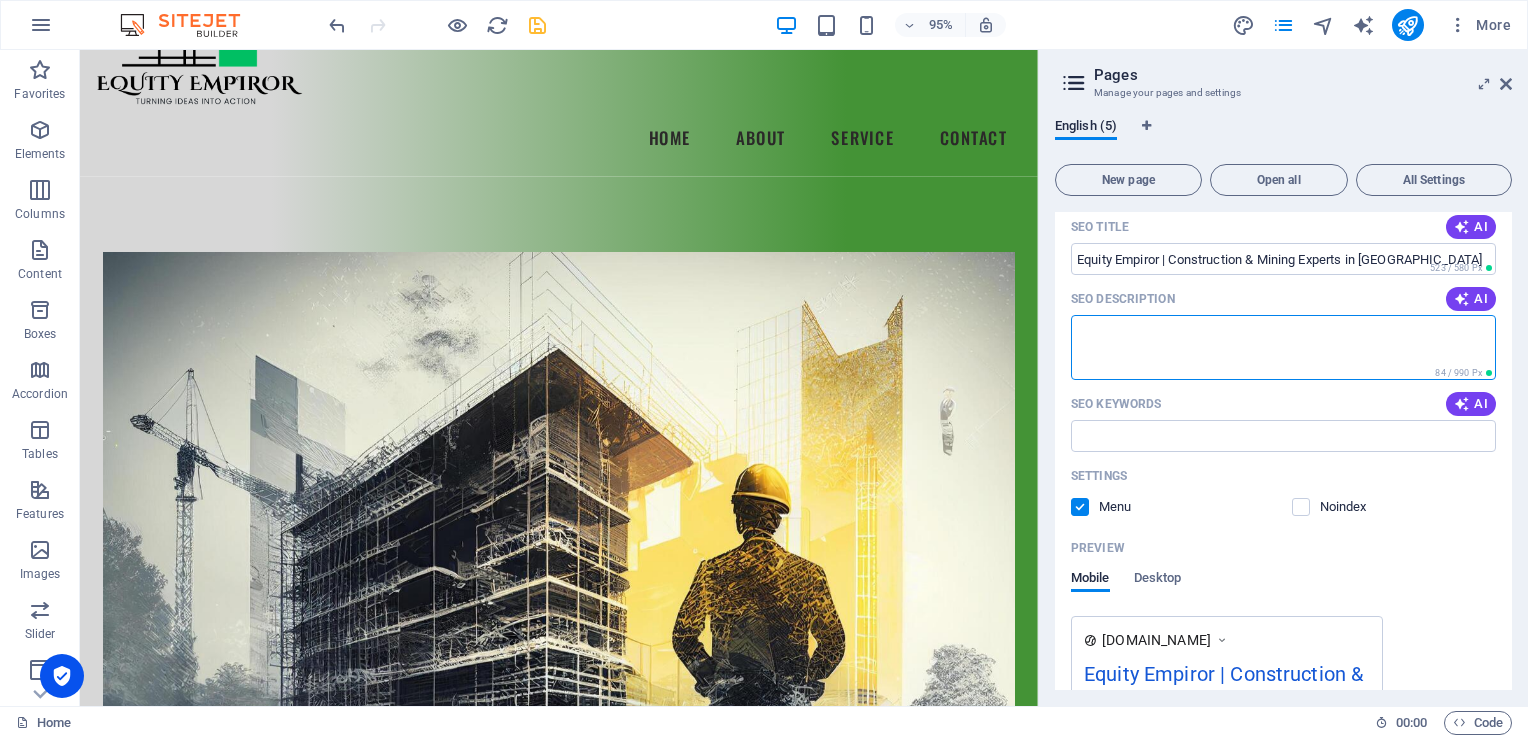 paste on "Professional construction, maintenance, mining, and procurement services in Witbank. Turning ideas into action with top quality and reliability." 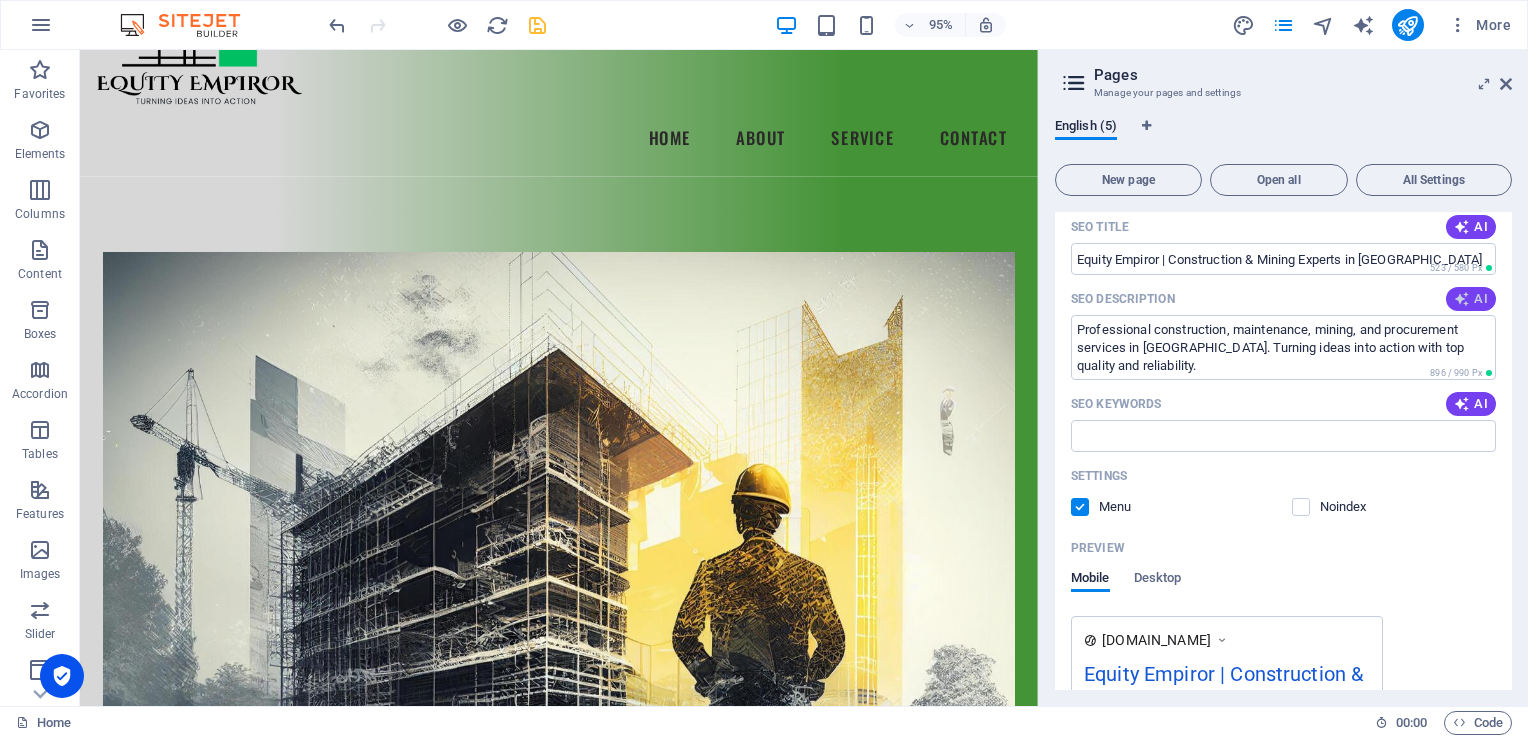 click at bounding box center (1462, 299) 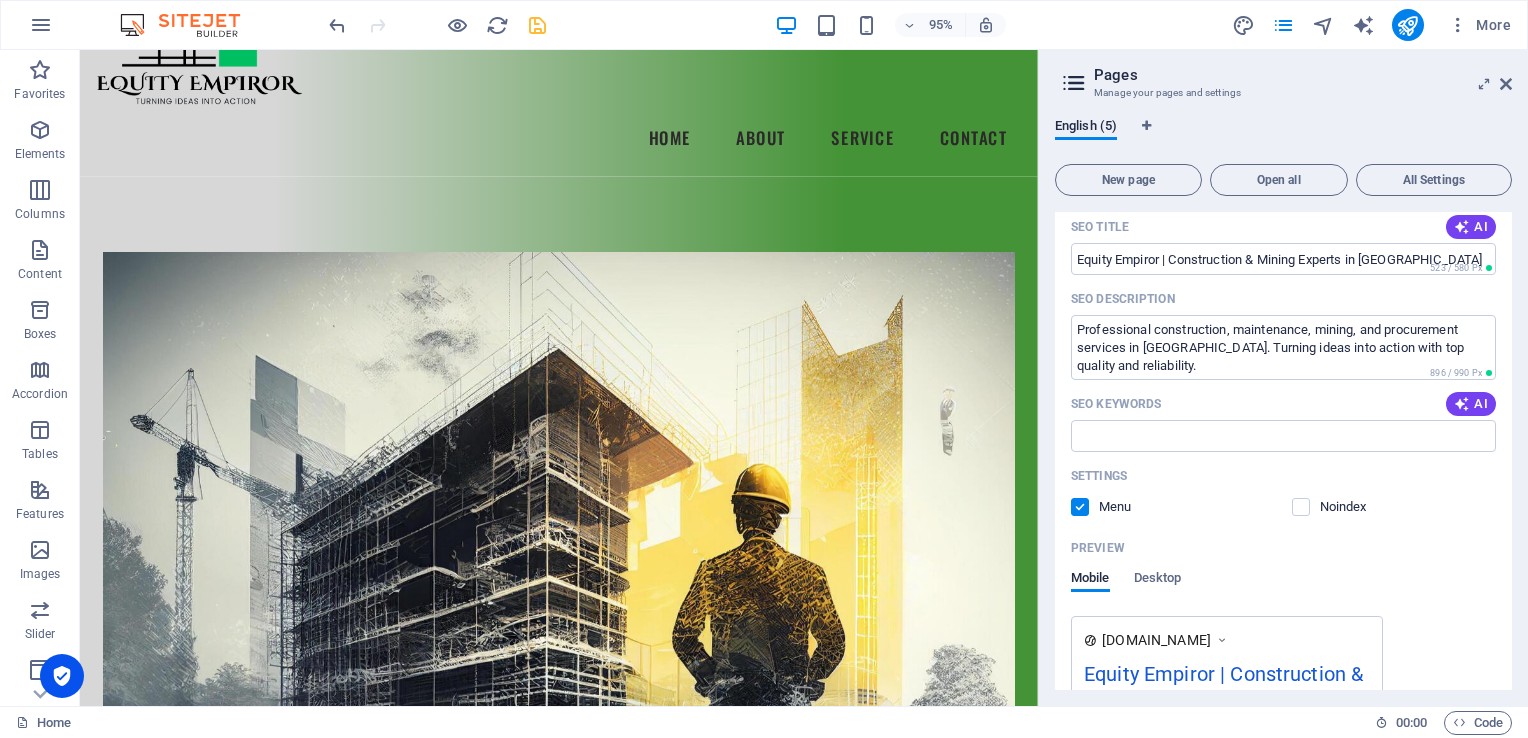 type on "Transform your projects with our expert construction services in electrical, mechanical, and maintenance solutions. Quality guaranteed!" 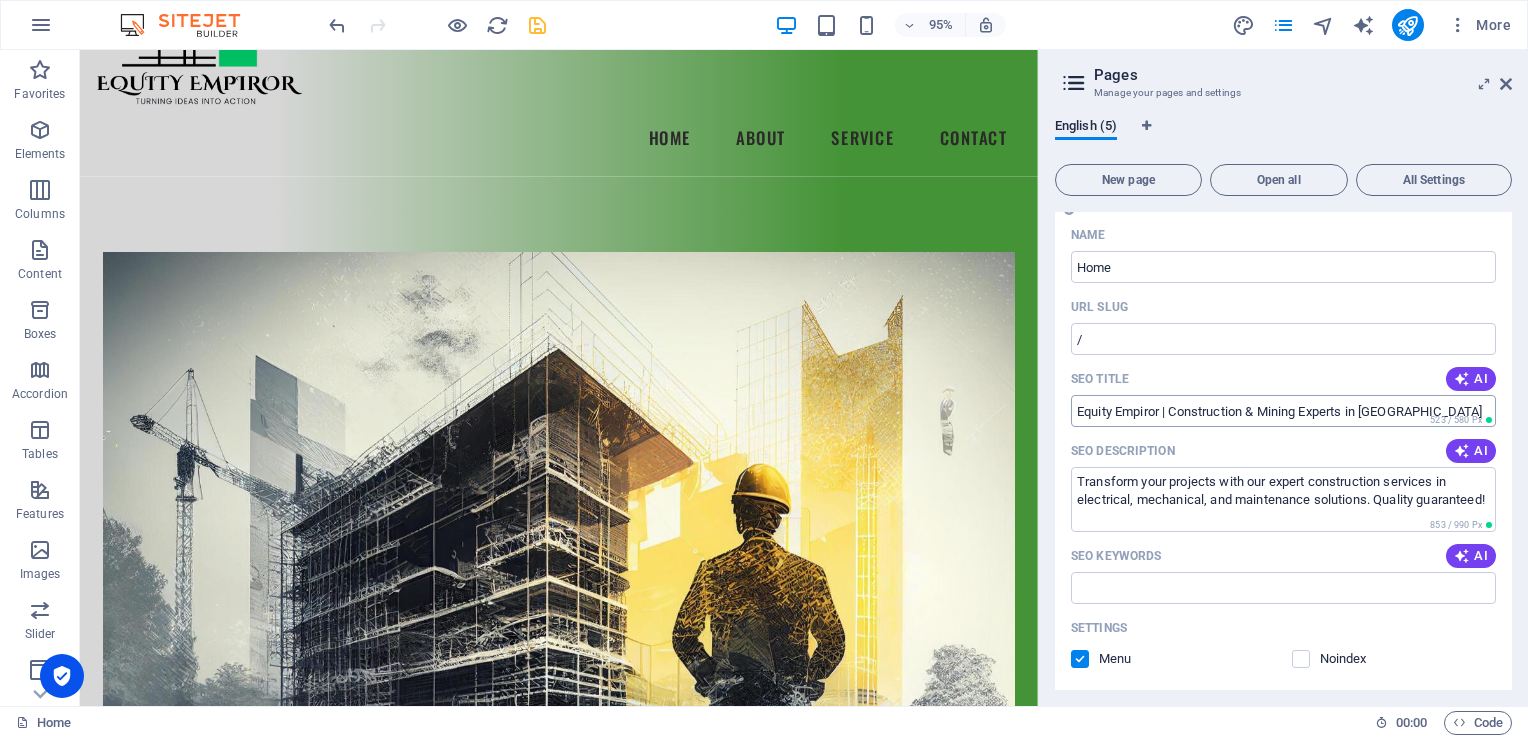 scroll, scrollTop: 0, scrollLeft: 0, axis: both 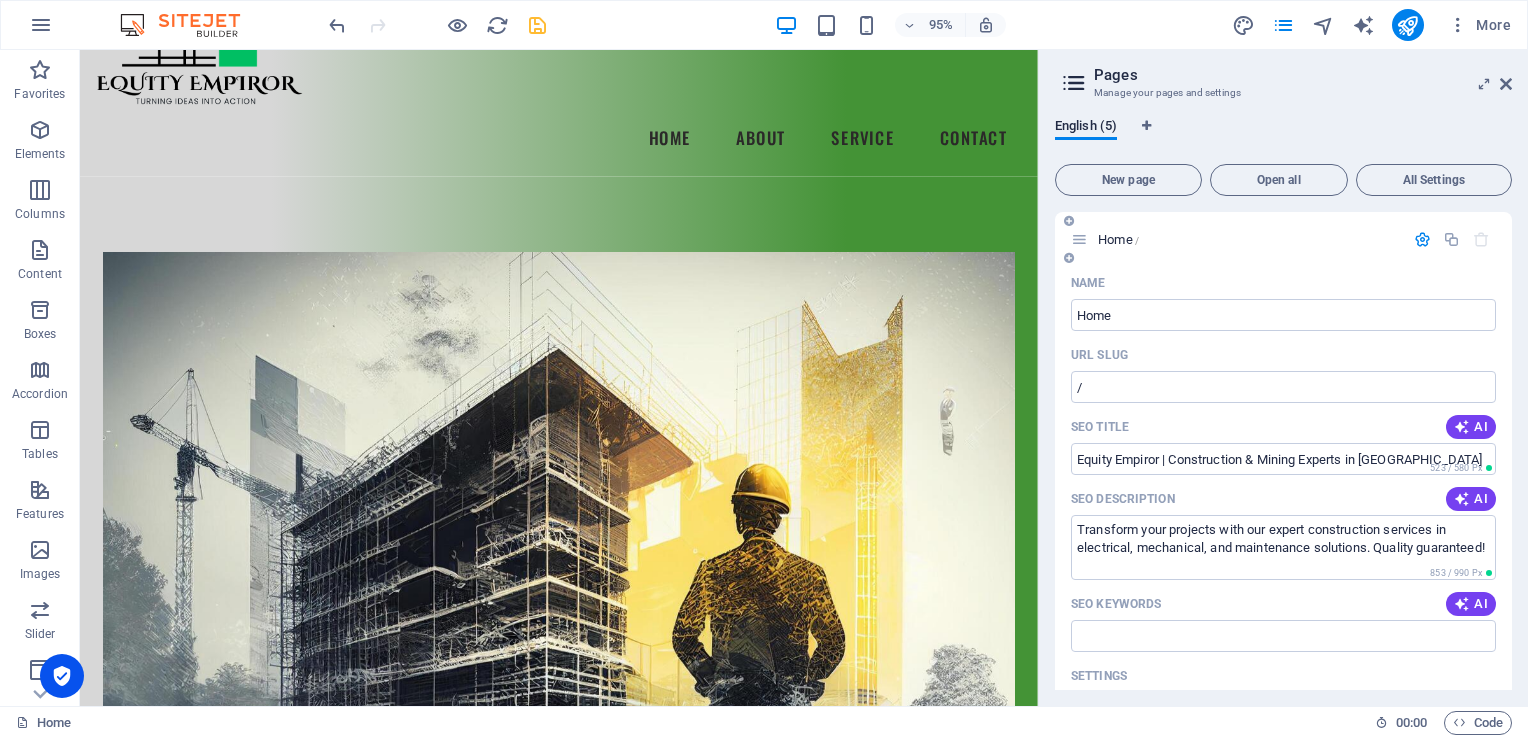 click at bounding box center (1422, 239) 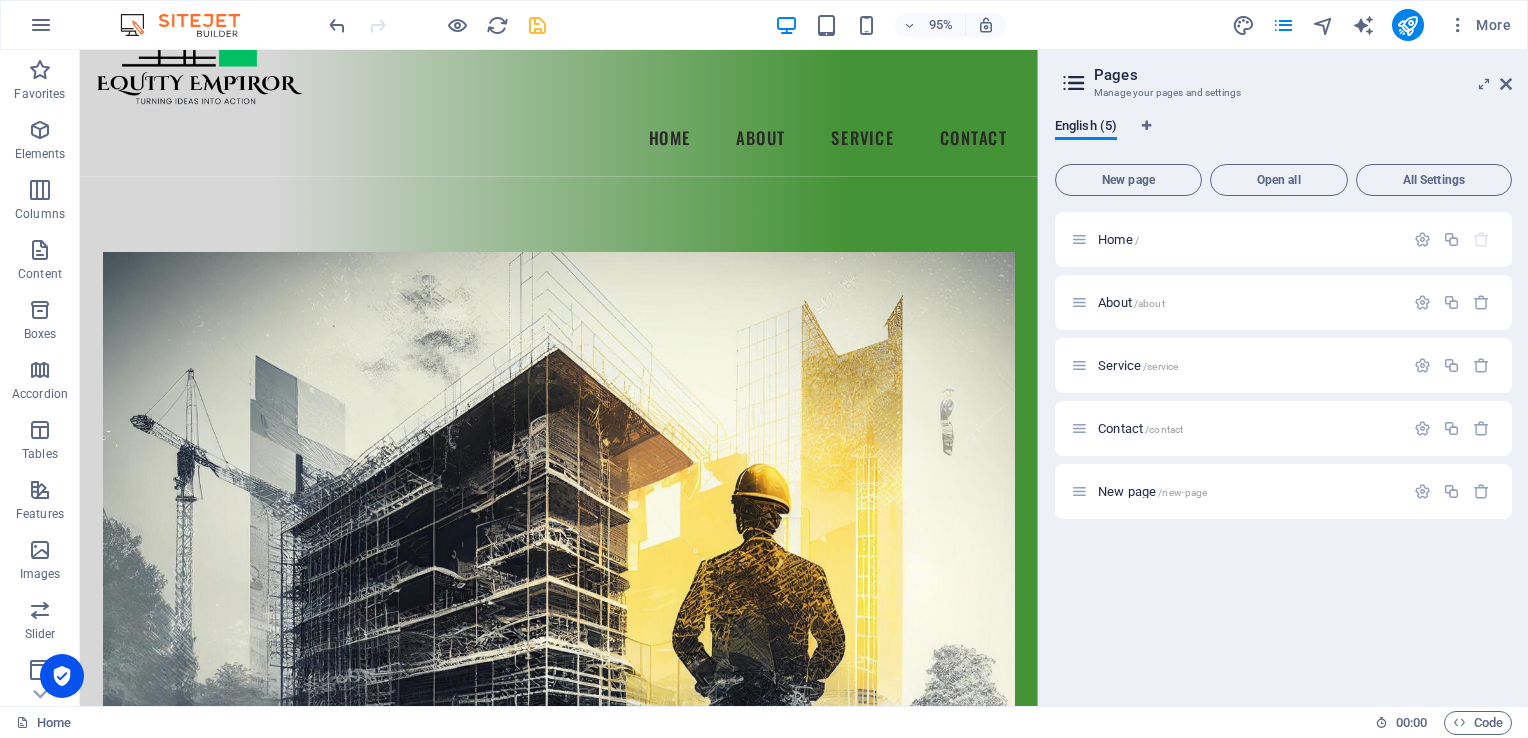 click at bounding box center [537, 25] 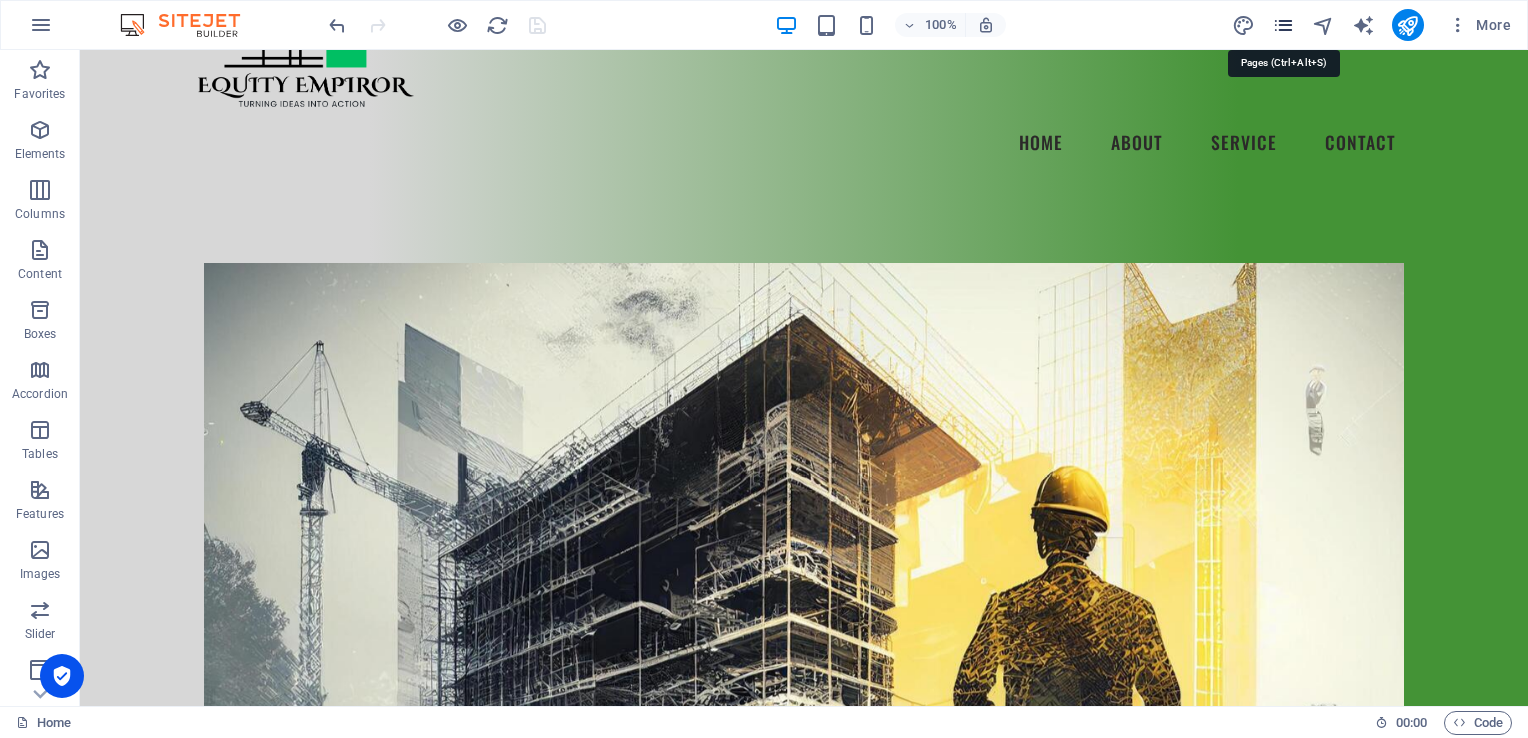 click at bounding box center (1283, 25) 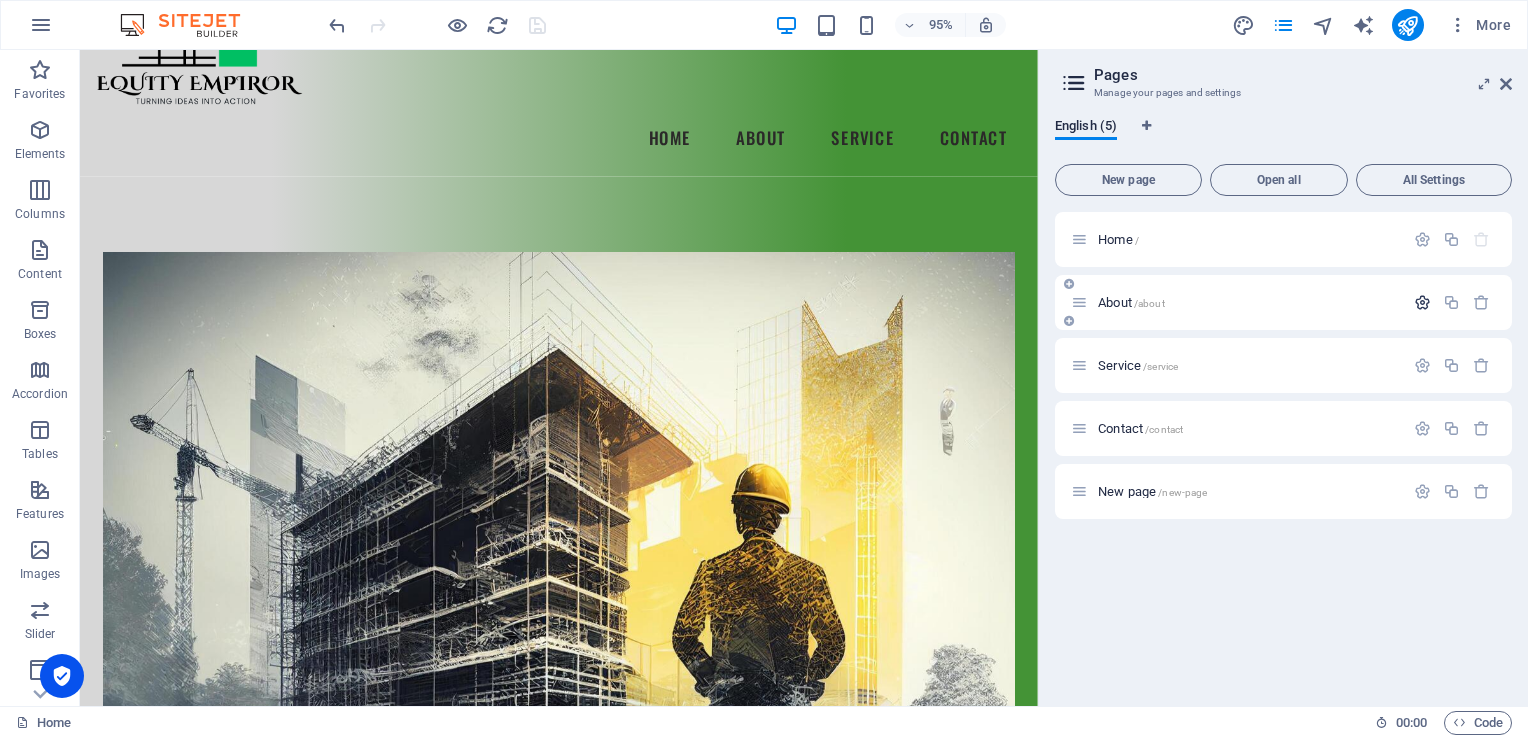 click at bounding box center (1422, 302) 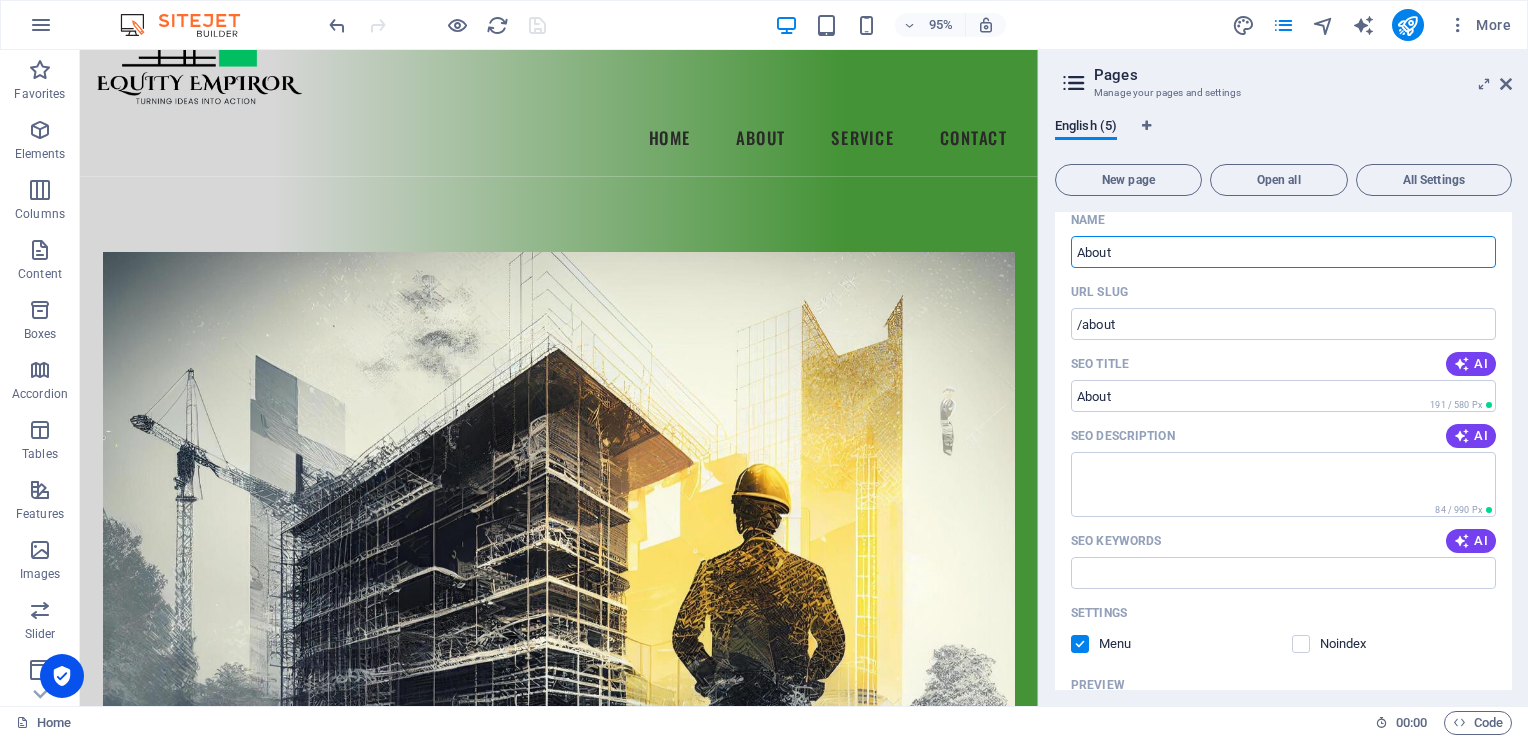 scroll, scrollTop: 200, scrollLeft: 0, axis: vertical 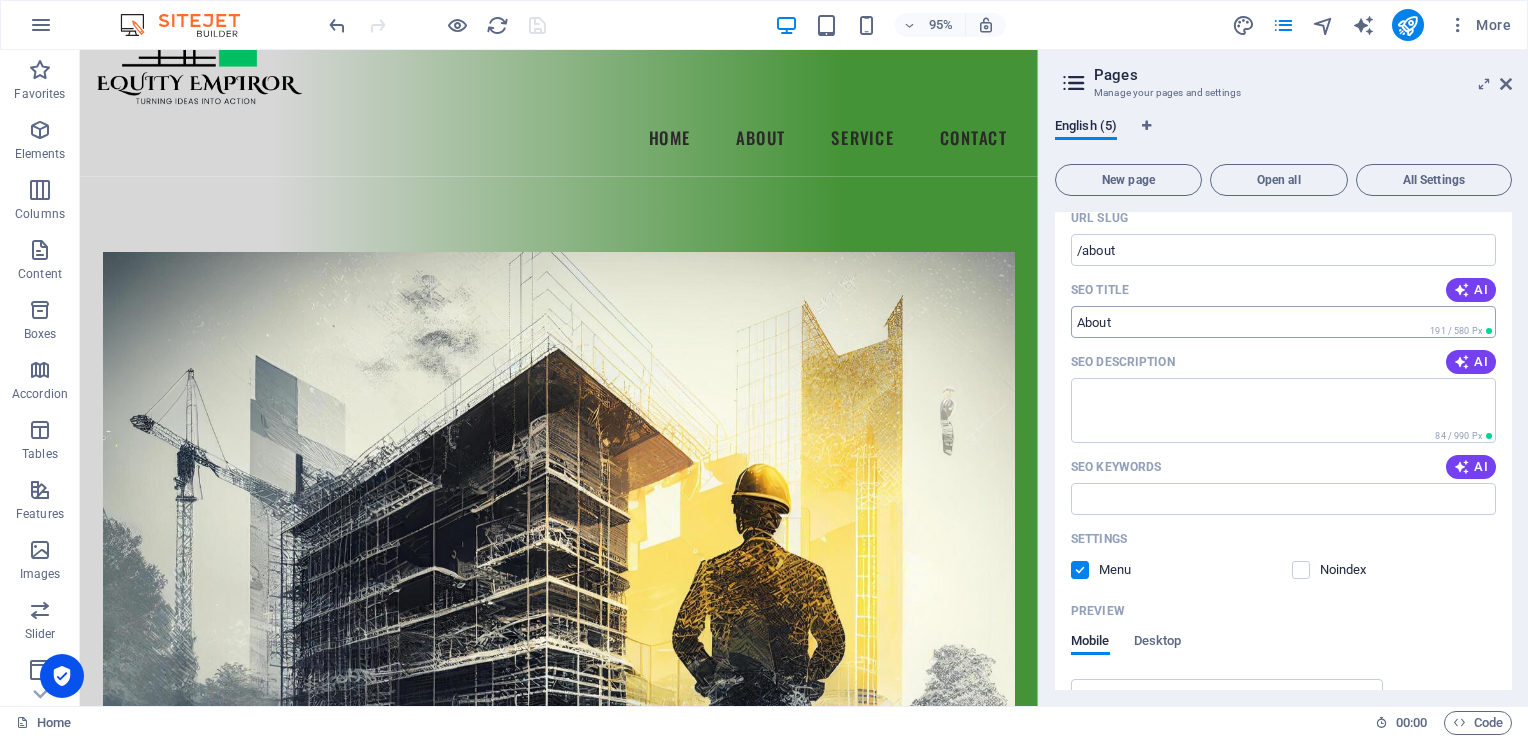 click on "SEO Title" at bounding box center (1283, 322) 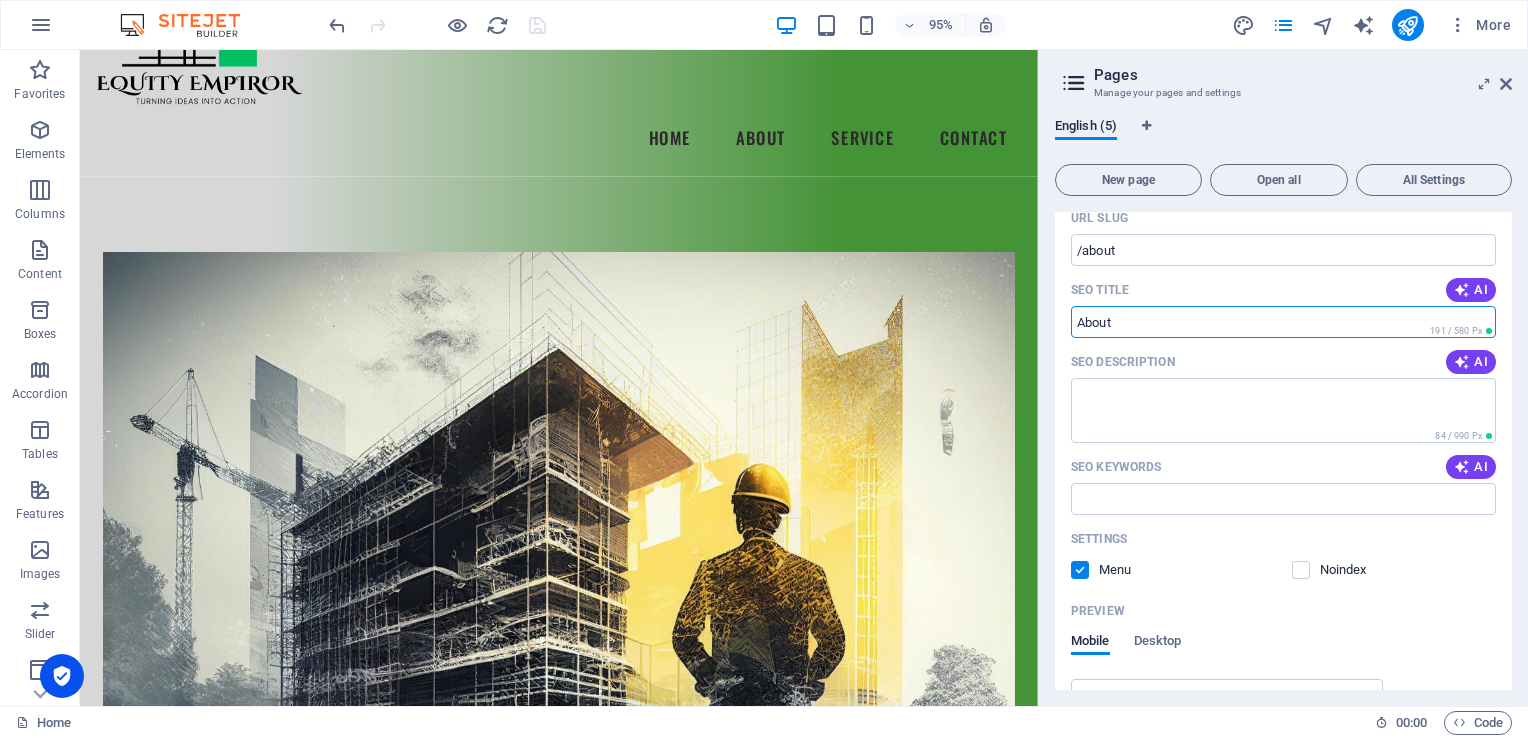 paste on "About Equity Empiror | Your Trusted Building Partner" 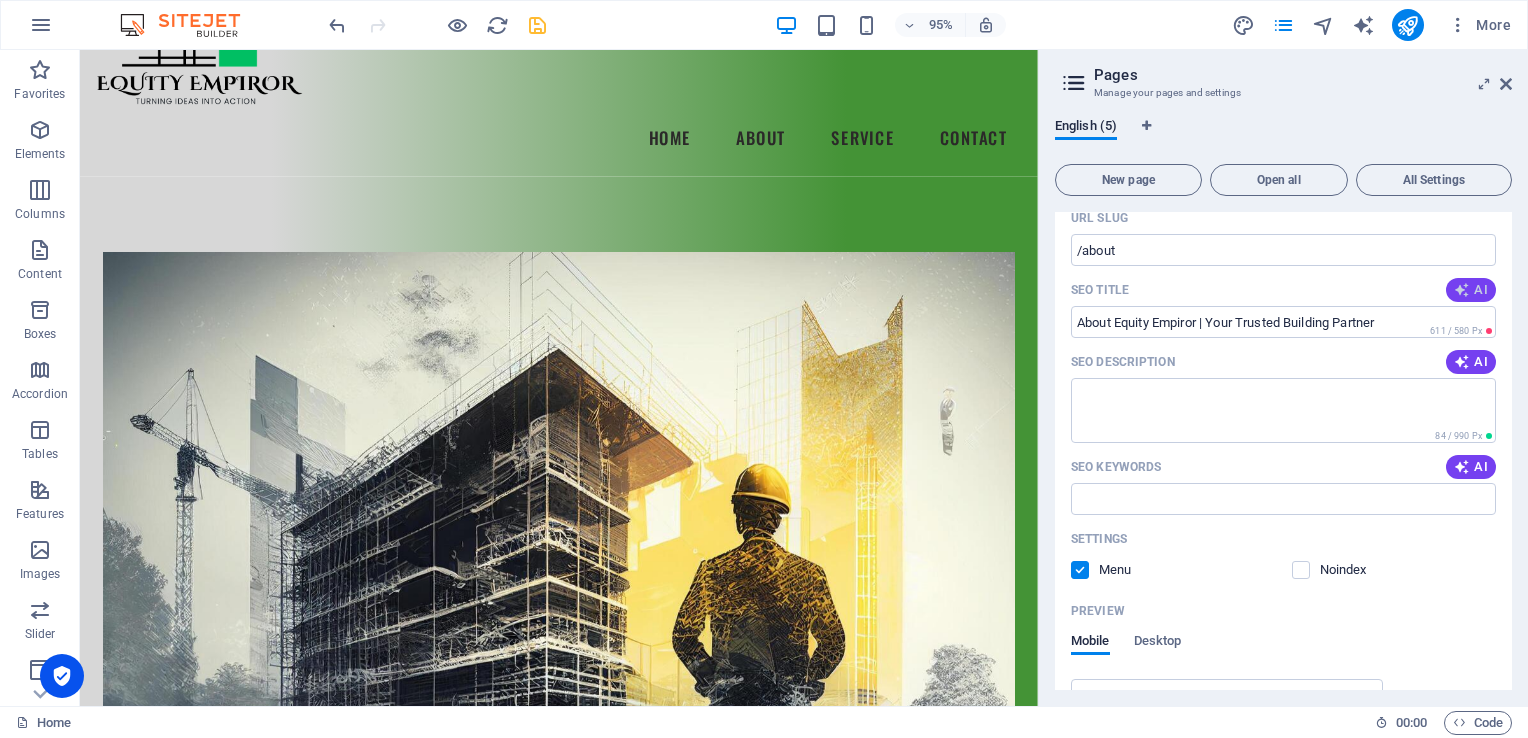click on "AI" at bounding box center (1471, 290) 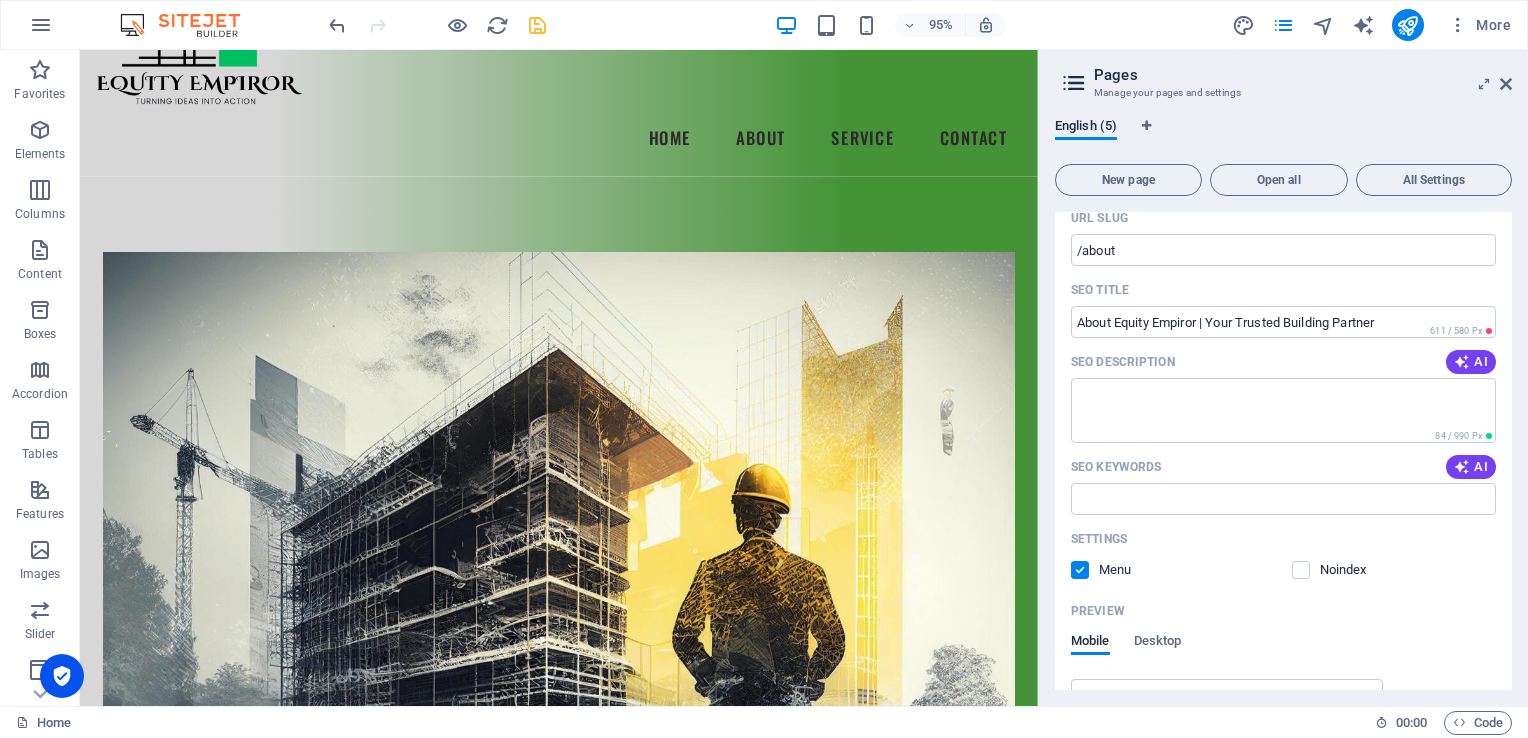 type on "Equity Empiror: Trusted Solutions" 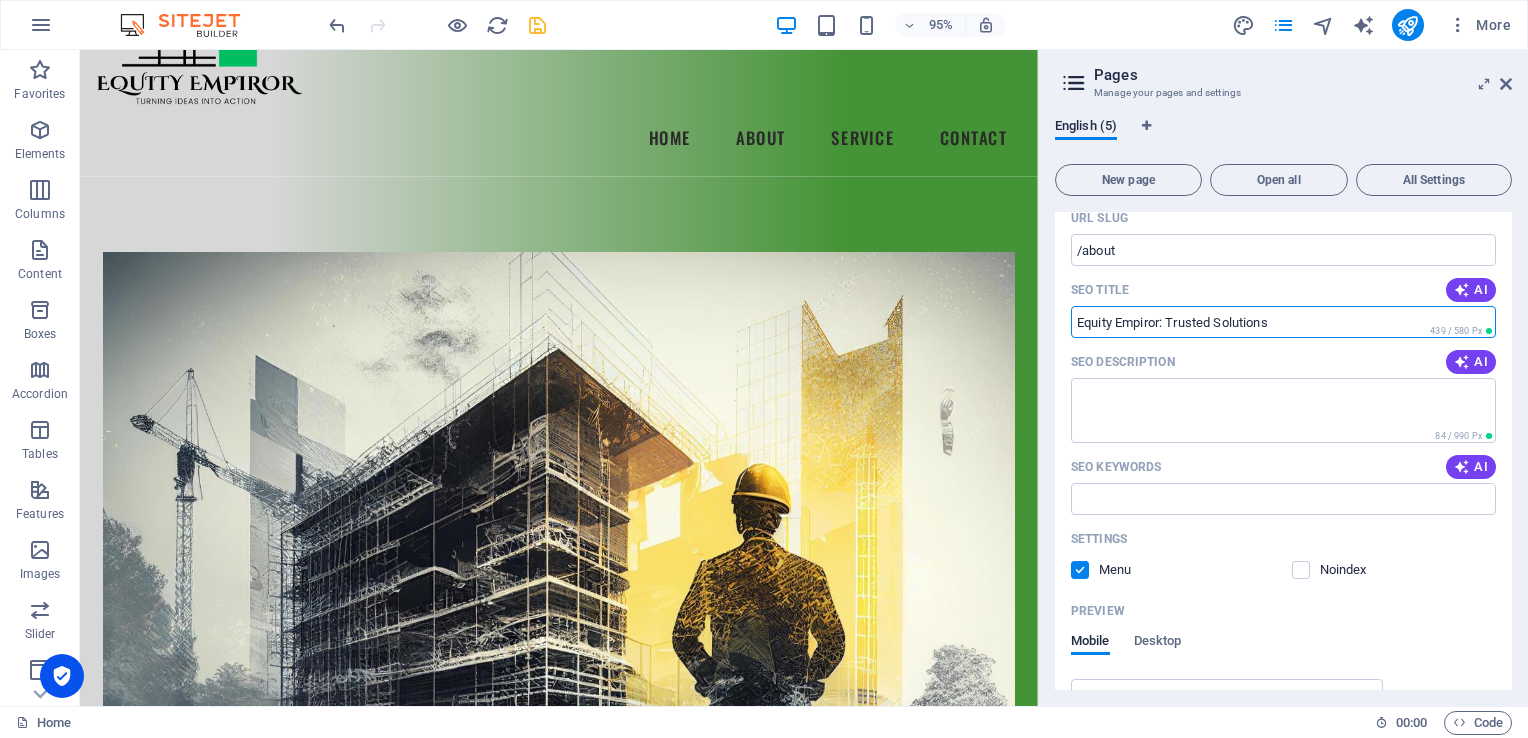 drag, startPoint x: 1286, startPoint y: 326, endPoint x: 1058, endPoint y: 324, distance: 228.00877 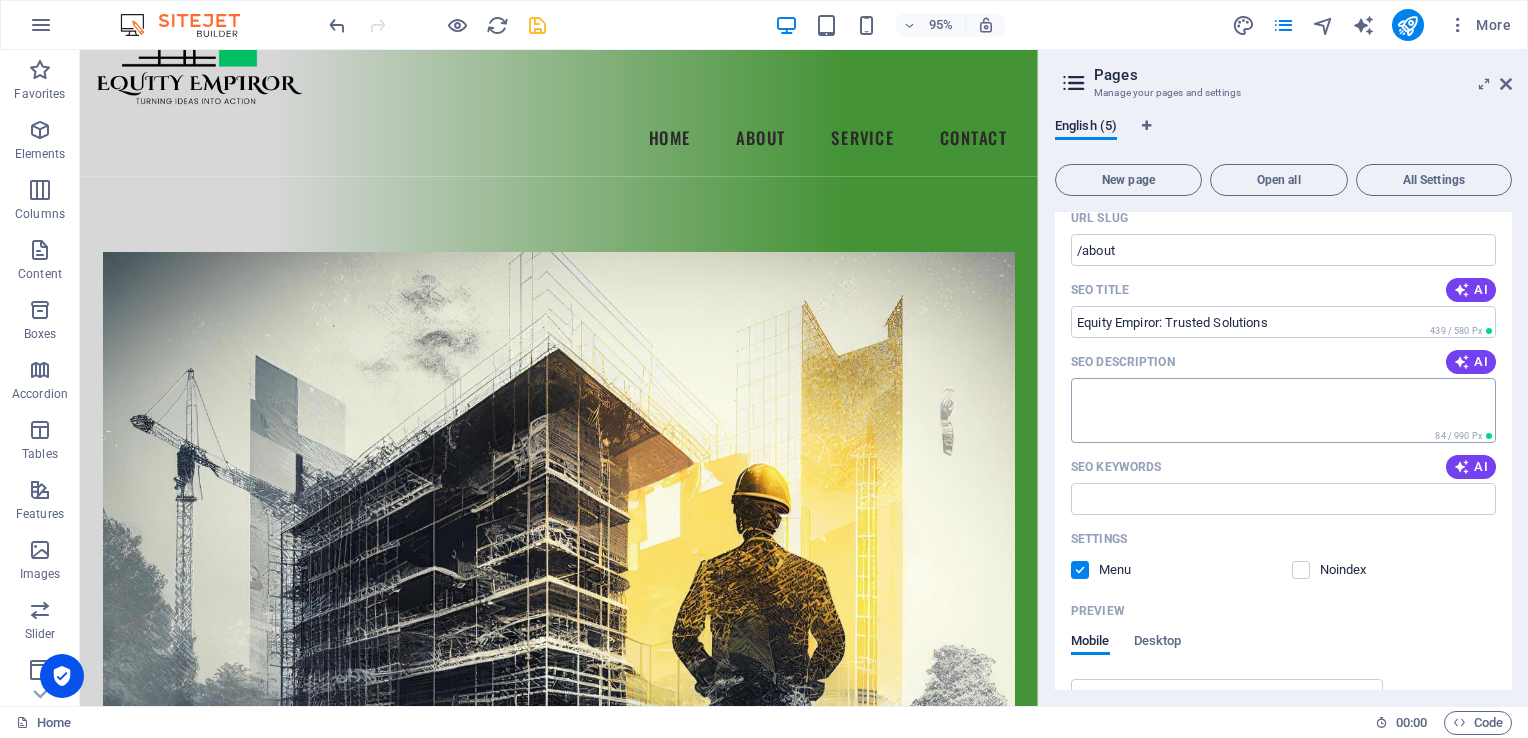click on "SEO Description" at bounding box center (1283, 410) 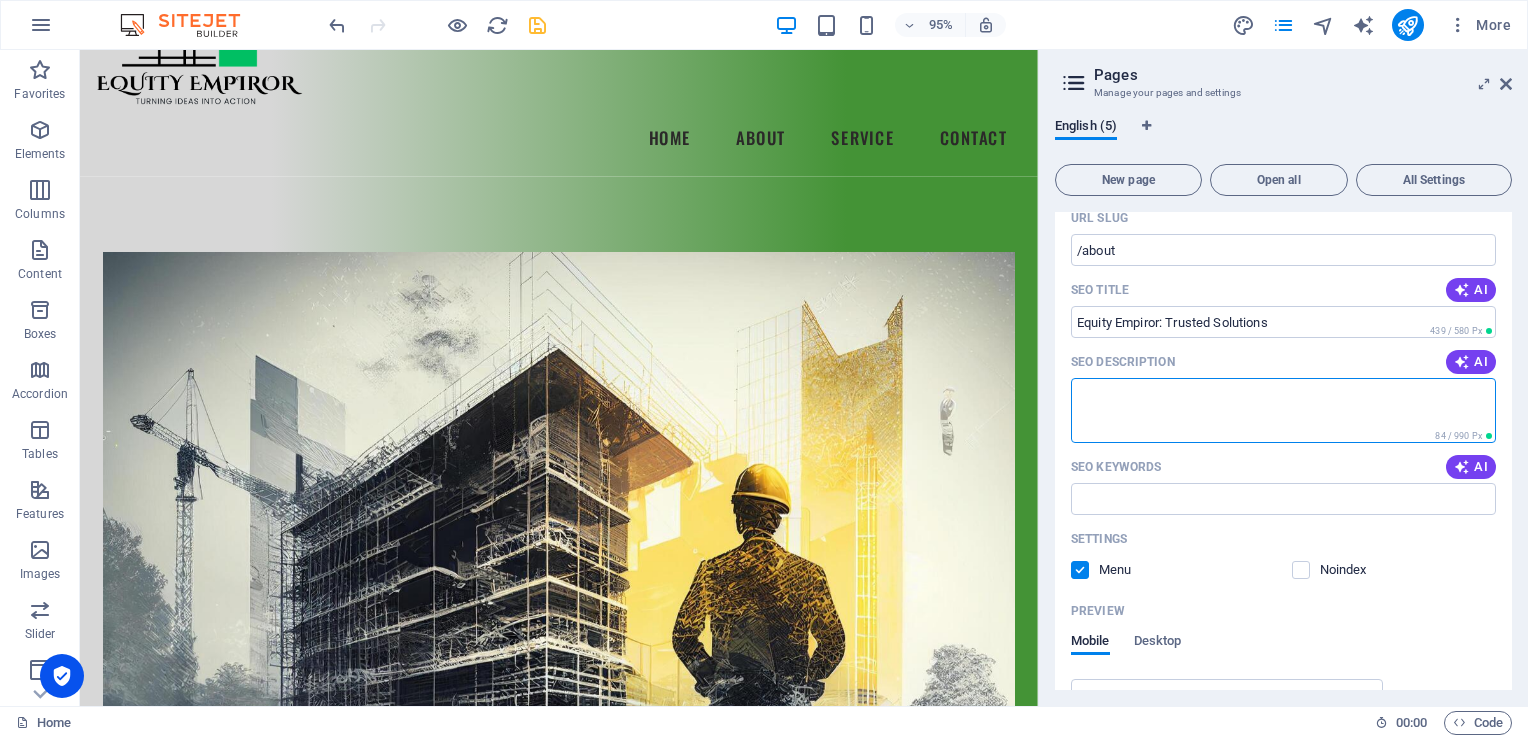 paste on "Learn about our mission and team behind Equity Empiror. Dedicated to excellence in mining, construction, and procurement." 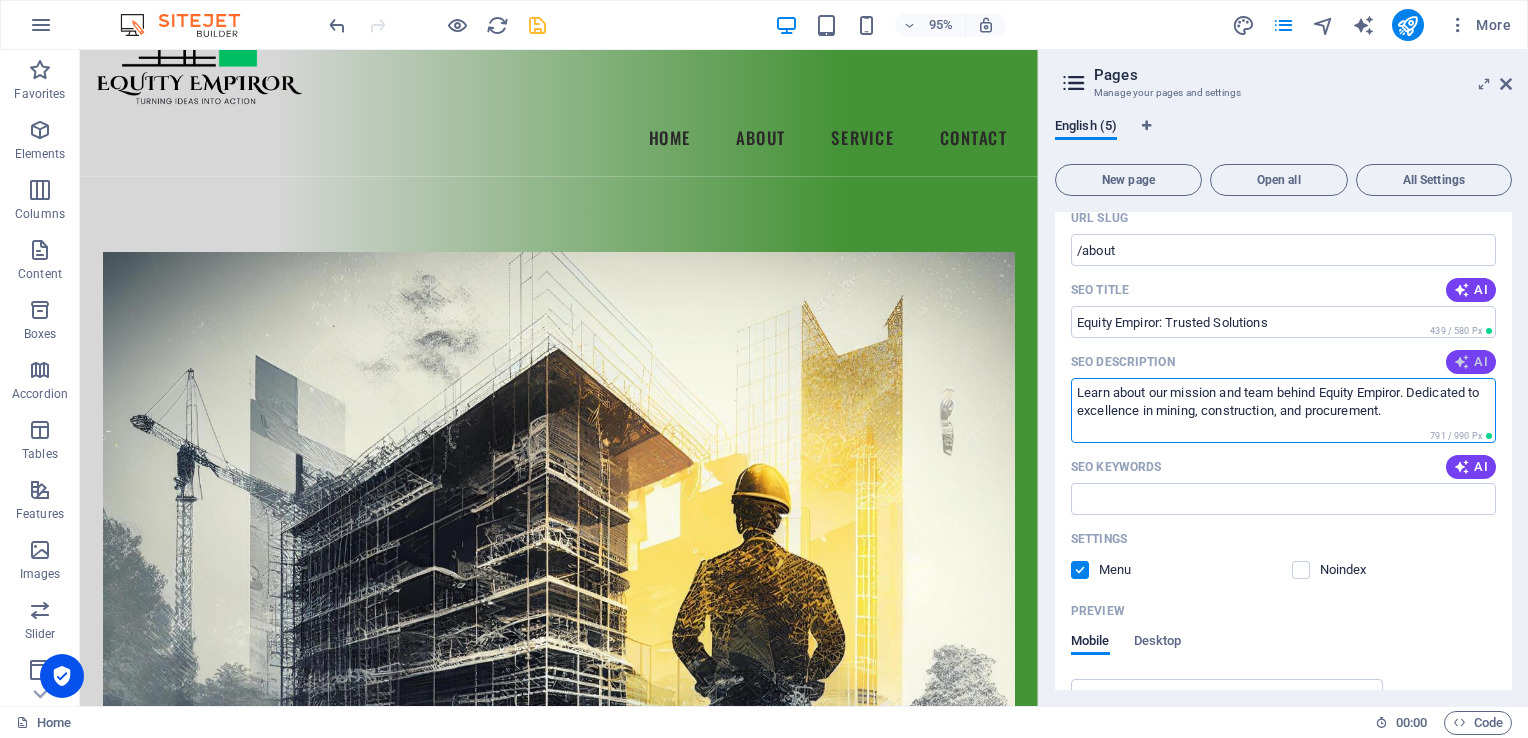 click at bounding box center [1462, 362] 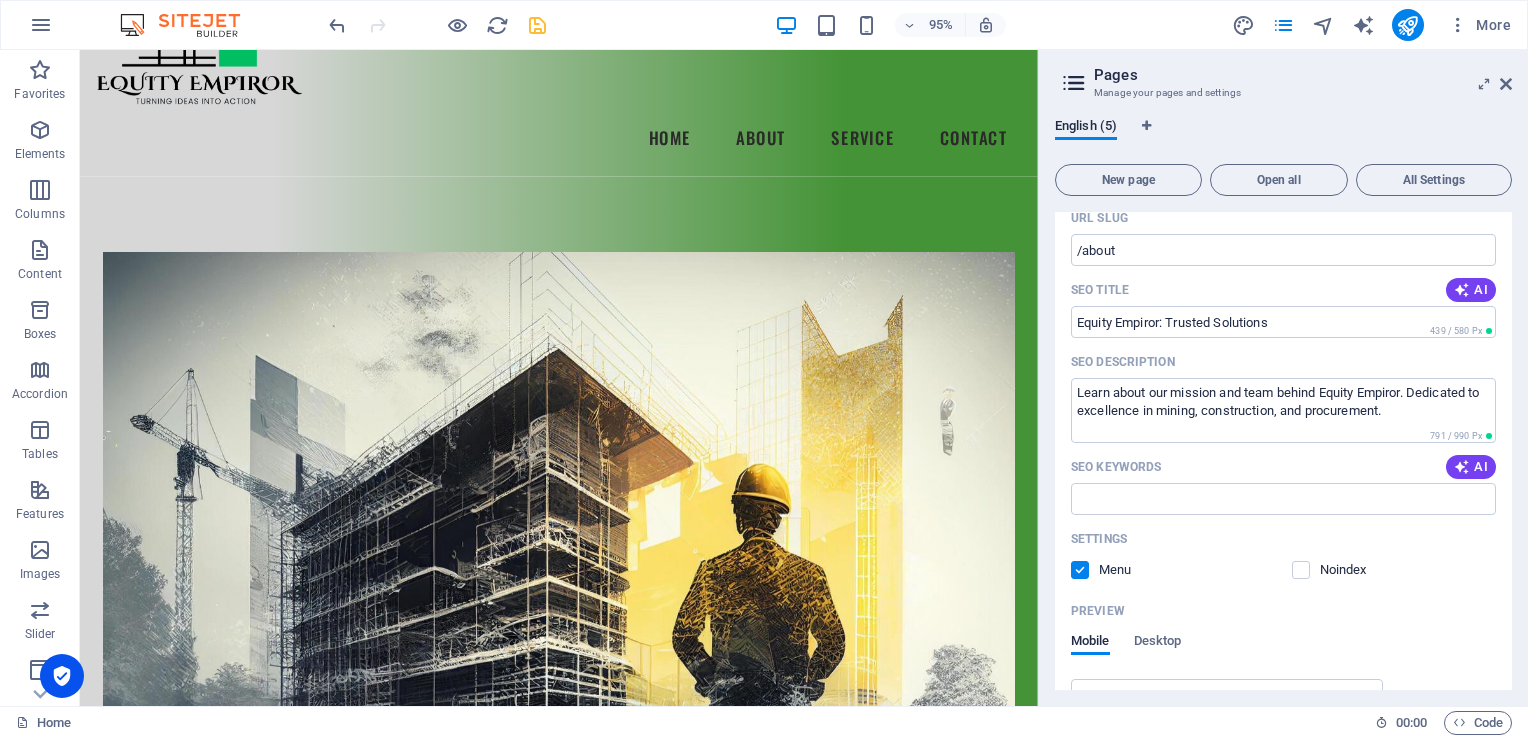 type on "Discover Equity Empiror: your trusted partner for quality construction, mining, and industrial services focused on innovation and sustainability." 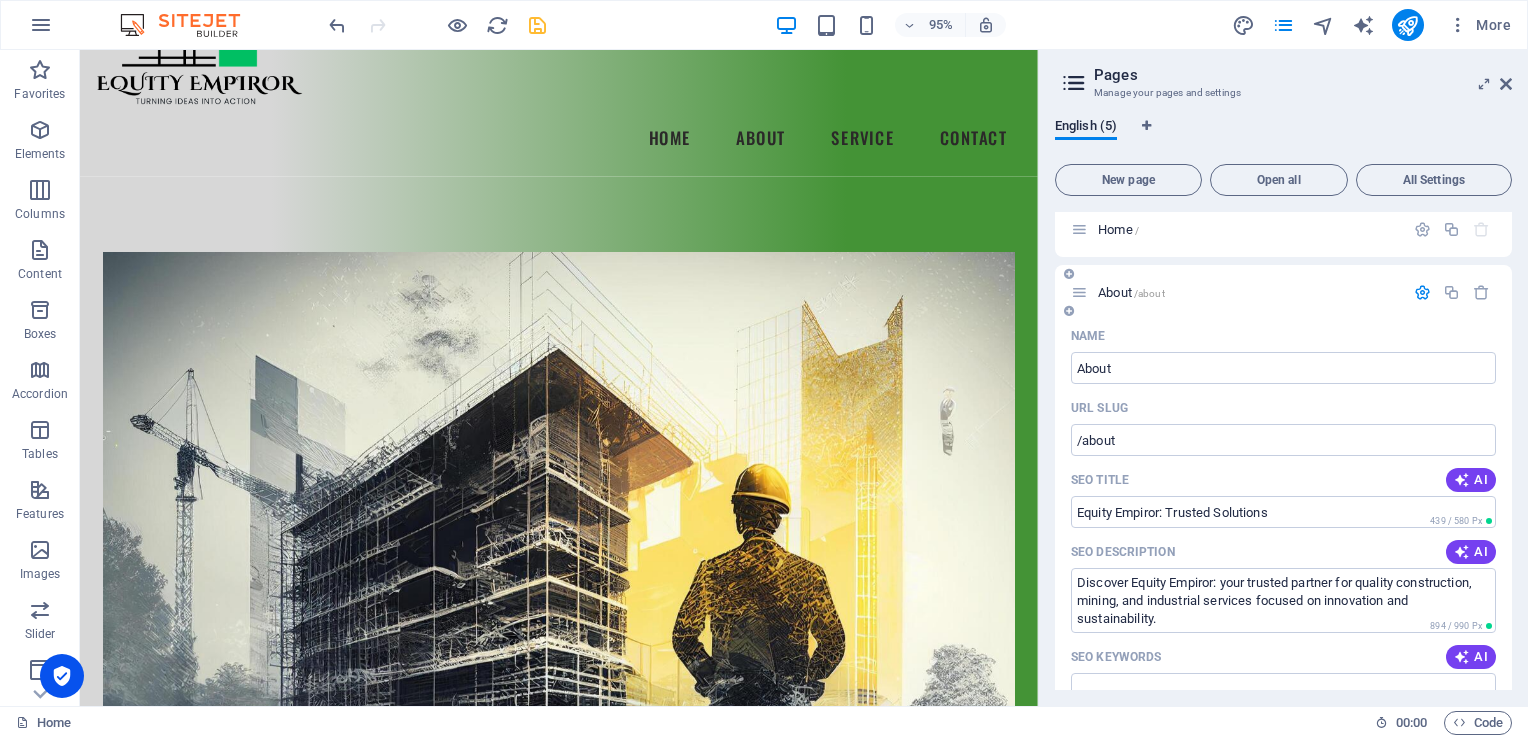 scroll, scrollTop: 0, scrollLeft: 0, axis: both 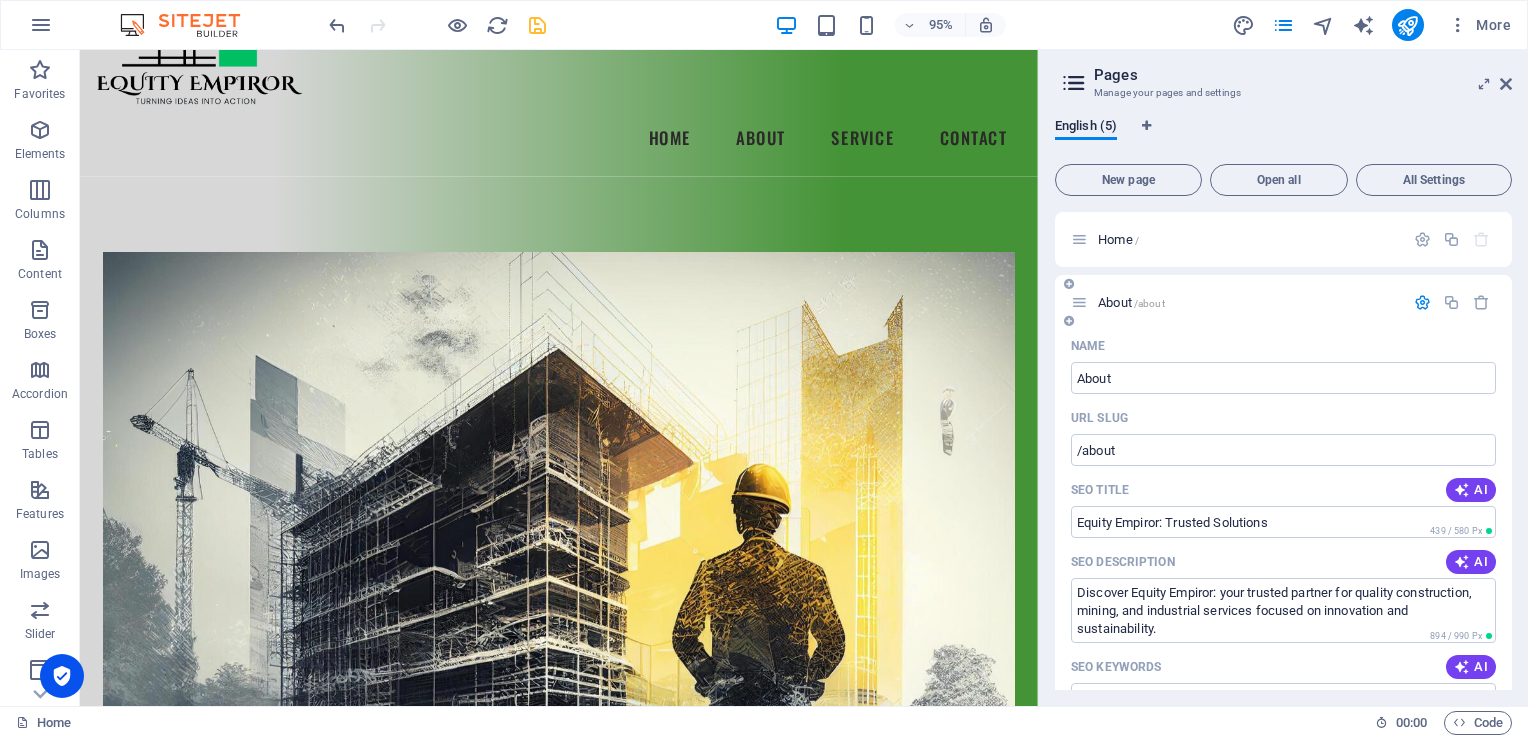 click at bounding box center (1422, 302) 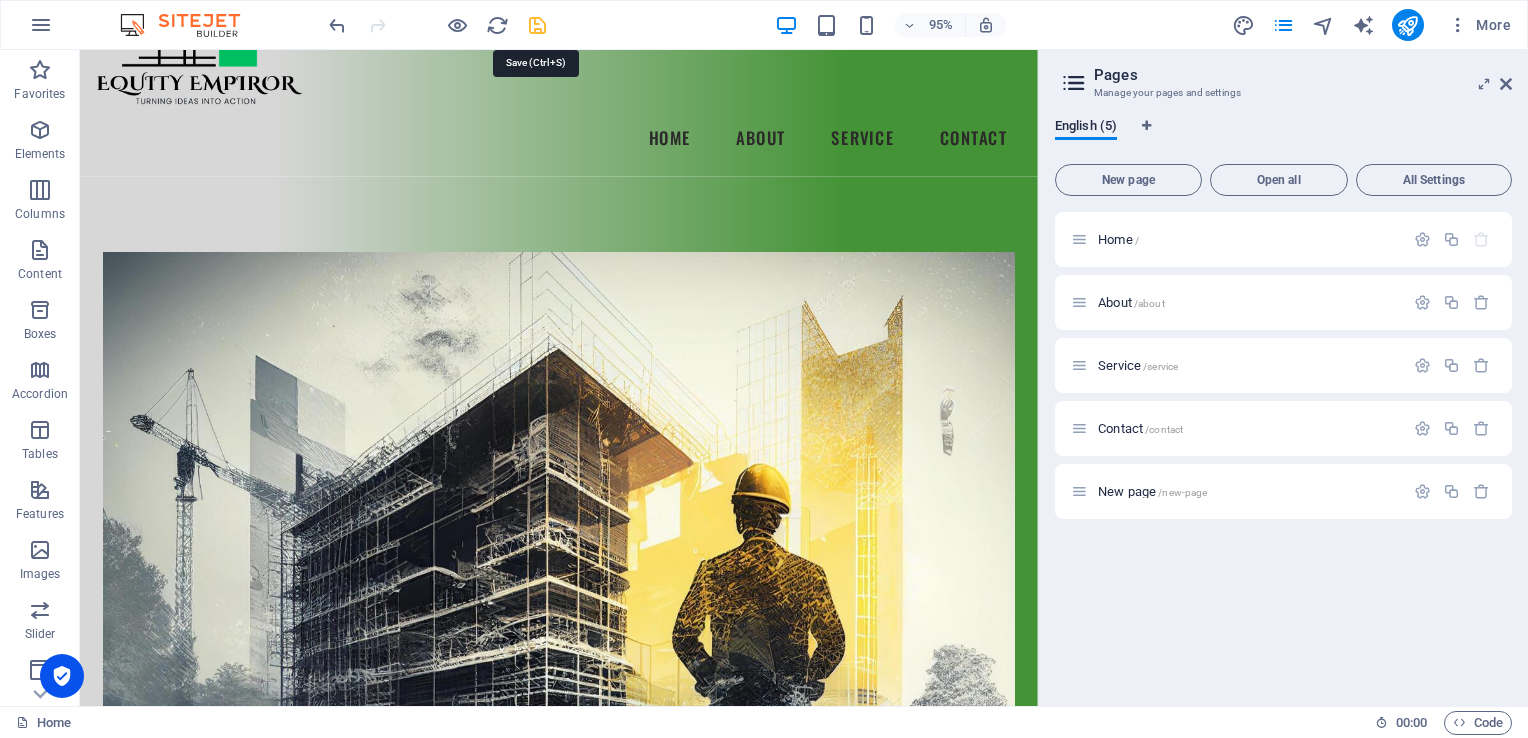 click at bounding box center [537, 25] 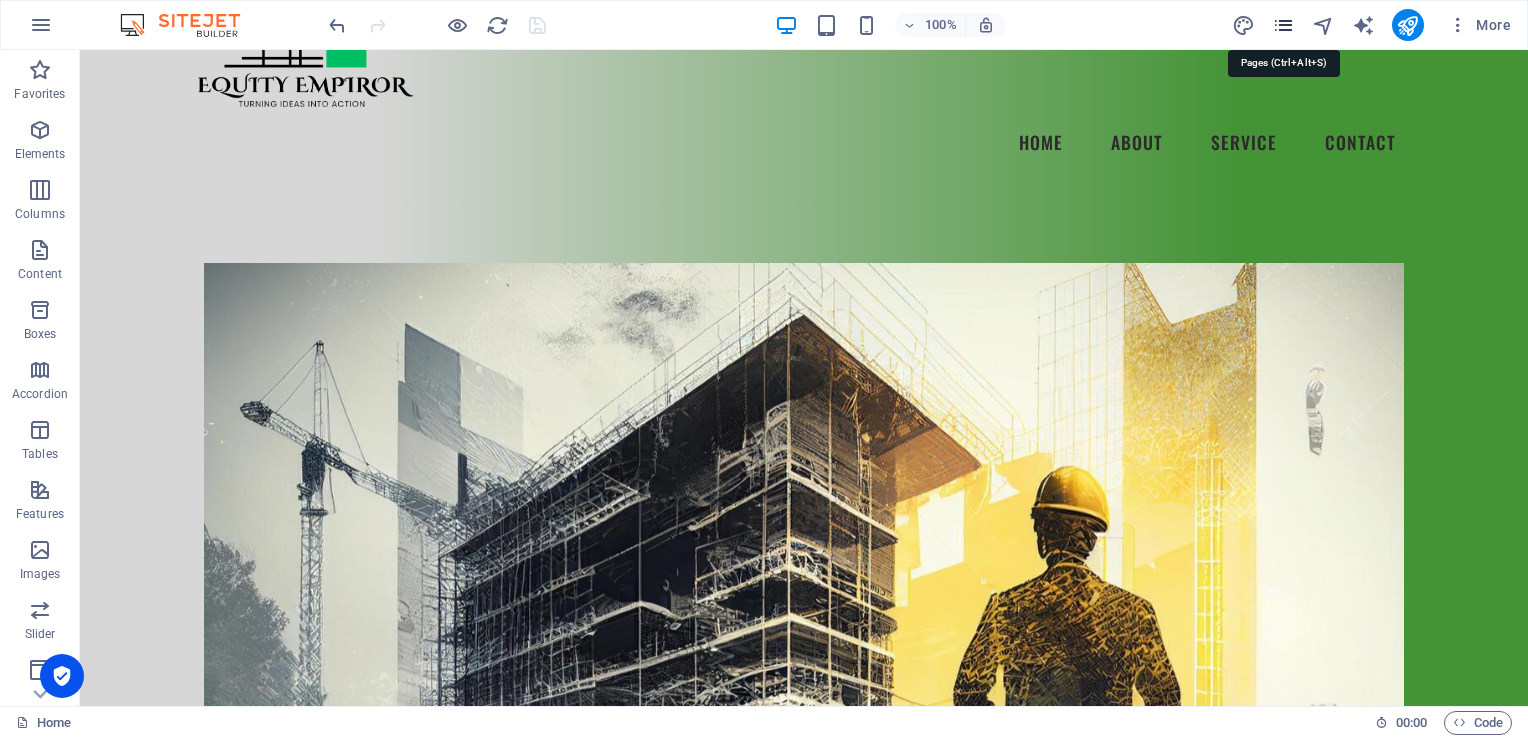 click at bounding box center [1283, 25] 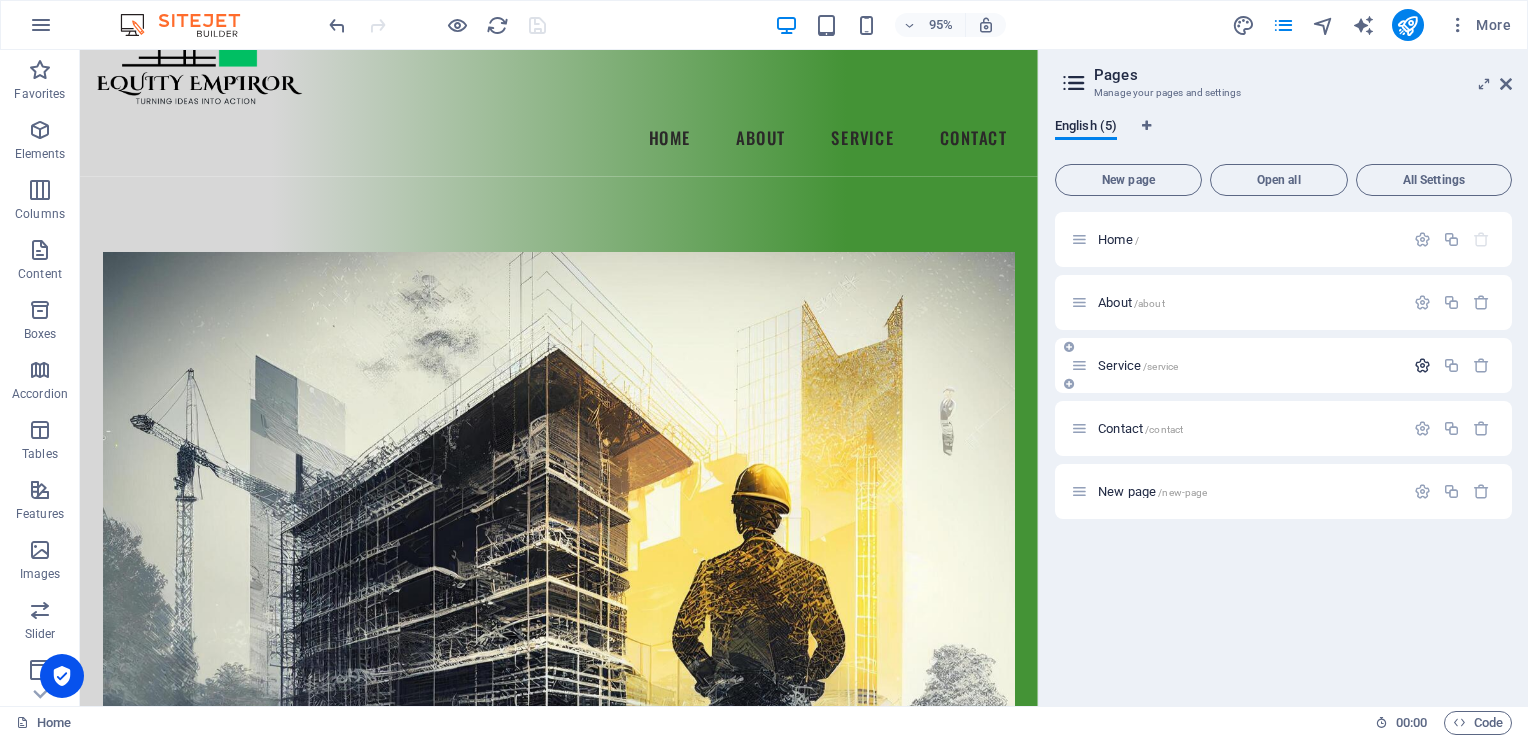 click at bounding box center (1422, 365) 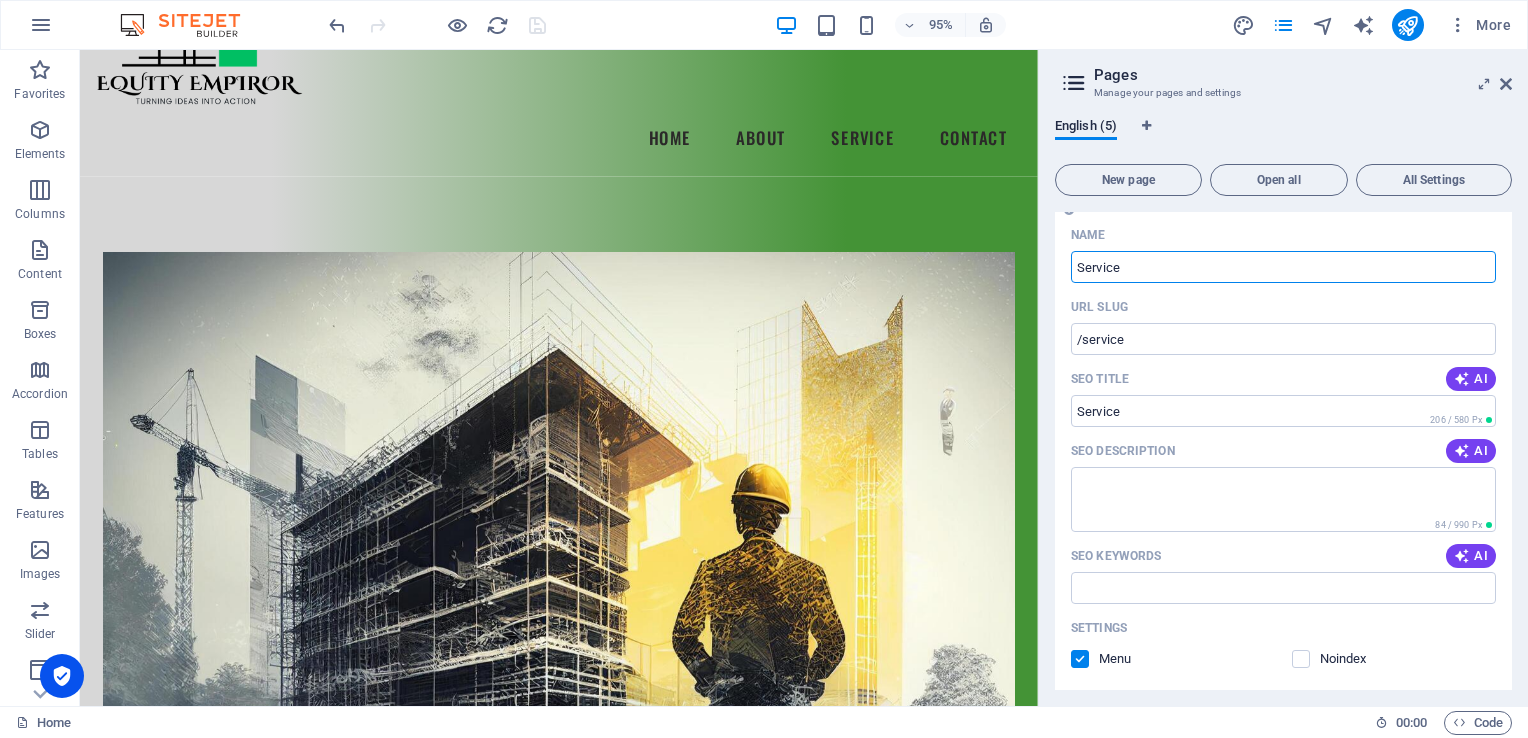 scroll, scrollTop: 200, scrollLeft: 0, axis: vertical 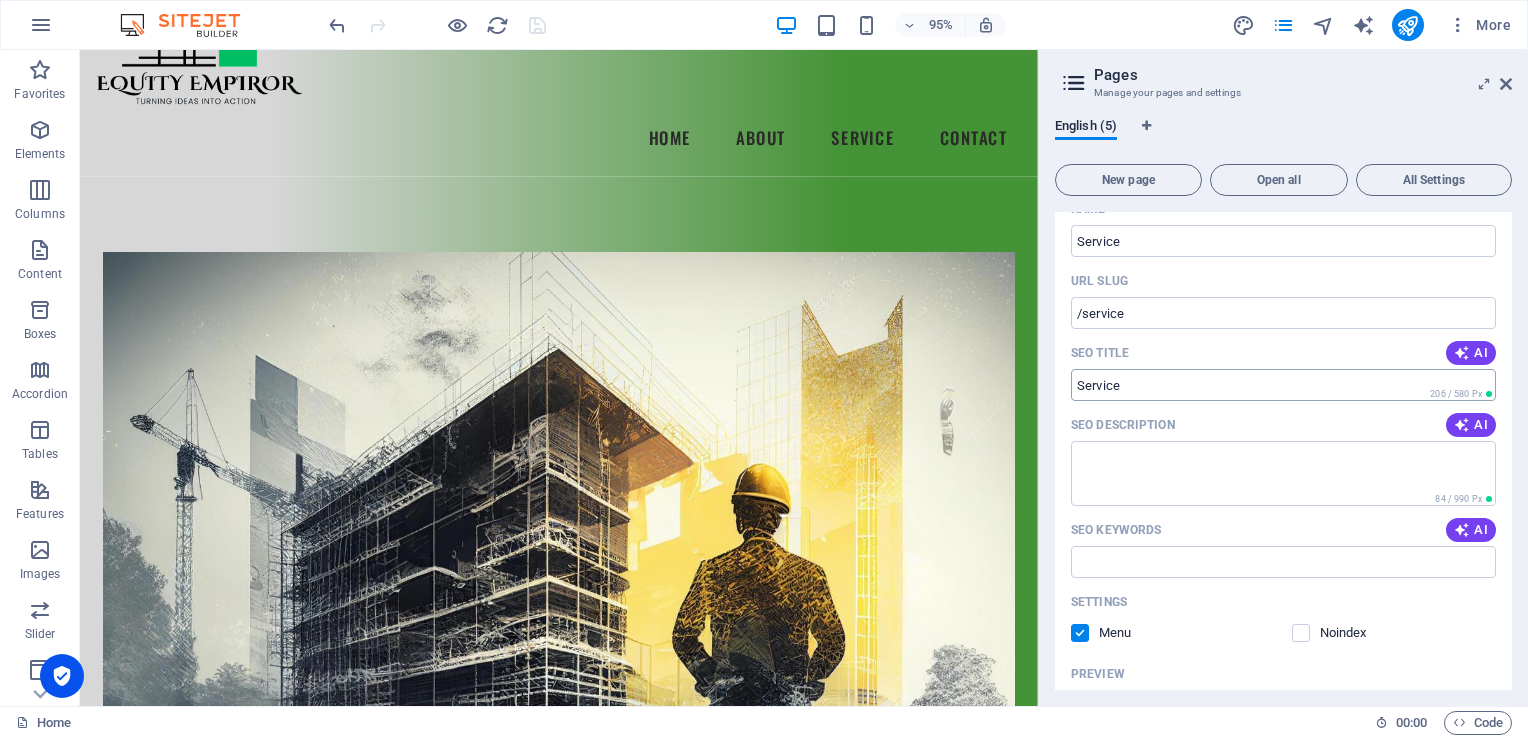 click on "Service" at bounding box center (1283, 385) 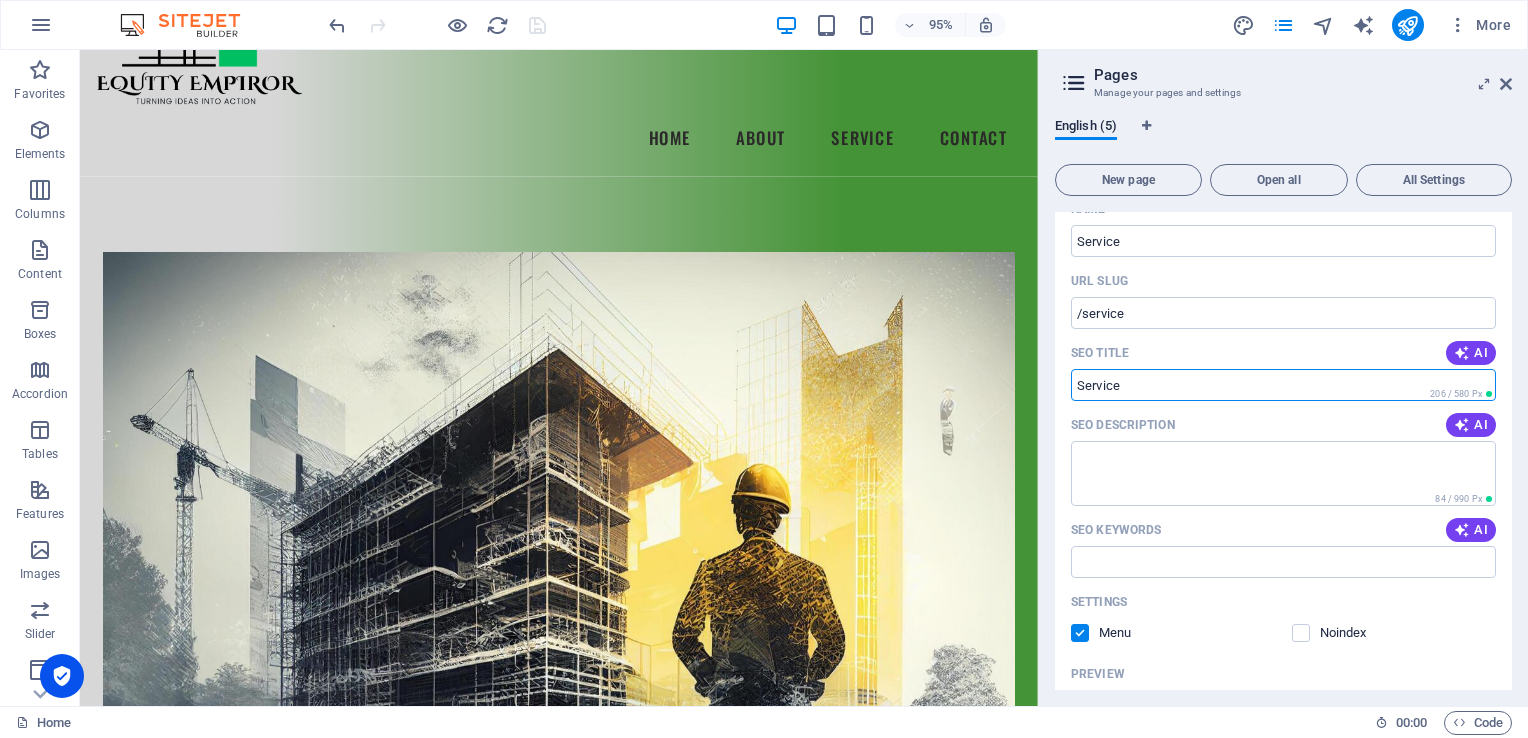 drag, startPoint x: 1139, startPoint y: 386, endPoint x: 1109, endPoint y: 394, distance: 31.04835 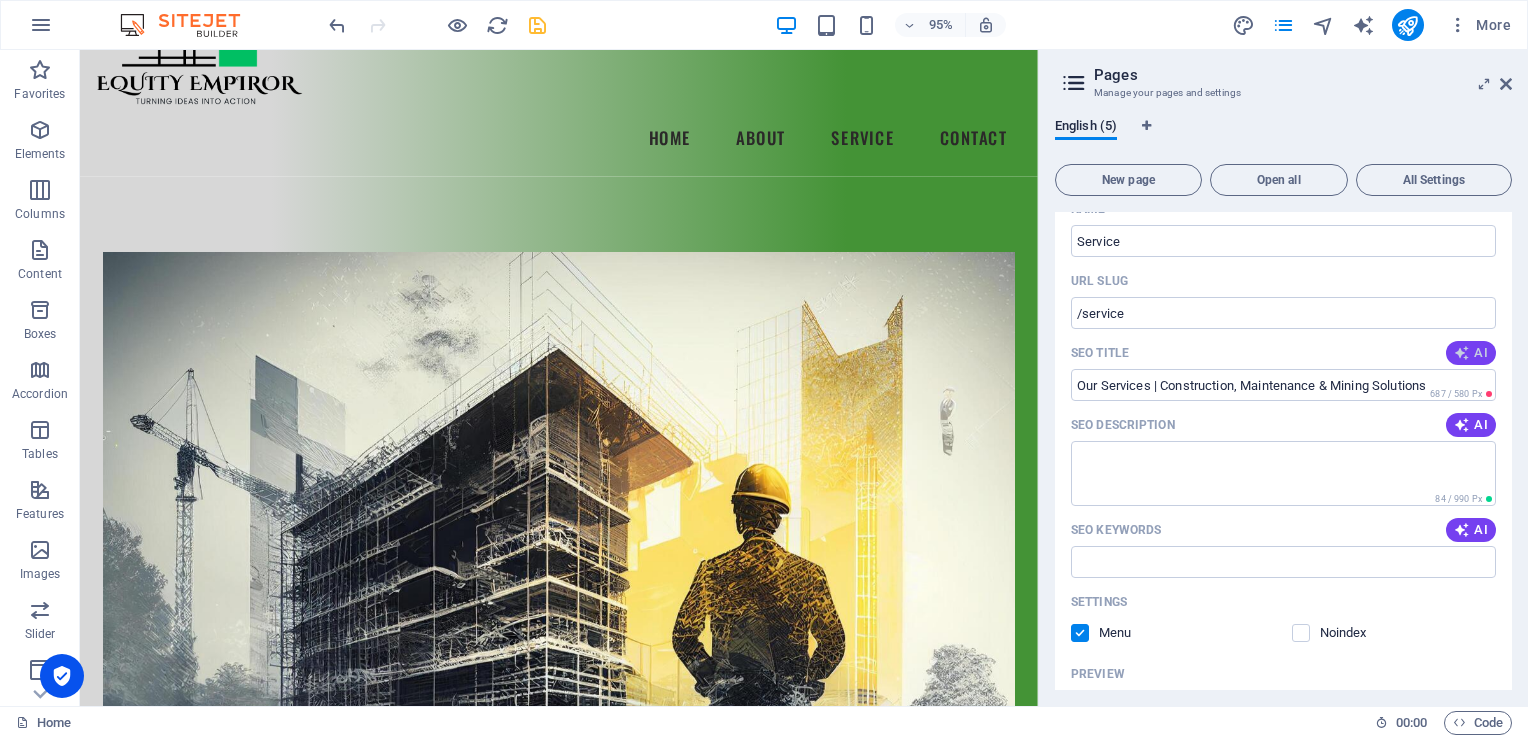 click at bounding box center (1462, 353) 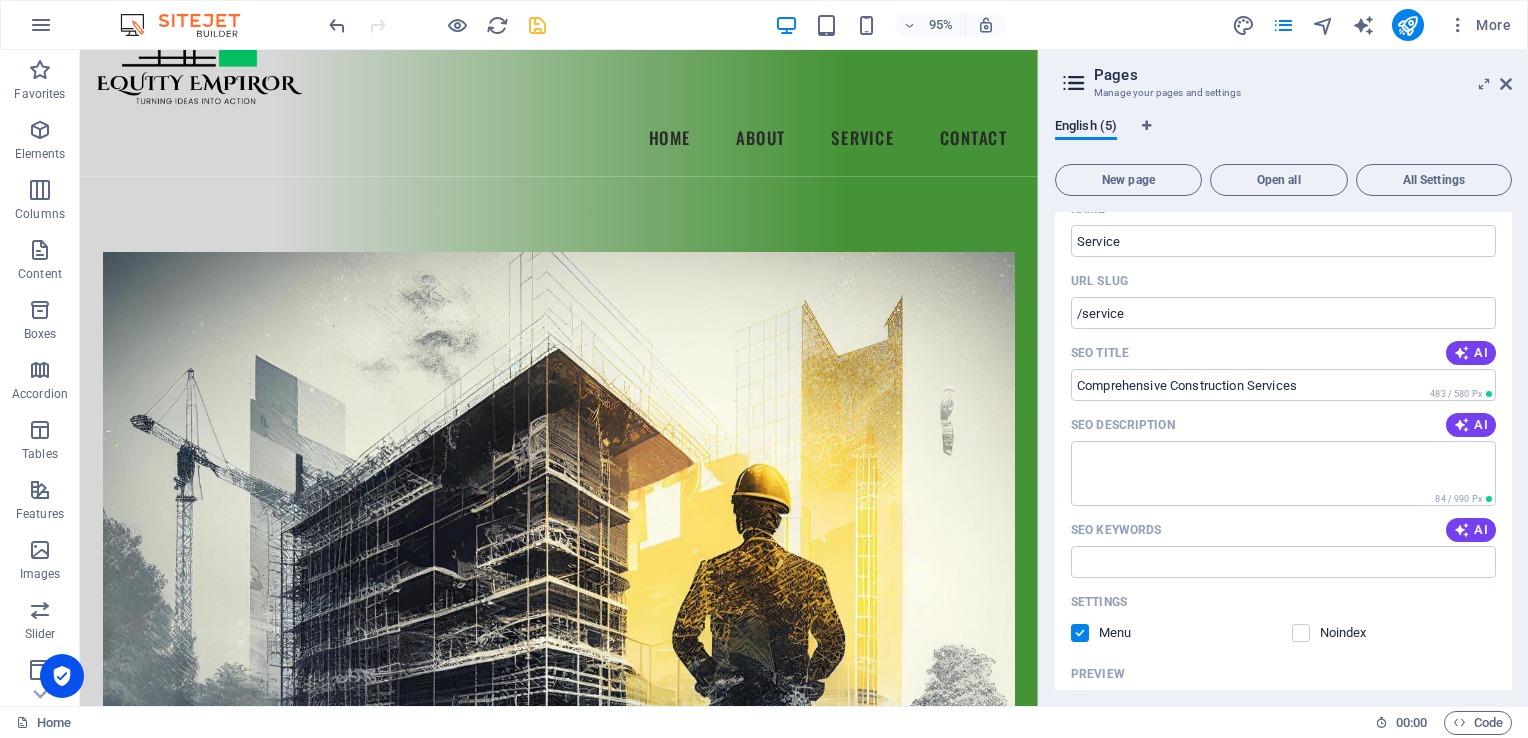 scroll, scrollTop: 300, scrollLeft: 0, axis: vertical 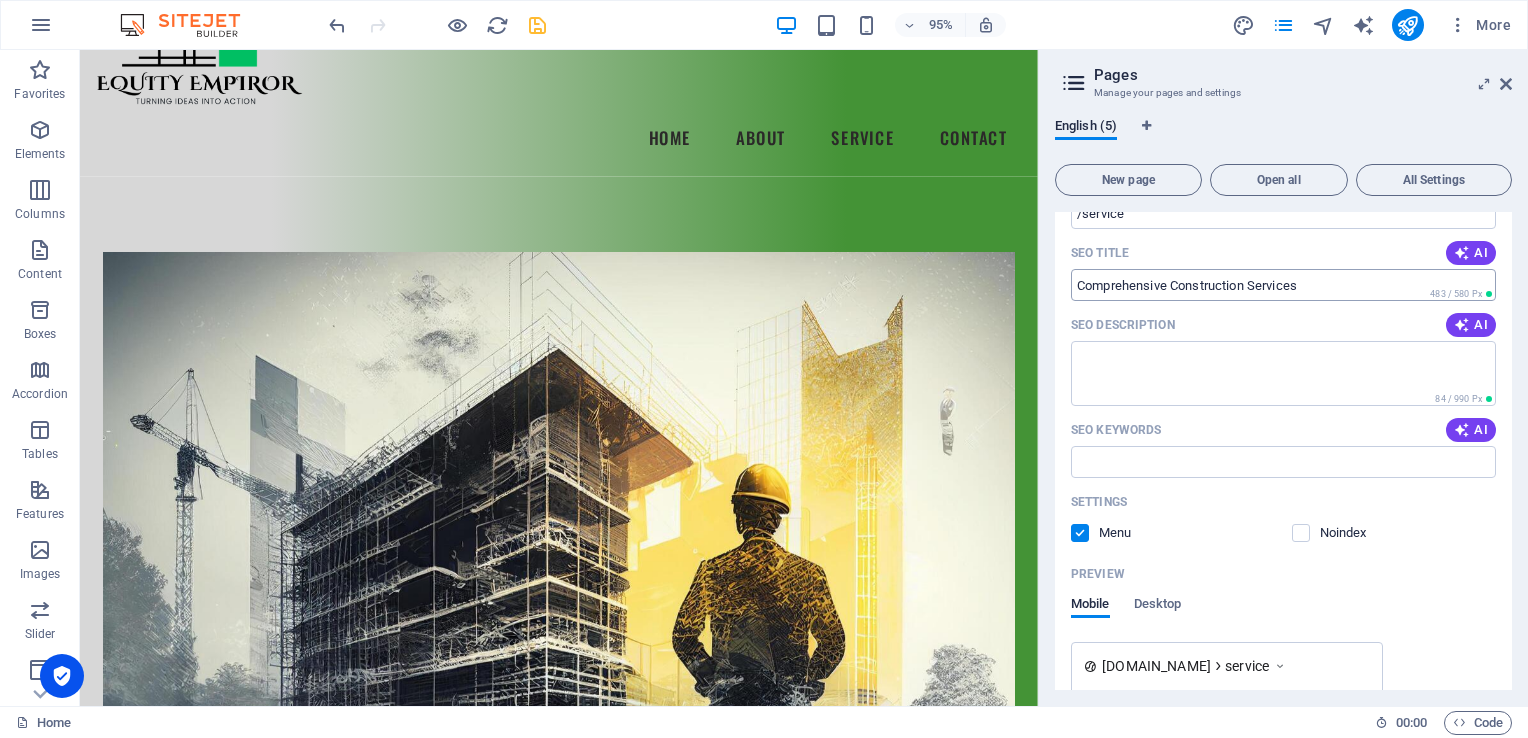 click on "Comprehensive Construction Services" at bounding box center [1283, 285] 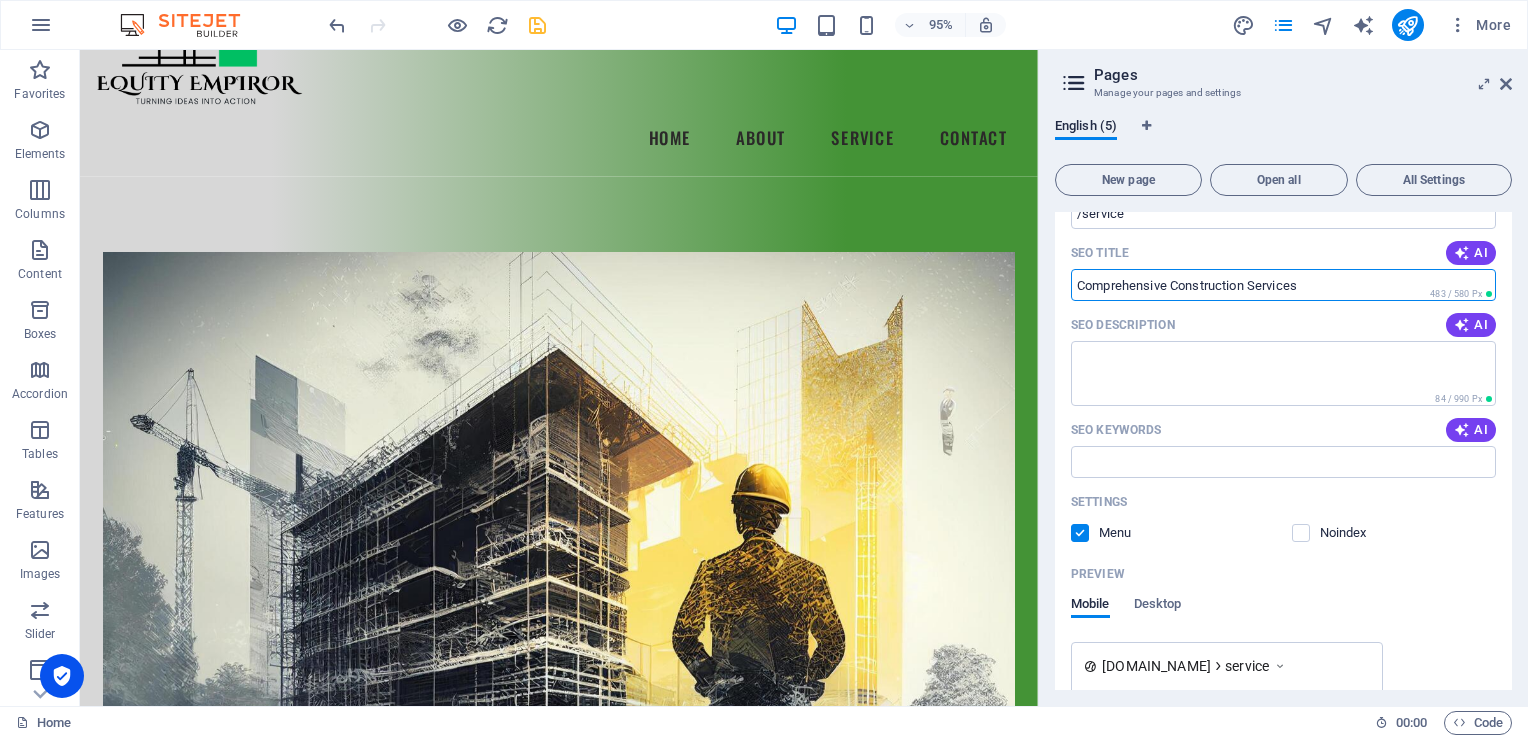 type on "Comprehensive Construction Services" 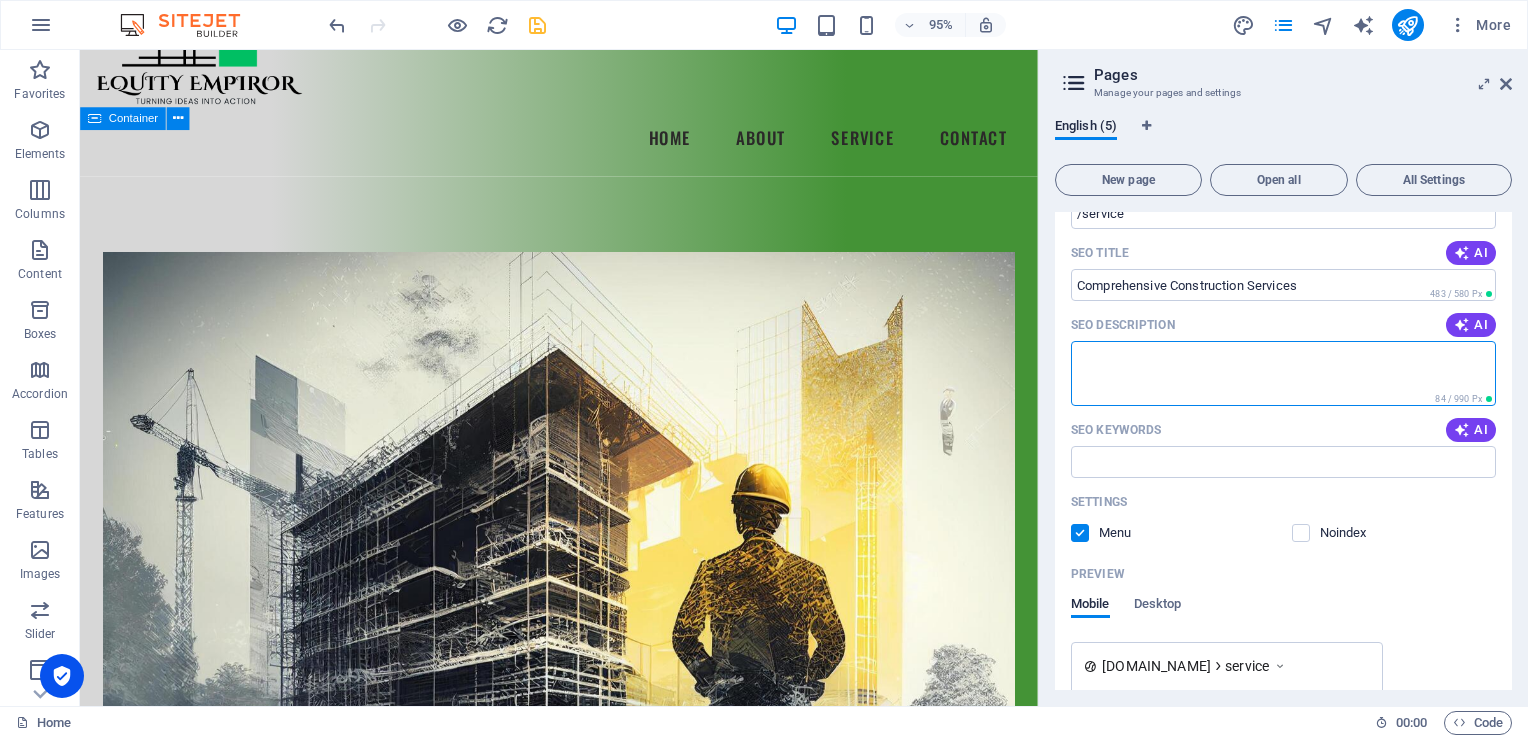 click on "SEO Description" at bounding box center [1283, 373] 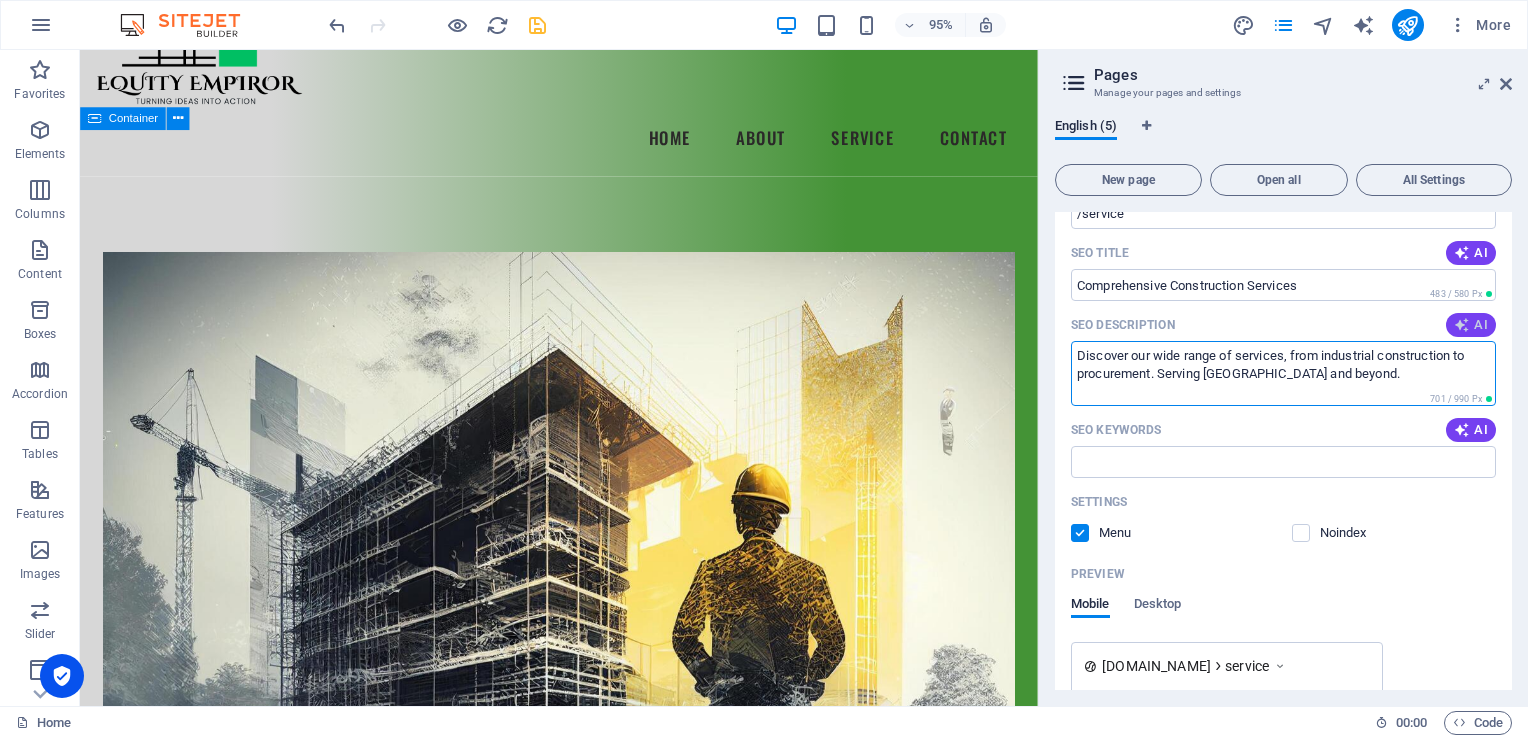 click on "AI" at bounding box center [1471, 325] 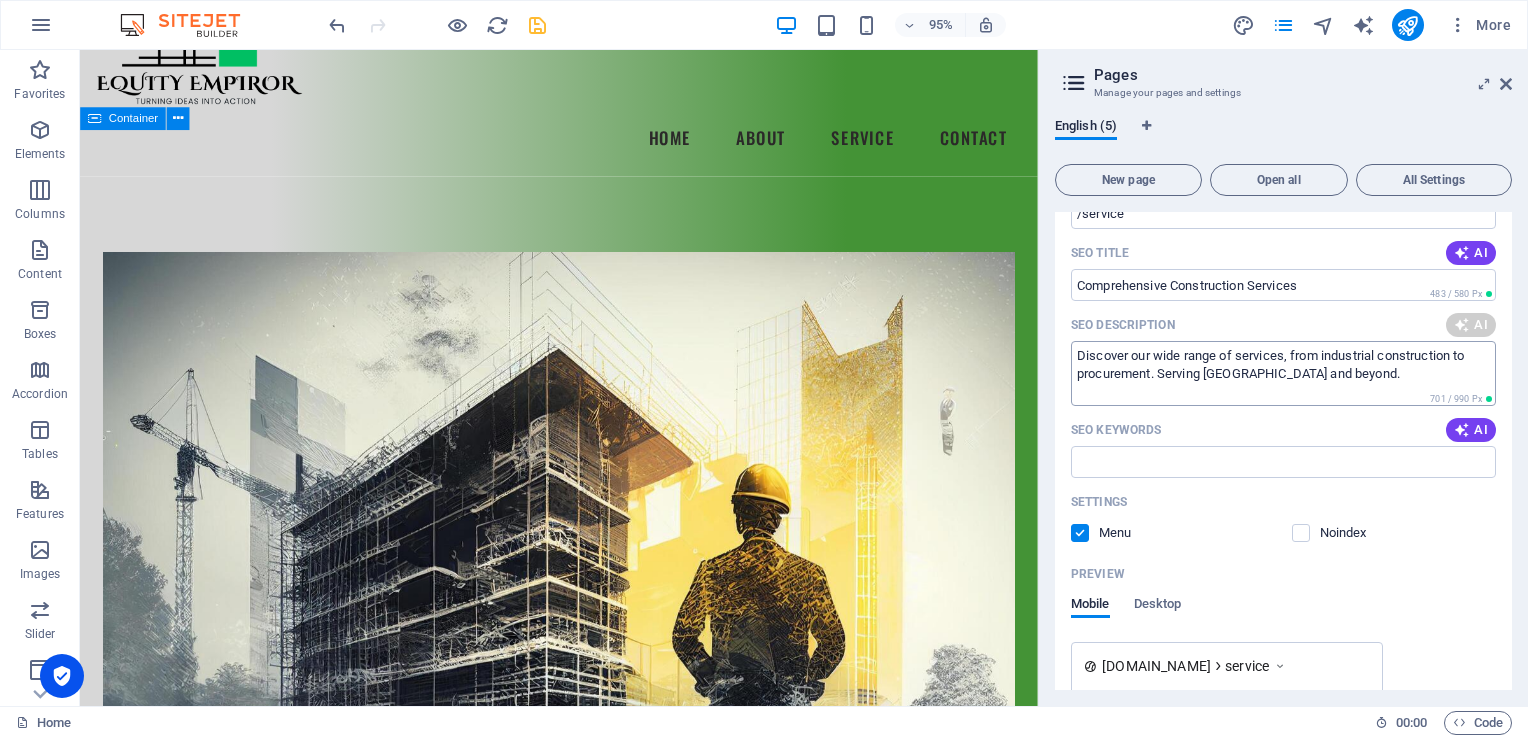 type on "Comprehensive construction, maintenance, and mining services with timely supply solutions. Your one-stop partner for excellence!" 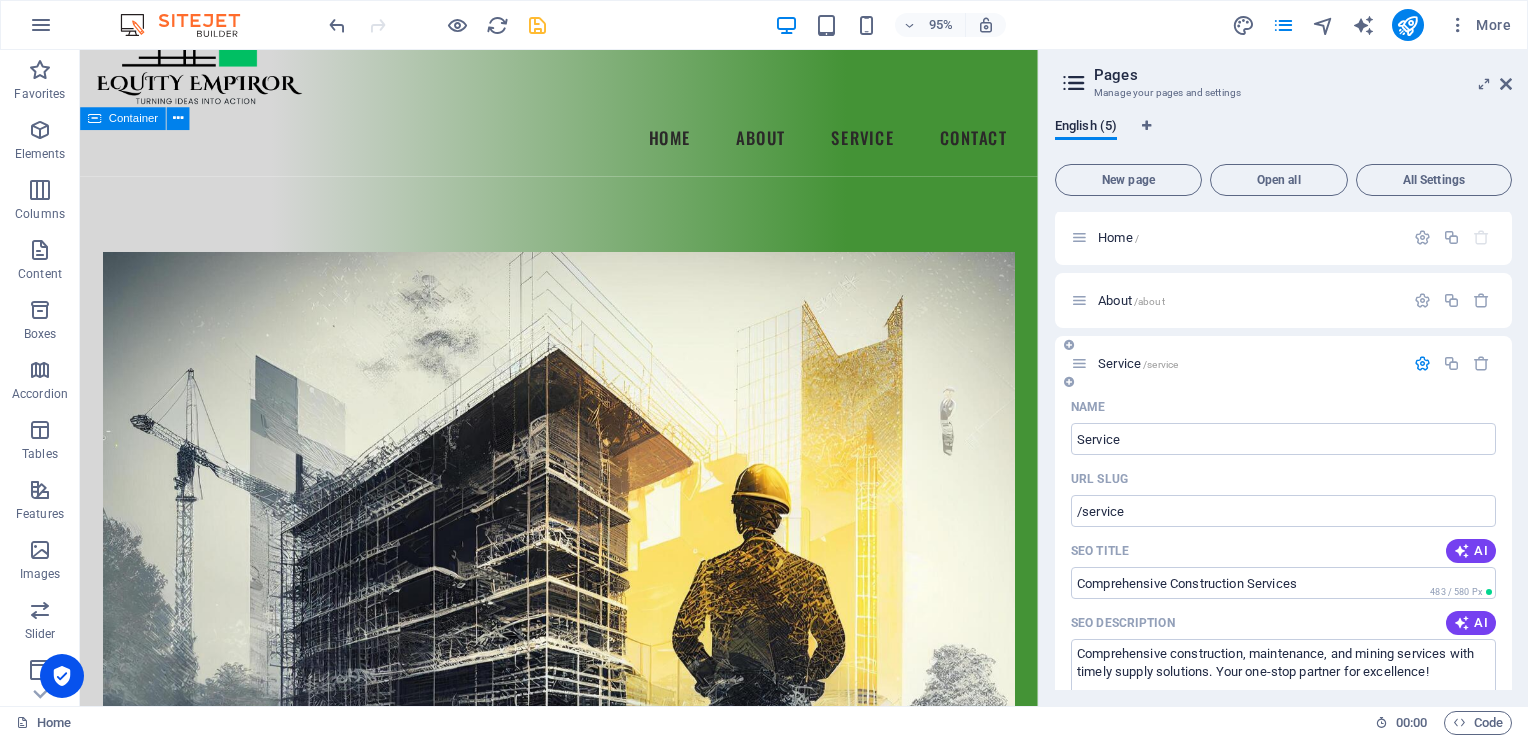 scroll, scrollTop: 0, scrollLeft: 0, axis: both 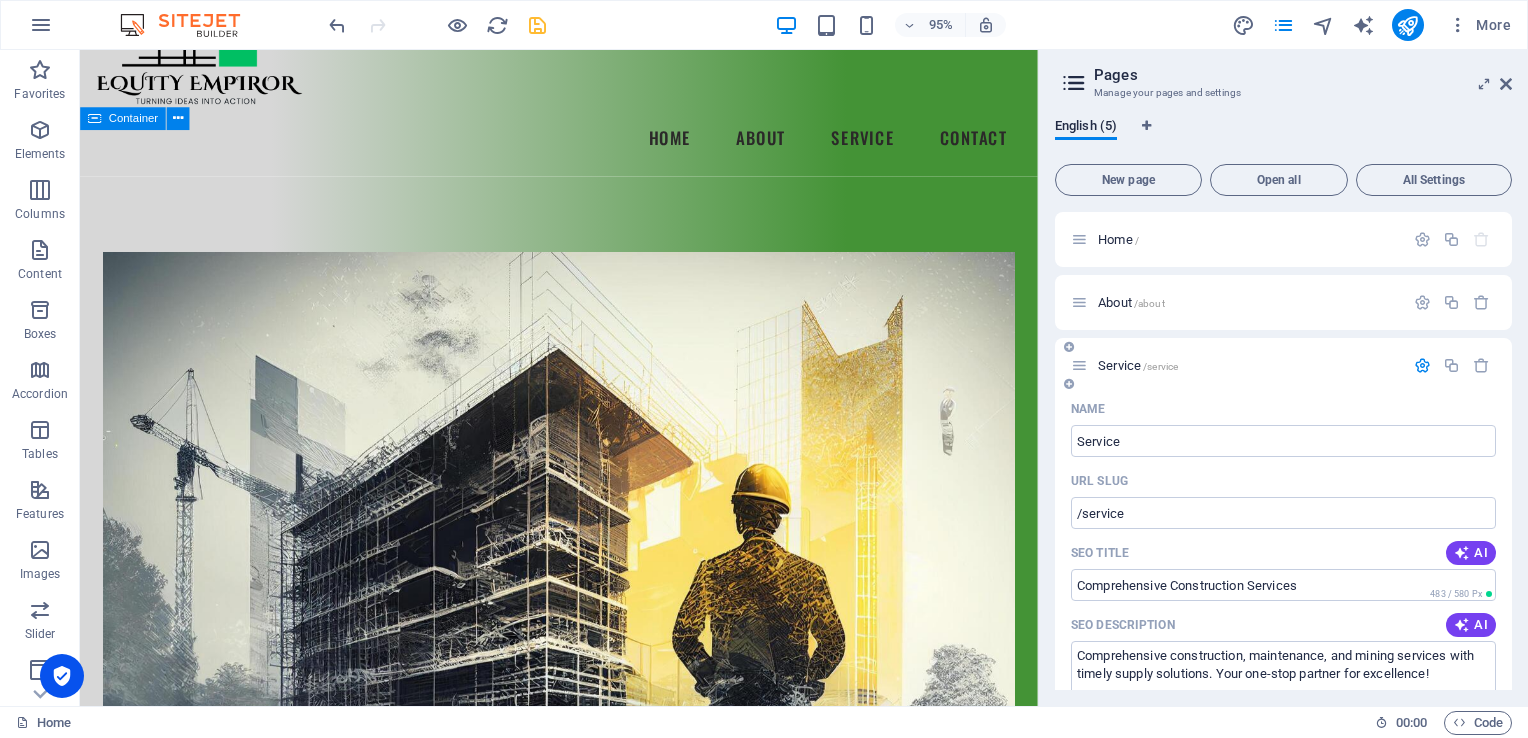 click at bounding box center [1422, 365] 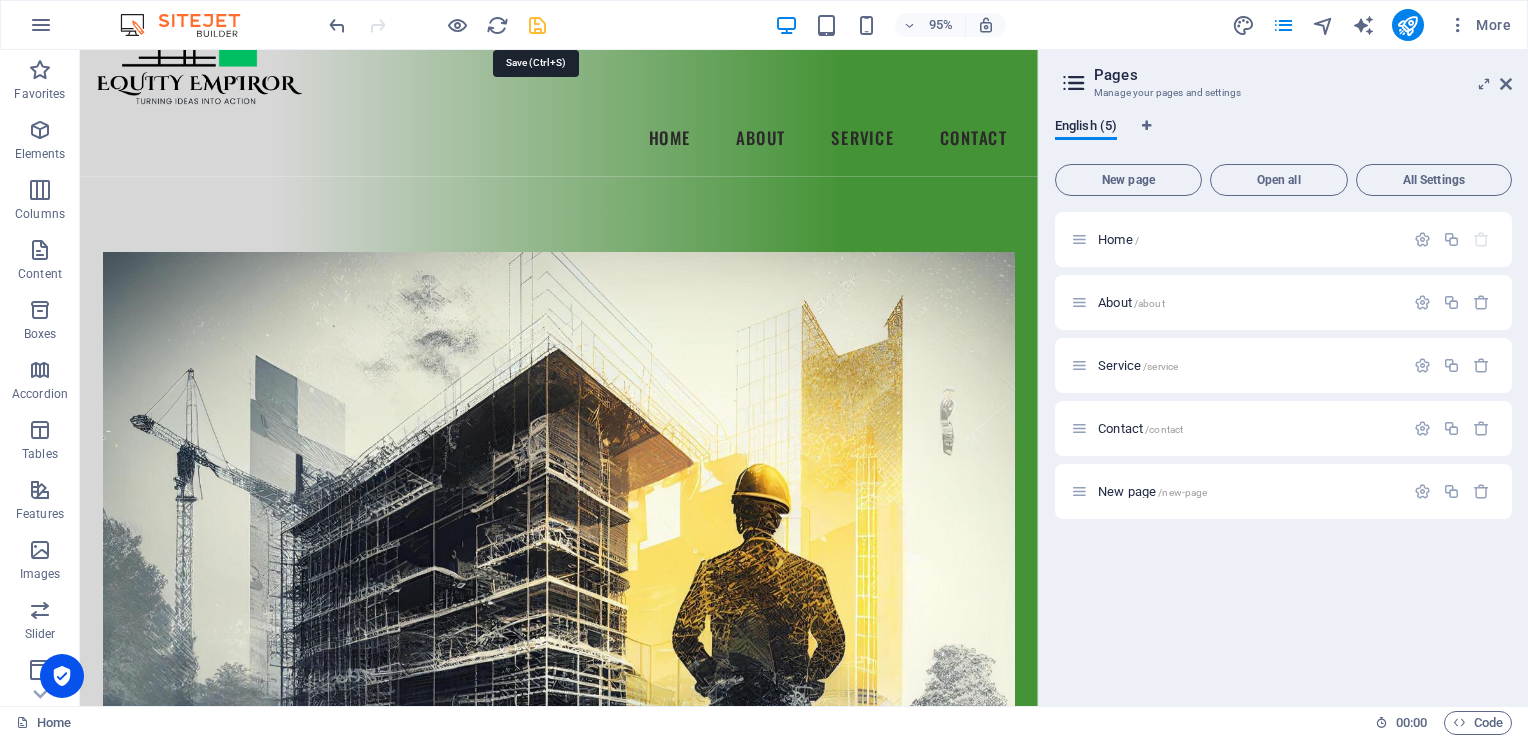 click at bounding box center (537, 25) 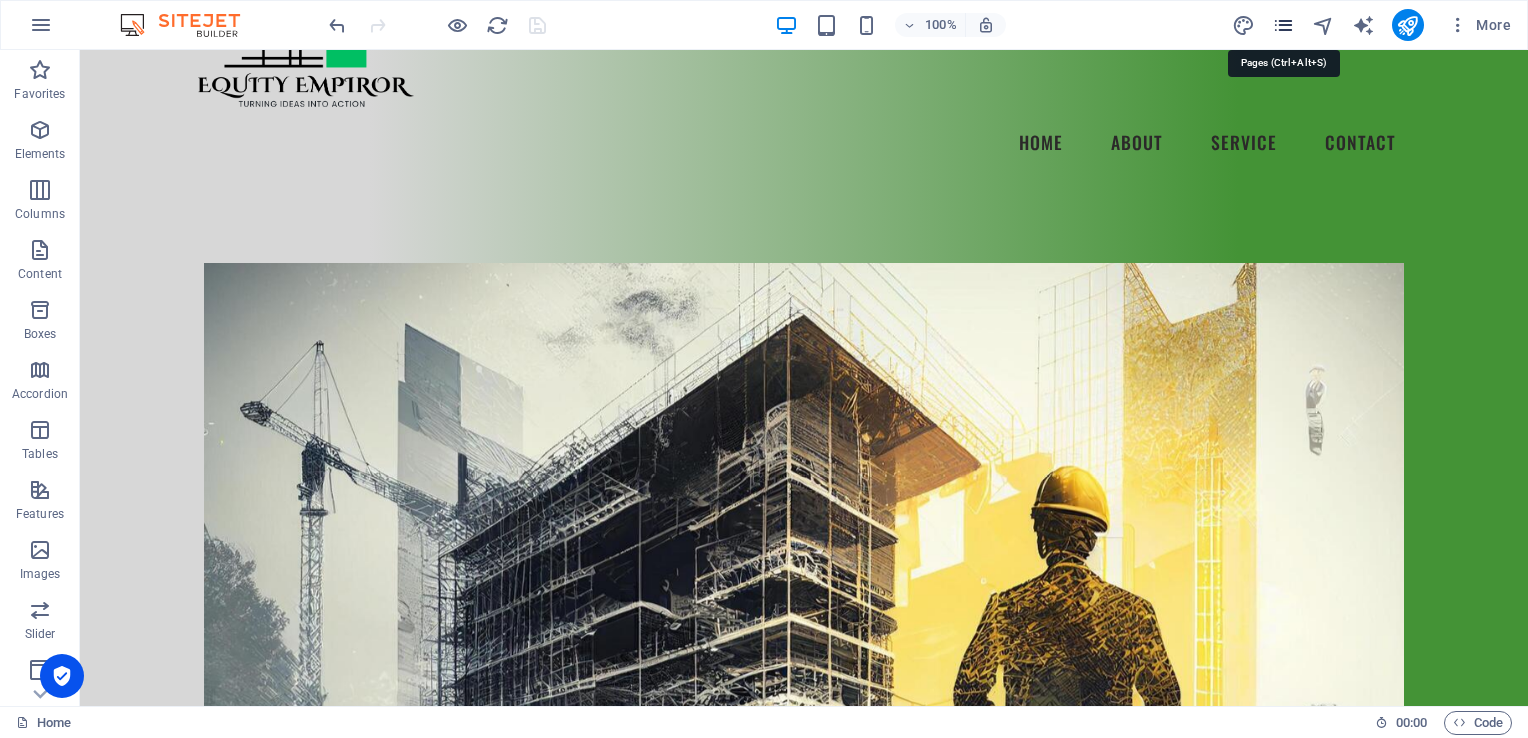 click at bounding box center [1283, 25] 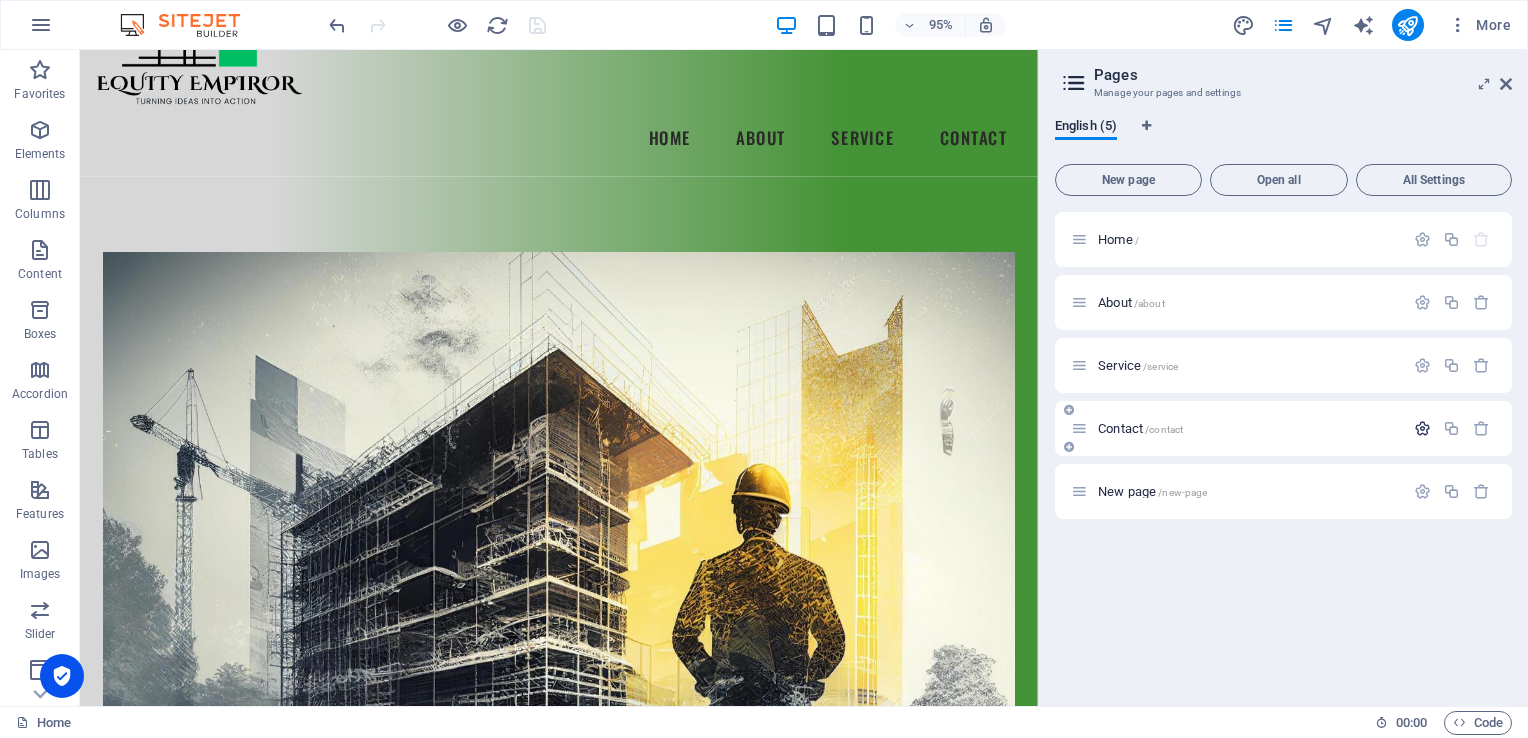 click at bounding box center [1422, 428] 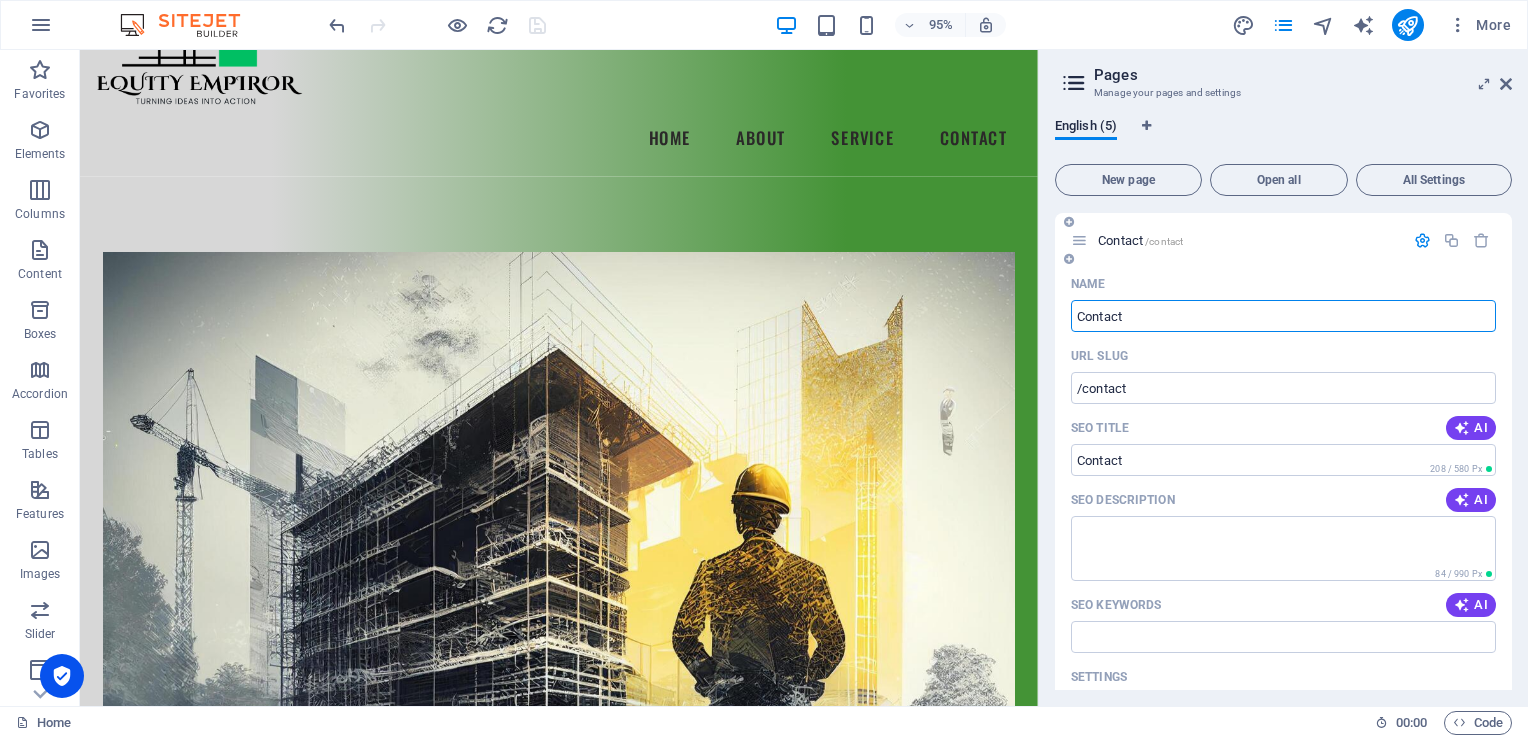 scroll, scrollTop: 200, scrollLeft: 0, axis: vertical 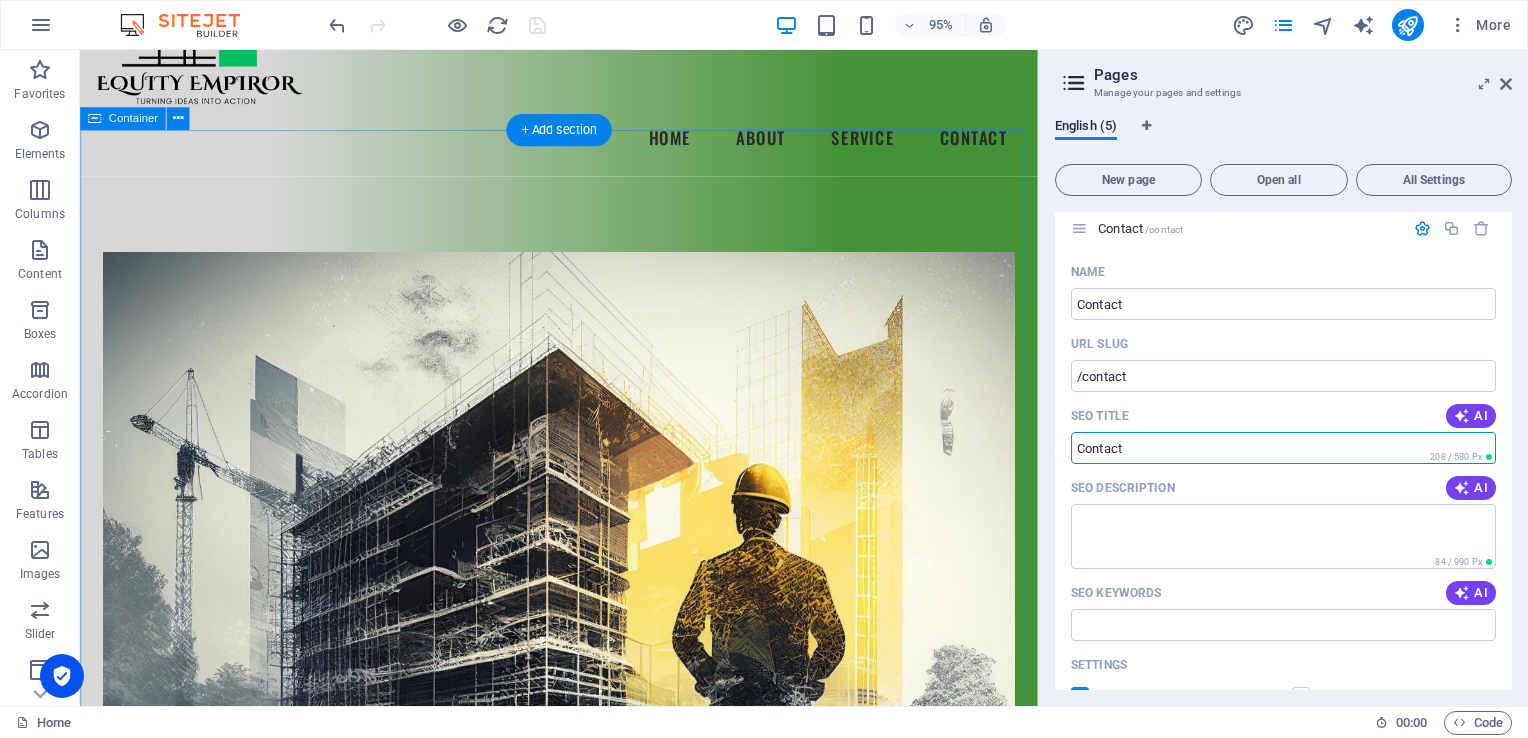 drag, startPoint x: 1247, startPoint y: 497, endPoint x: 1042, endPoint y: 472, distance: 206.51877 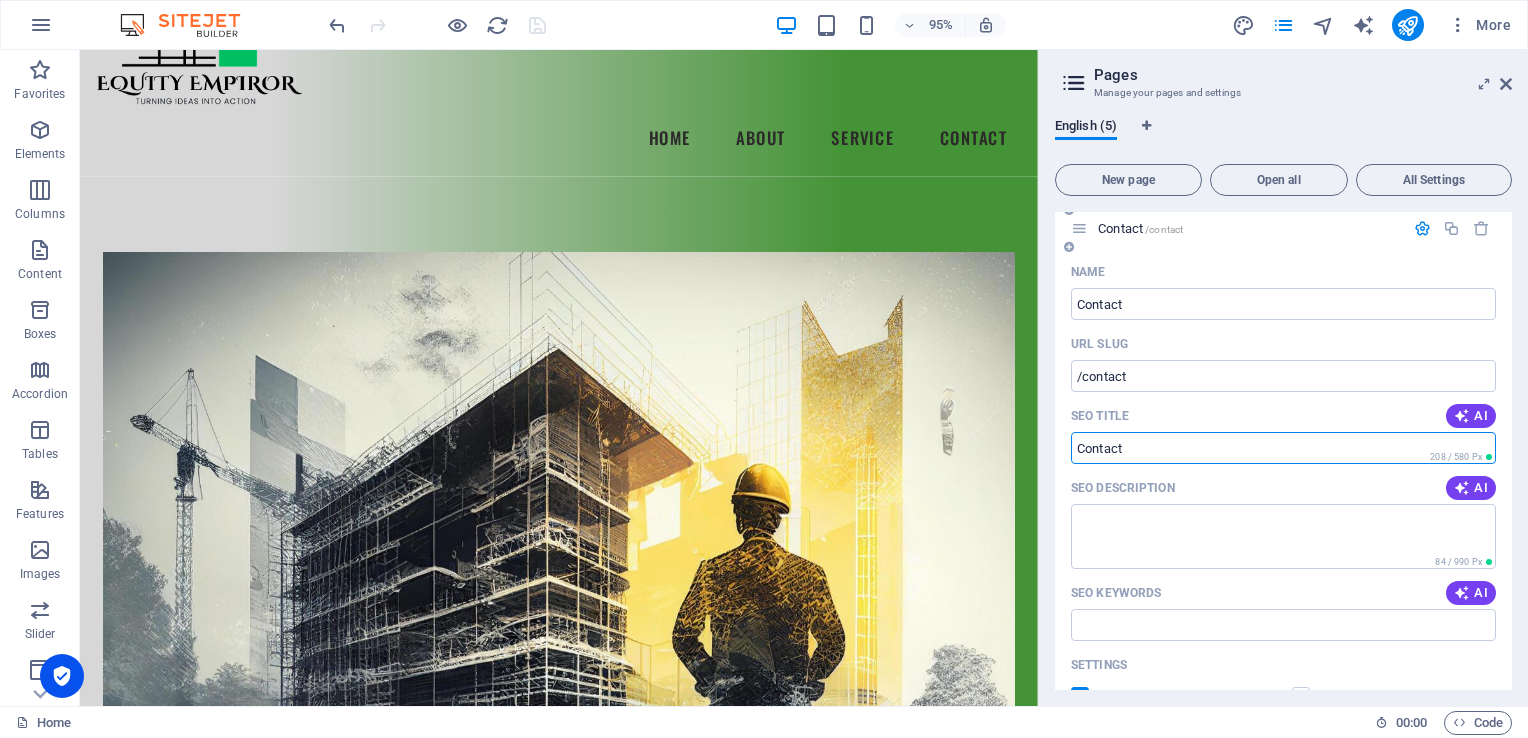 paste on "Equity Empiror | Get in Touch Today" 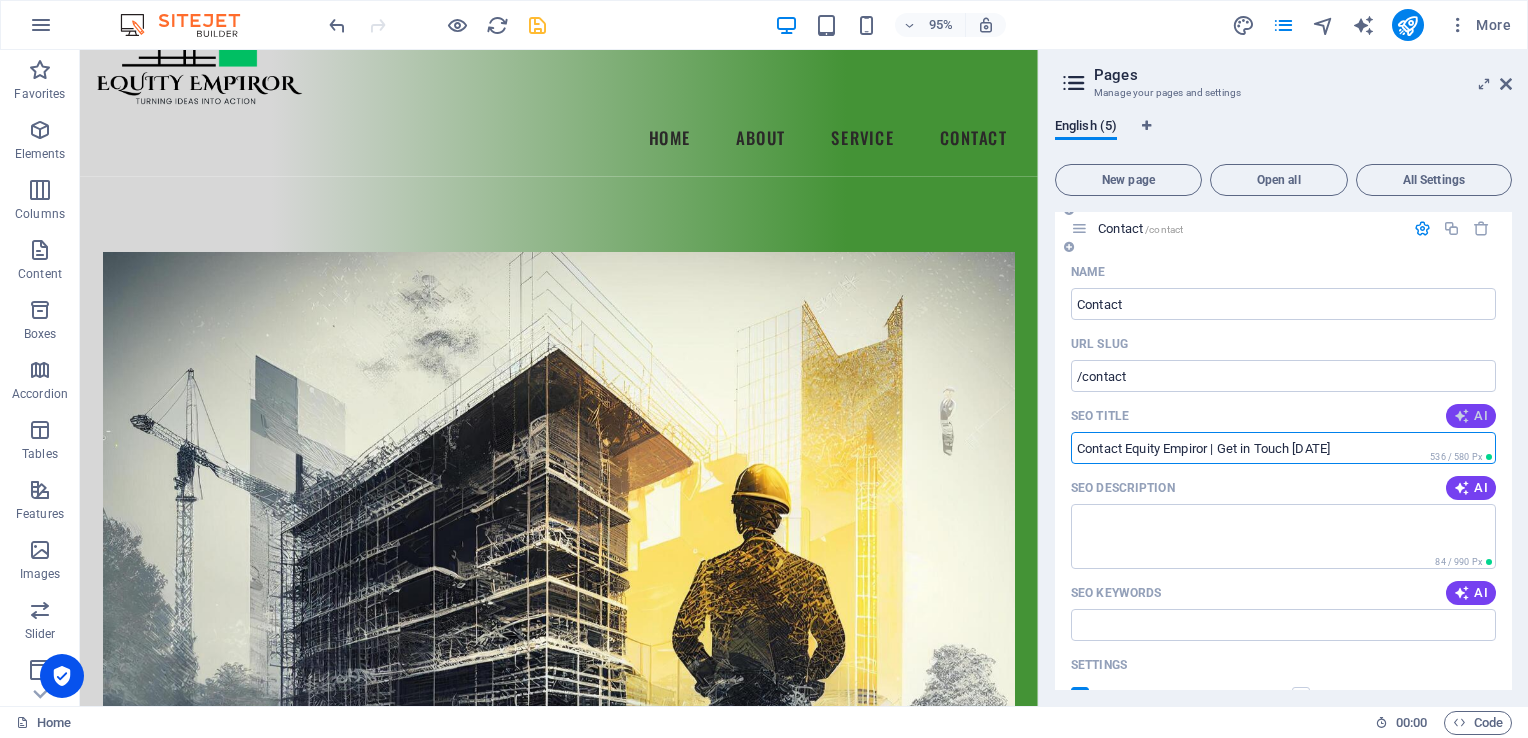 click on "AI" at bounding box center [1471, 416] 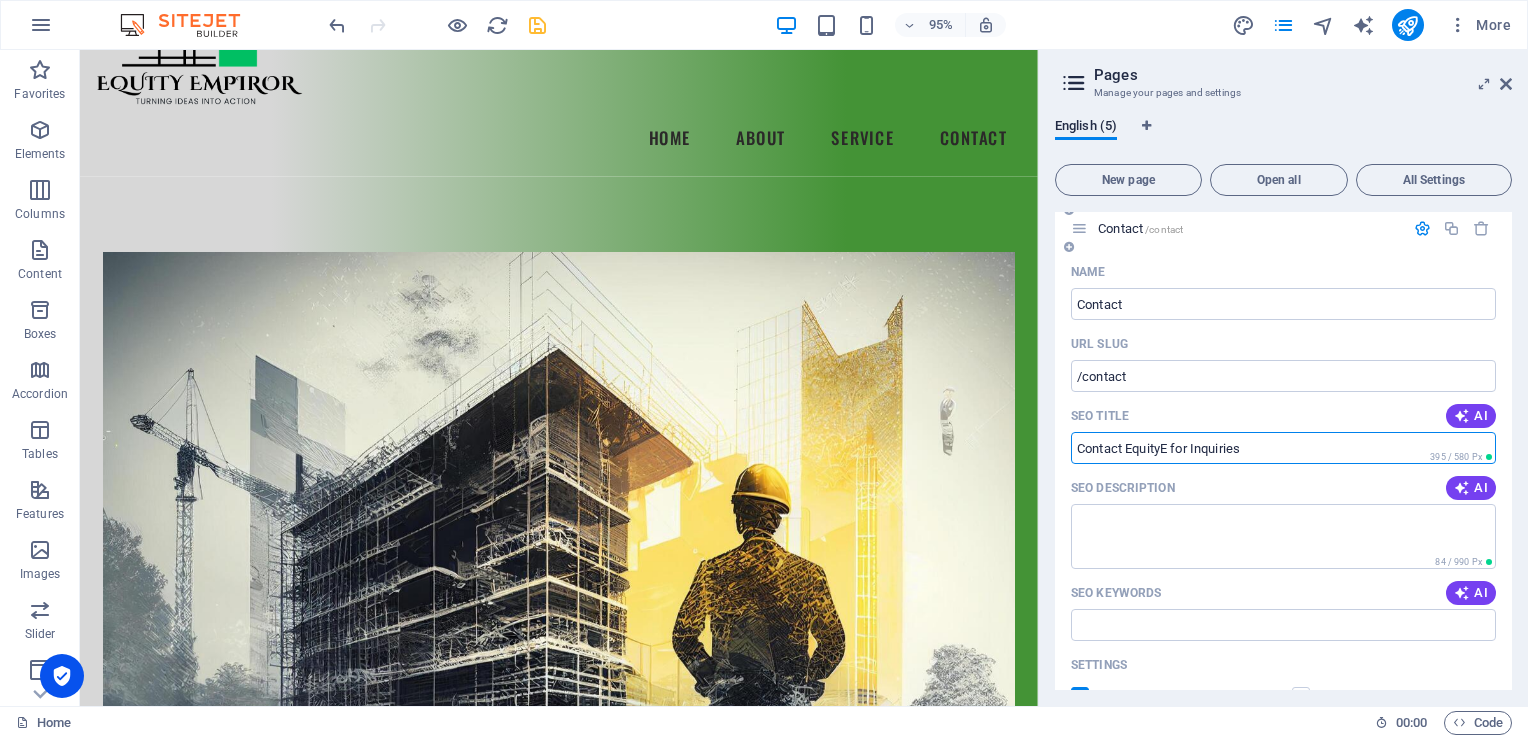 drag, startPoint x: 1204, startPoint y: 455, endPoint x: 1069, endPoint y: 465, distance: 135.36986 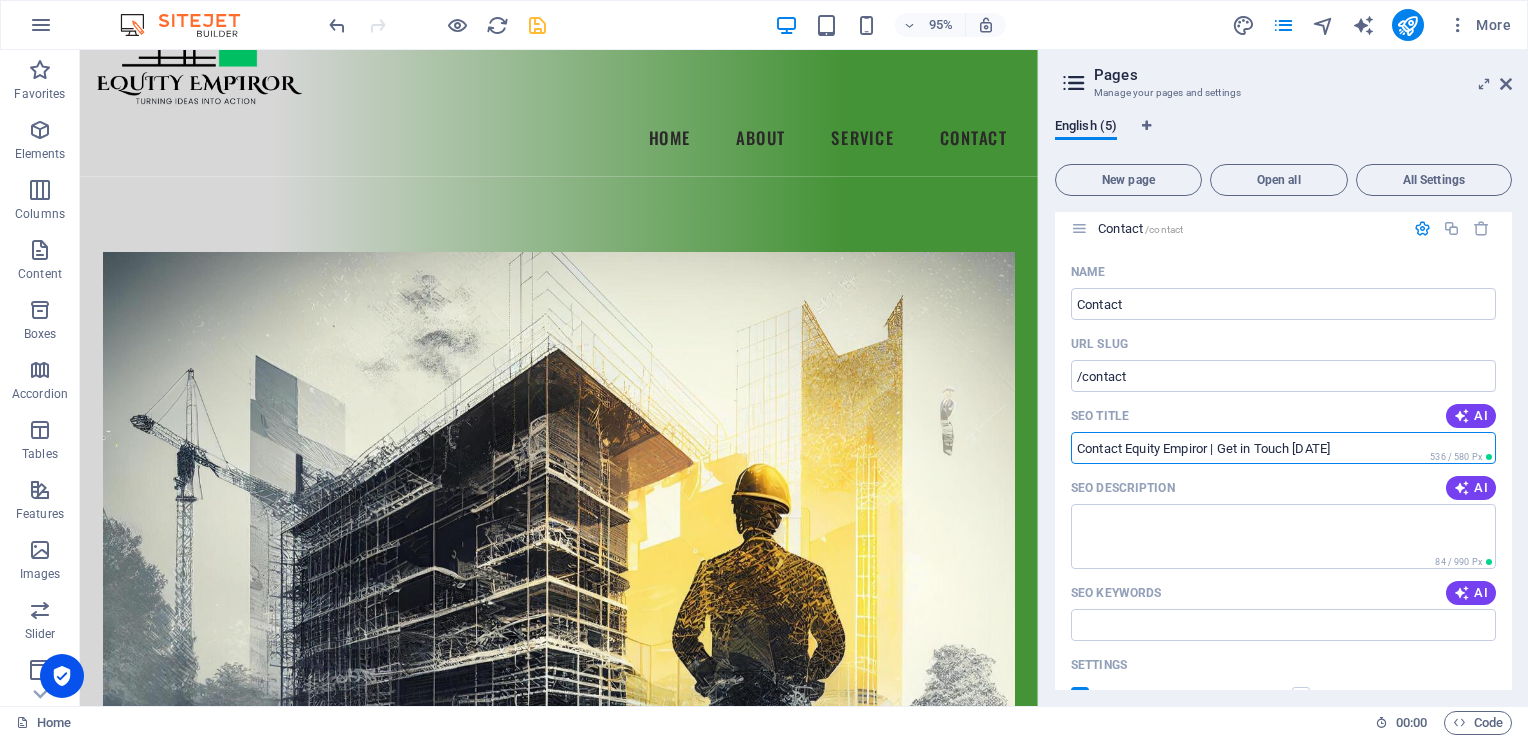 type on "Contact Equity Empiror | Get in Touch Today" 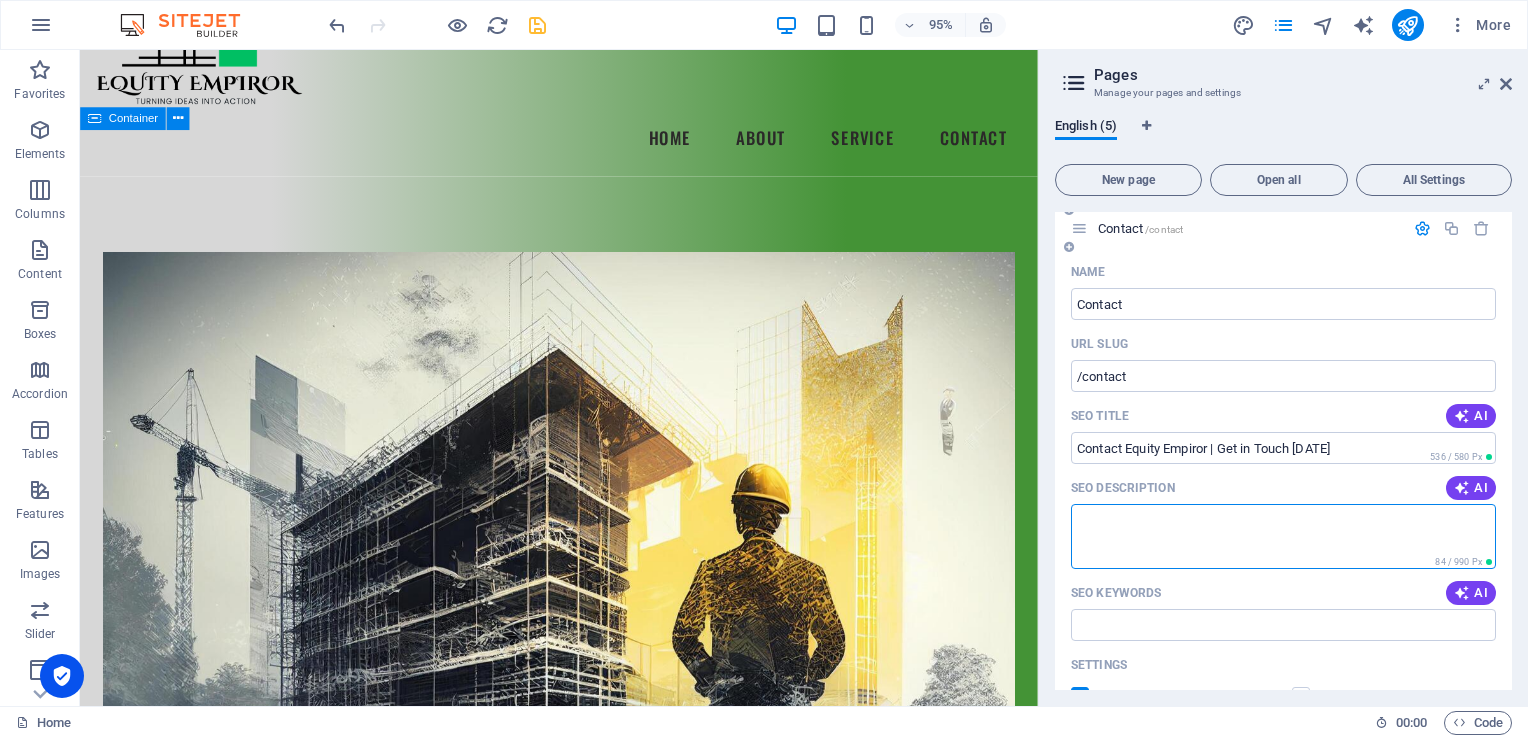 click on "SEO Description" at bounding box center (1283, 536) 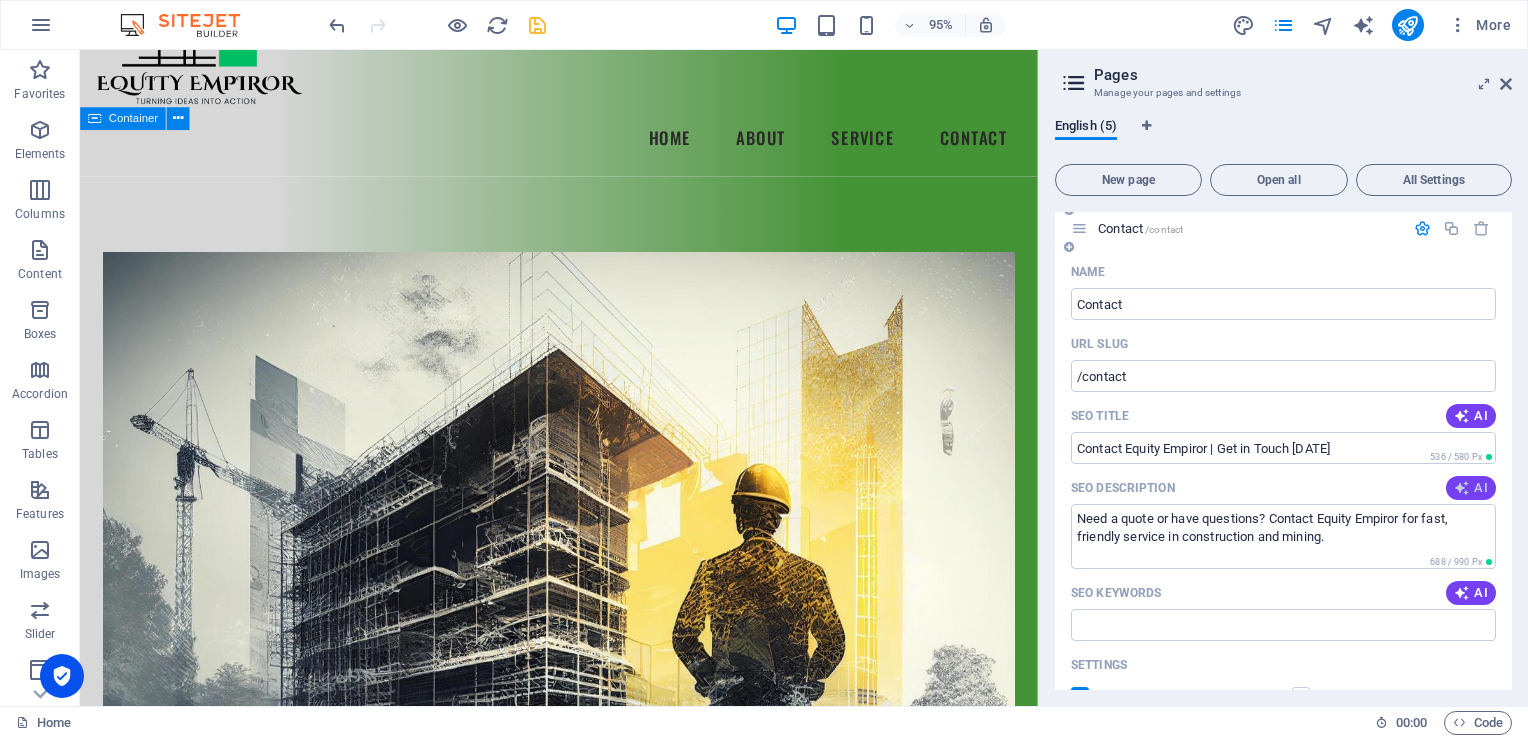 click on "AI" at bounding box center (1471, 488) 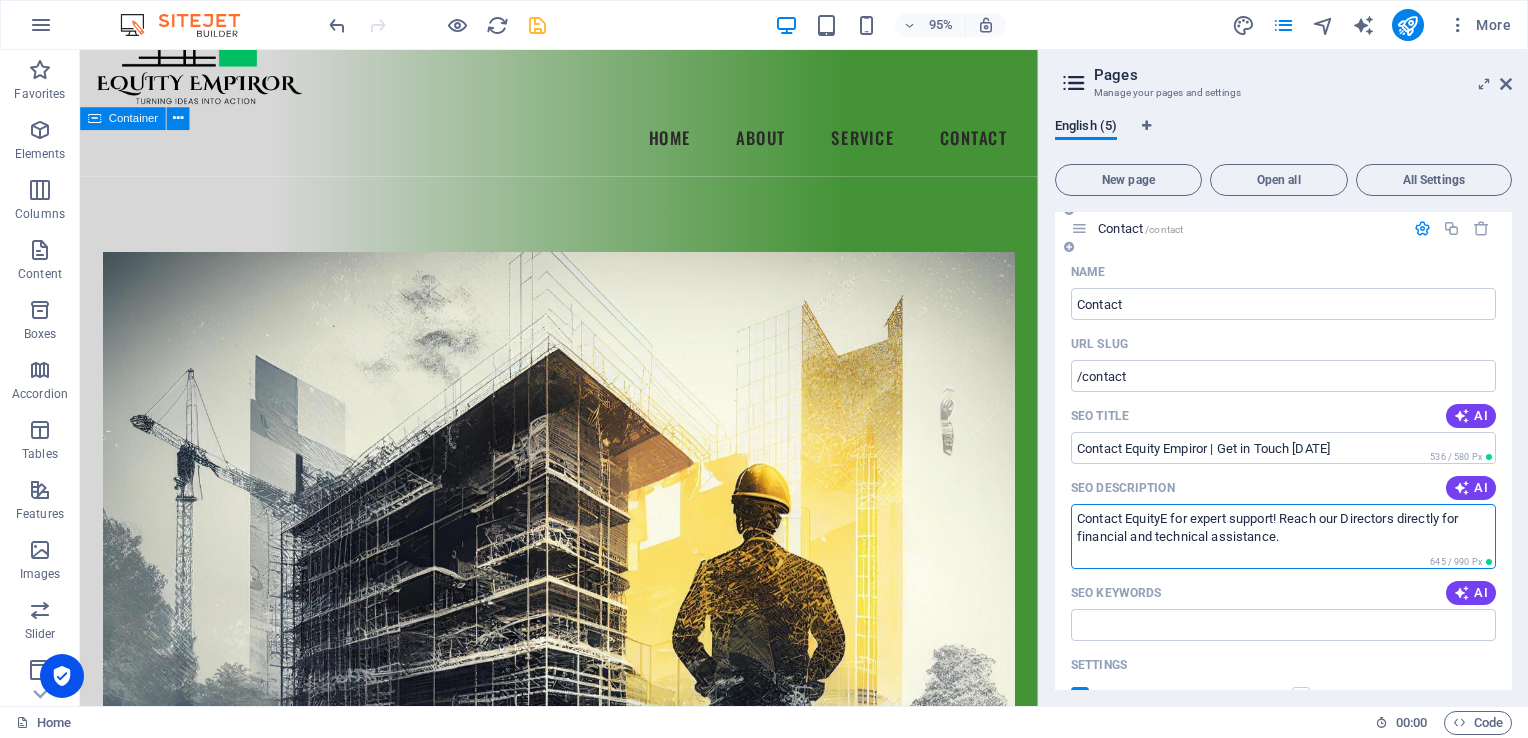 drag, startPoint x: 1289, startPoint y: 539, endPoint x: 1068, endPoint y: 519, distance: 221.90314 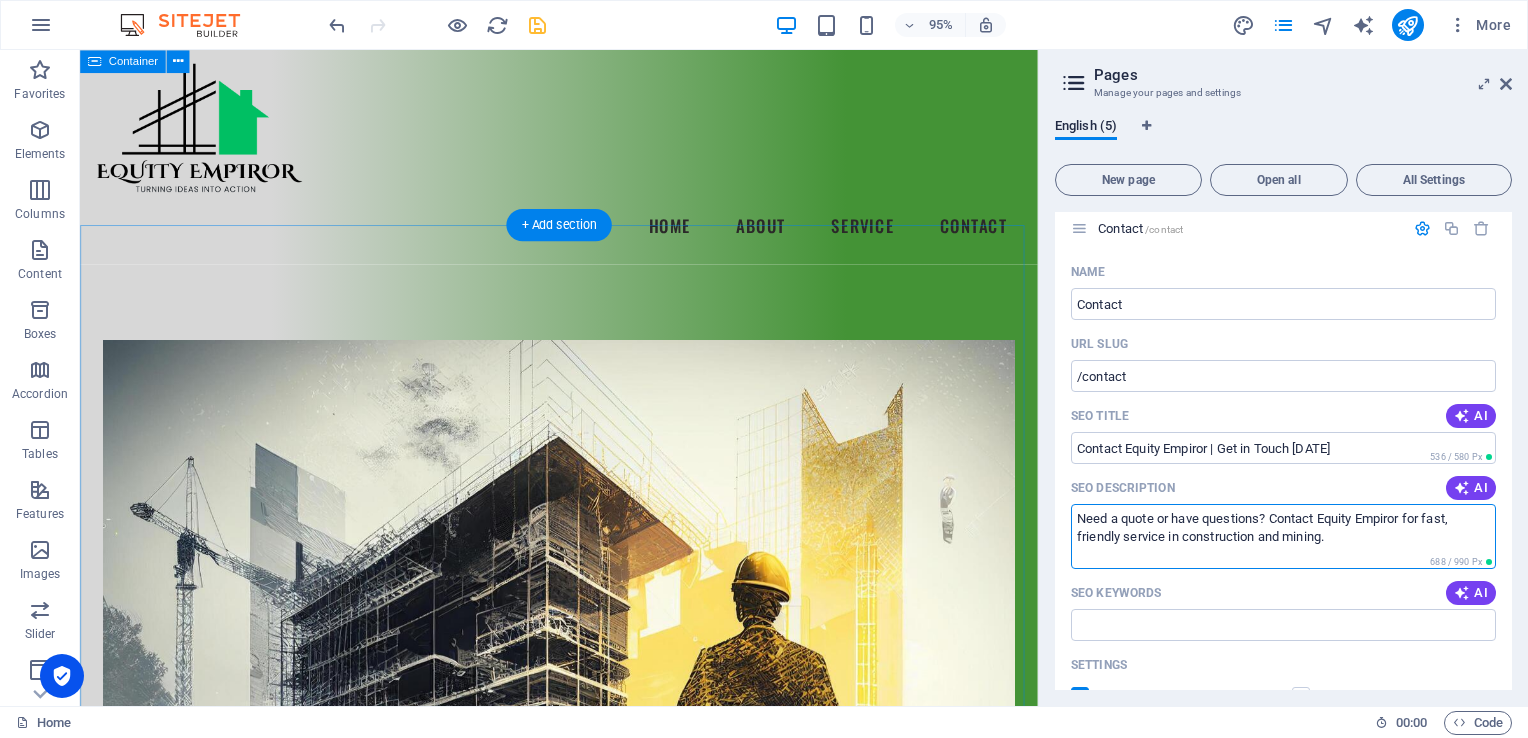 scroll, scrollTop: 0, scrollLeft: 0, axis: both 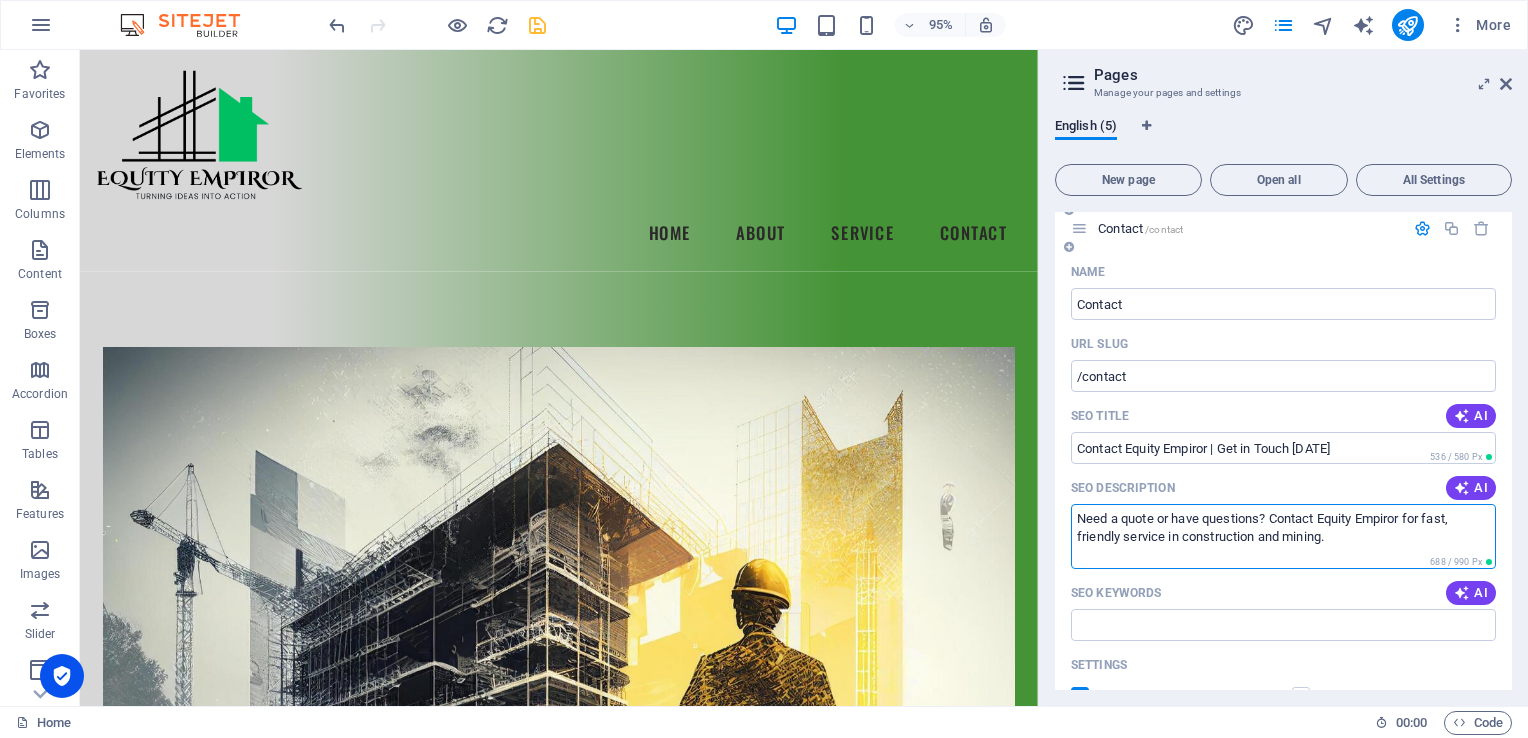 type on "Need a quote or have questions? Contact Equity Empiror for fast, friendly service in construction and mining." 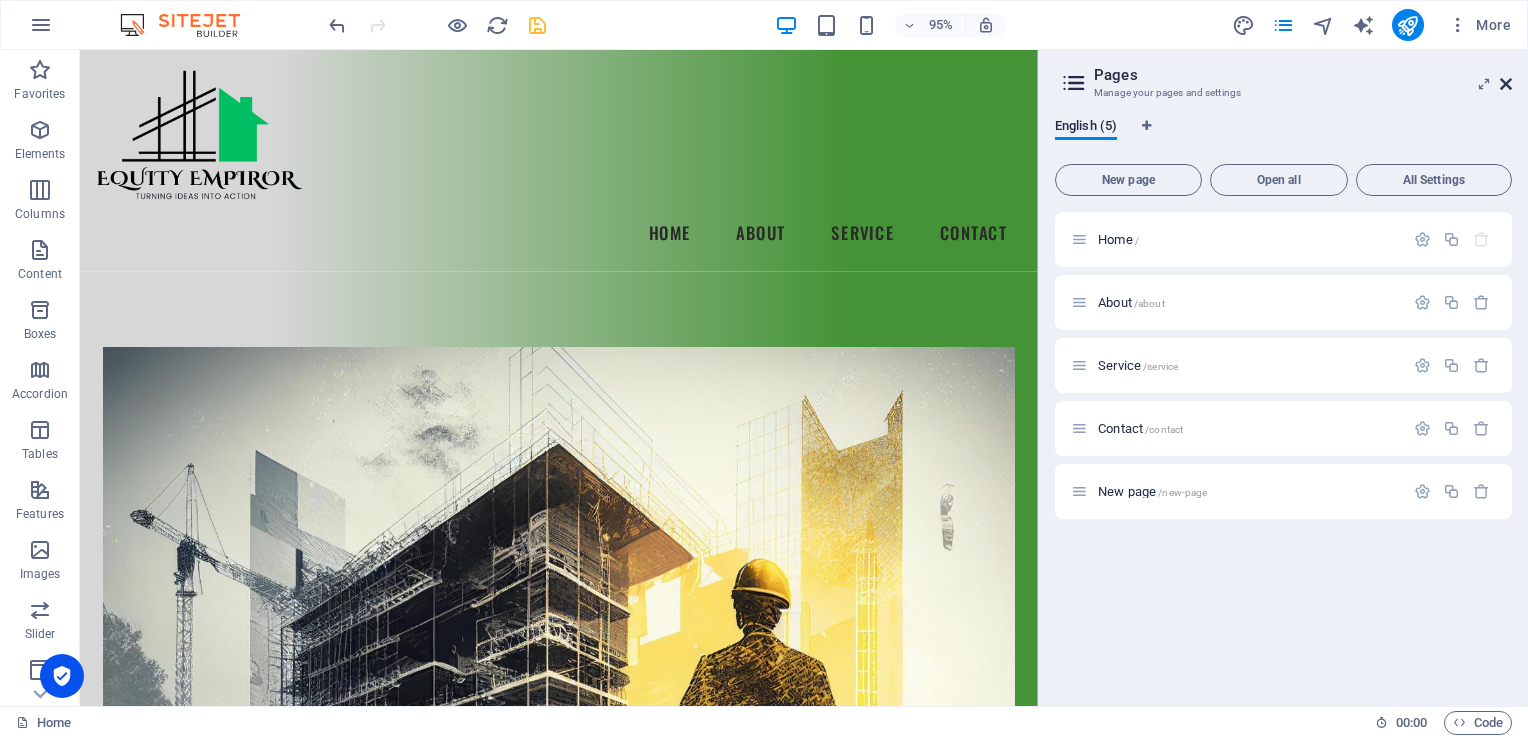 click at bounding box center [1506, 84] 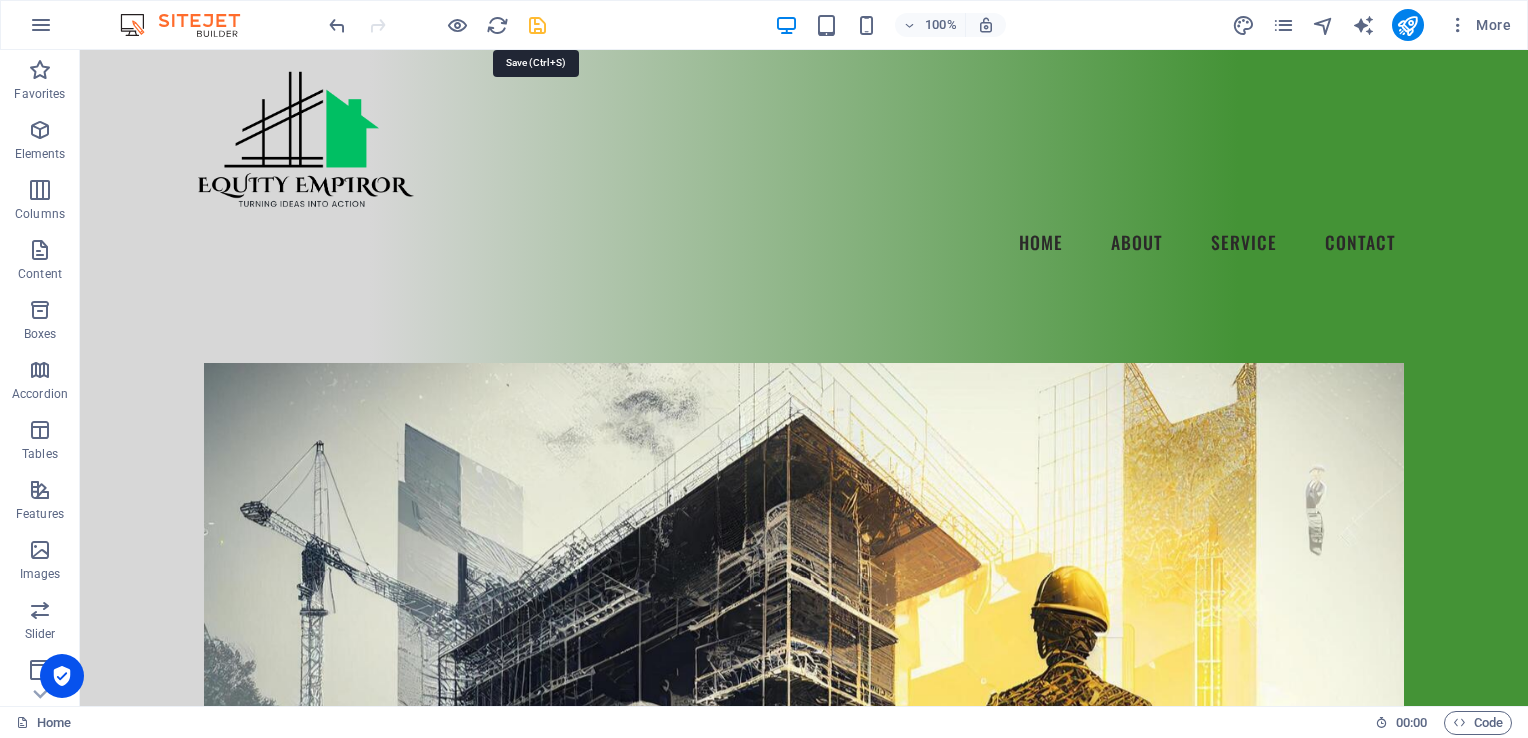 click at bounding box center (537, 25) 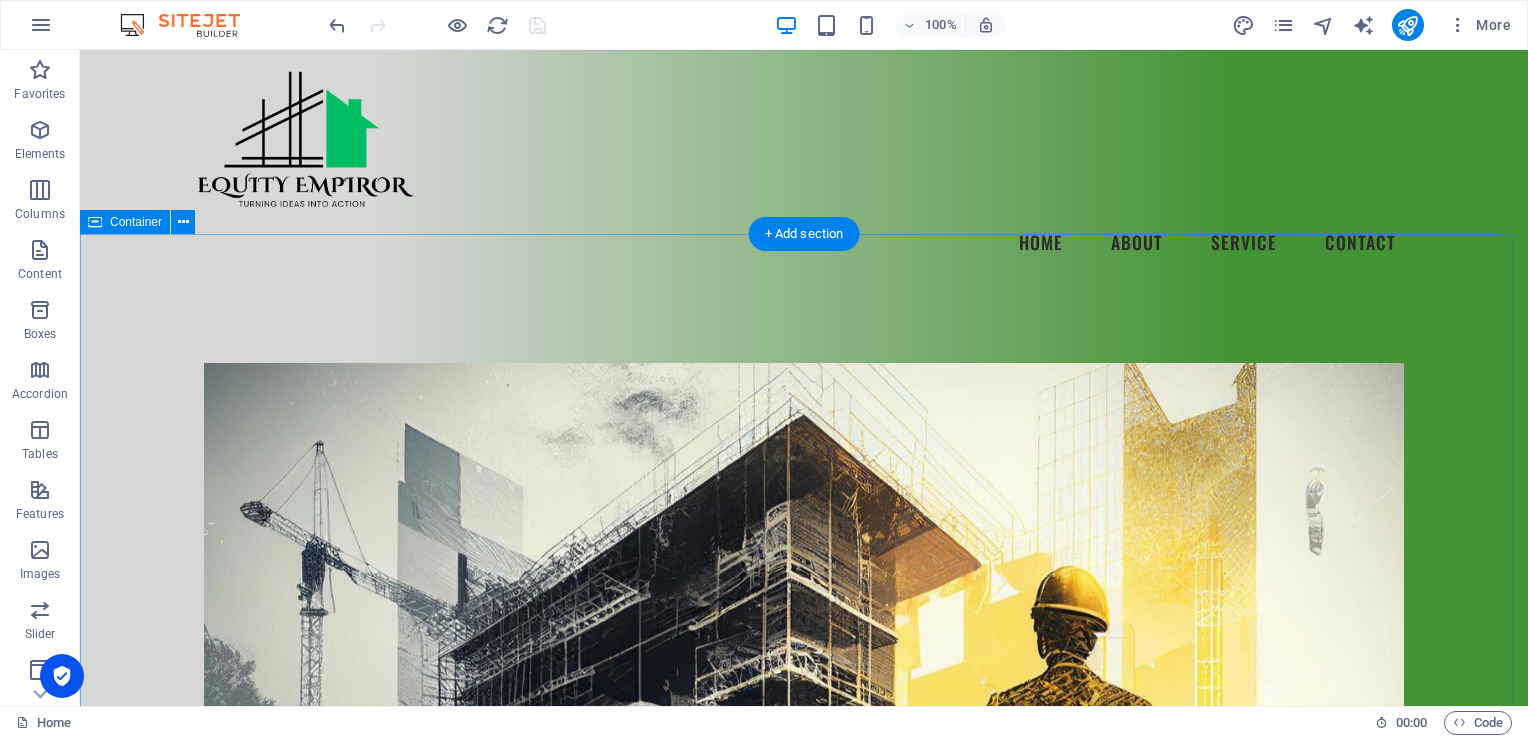 click on "TURNING IDEAS INTO ACTION" at bounding box center [804, 688] 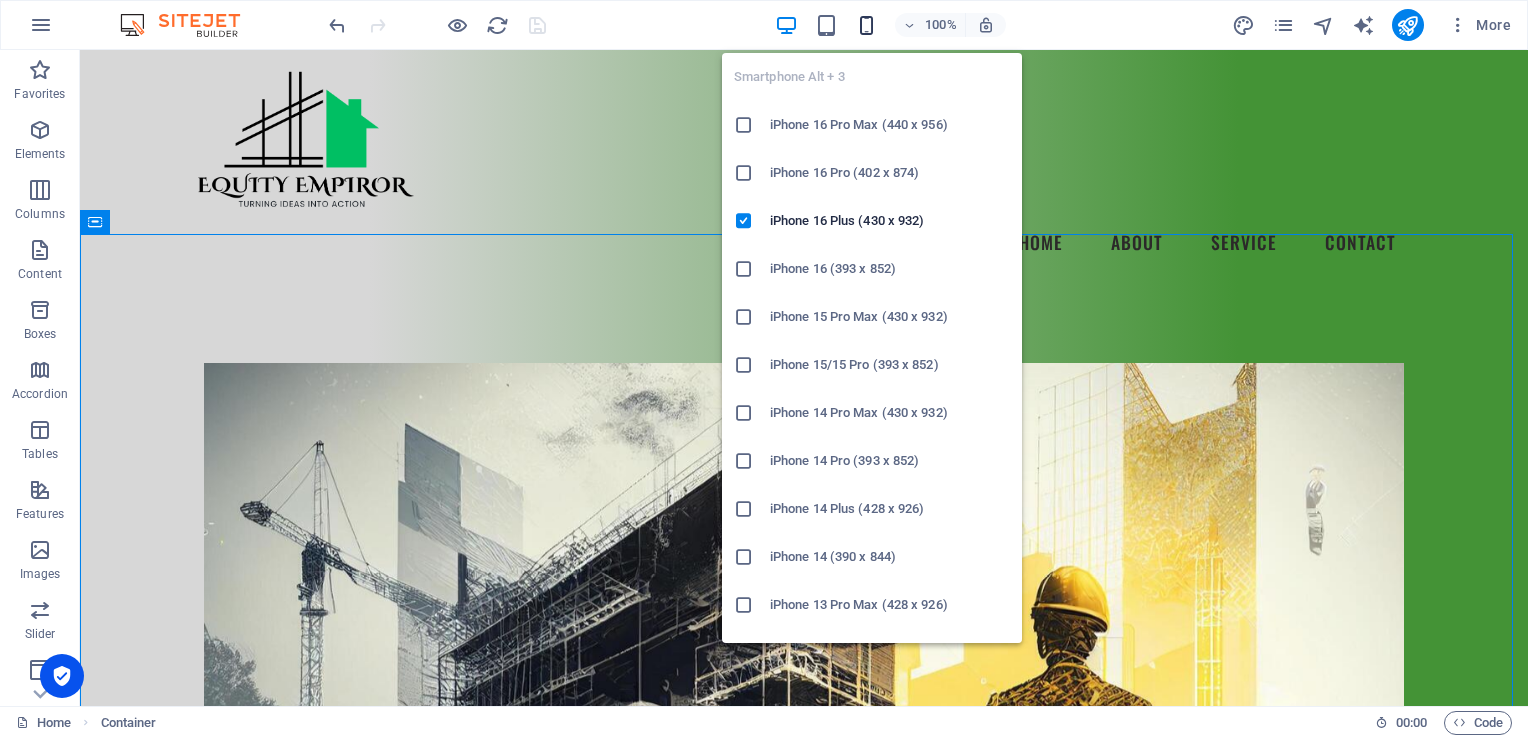click at bounding box center (866, 25) 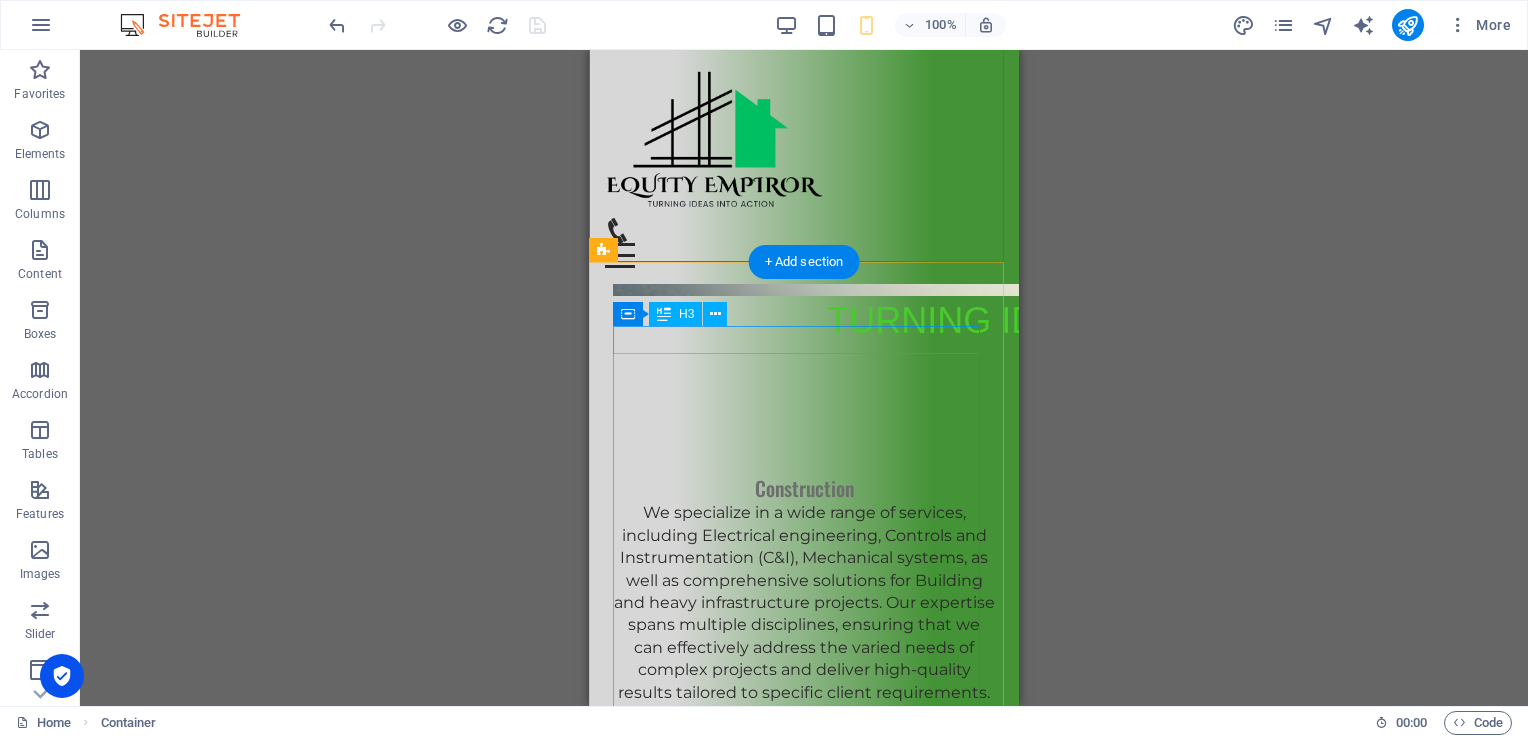 scroll, scrollTop: 0, scrollLeft: 0, axis: both 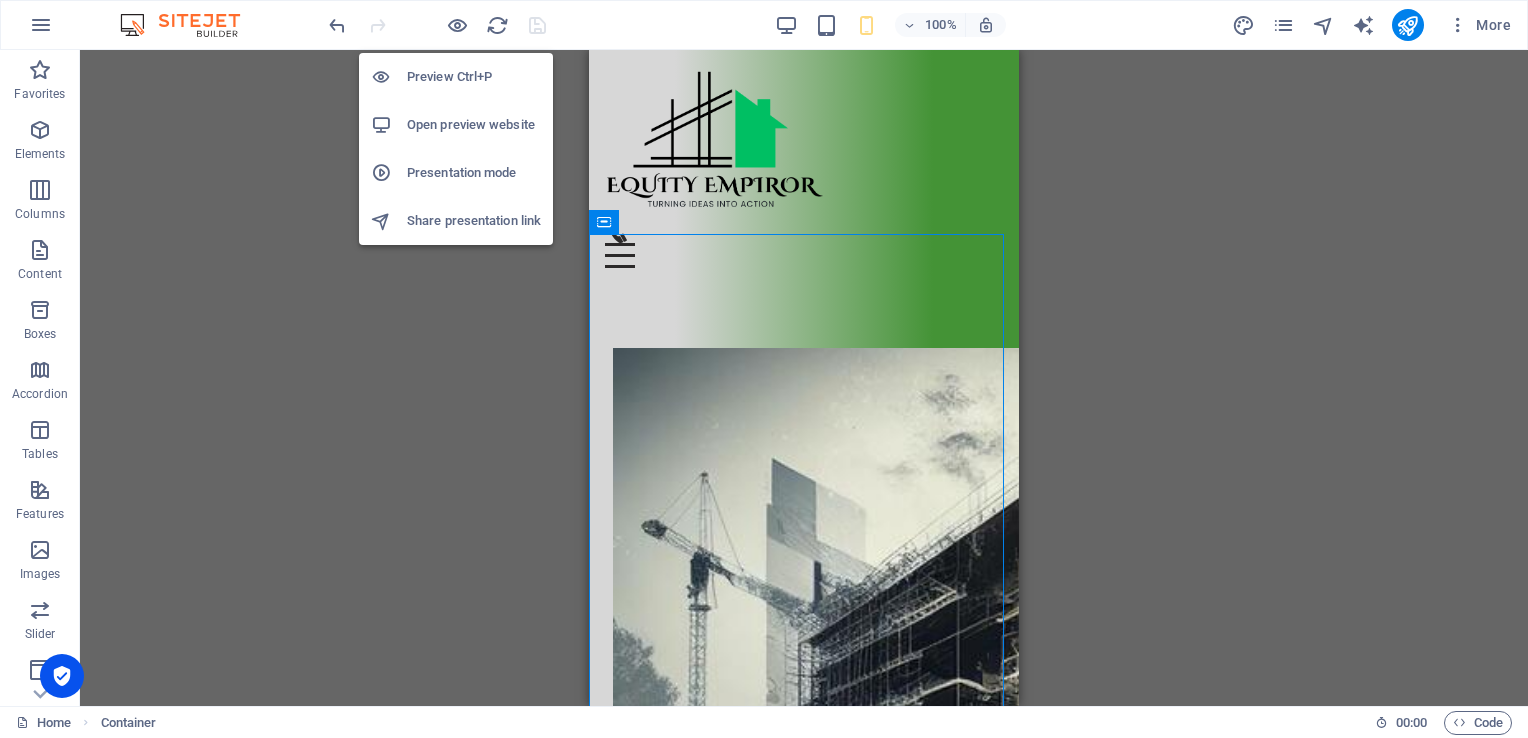 click on "Preview Ctrl+P" at bounding box center (474, 77) 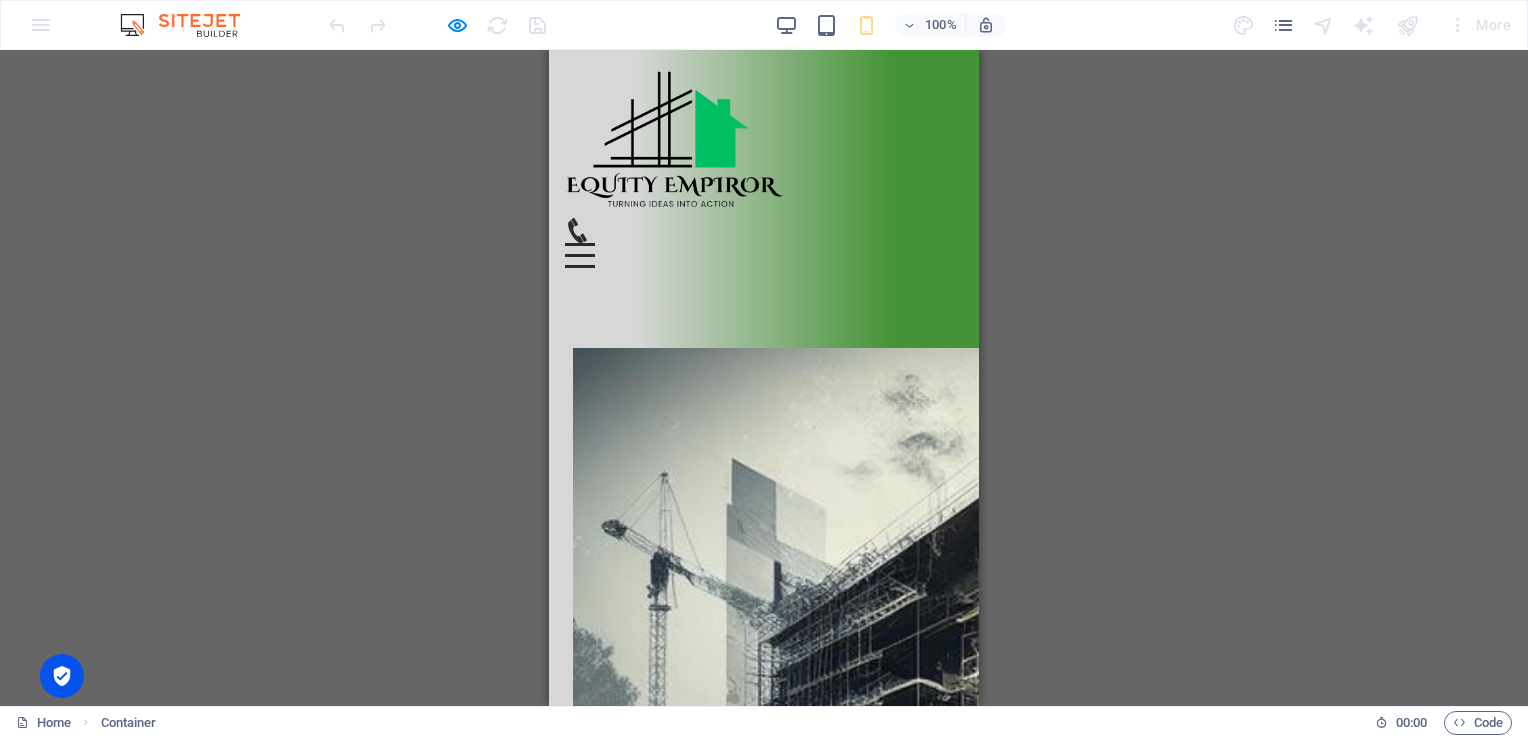 click at bounding box center (1048, 648) 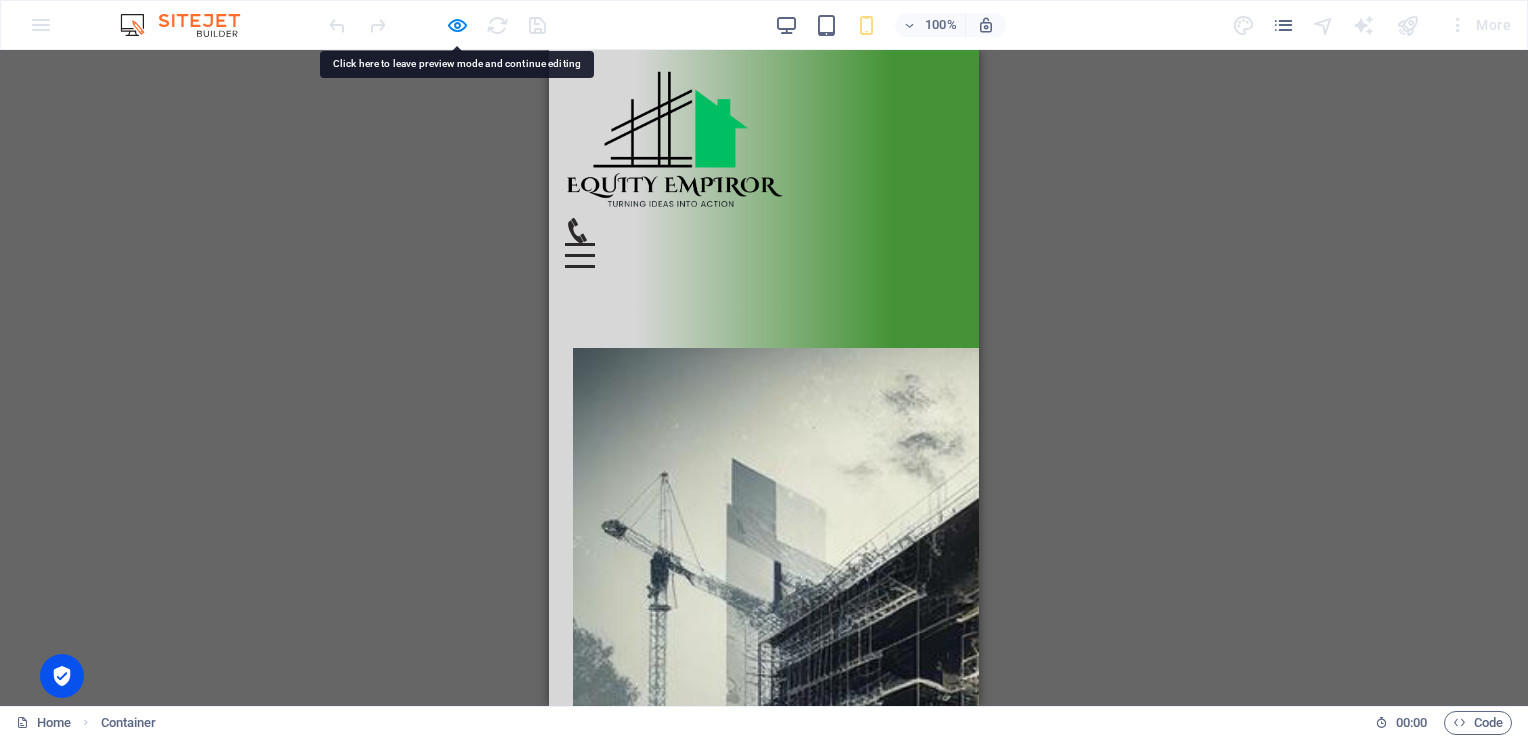 drag, startPoint x: 725, startPoint y: 366, endPoint x: 690, endPoint y: 337, distance: 45.453274 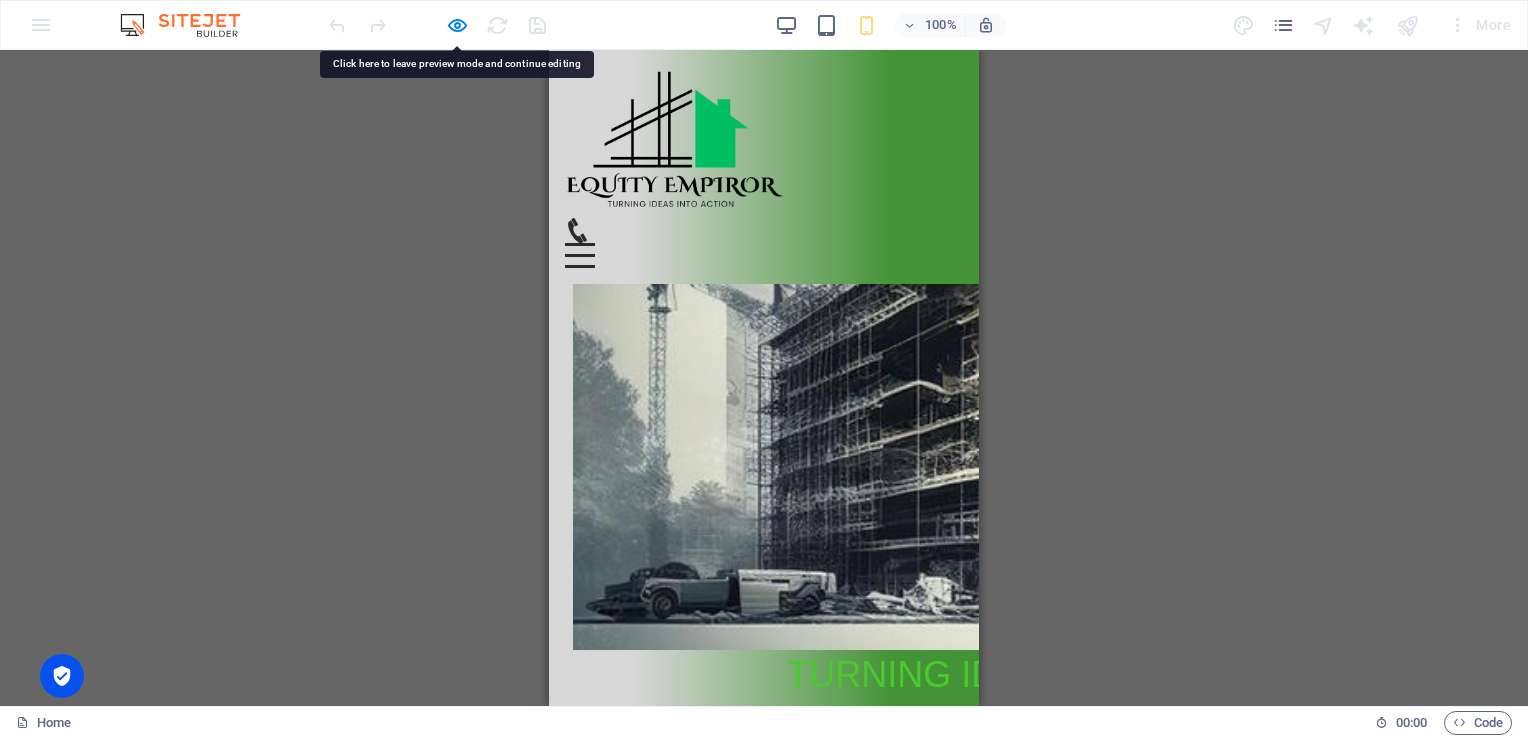 scroll, scrollTop: 0, scrollLeft: 0, axis: both 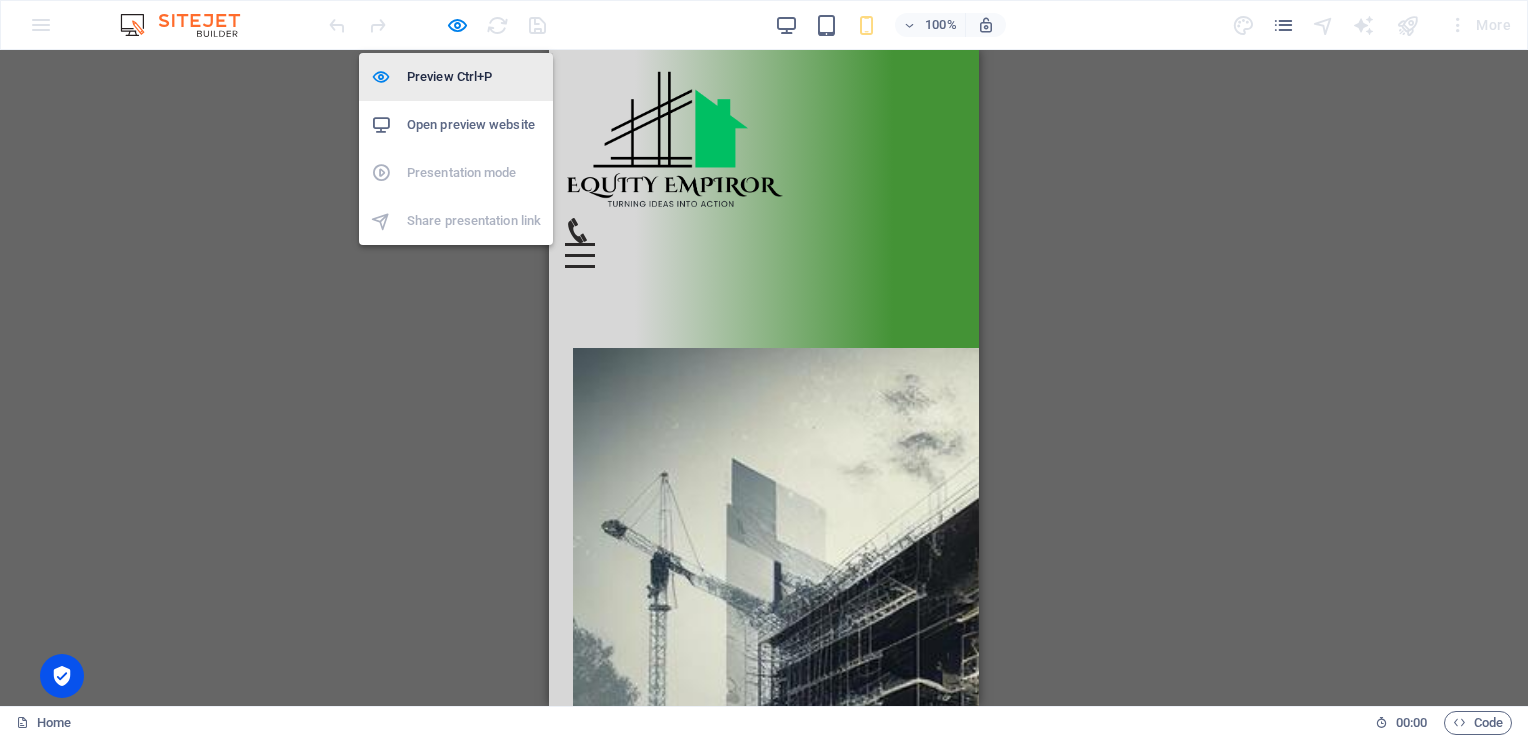 click on "Preview Ctrl+P" at bounding box center [474, 77] 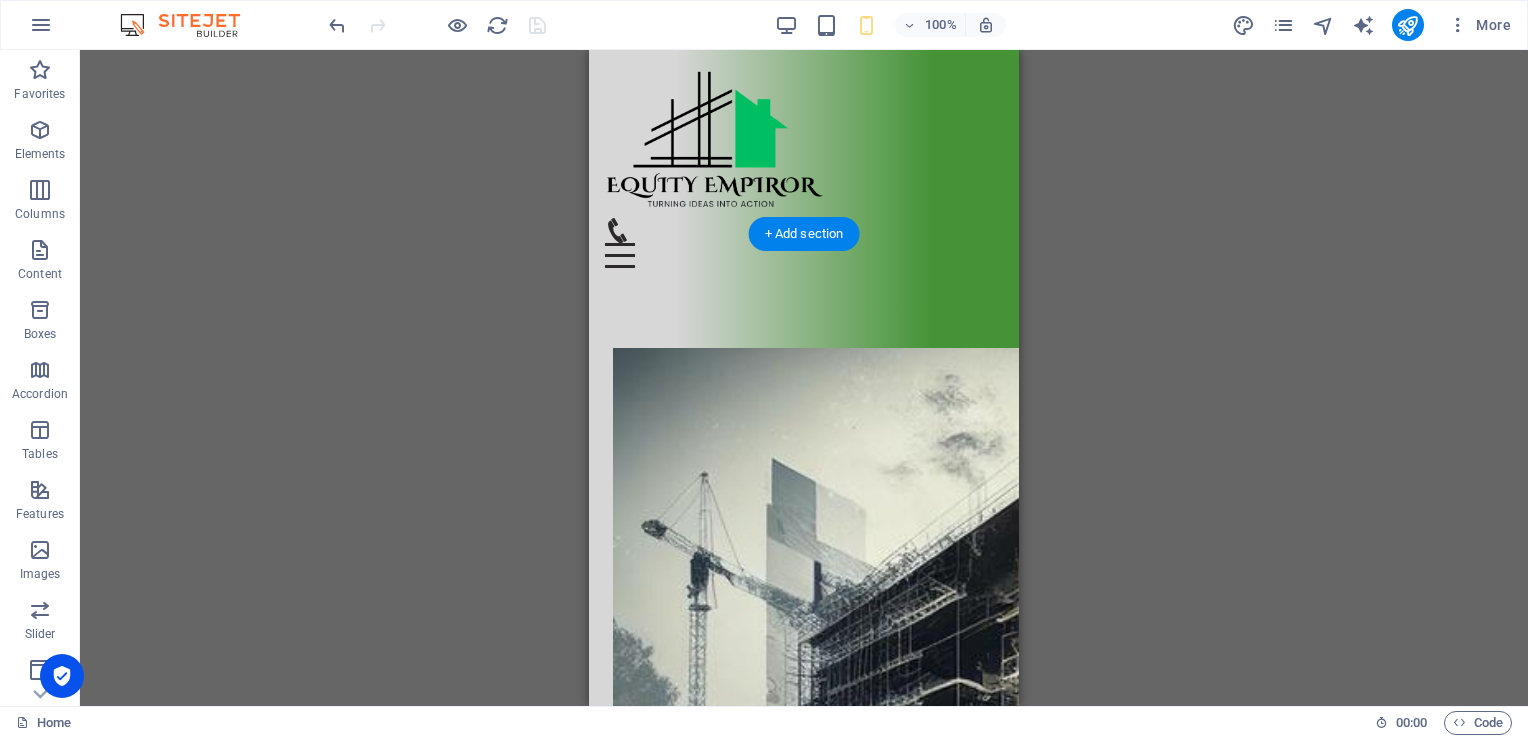 click at bounding box center (1088, 648) 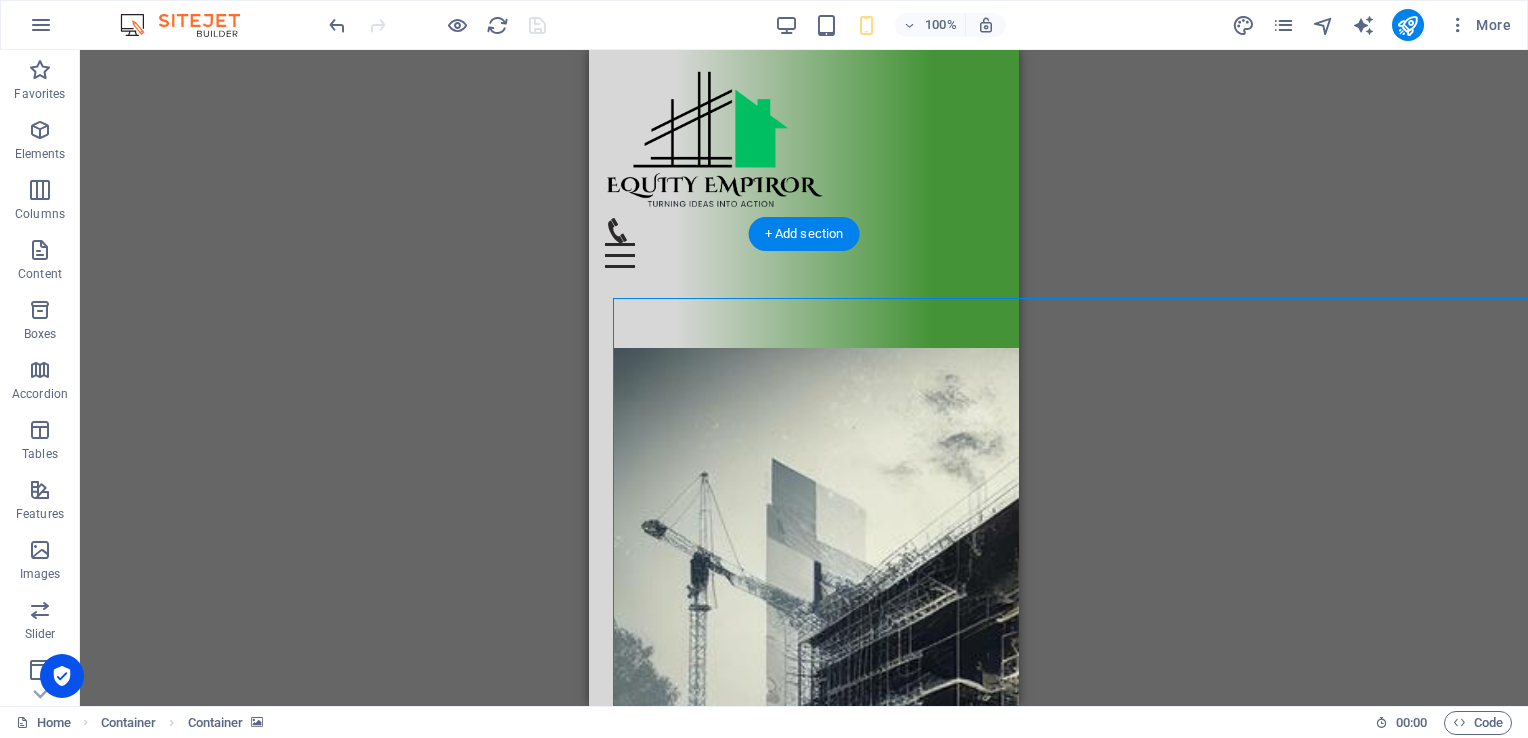 click at bounding box center (1088, 648) 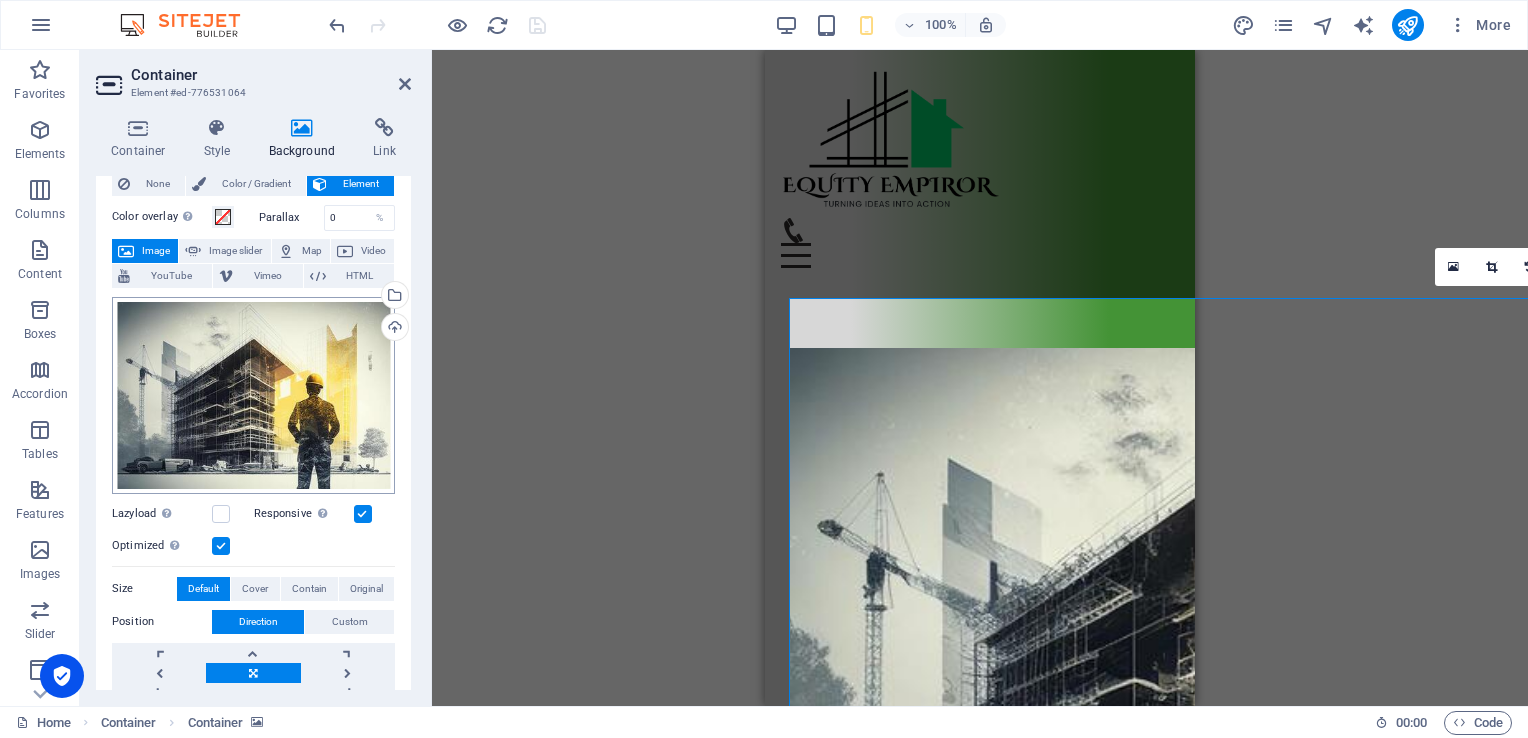 scroll, scrollTop: 0, scrollLeft: 0, axis: both 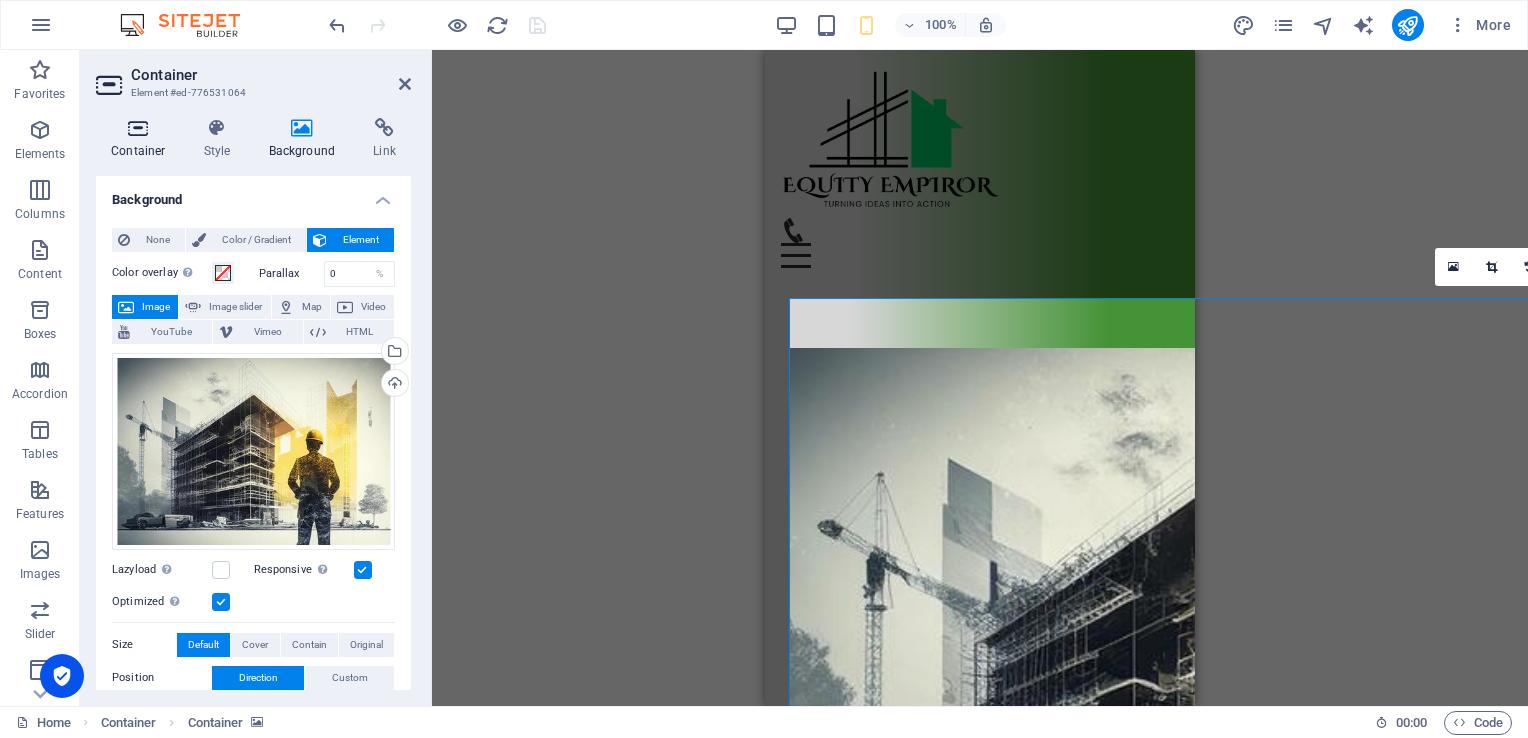 click on "Container" at bounding box center (142, 139) 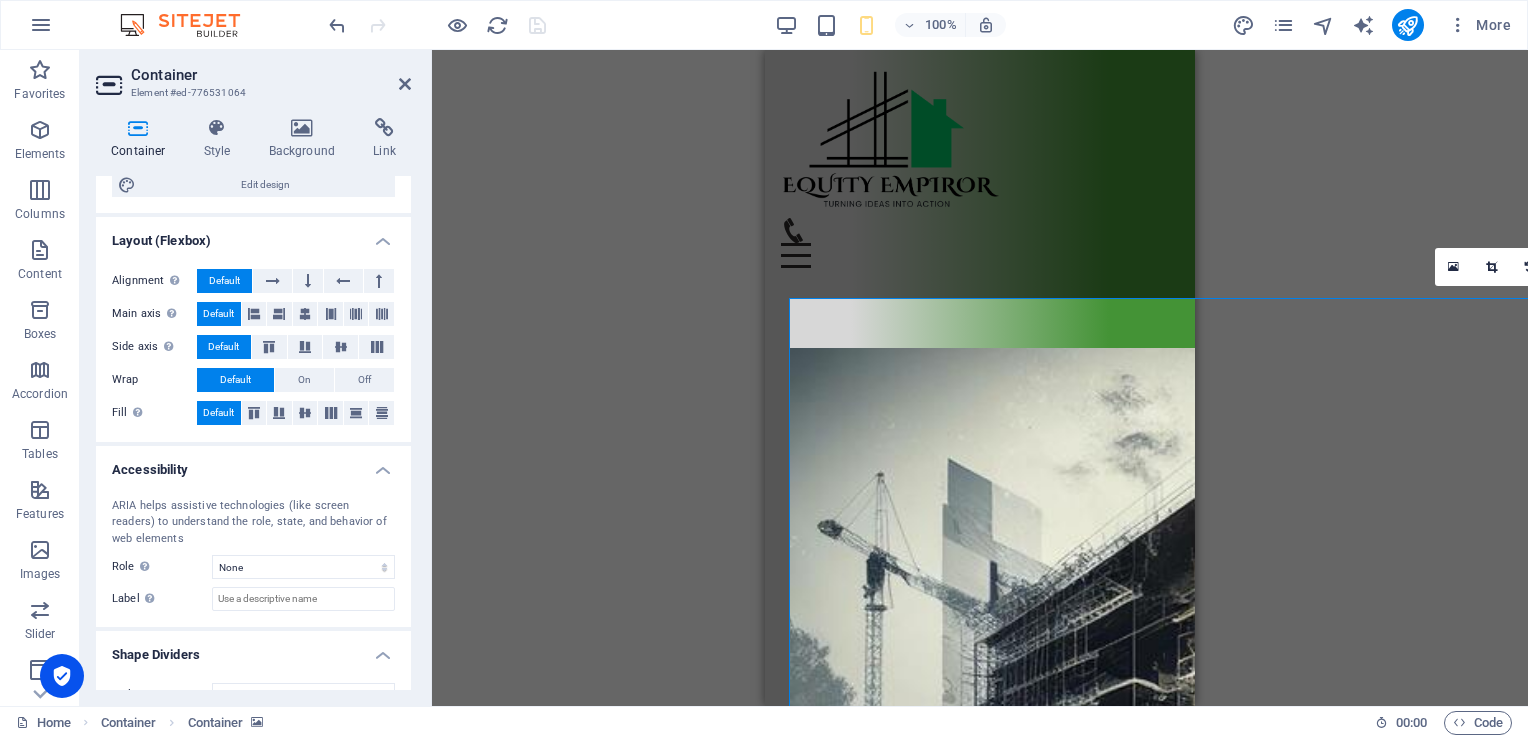 scroll, scrollTop: 292, scrollLeft: 0, axis: vertical 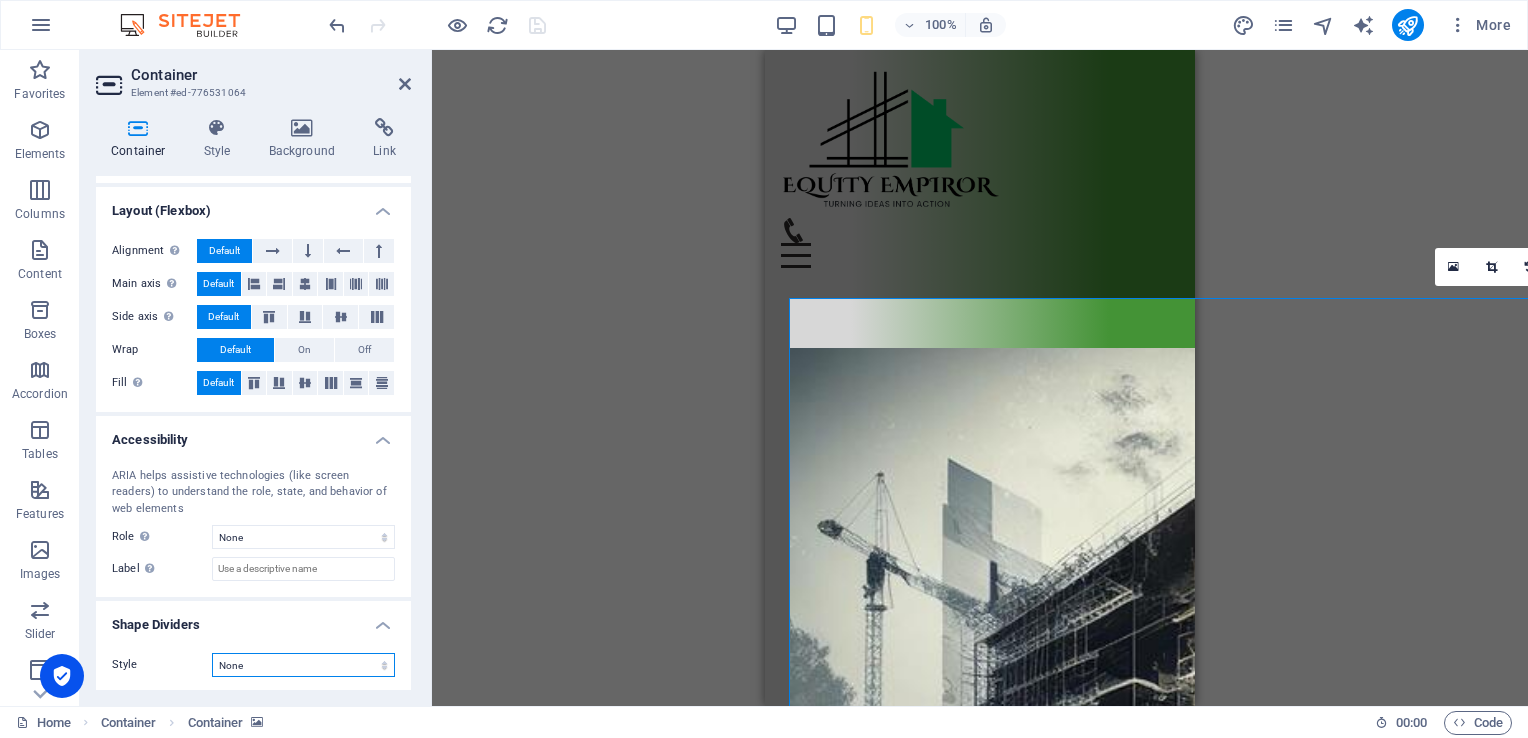 click on "None Triangle Square Diagonal Polygon 1 Polygon 2 Zigzag Multiple Zigzags Waves Multiple Waves Half Circle Circle Circle Shadow Blocks Hexagons Clouds Multiple Clouds Fan Pyramids Book Paint Drip Fire Shredded Paper Arrow" at bounding box center [303, 665] 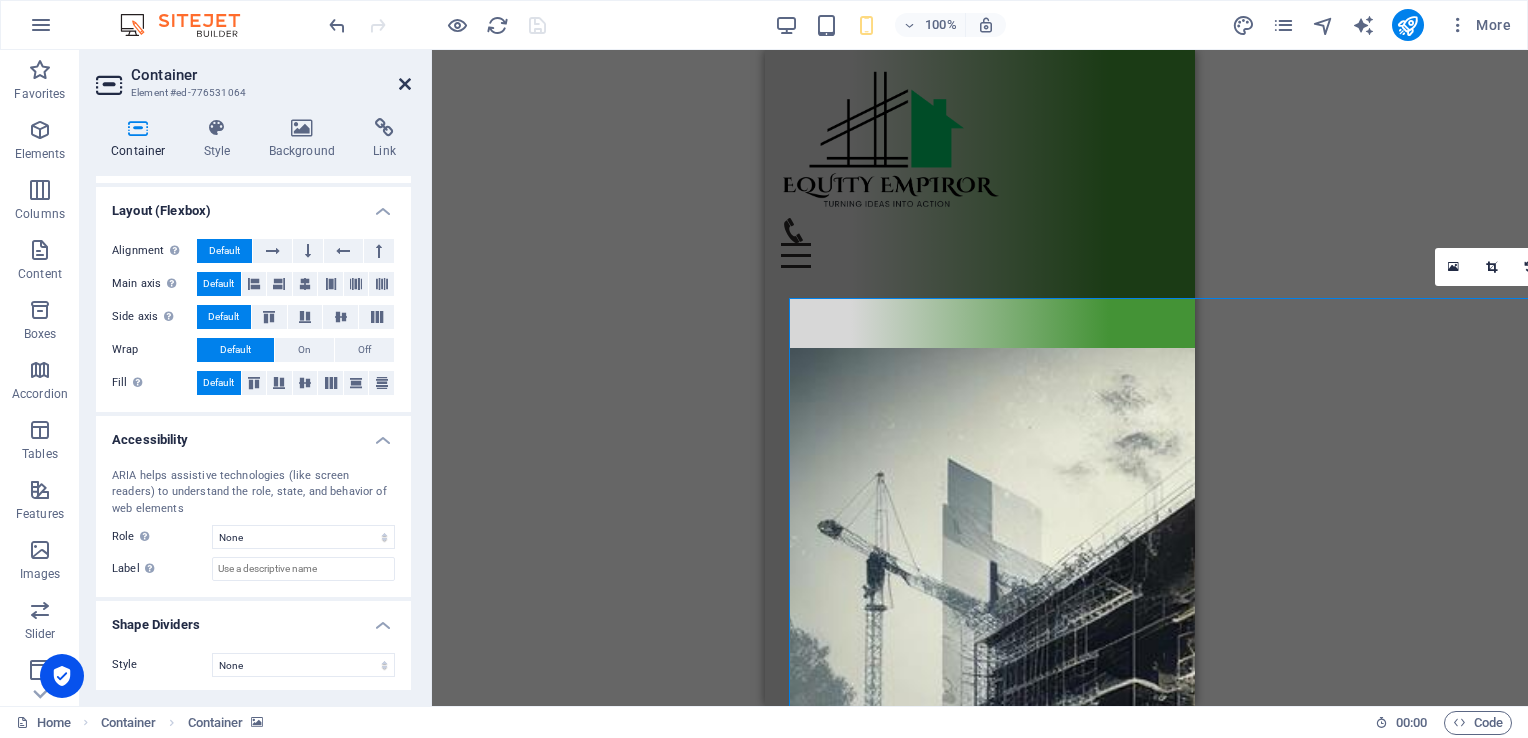click at bounding box center [405, 84] 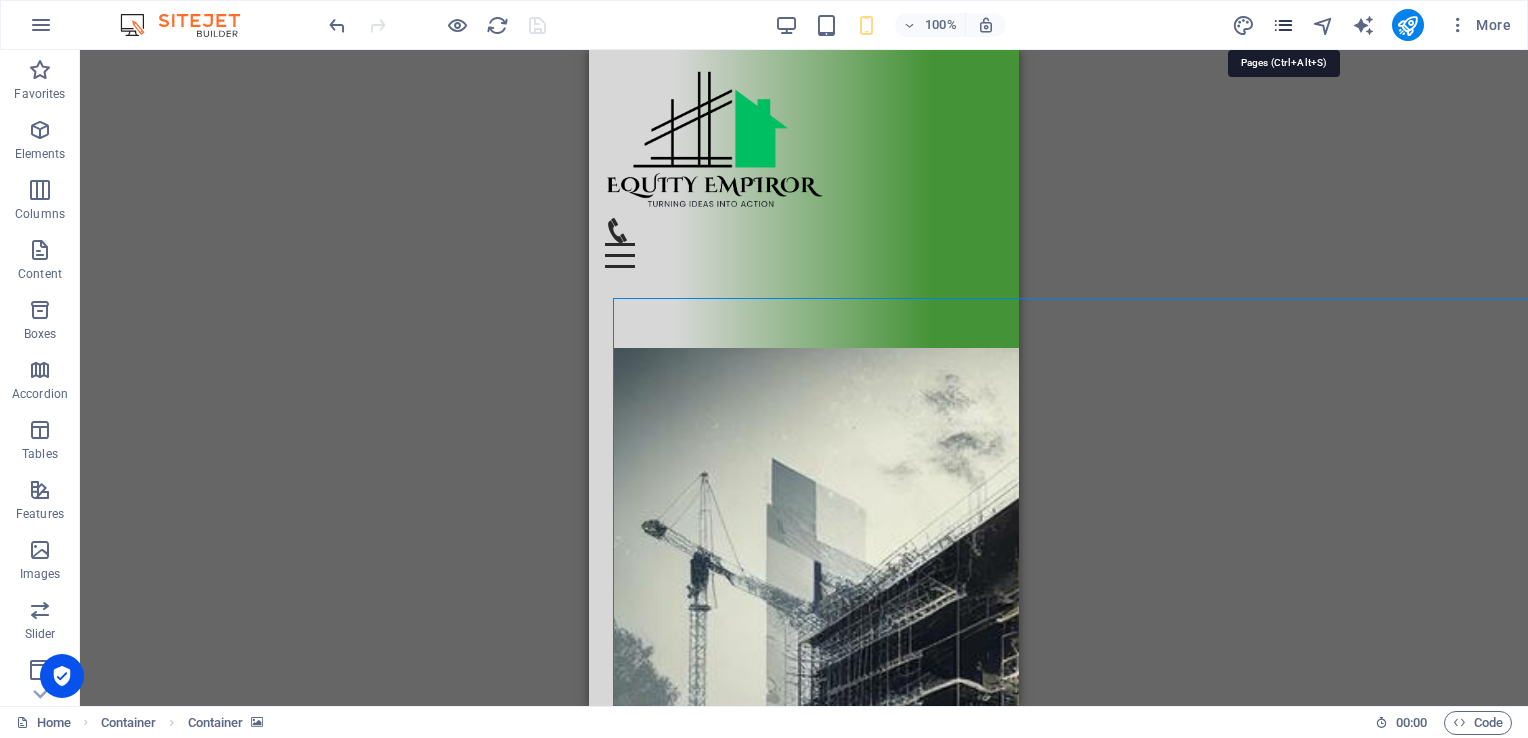click at bounding box center [1283, 25] 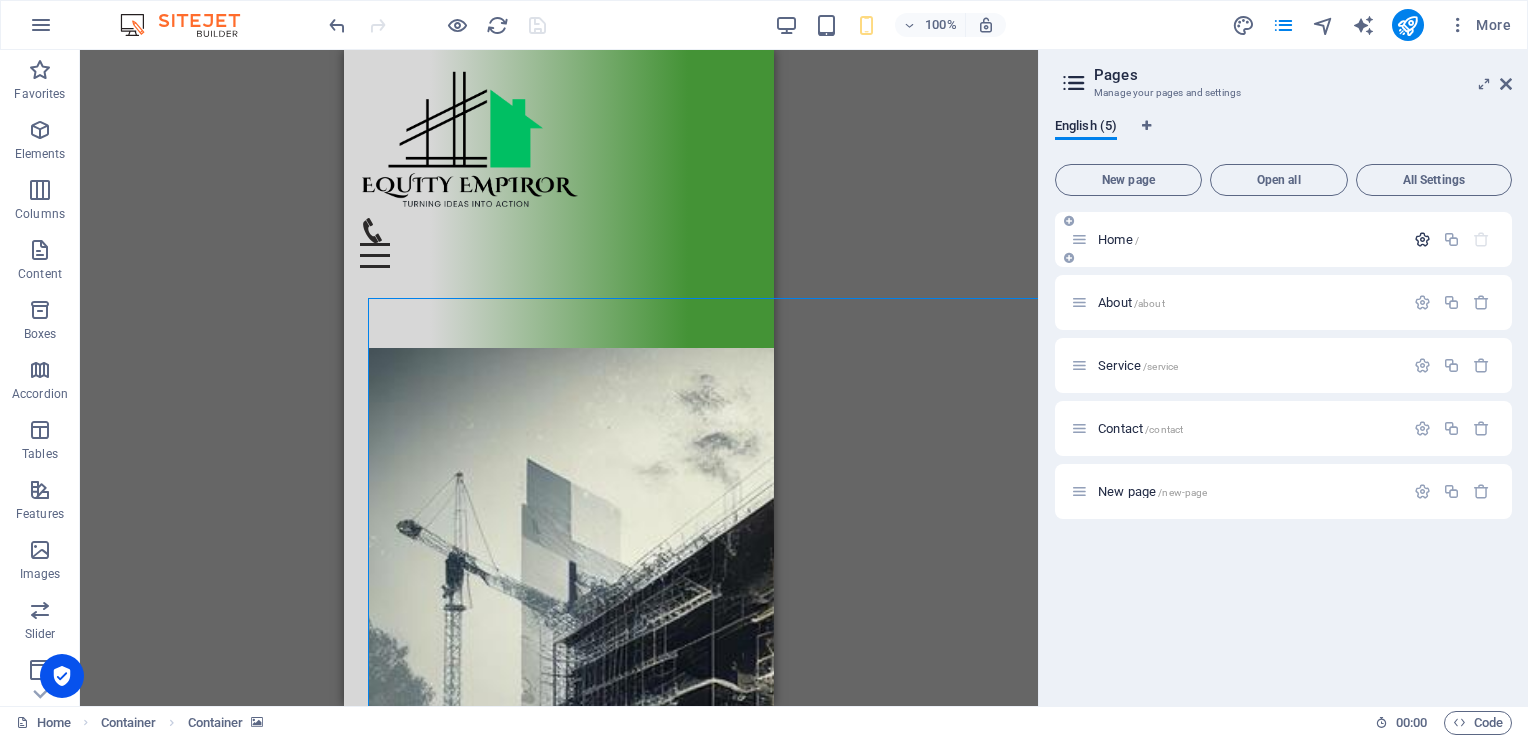 click at bounding box center (1422, 239) 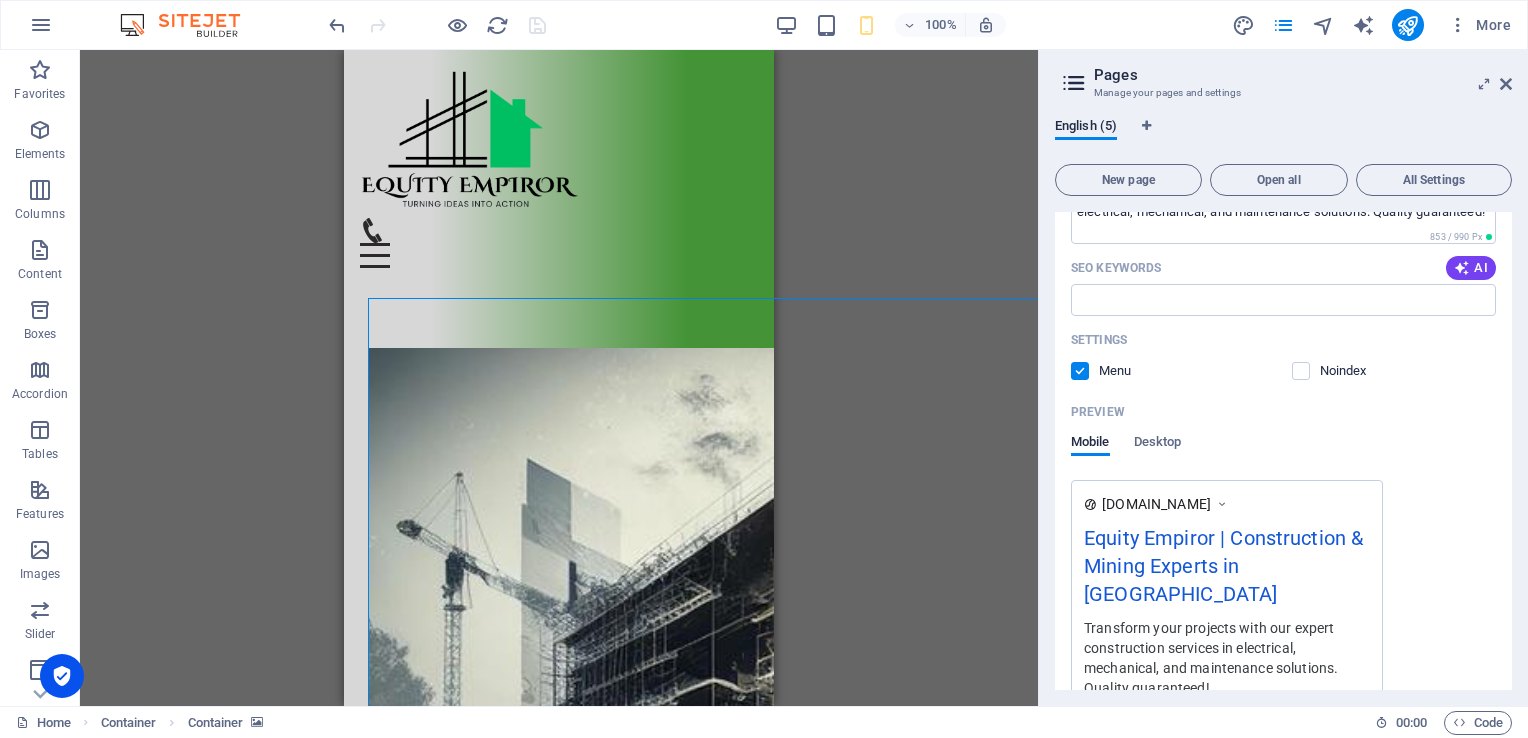 scroll, scrollTop: 0, scrollLeft: 0, axis: both 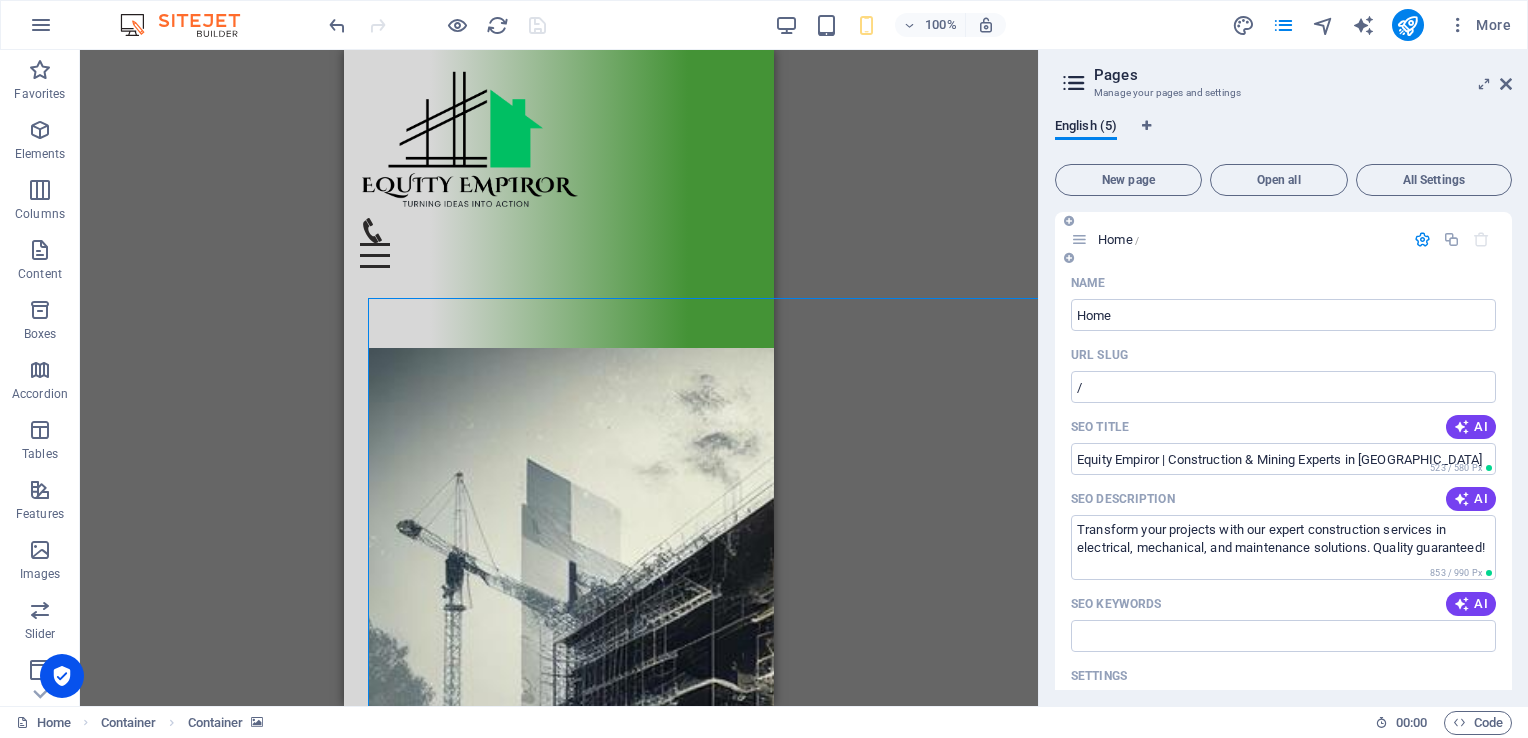 click at bounding box center [1422, 239] 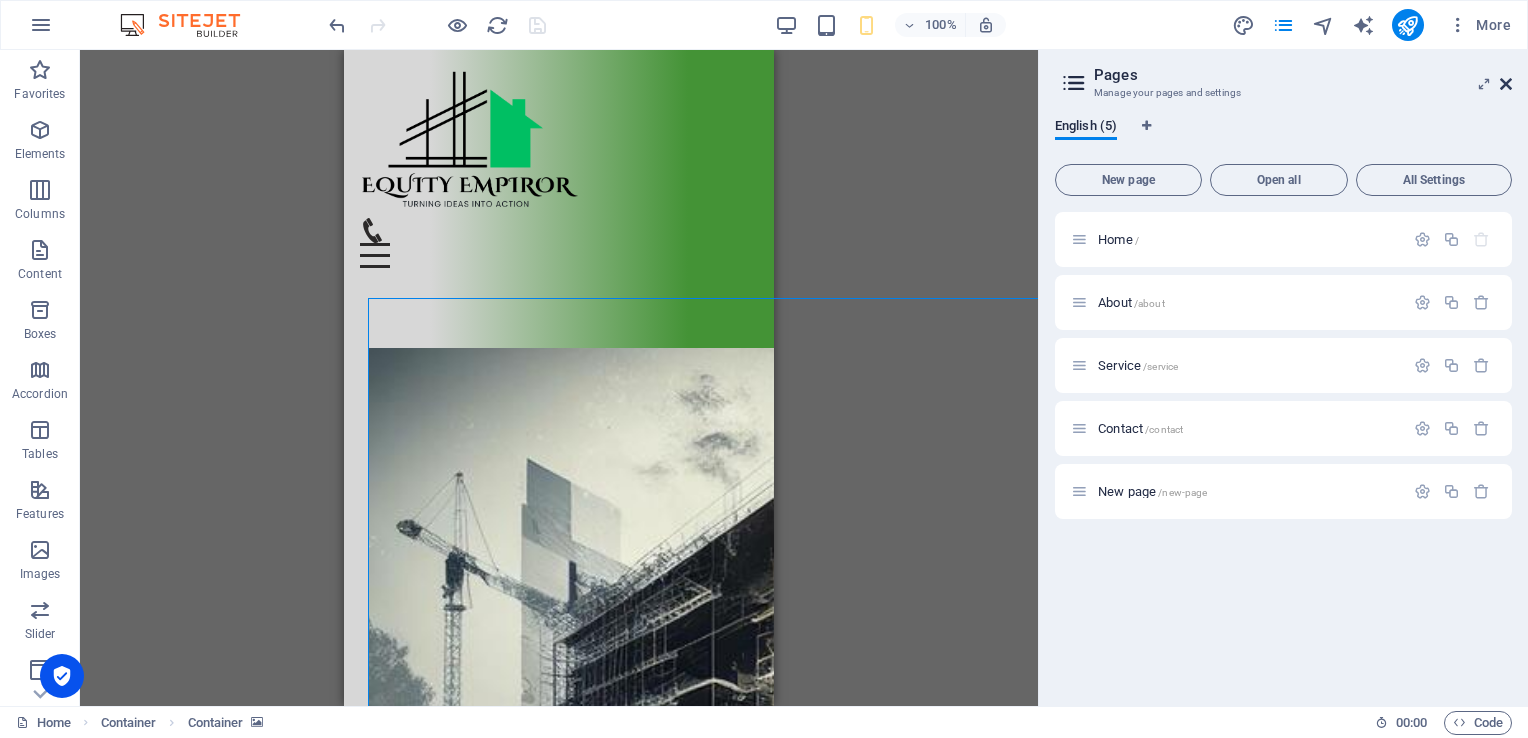 click at bounding box center [1506, 84] 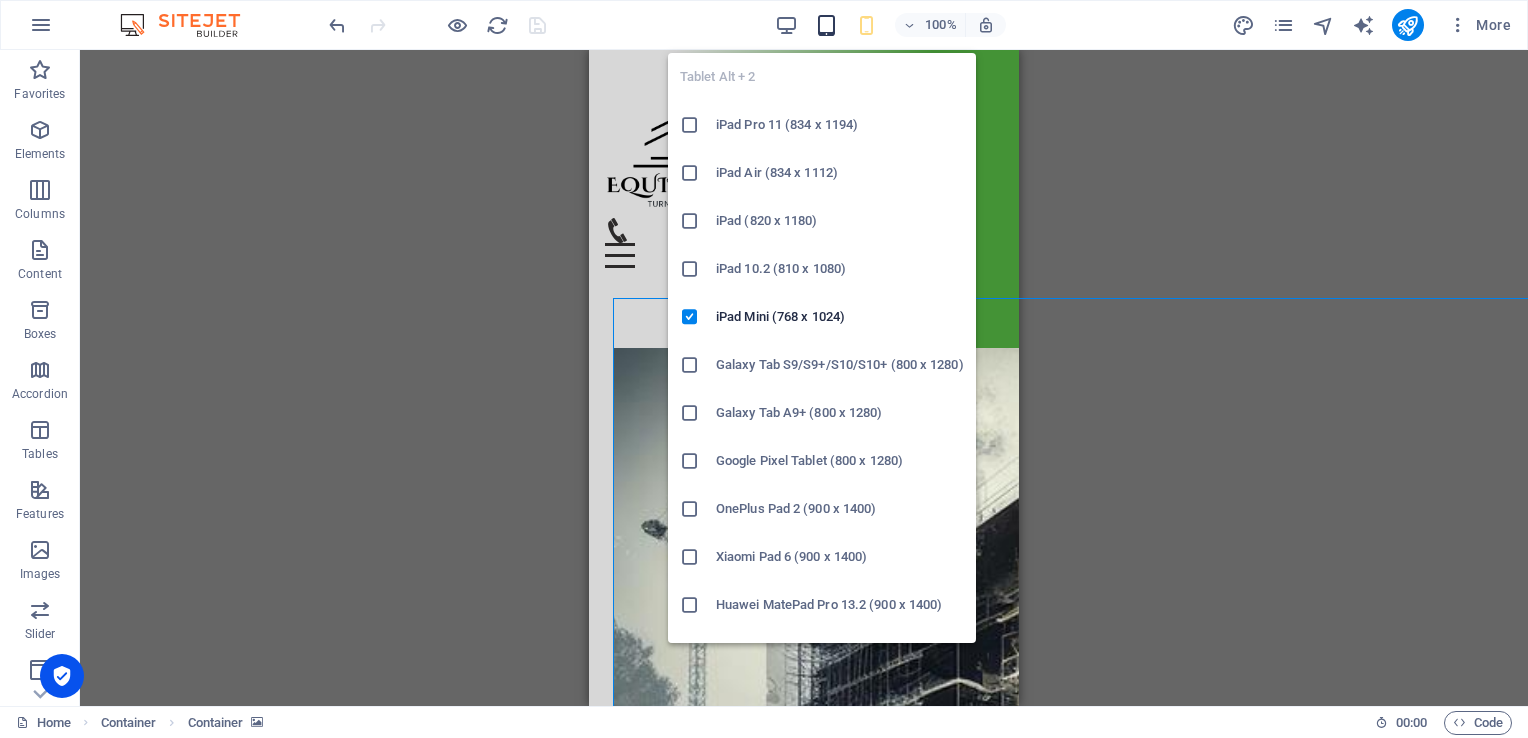 click at bounding box center (826, 25) 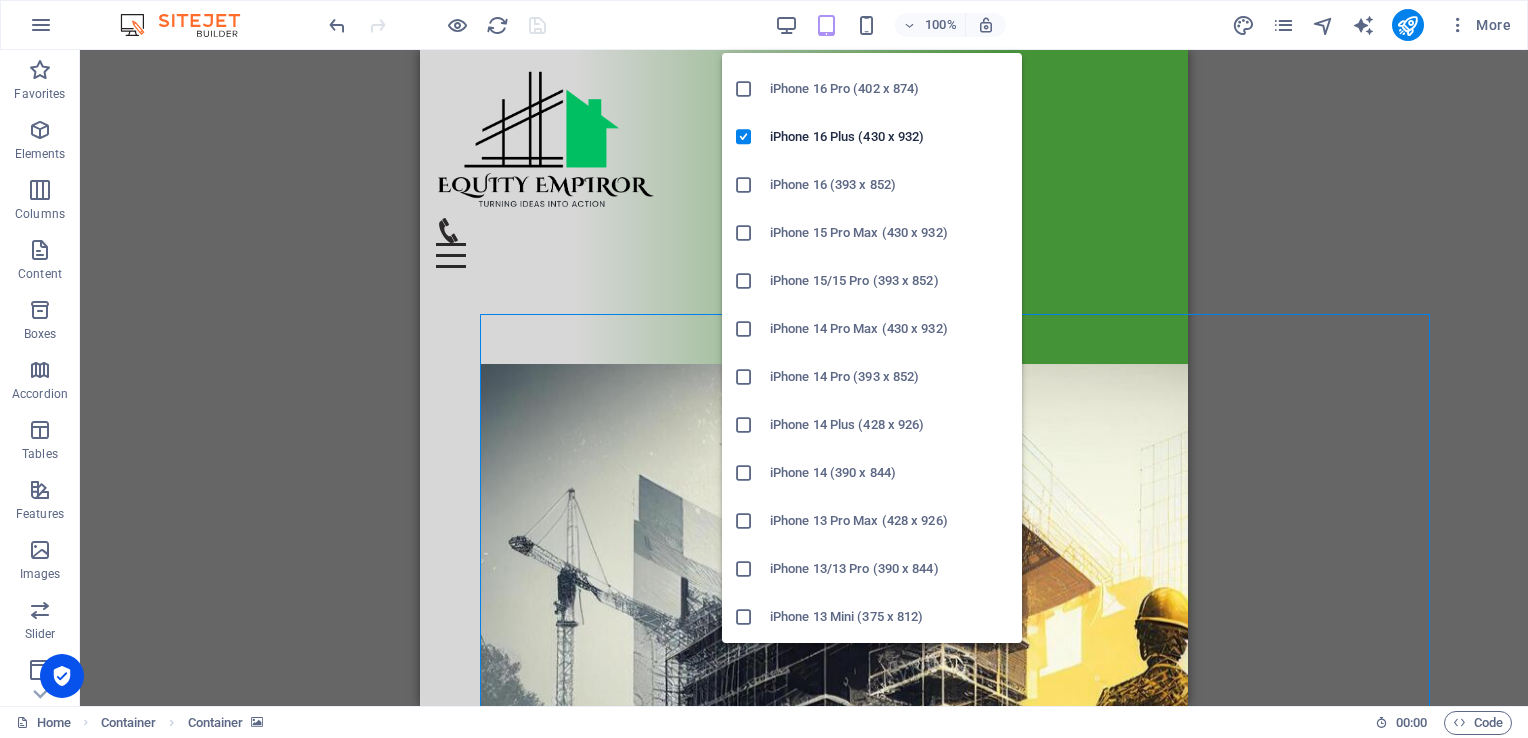 scroll, scrollTop: 100, scrollLeft: 0, axis: vertical 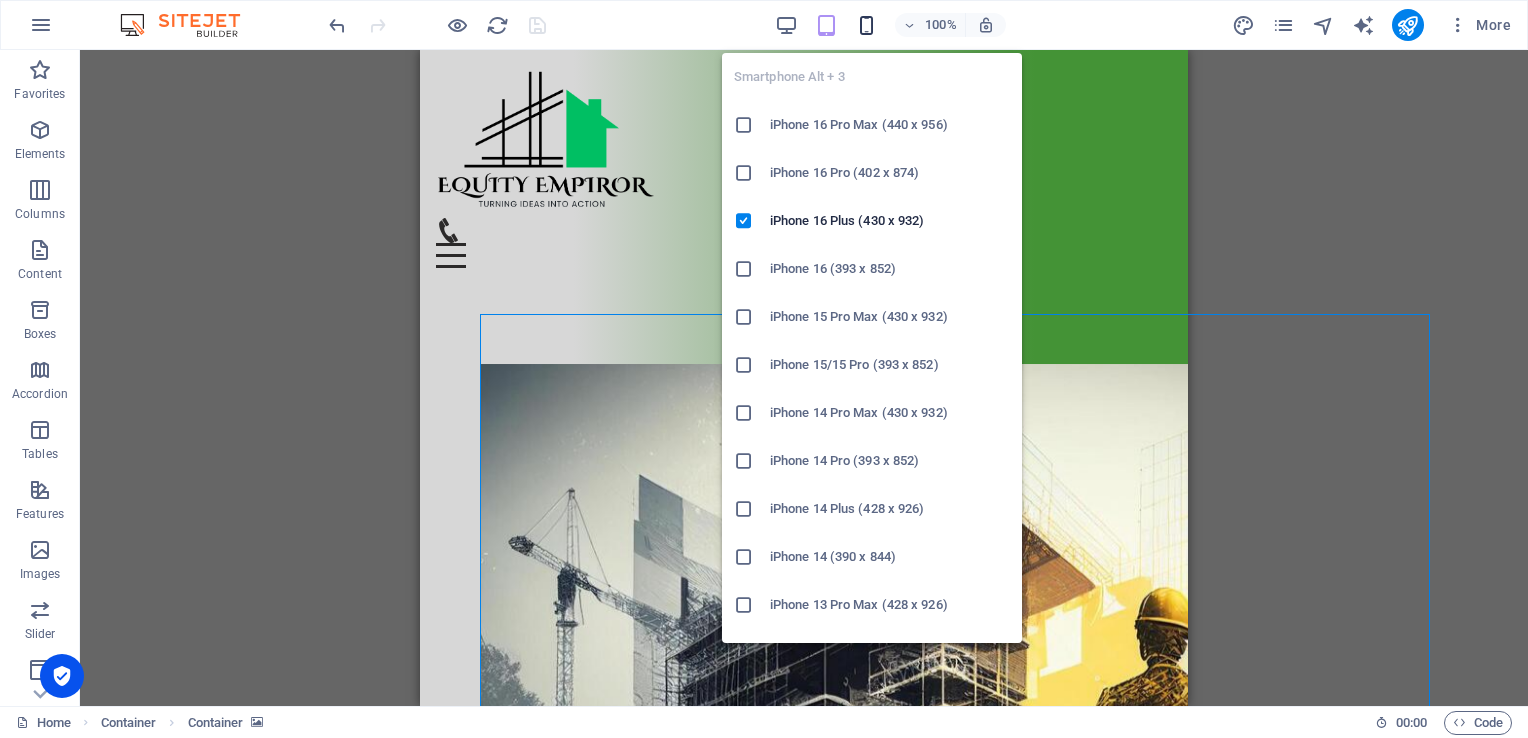 click at bounding box center [866, 25] 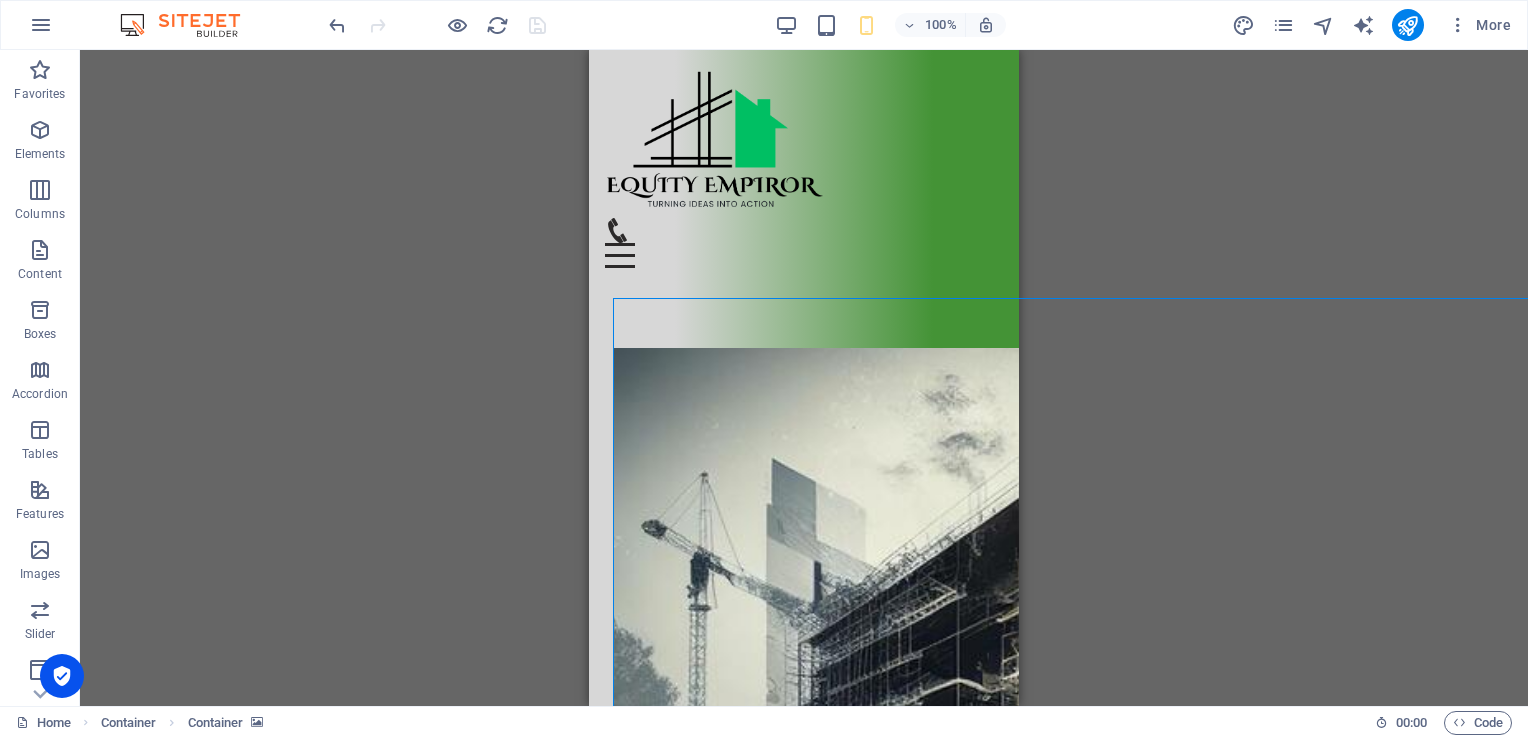 click on "100% More" at bounding box center (922, 25) 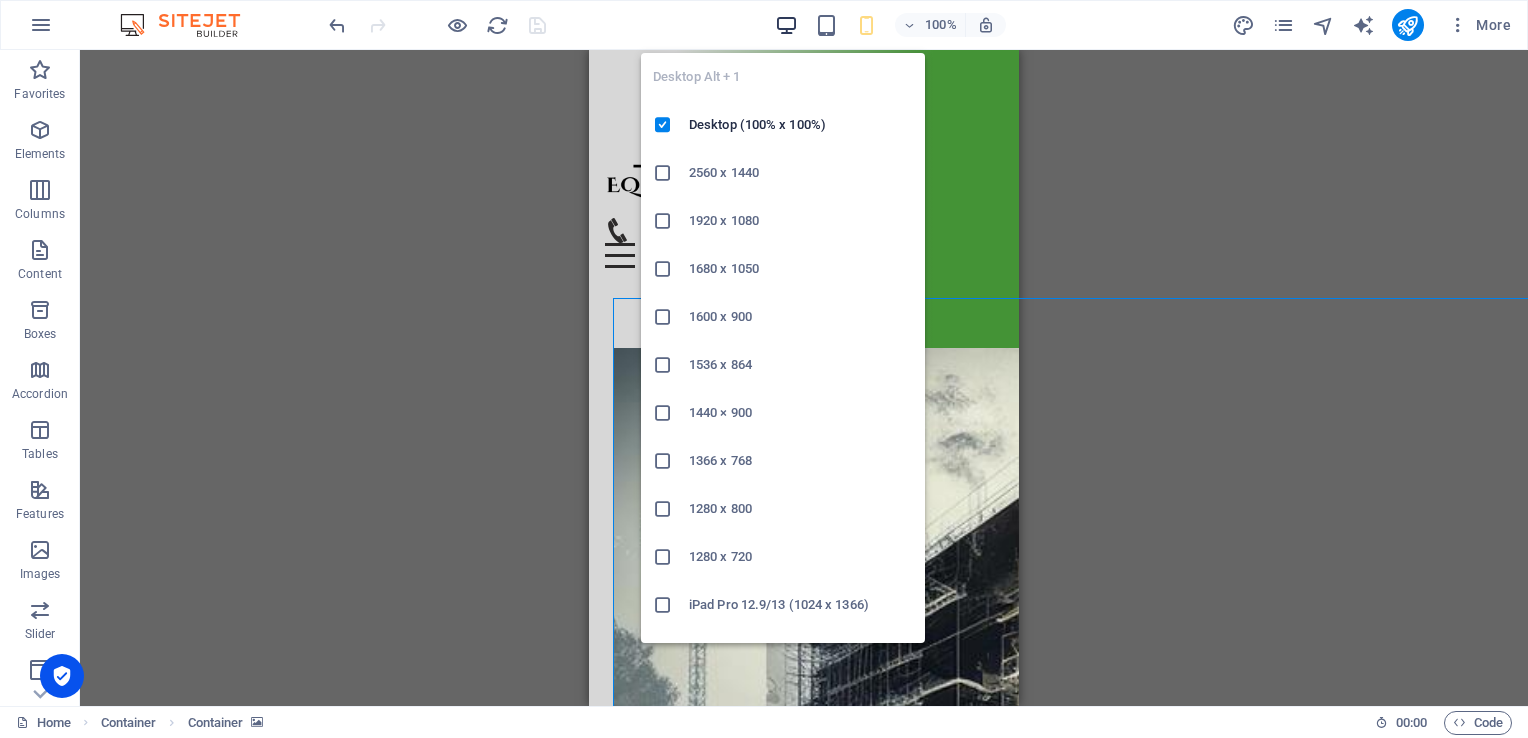 click at bounding box center (786, 25) 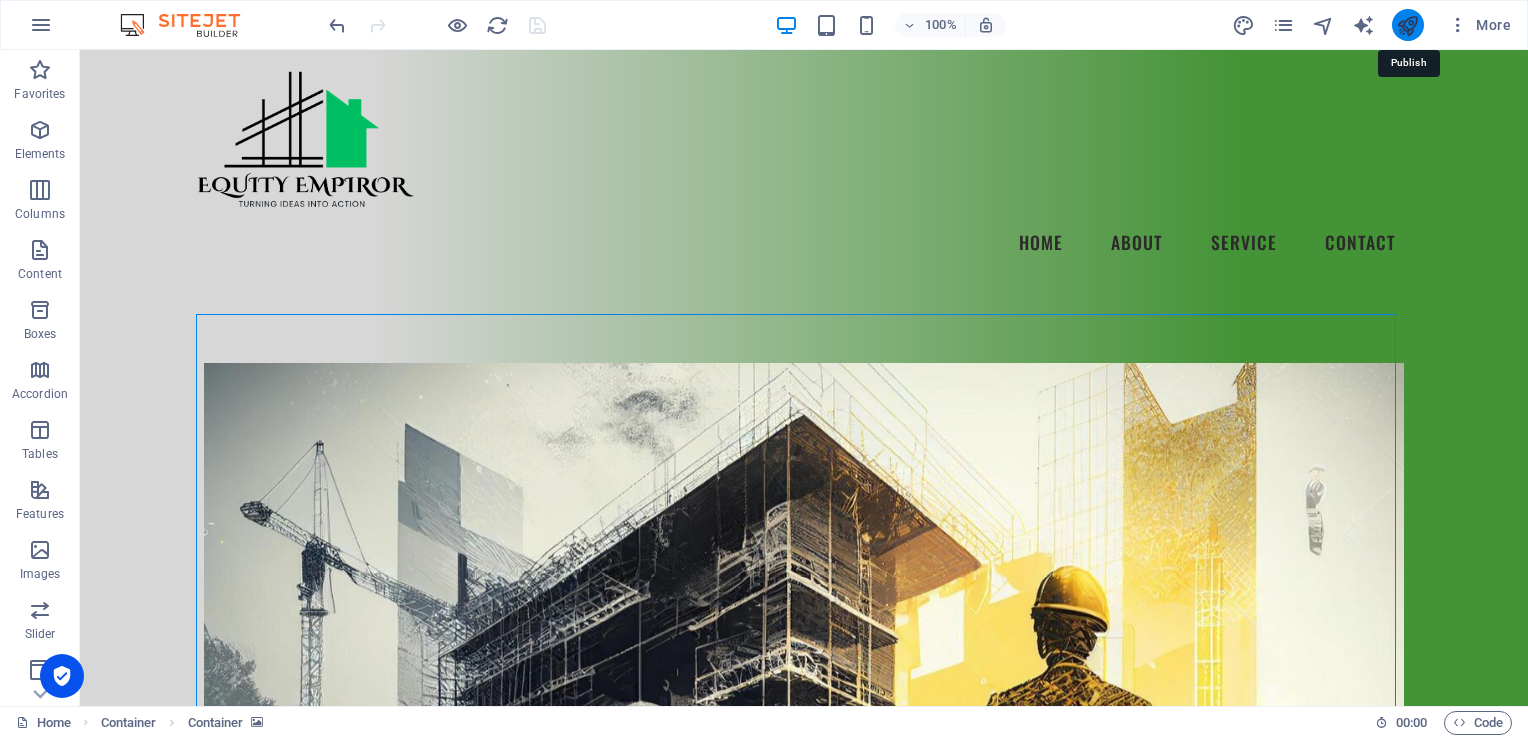 click at bounding box center [1407, 25] 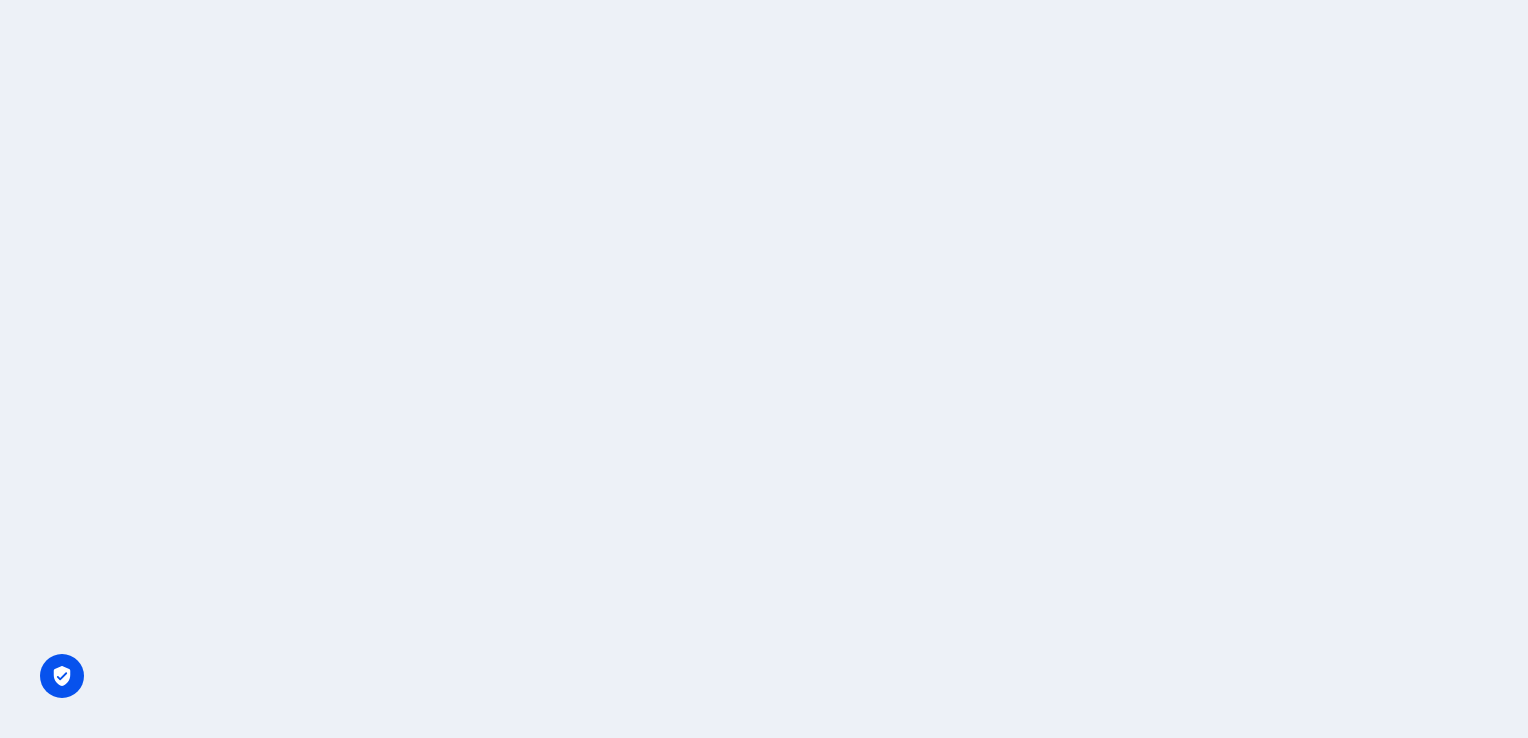 scroll, scrollTop: 0, scrollLeft: 0, axis: both 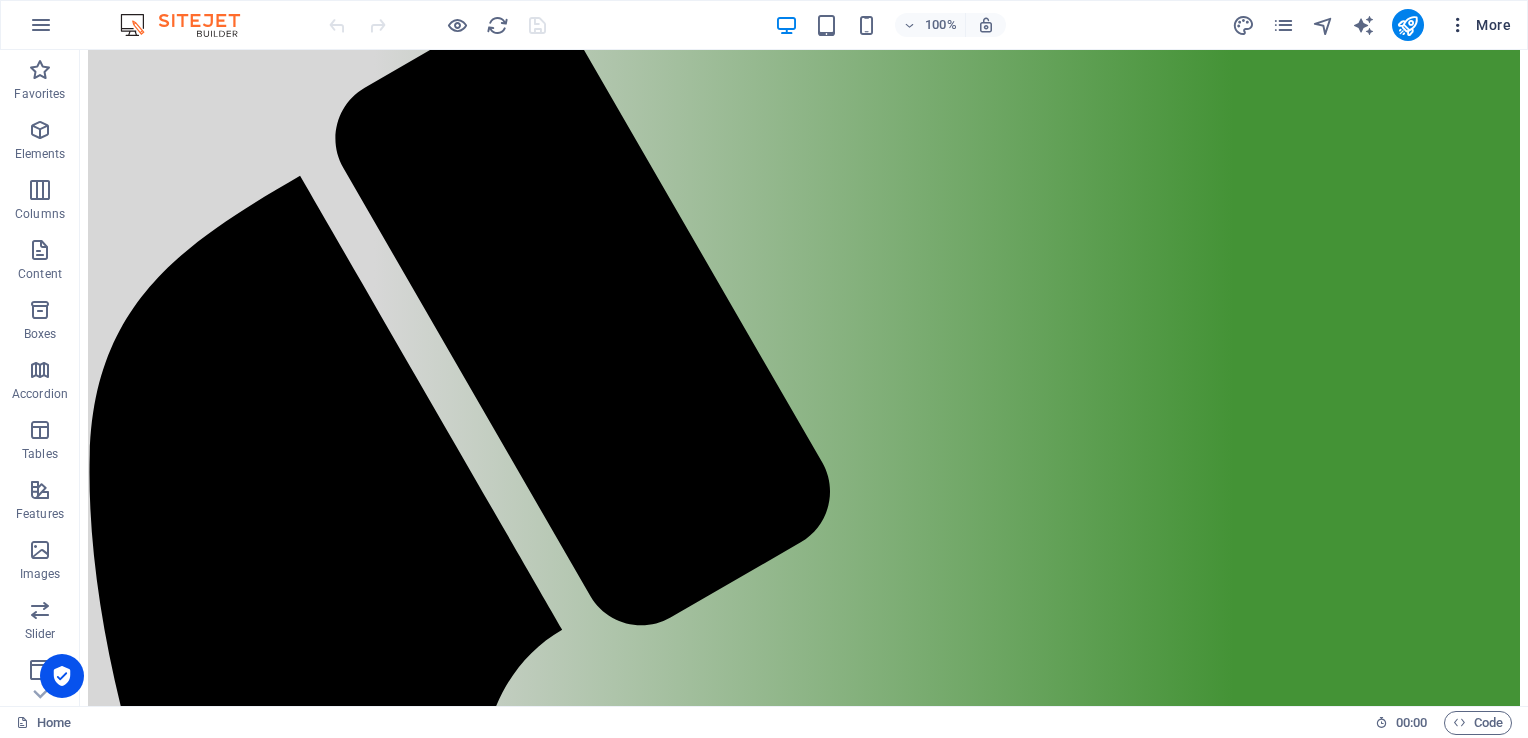 click at bounding box center (1458, 25) 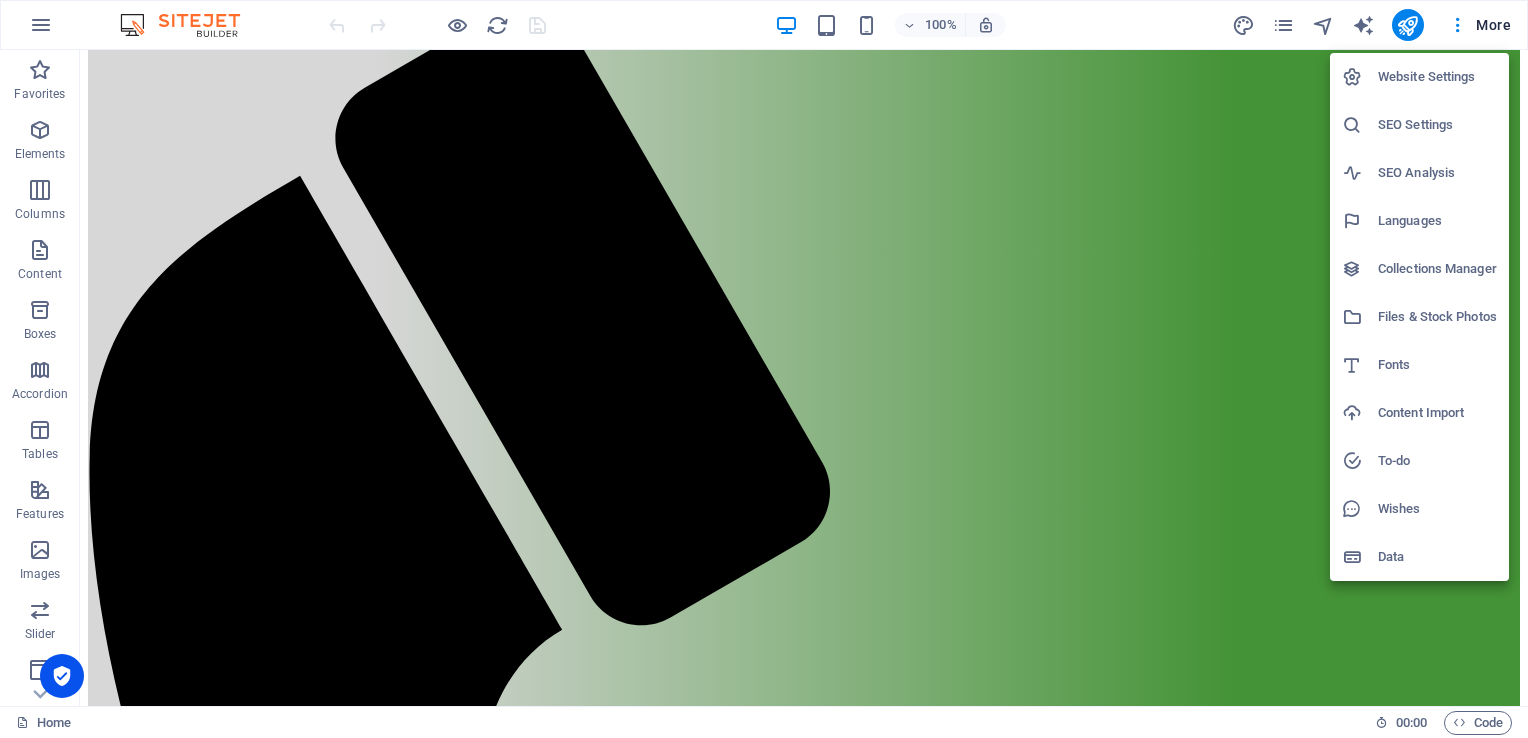 click on "Website Settings" at bounding box center (1437, 77) 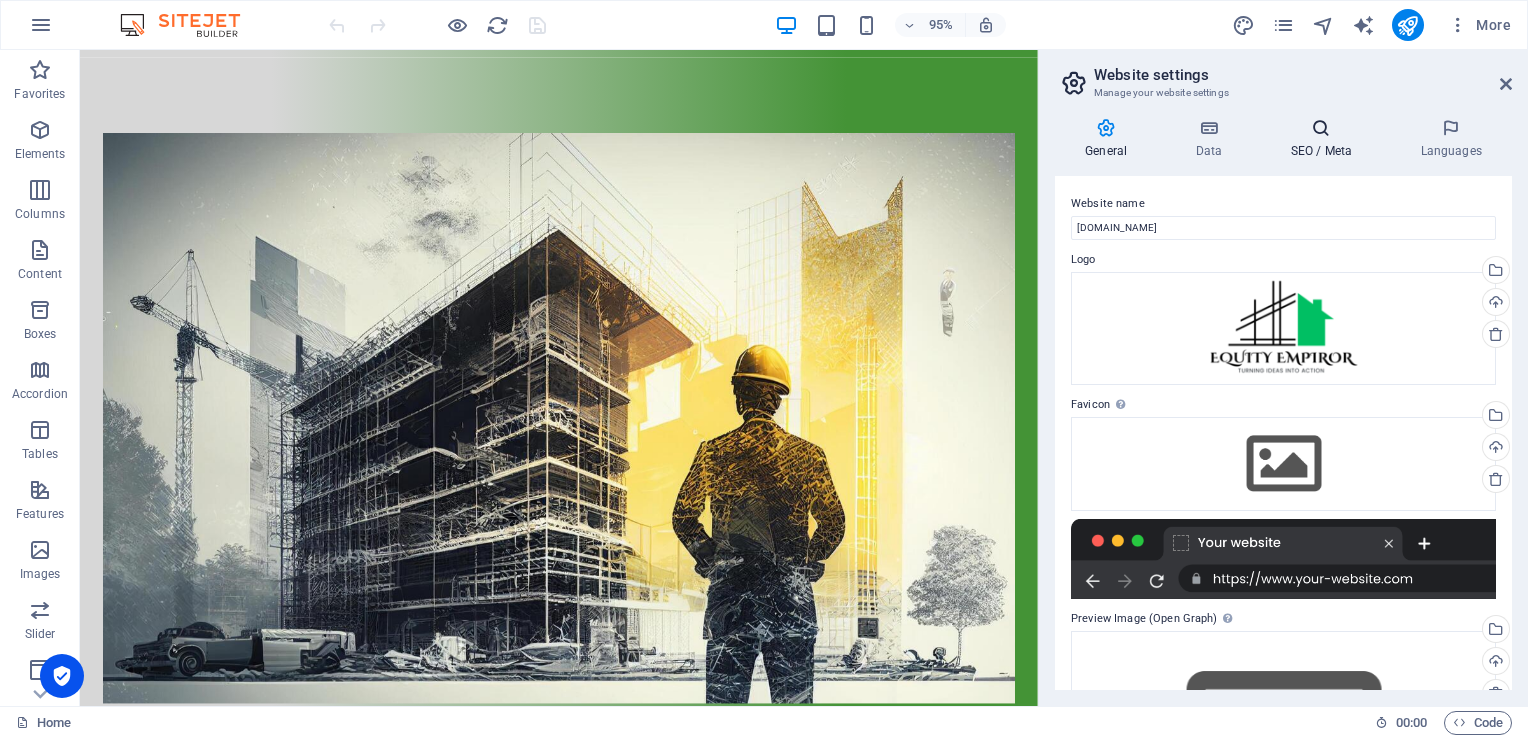 click at bounding box center (1321, 128) 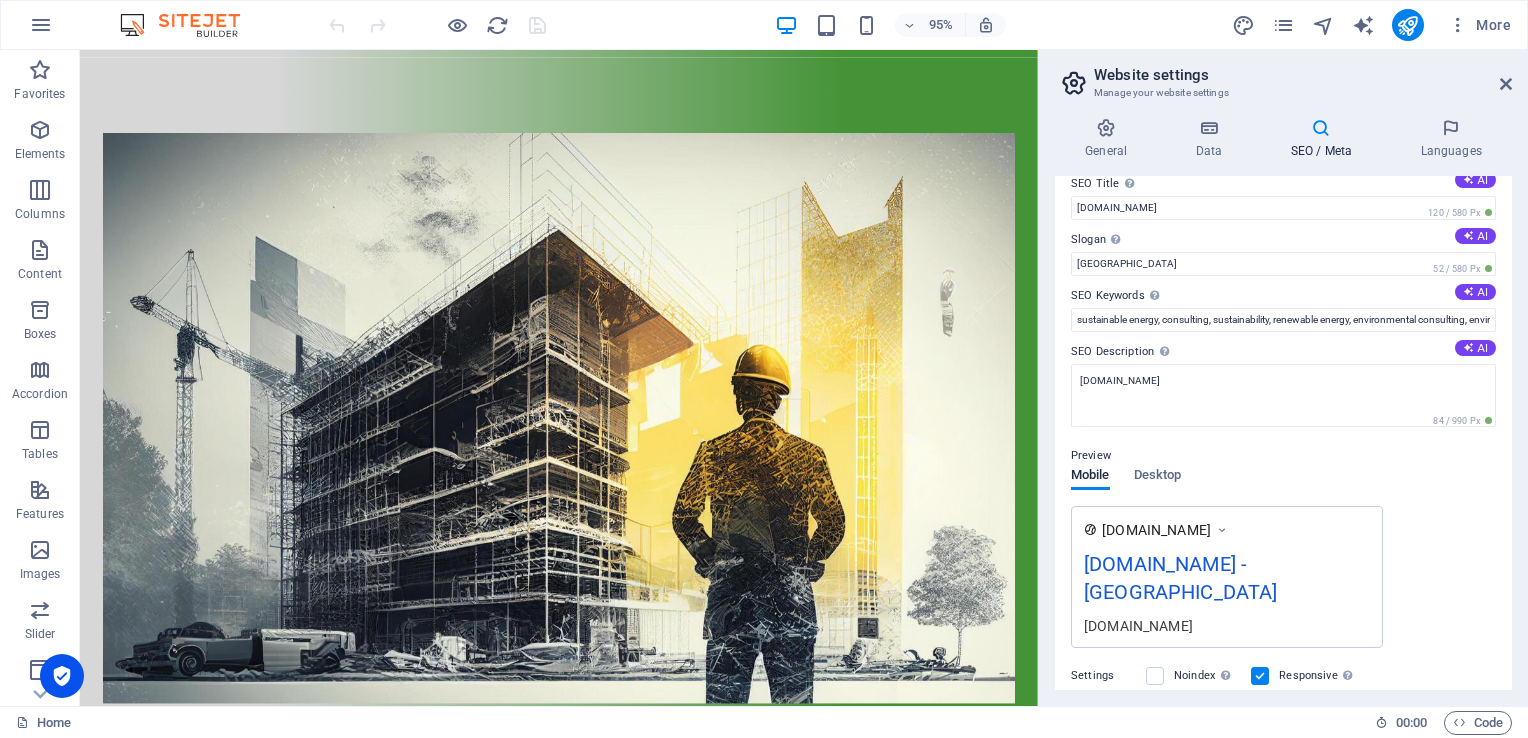 scroll, scrollTop: 0, scrollLeft: 0, axis: both 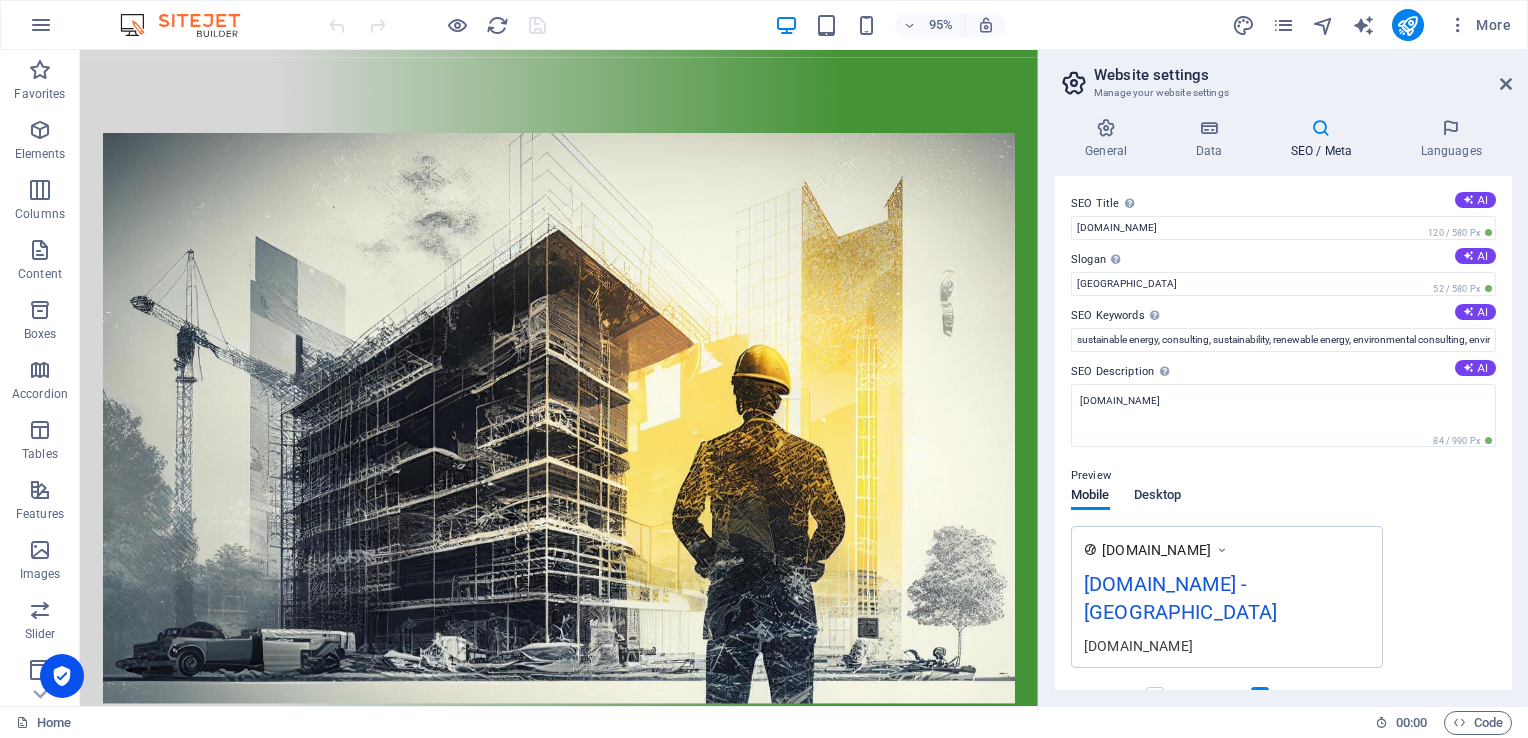 click on "Desktop" at bounding box center [1158, 497] 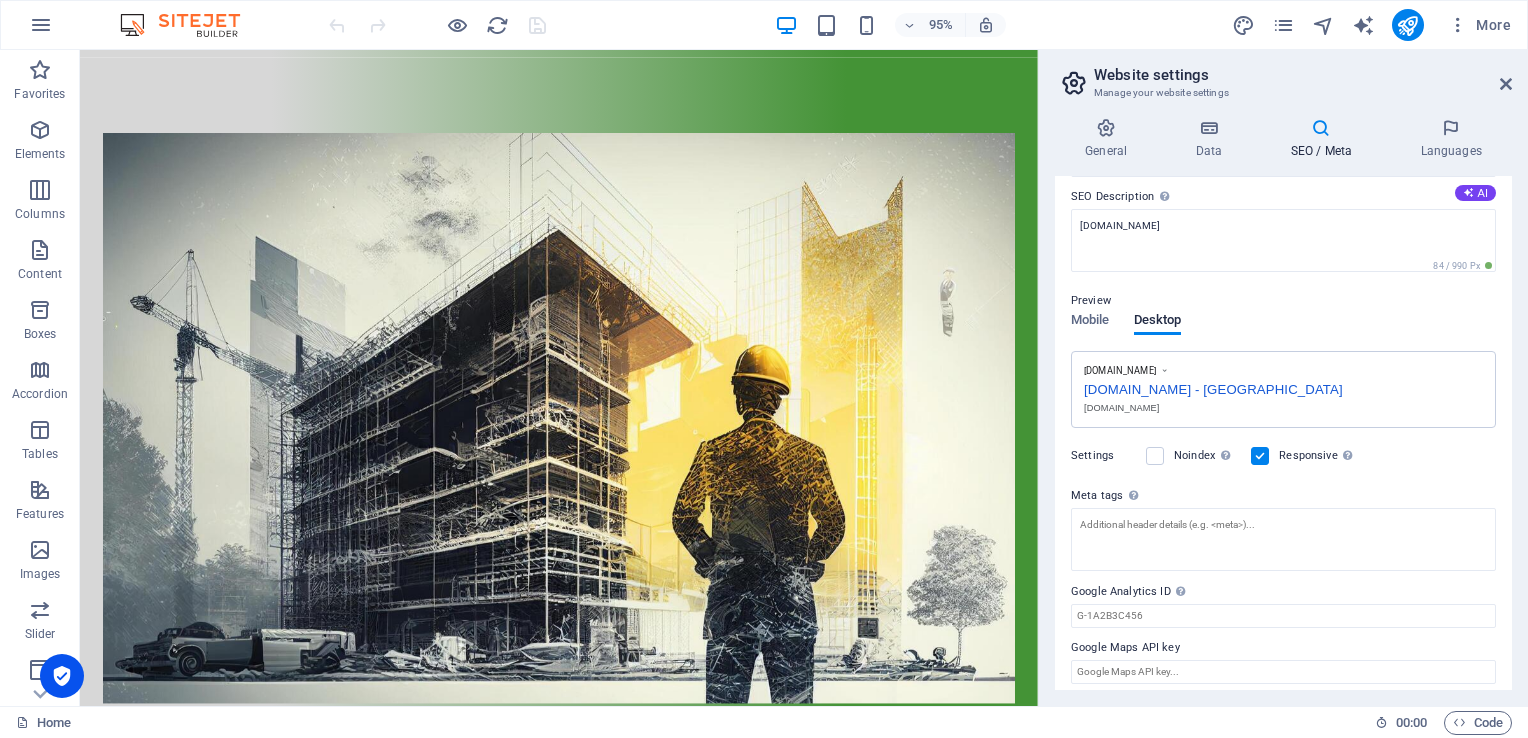 scroll, scrollTop: 183, scrollLeft: 0, axis: vertical 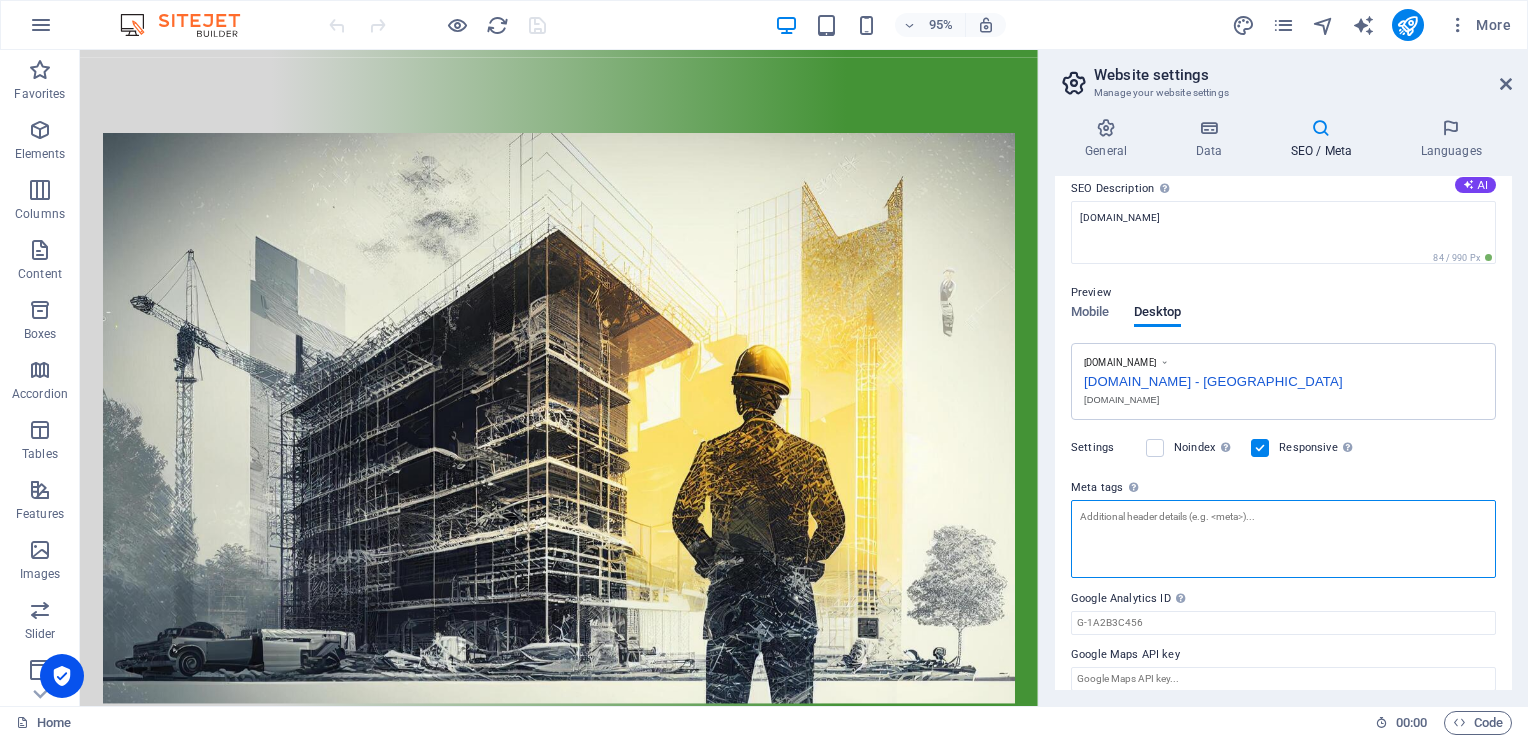 paste on "<meta name="google-site-verification" content="0qcY71OkkJAgQnpT7aJBIZGHqd_FXCGen6Kc_q62RLQ" />" 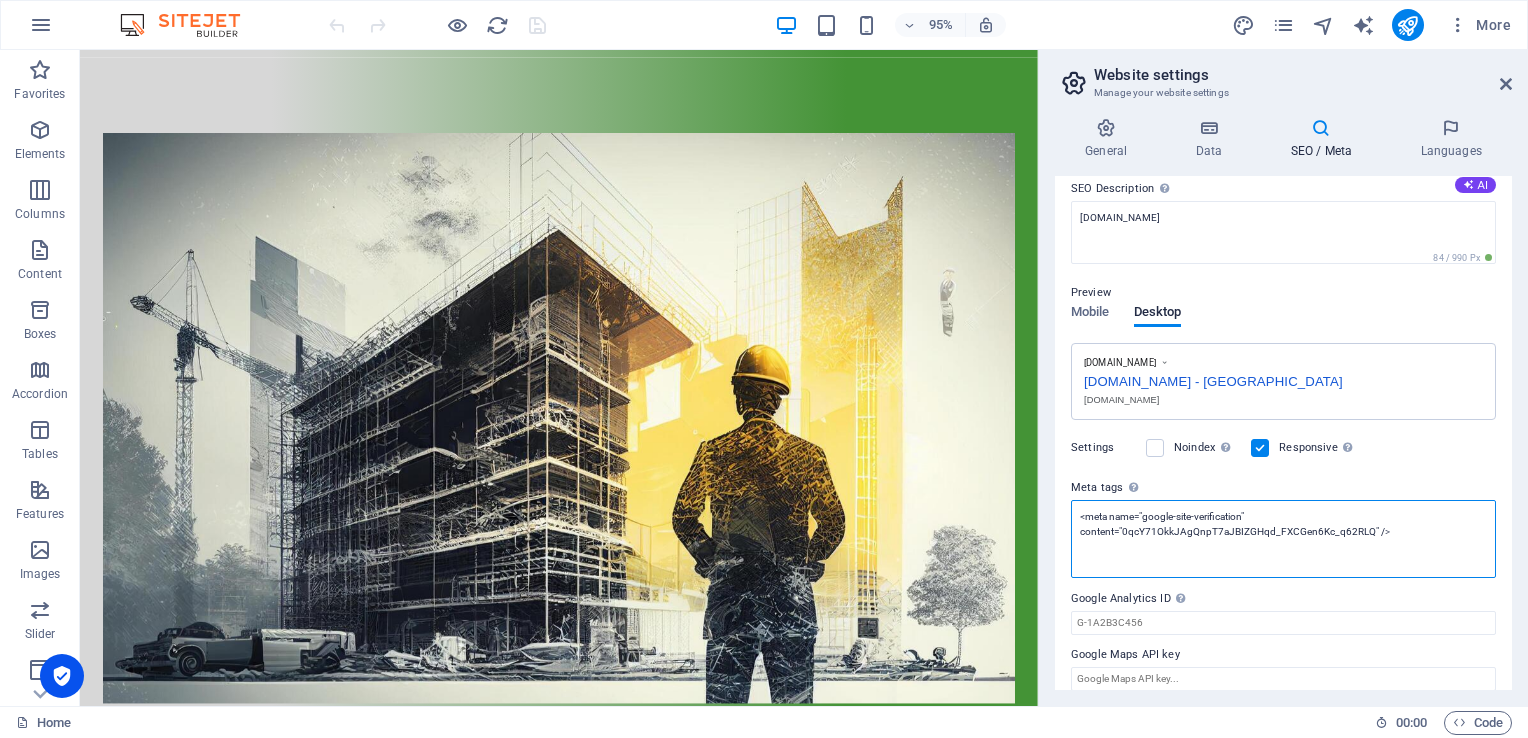 click on "<meta name="google-site-verification" content="0qcY71OkkJAgQnpT7aJBIZGHqd_FXCGen6Kc_q62RLQ" />" at bounding box center [1283, 539] 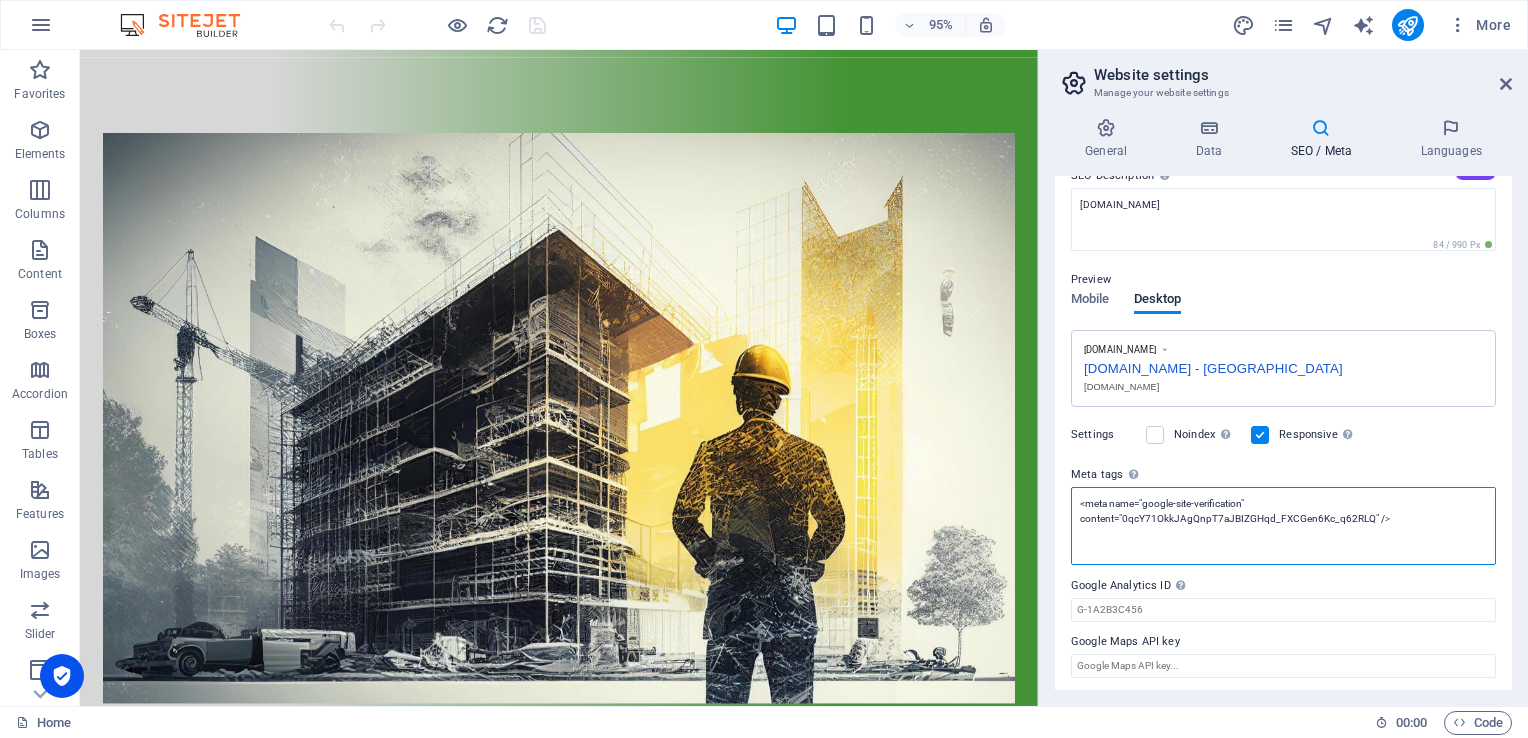 scroll, scrollTop: 198, scrollLeft: 0, axis: vertical 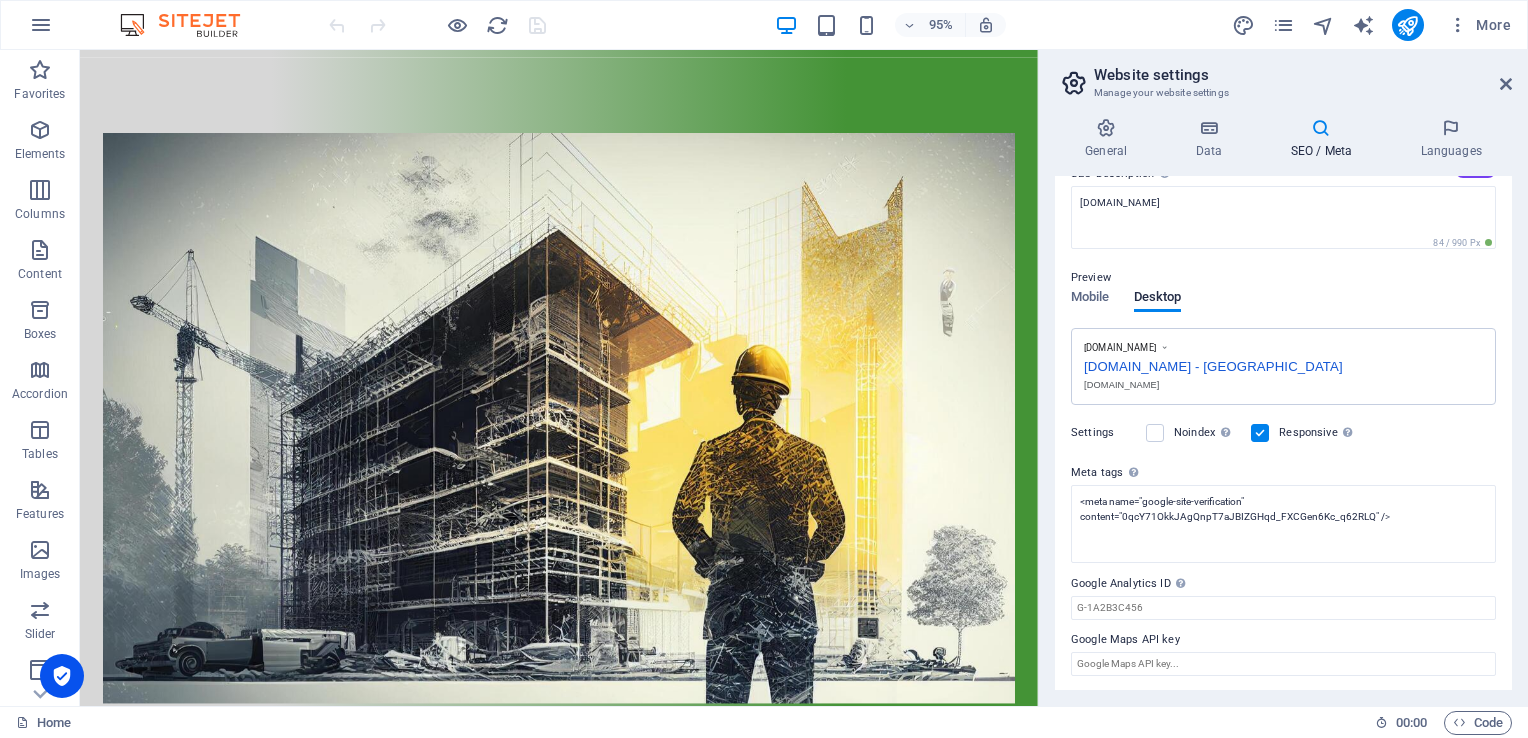 type on "<meta name="google-site-verification" content="0qcY71OkkJAgQnpT7aJBIZGHqd_FXCGen6Kc_q62RLQ">" 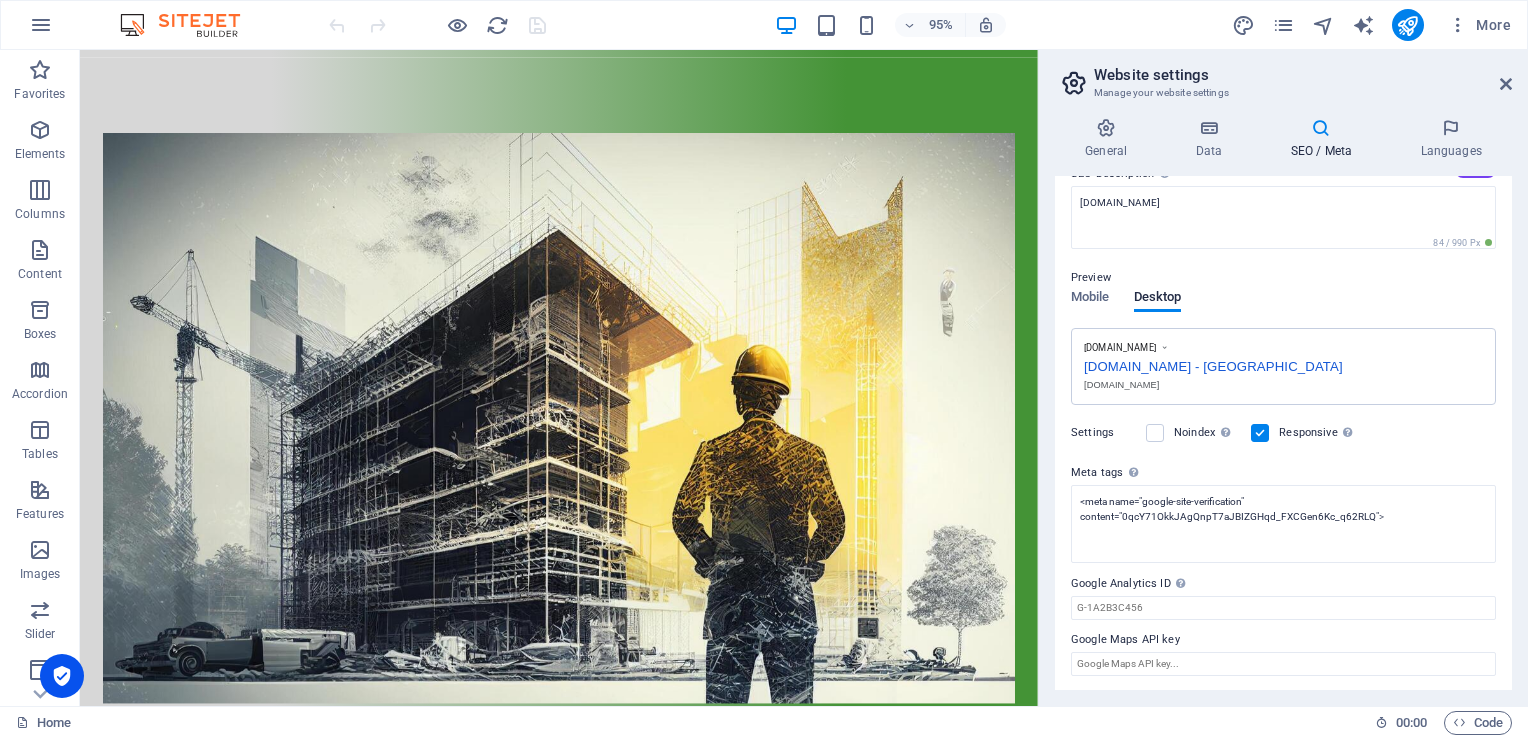 scroll, scrollTop: 183, scrollLeft: 0, axis: vertical 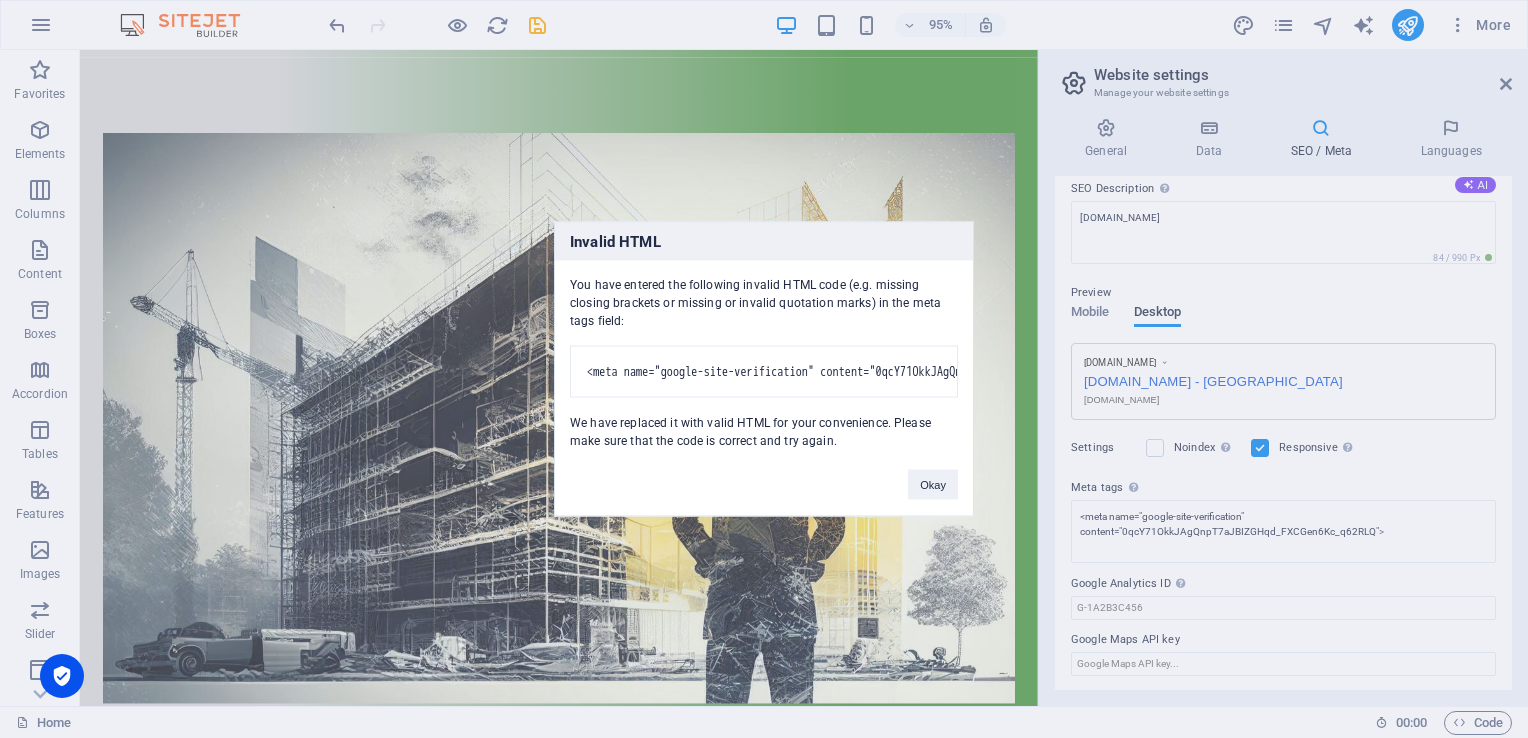 click on "Invalid HTML
You have entered the following invalid HTML code (e.g. missing closing brackets or missing or invalid quotation marks) in the meta tags field:
<meta name="google-site-verification" content="0qcY71OkkJAgQnpT7aJBIZGHqd_FXCGen6Kc_q62RLQ" />
We have replaced it with valid HTML for your convenience. Please make sure that the code is correct and try again.
Okay" at bounding box center (764, 369) 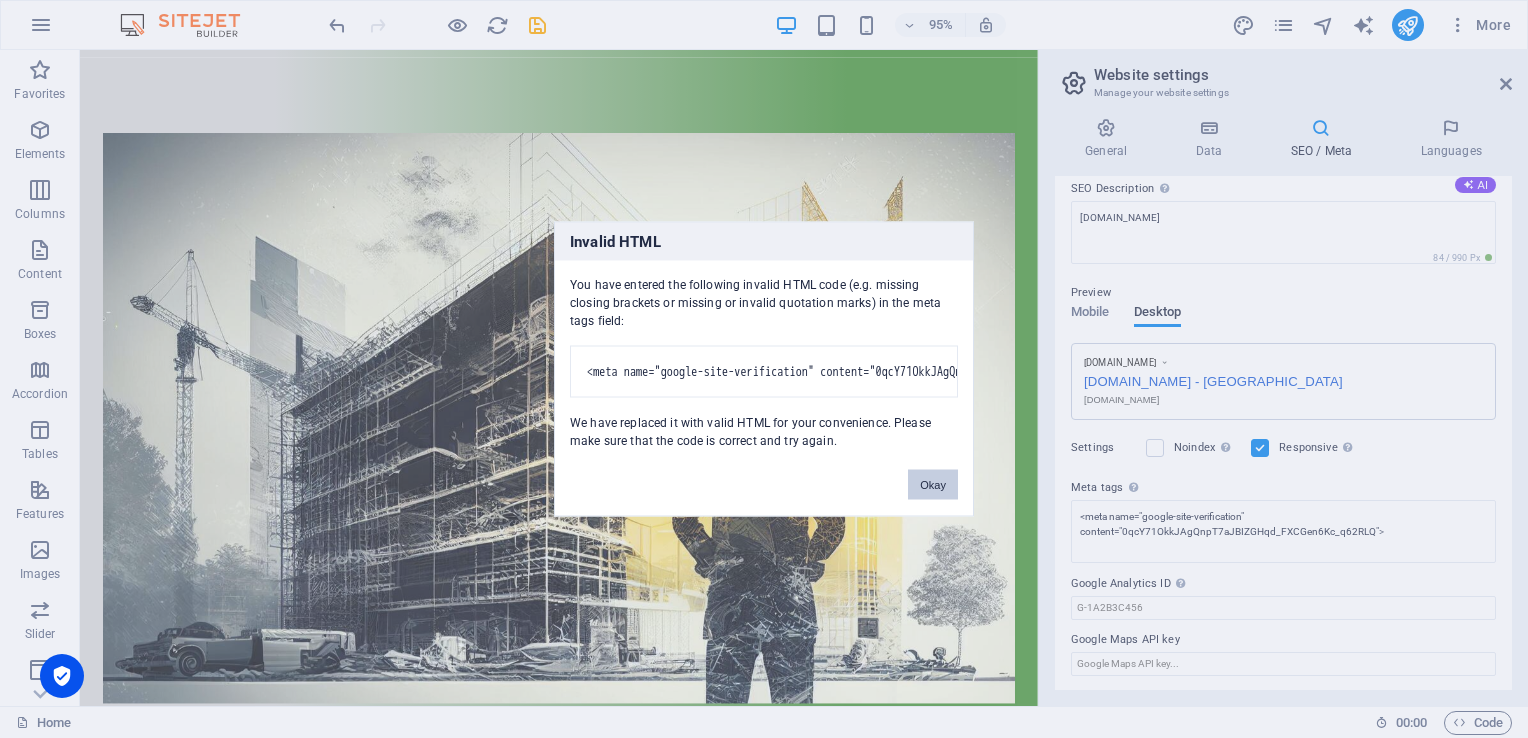 click on "Okay" at bounding box center (933, 485) 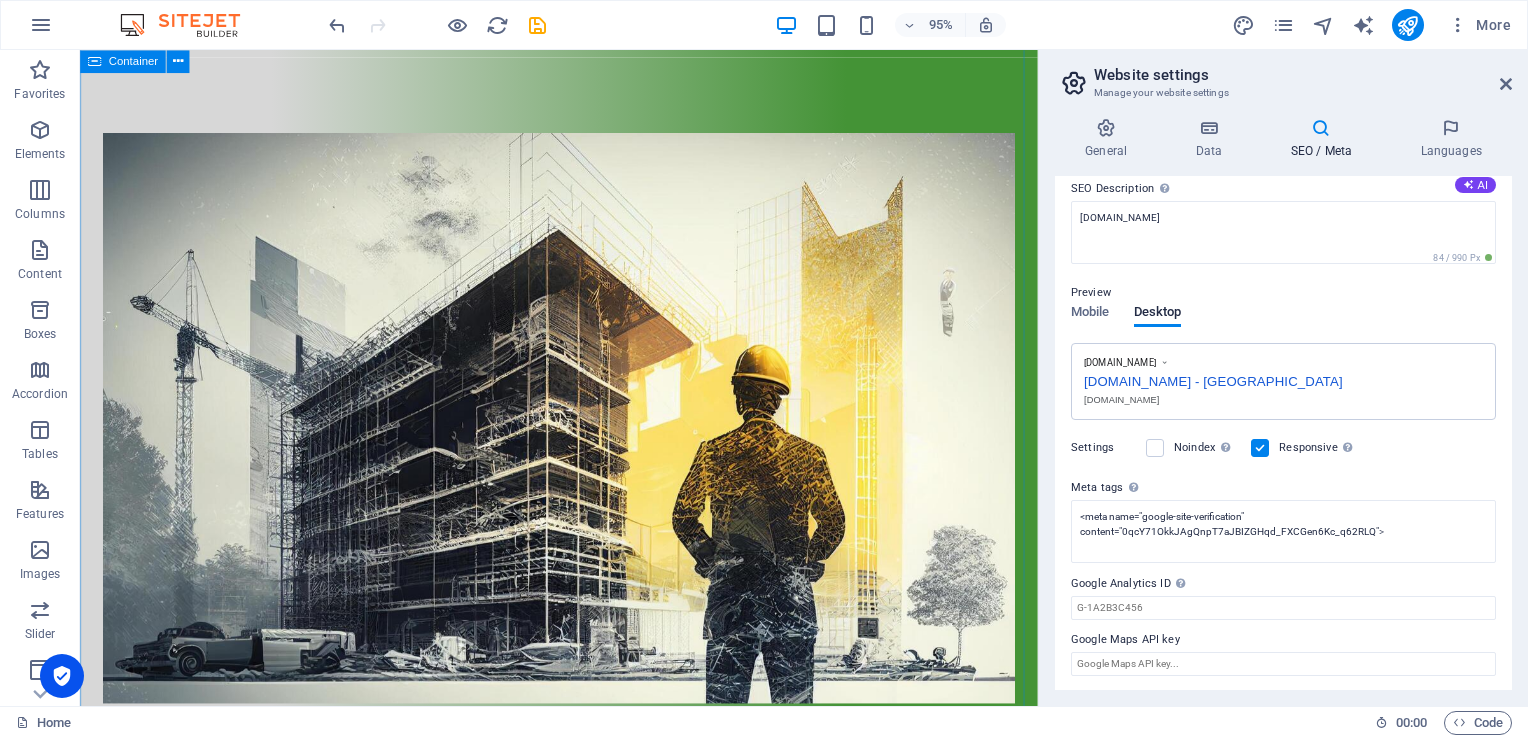 click on "TURNING IDEAS INTO ACTION" at bounding box center [584, 462] 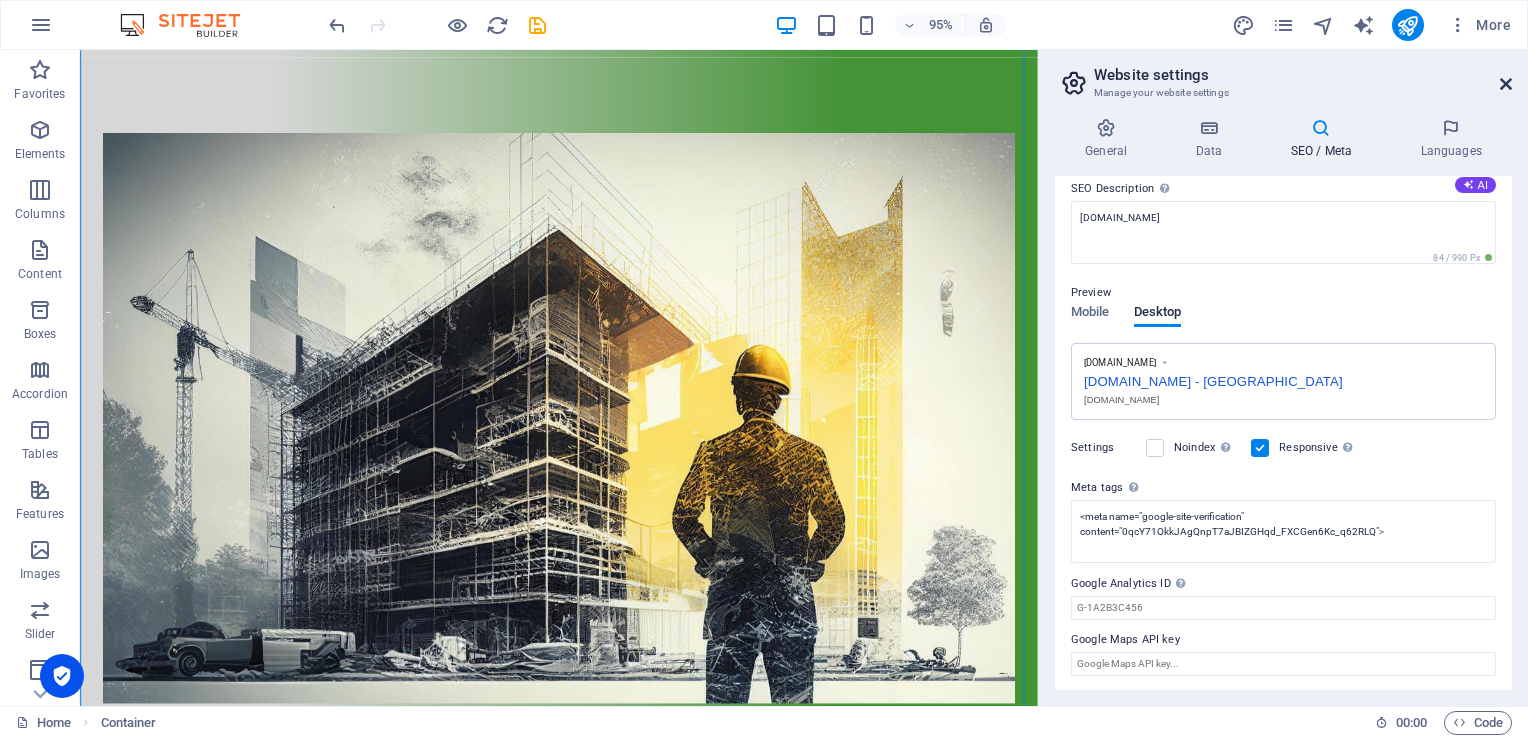 click at bounding box center (1506, 84) 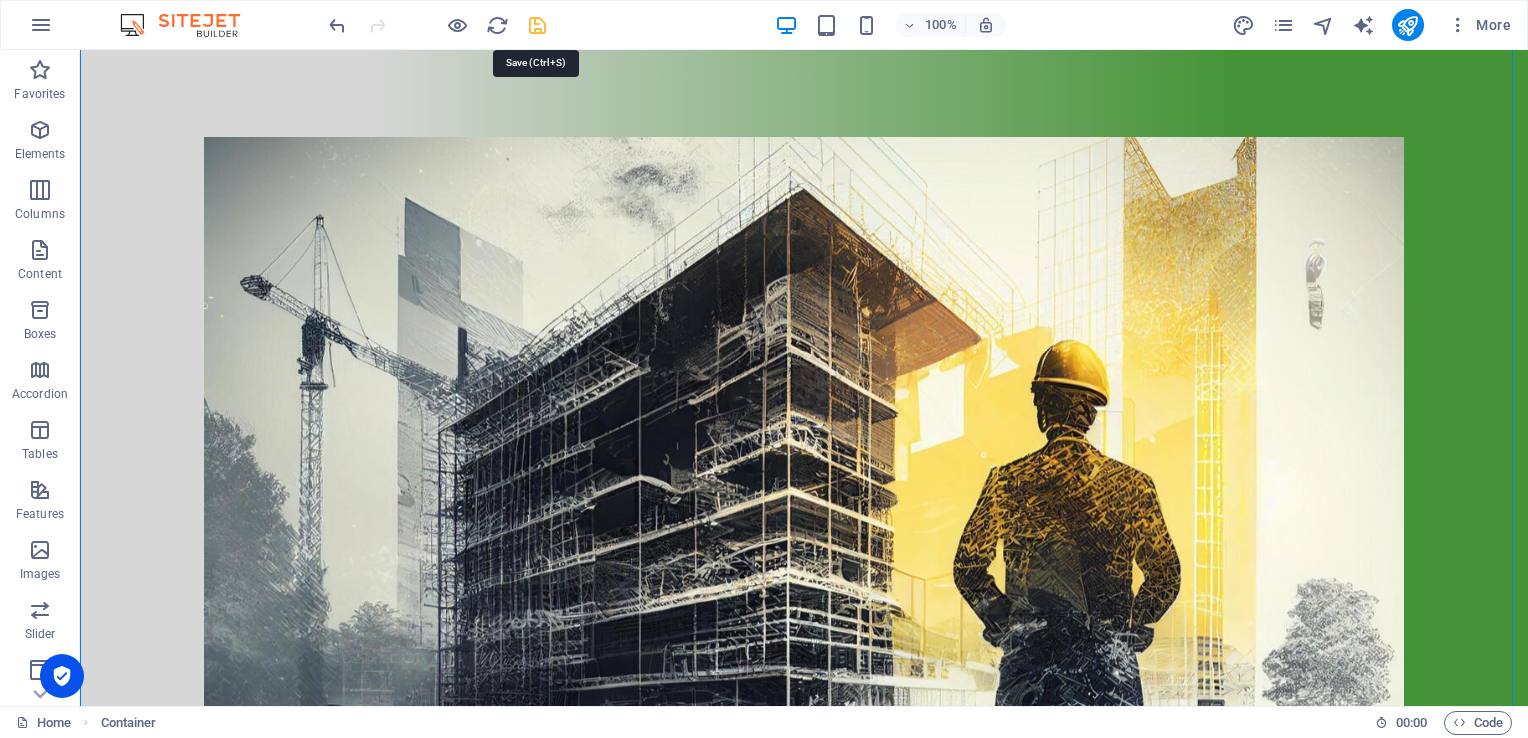 click at bounding box center [537, 25] 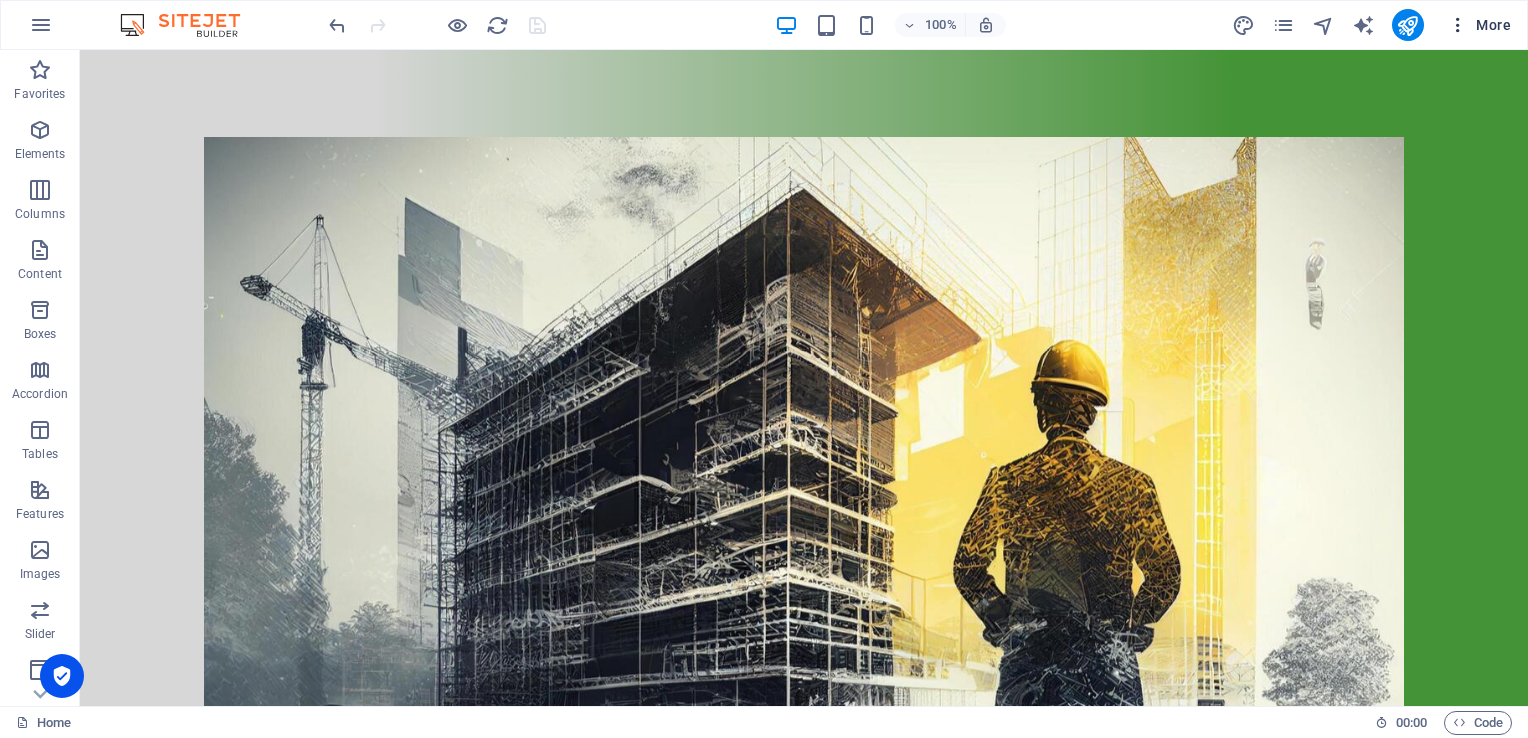 click at bounding box center (1458, 25) 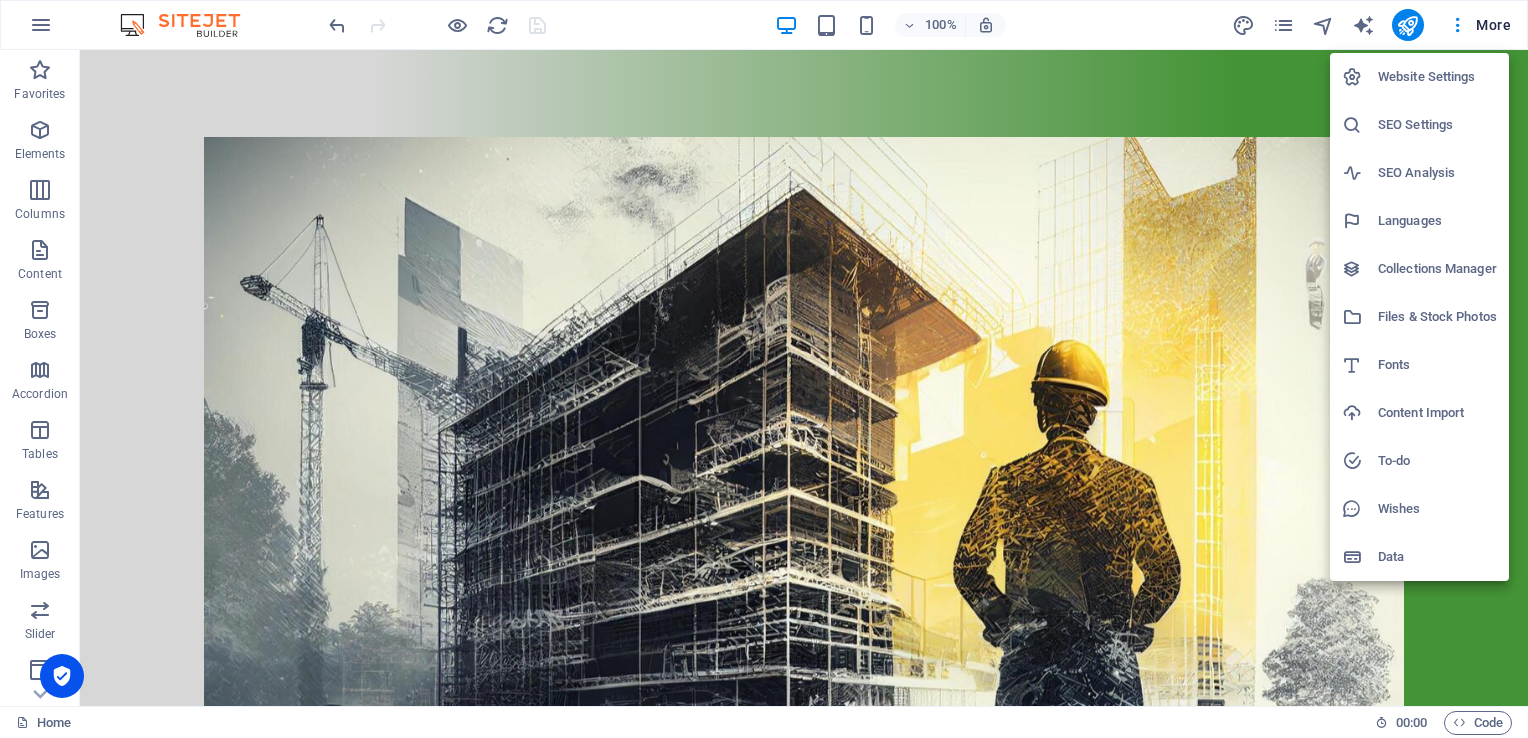 click on "Website Settings" at bounding box center (1437, 77) 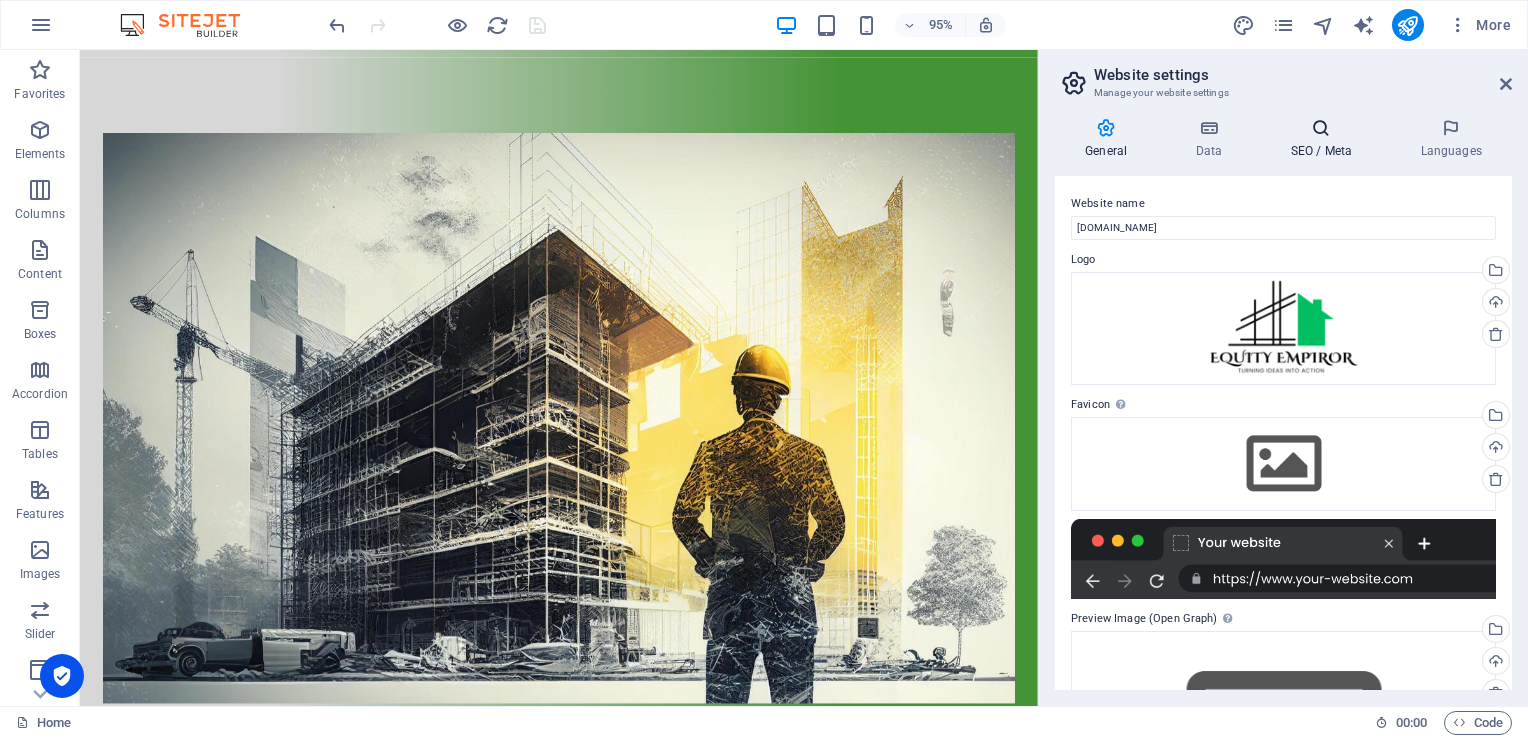 click at bounding box center (1321, 128) 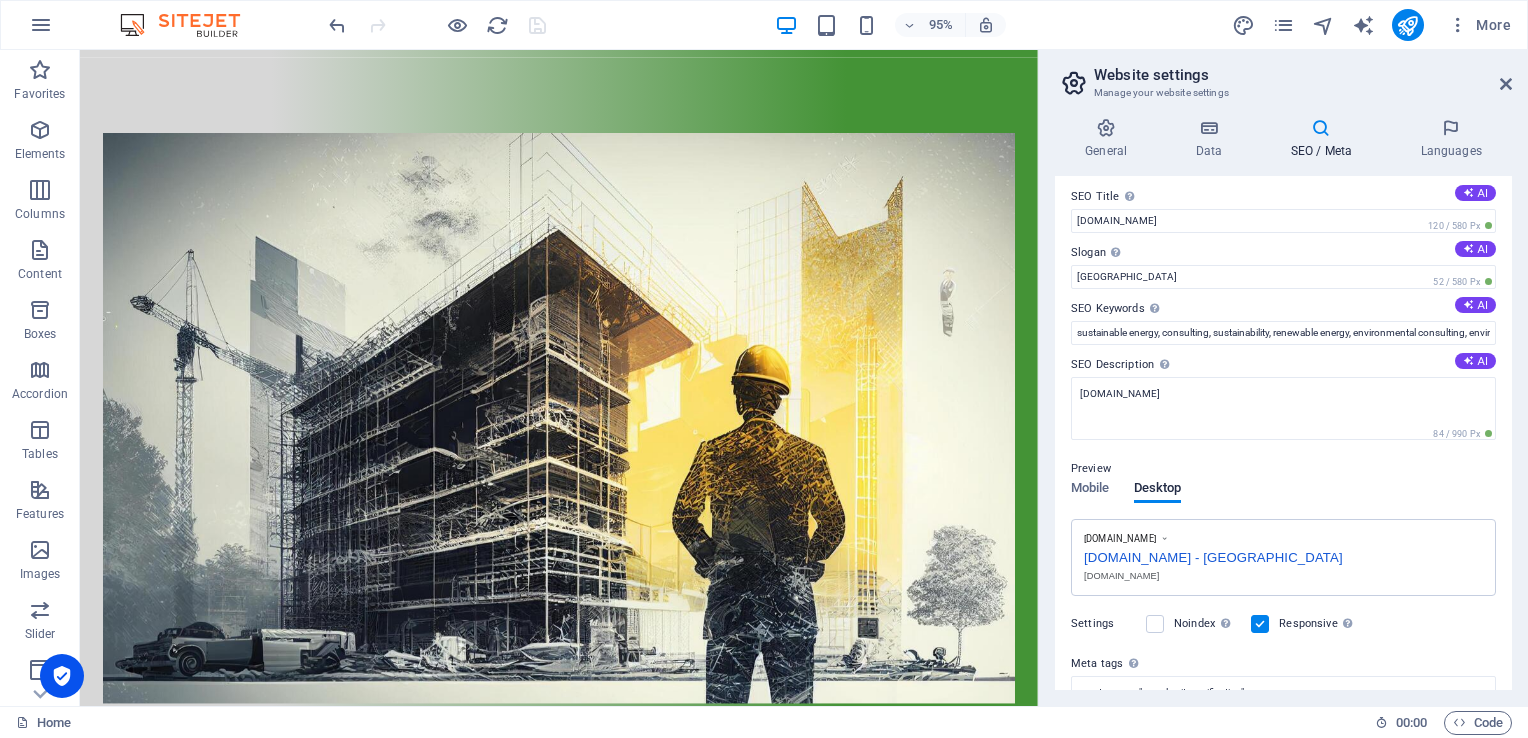 scroll, scrollTop: 0, scrollLeft: 0, axis: both 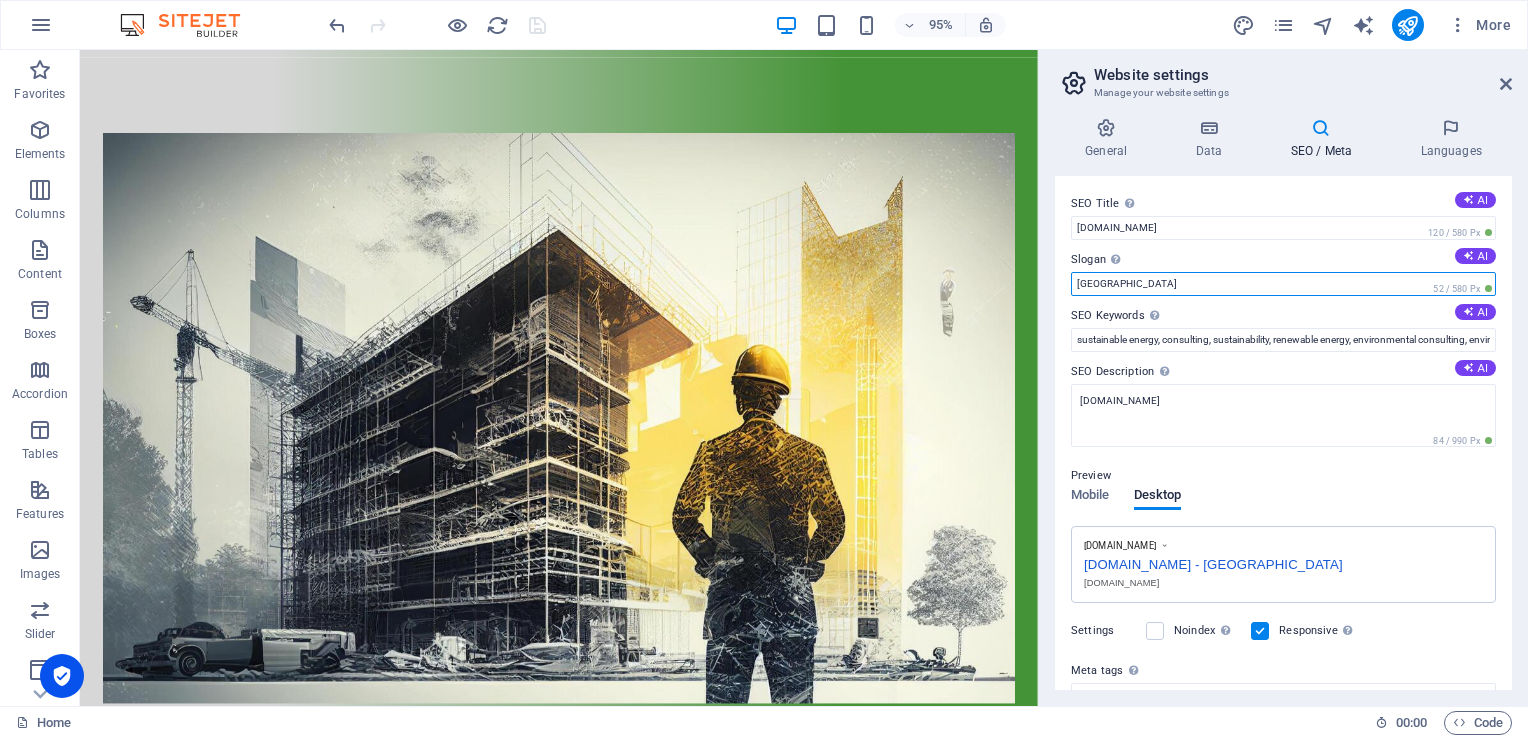 drag, startPoint x: 1113, startPoint y: 286, endPoint x: 1063, endPoint y: 286, distance: 50 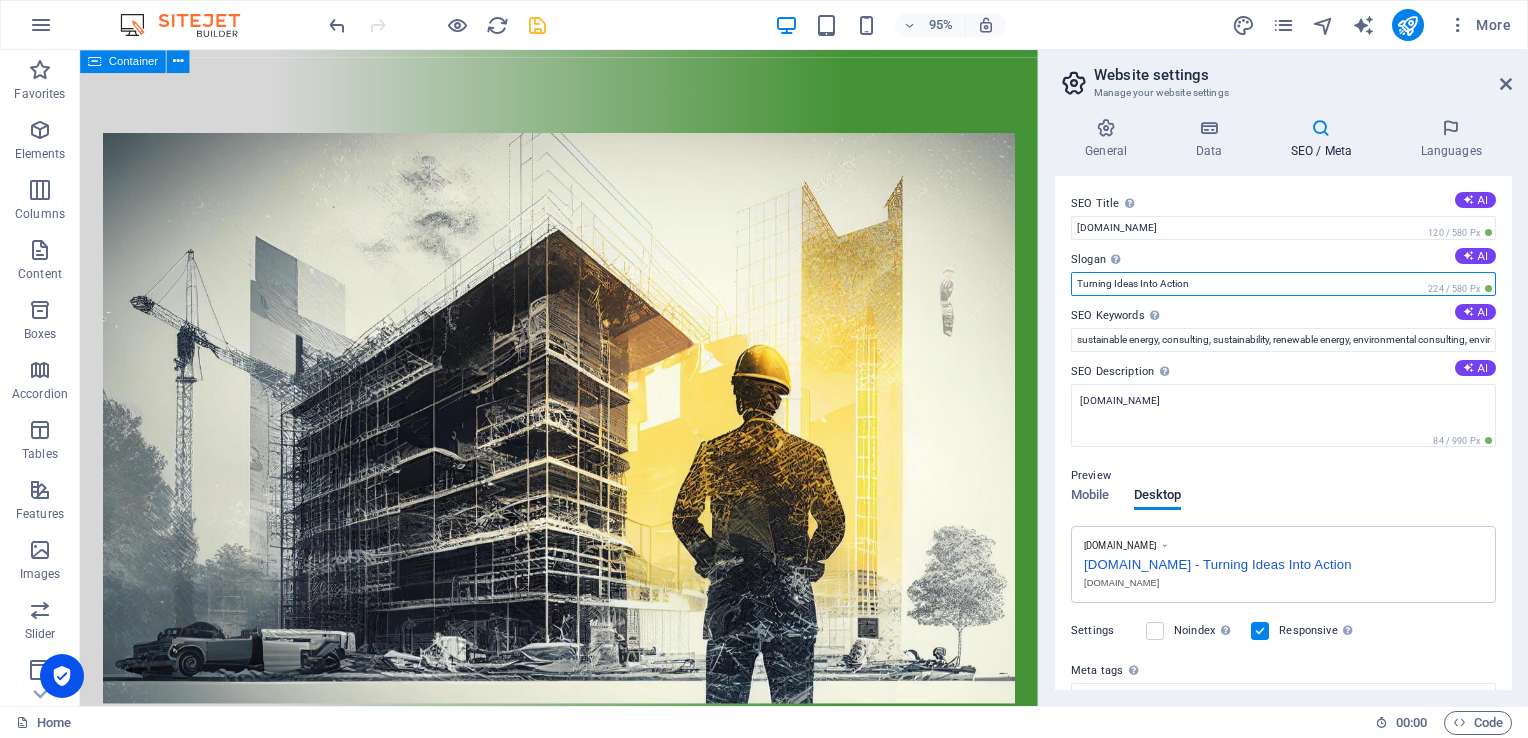 type on "Turning Ideas Into Action" 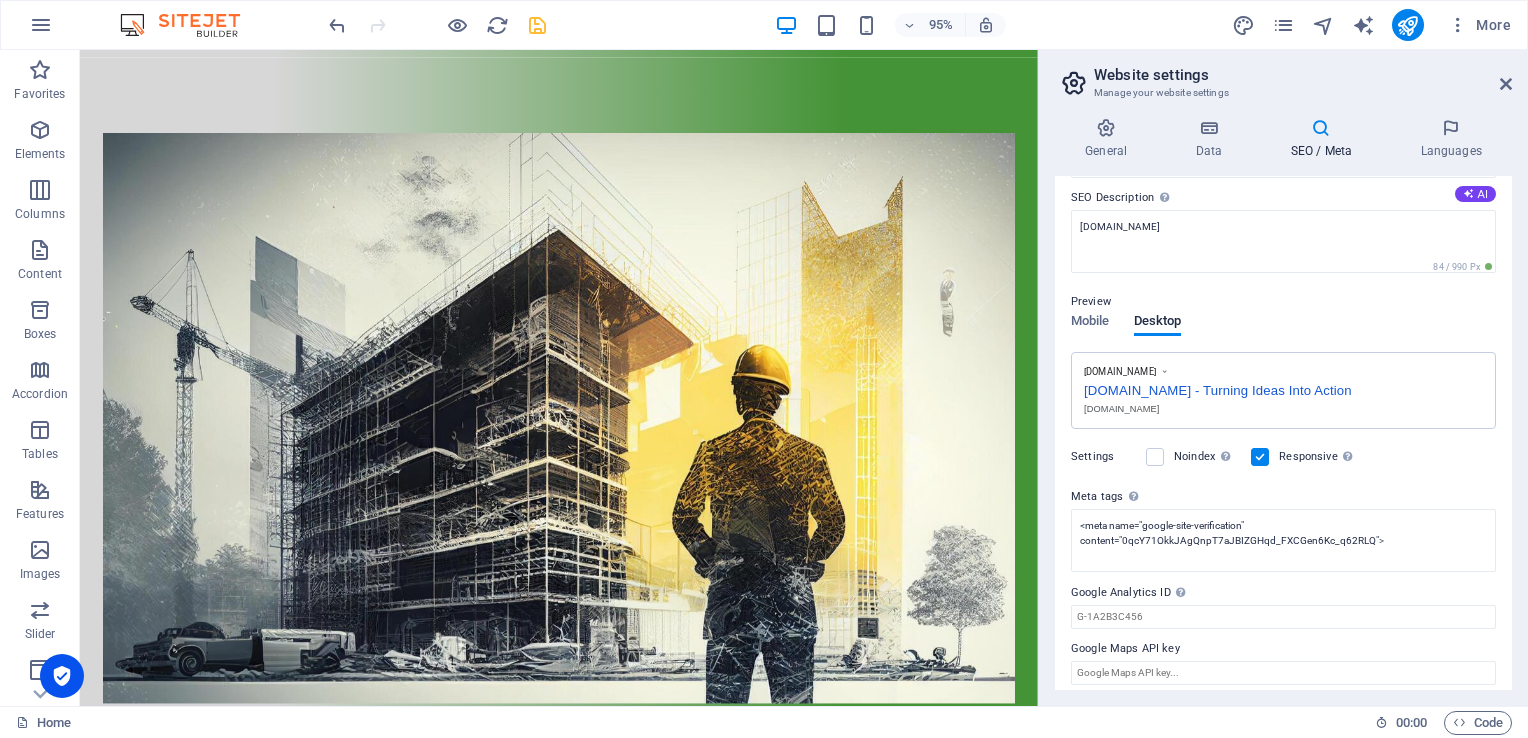 scroll, scrollTop: 183, scrollLeft: 0, axis: vertical 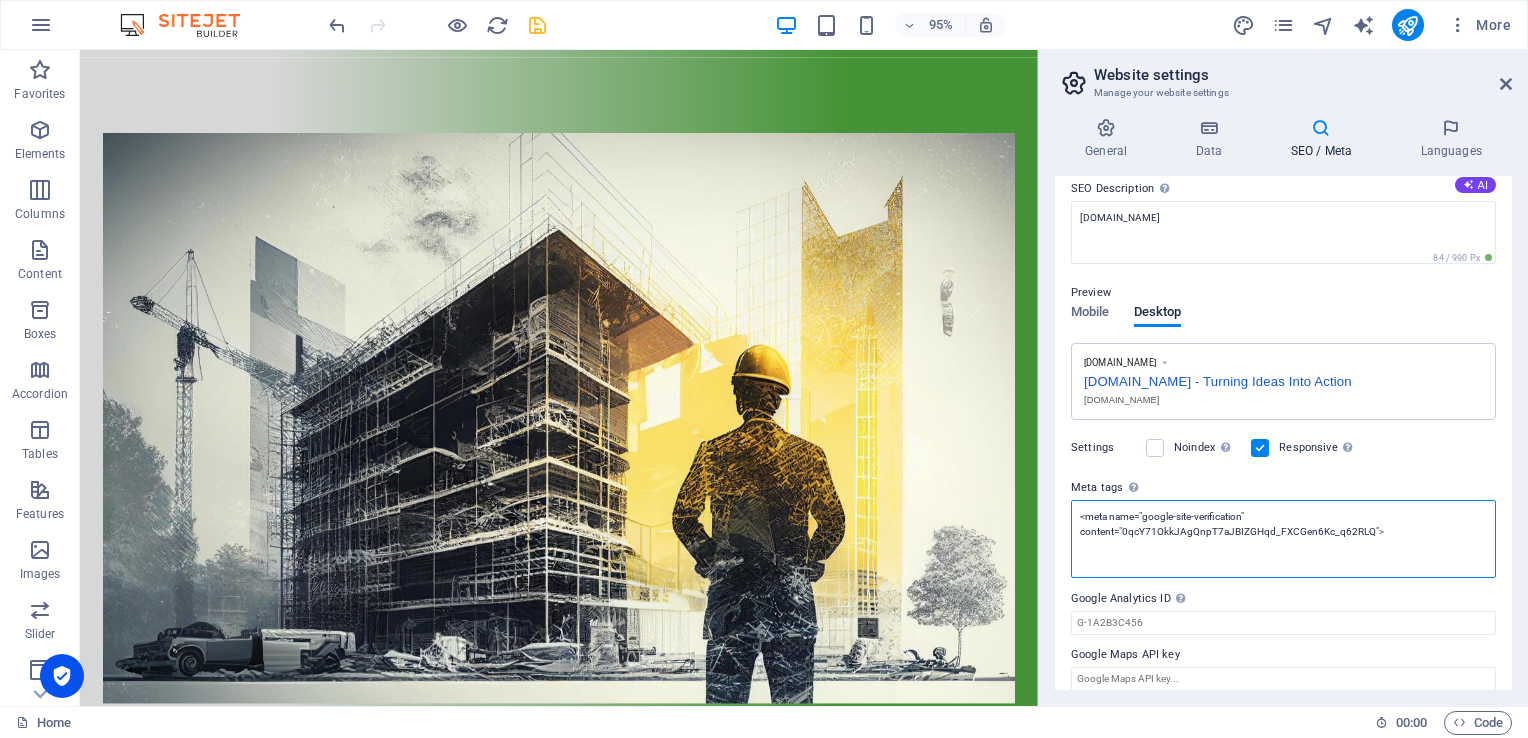 drag, startPoint x: 1436, startPoint y: 534, endPoint x: 1048, endPoint y: 506, distance: 389.009 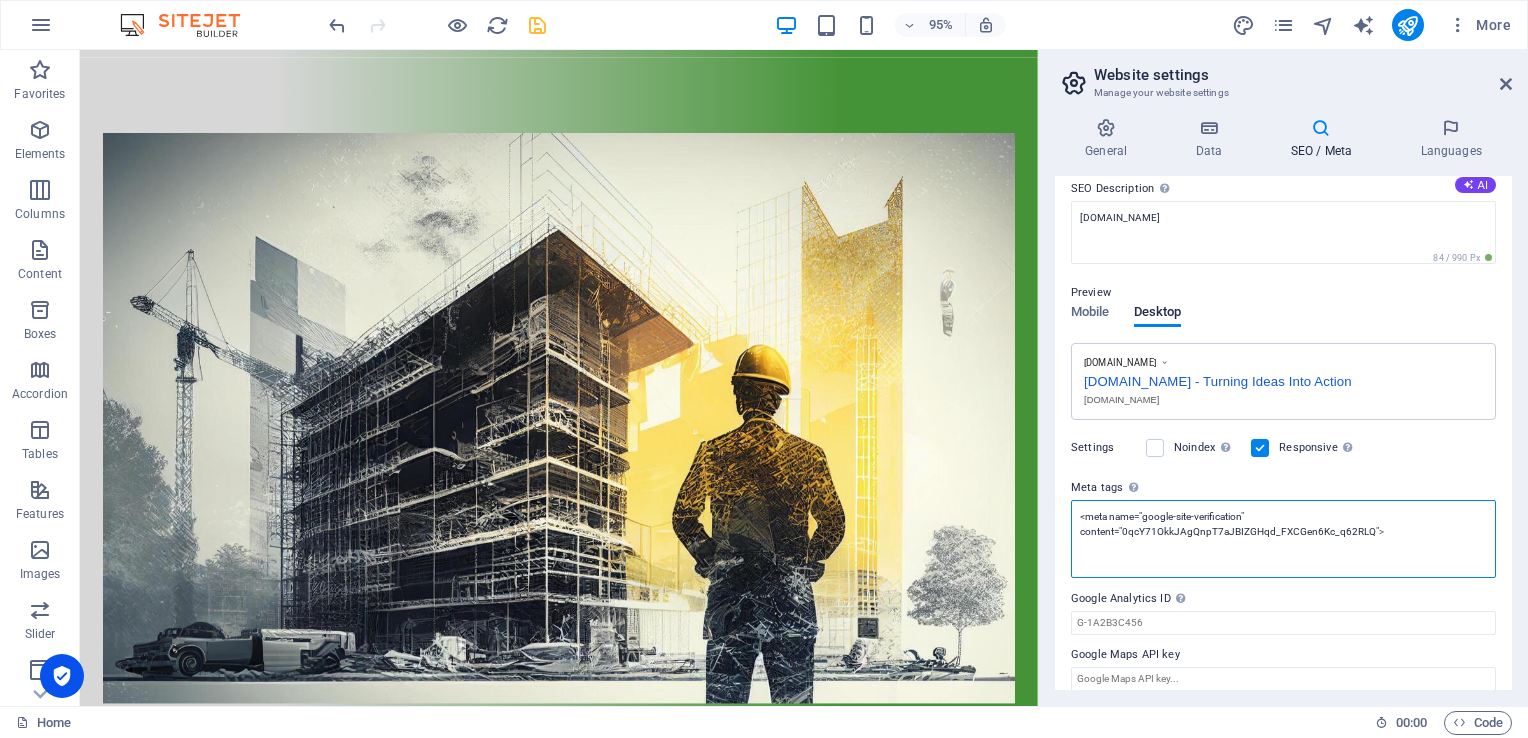 paste on "/" 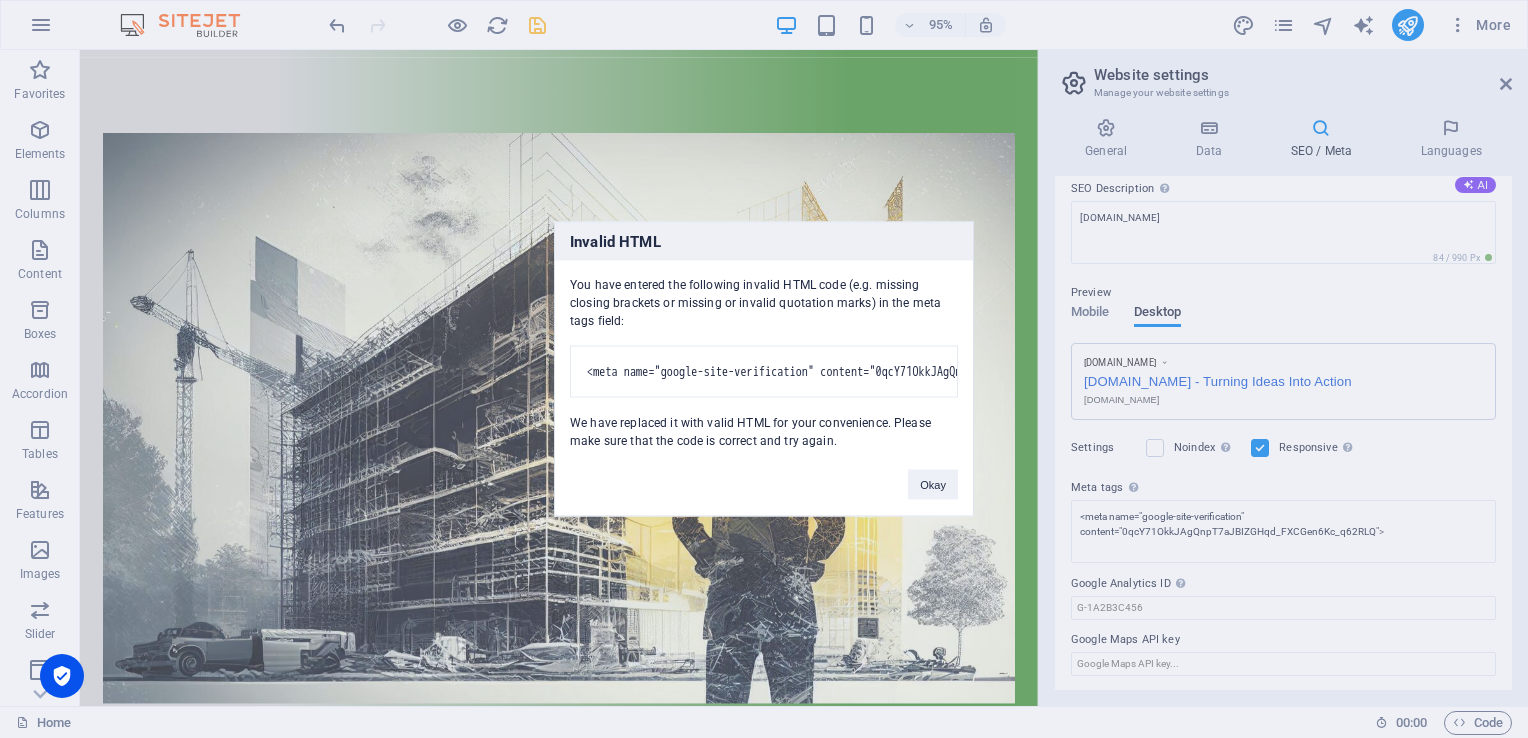 drag, startPoint x: 780, startPoint y: 230, endPoint x: 903, endPoint y: 222, distance: 123.25989 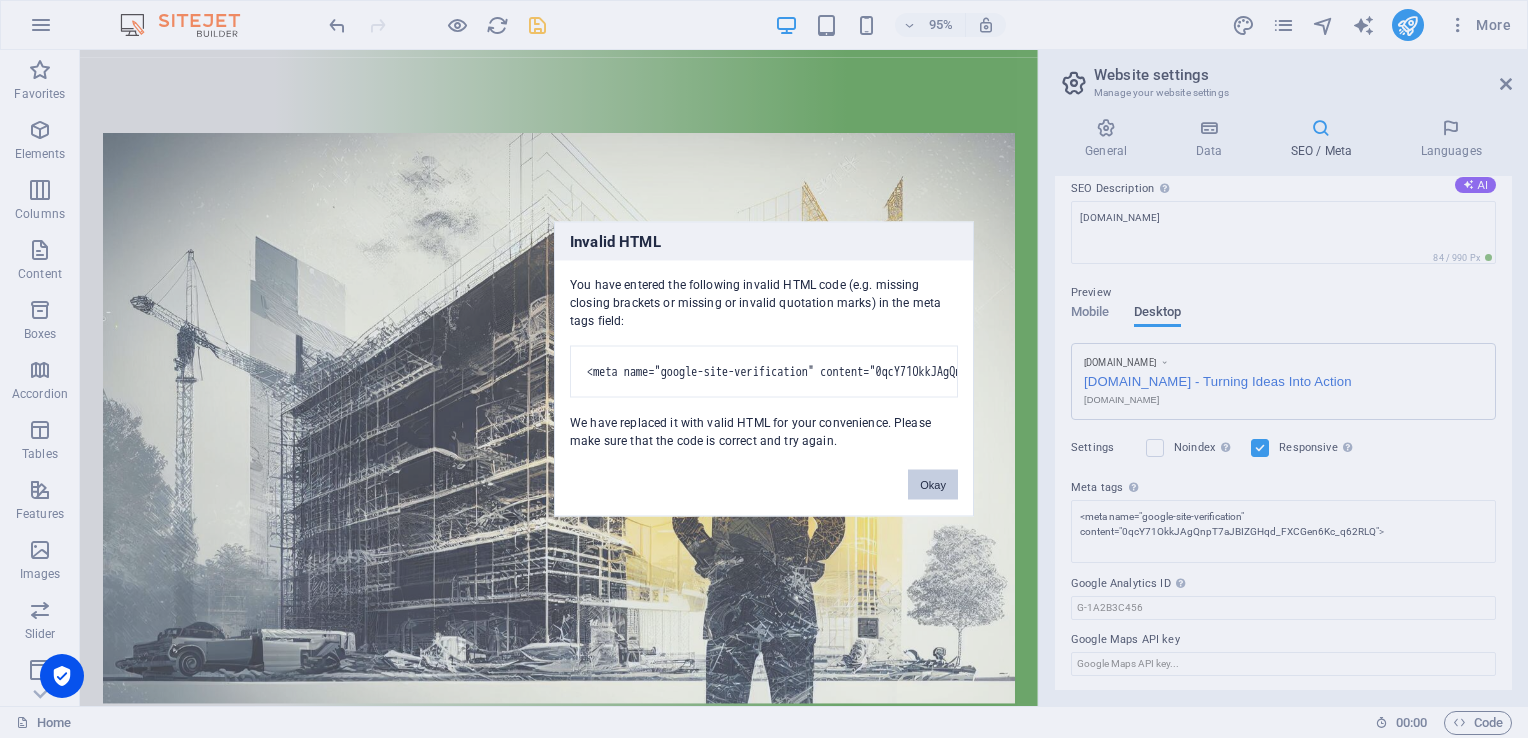 click on "Okay" at bounding box center [933, 485] 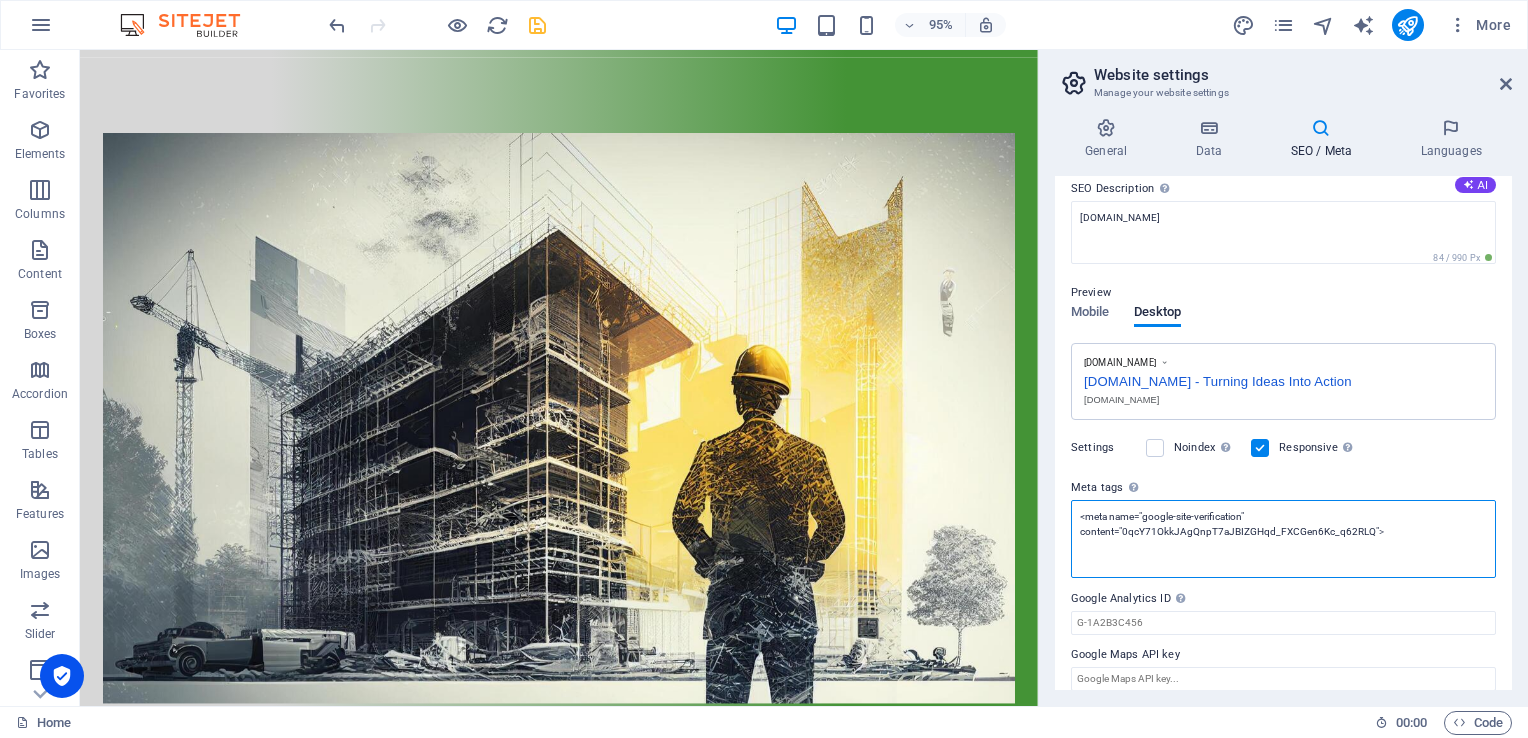 click on "<meta name="google-site-verification" content="0qcY71OkkJAgQnpT7aJBIZGHqd_FXCGen6Kc_q62RLQ">" at bounding box center [1283, 539] 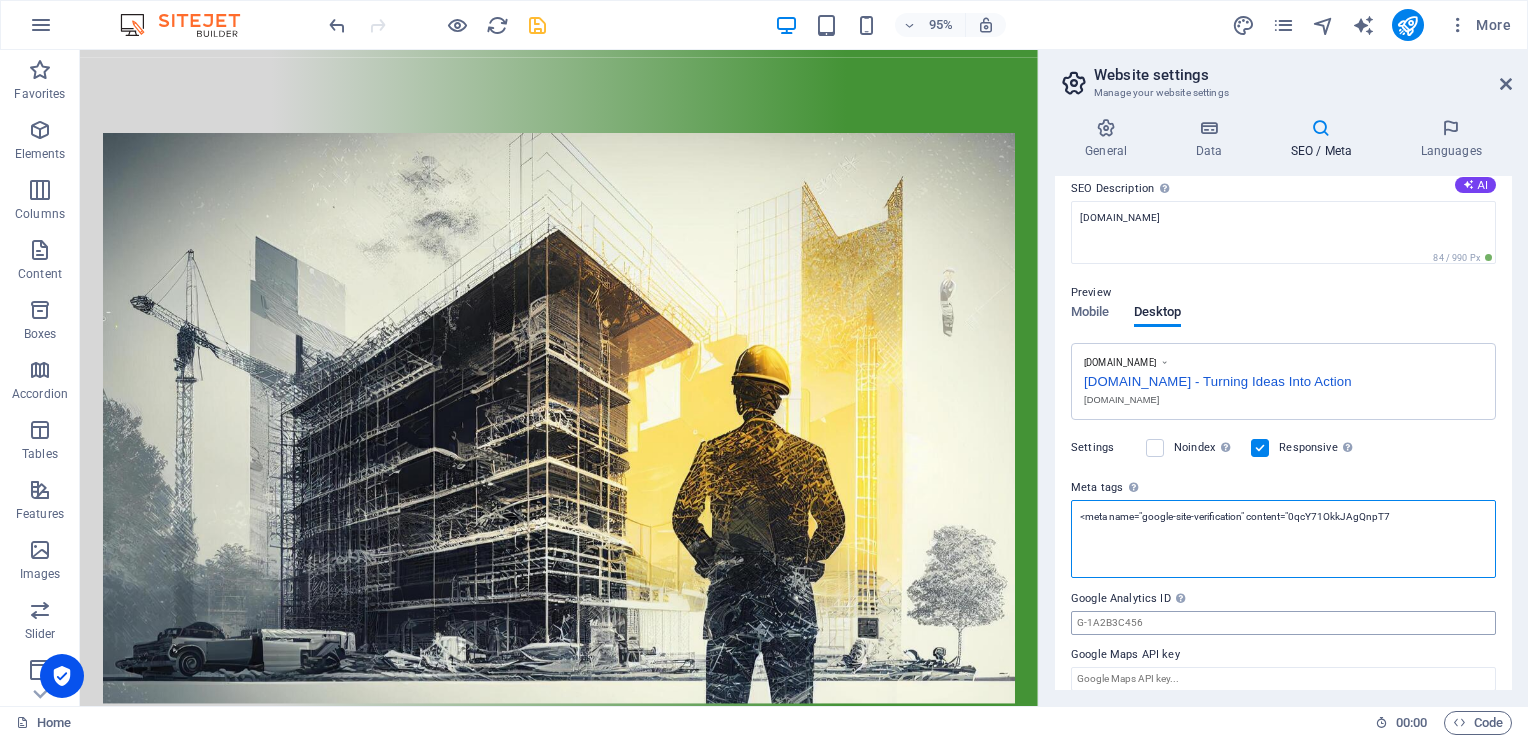 type on "<meta name="google-site-verification" content="0qcY71OkkJAgQnpT7" 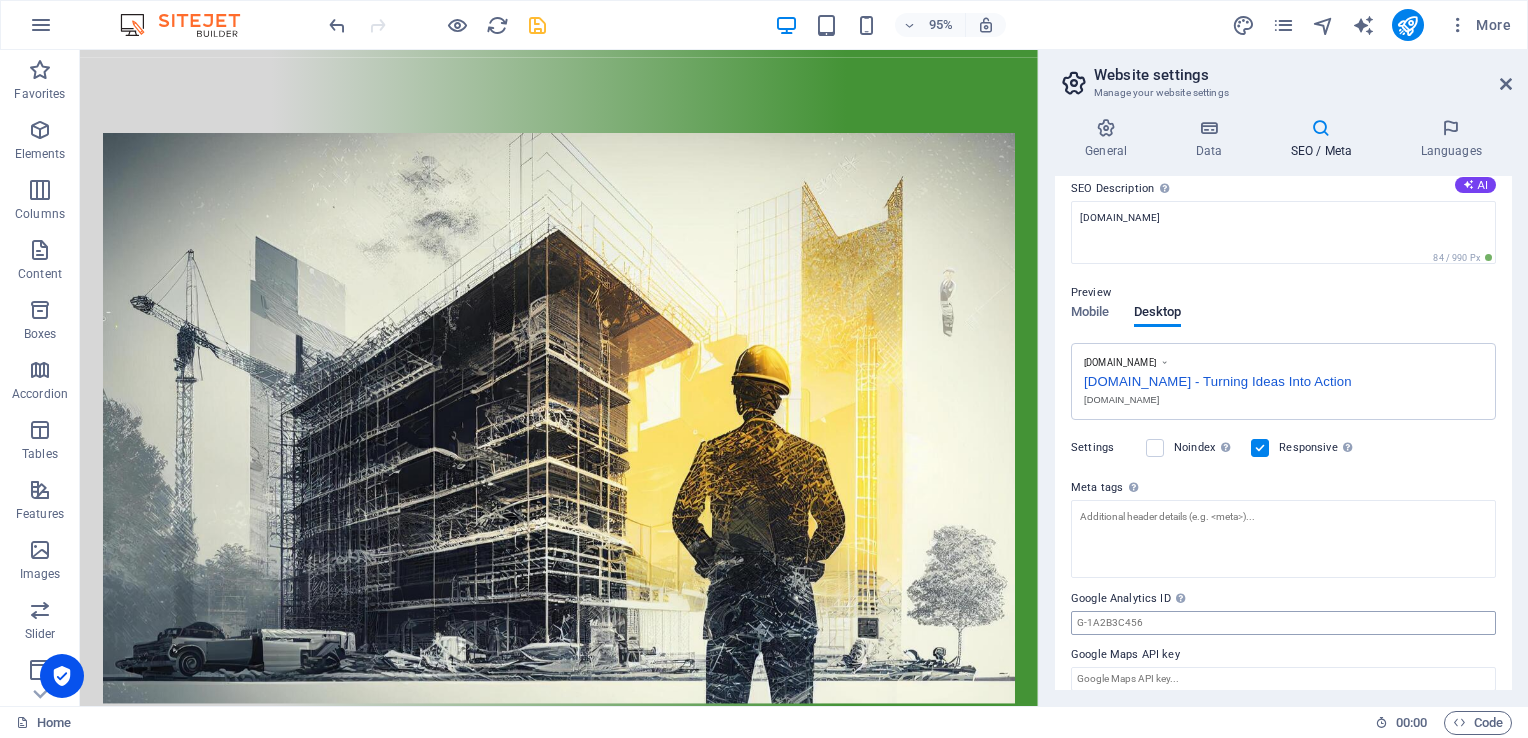 click on "equitye.co.za Home Favorites Elements Columns Content Boxes Accordion Tables Features Images Slider Header Footer Forms Marketing Collections
Drag here to replace the existing content. Press “Ctrl” if you want to create a new element.
H3   4 columns   Container   Menu   Menu Bar   Container   Container   Text   Container 95% More Home 00 : 00 Code Website settings Manage your website settings  General  Data  SEO / Meta  Languages Website name equitye.co.za Logo Drag files here, click to choose files or select files from Files or our free stock photos & videos Select files from the file manager, stock photos, or upload file(s) Upload Favicon Set the favicon of your website here. A favicon is a small icon shown in the browser tab next to your website title. It helps visitors identify your website. Drag files here, click to choose files or select files from Files or our free stock photos & videos 1" at bounding box center [764, 369] 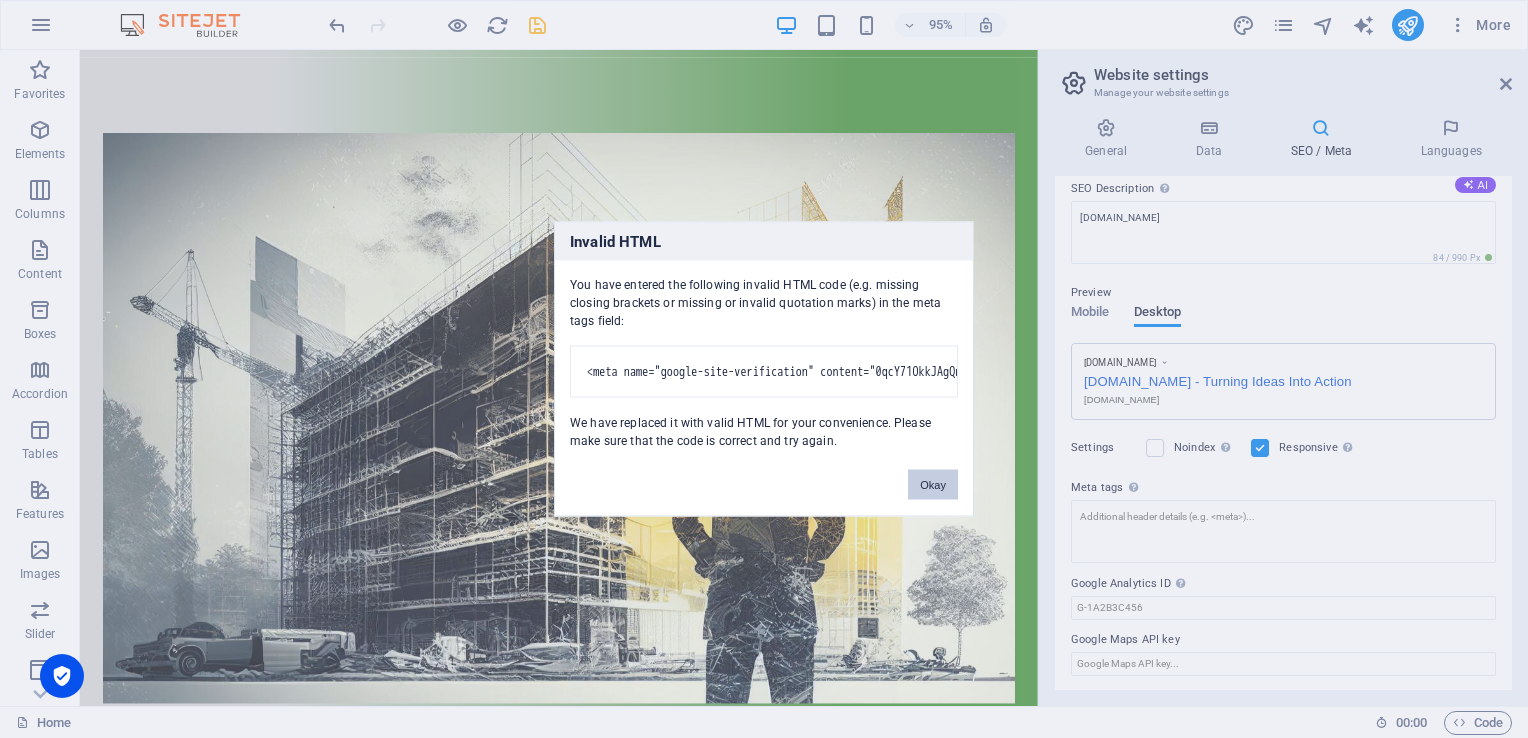 click on "Okay" at bounding box center [933, 485] 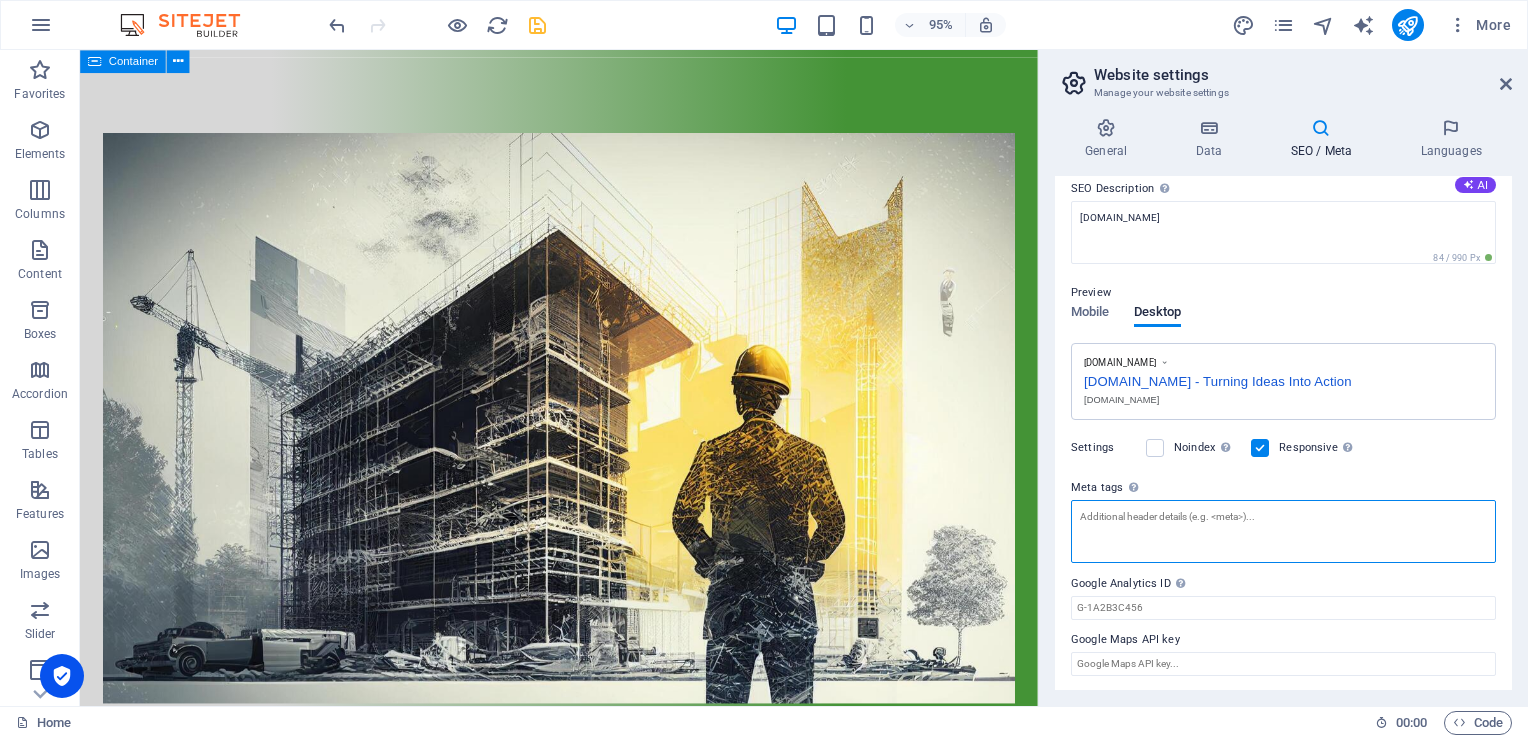 click on "Meta tags Enter HTML code here that will be placed inside the  tags of your website. Please note that your website may not function if you include code with errors." at bounding box center (1283, 531) 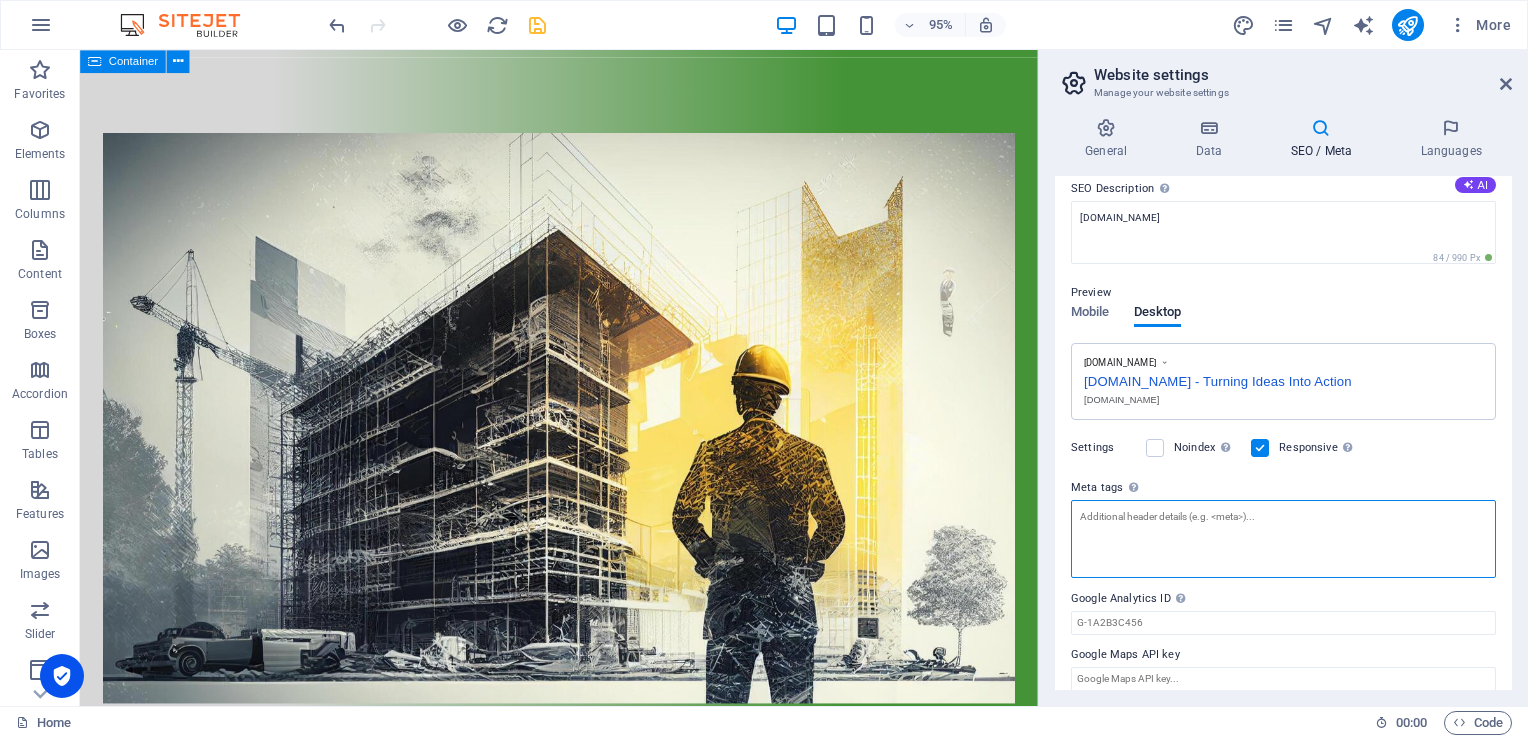 paste on "<meta name="google-site-verification" content="0qcY71OkkJAgQnpT7" 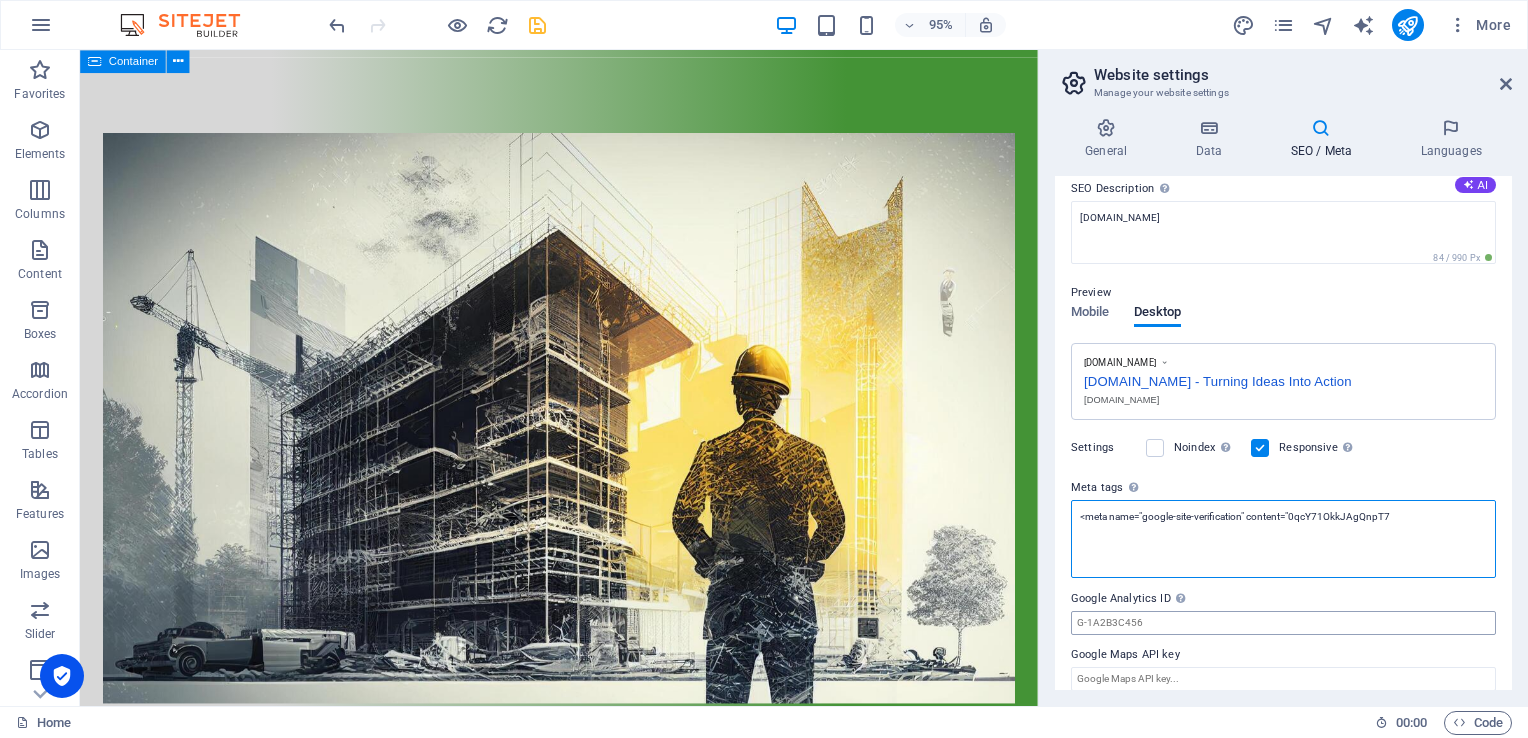 type on "<meta name="google-site-verification" content="0qcY71OkkJAgQnpT7" 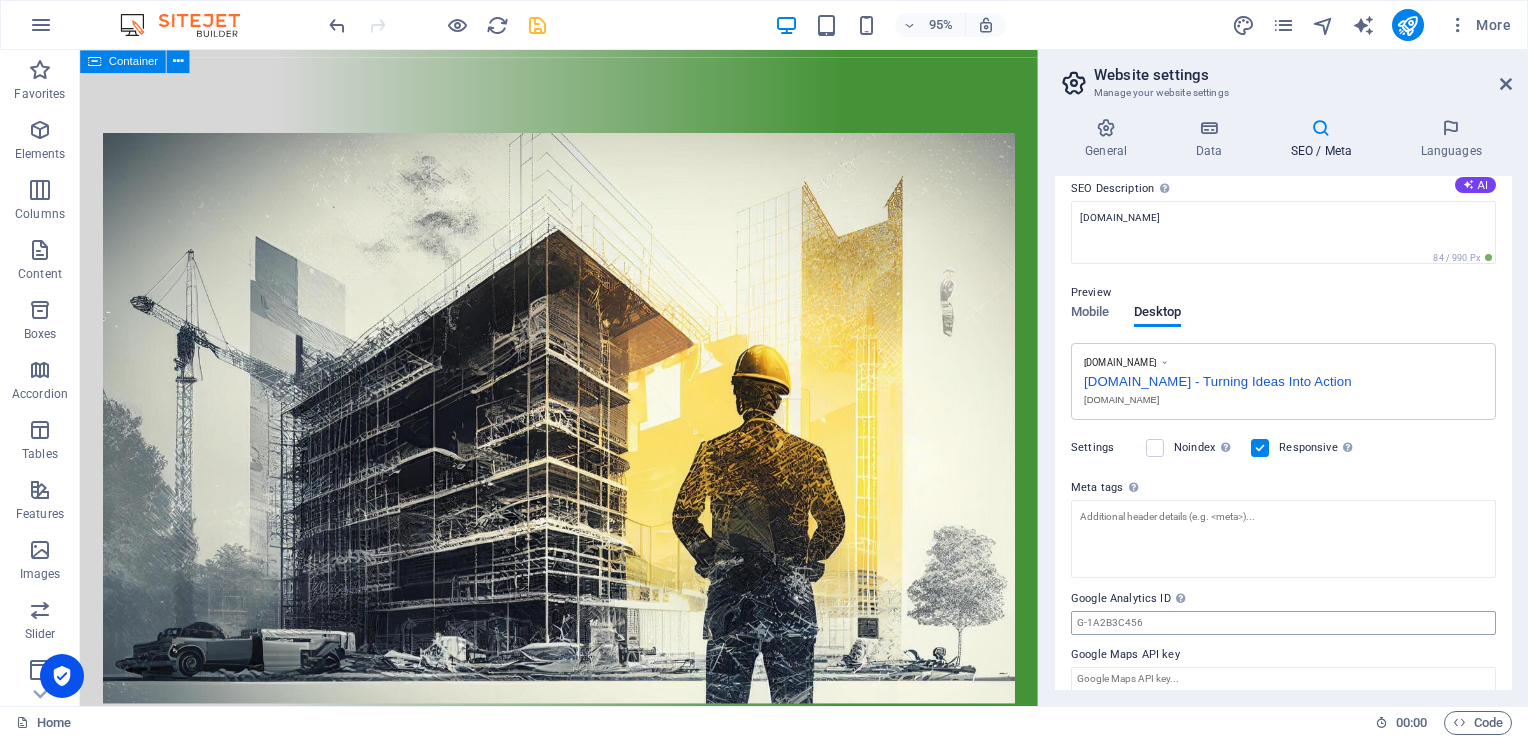 click on "equitye.co.za Home Favorites Elements Columns Content Boxes Accordion Tables Features Images Slider Header Footer Forms Marketing Collections
Drag here to replace the existing content. Press “Ctrl” if you want to create a new element.
H3   4 columns   Container   Menu   Menu Bar   Container   Container   Text   Container 95% More Home 00 : 00 Code Website settings Manage your website settings  General  Data  SEO / Meta  Languages Website name equitye.co.za Logo Drag files here, click to choose files or select files from Files or our free stock photos & videos Select files from the file manager, stock photos, or upload file(s) Upload Favicon Set the favicon of your website here. A favicon is a small icon shown in the browser tab next to your website title. It helps visitors identify your website. Drag files here, click to choose files or select files from Files or our free stock photos & videos 1" at bounding box center [764, 369] 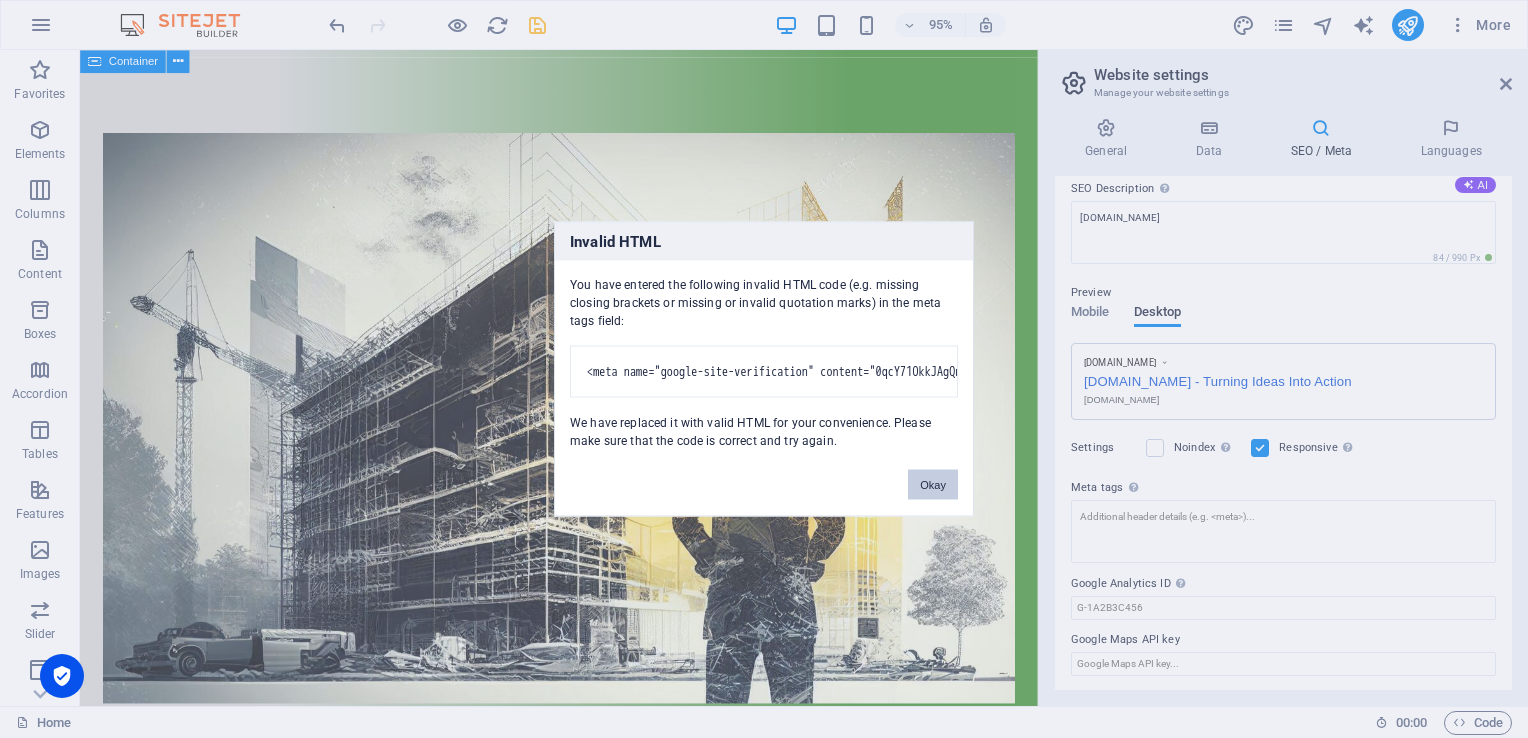 click on "Okay" at bounding box center (933, 485) 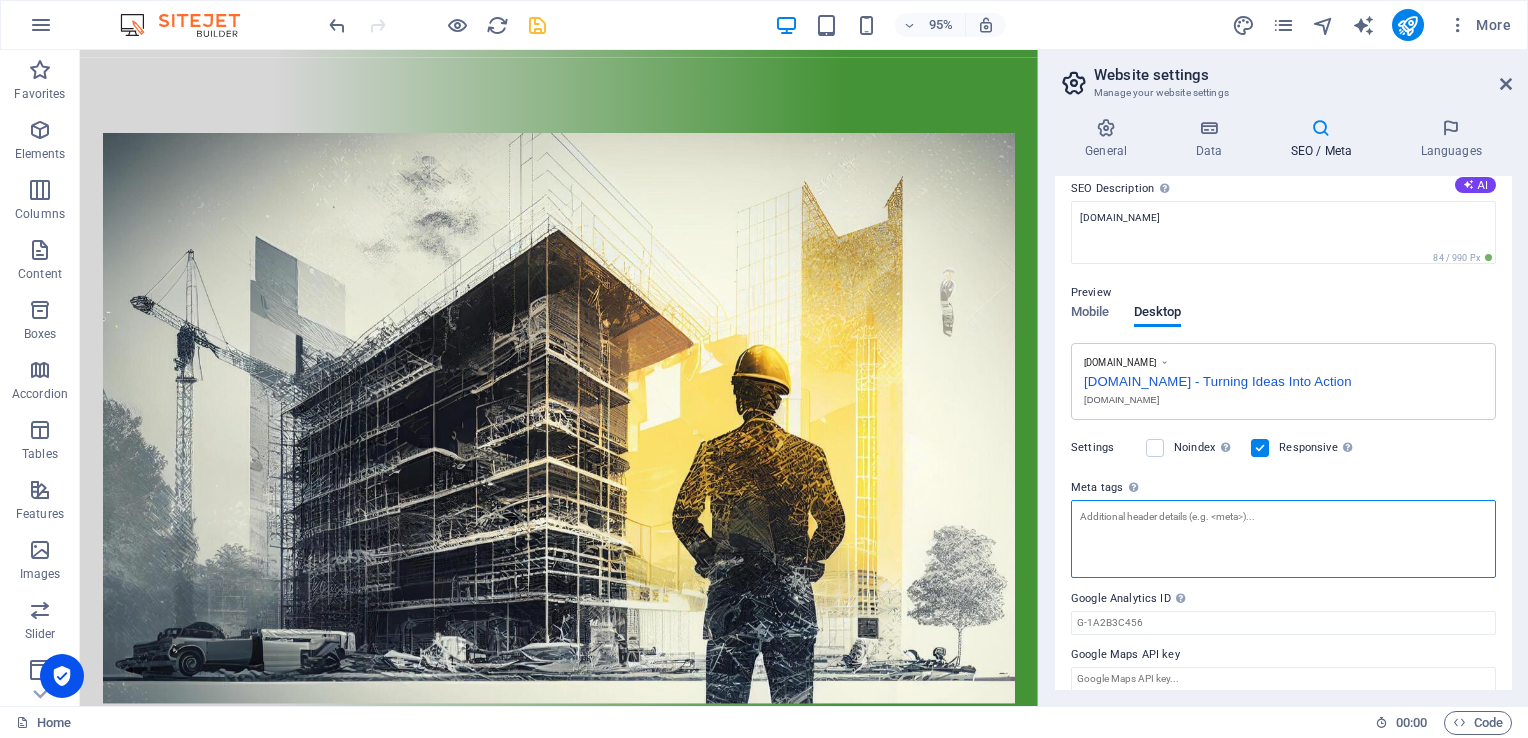 paste on "<meta name="google-site-verification" content="0qcY71OkkJAgQnpT7" />" 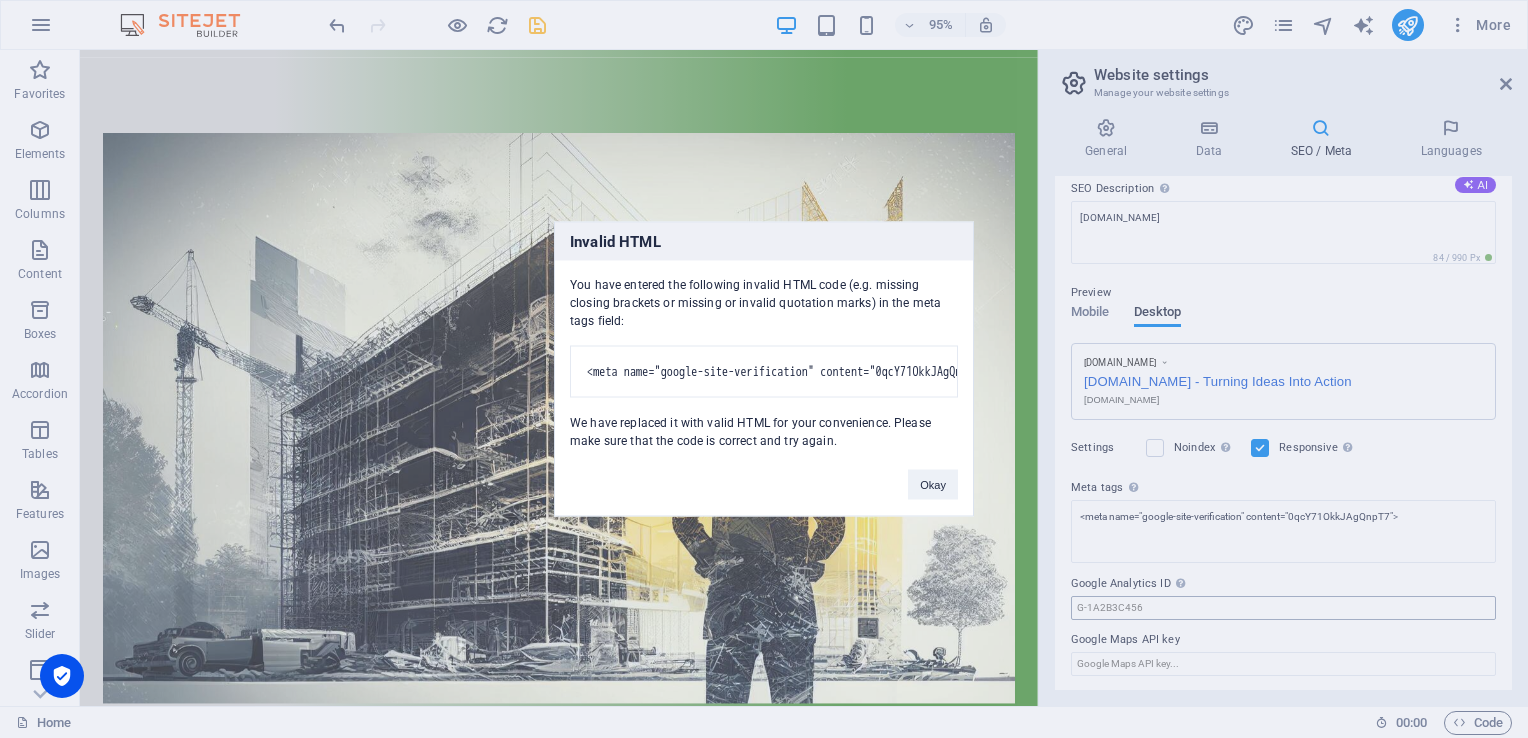 click on "equitye.co.za Home Favorites Elements Columns Content Boxes Accordion Tables Features Images Slider Header Footer Forms Marketing Collections
Drag here to replace the existing content. Press “Ctrl” if you want to create a new element.
H3   4 columns   Container   Menu   Menu Bar   Container   Container   Text   Container 95% More Home 00 : 00 Code Website settings Manage your website settings  General  Data  SEO / Meta  Languages Website name equitye.co.za Logo Drag files here, click to choose files or select files from Files or our free stock photos & videos Select files from the file manager, stock photos, or upload file(s) Upload Favicon Set the favicon of your website here. A favicon is a small icon shown in the browser tab next to your website title. It helps visitors identify your website. Drag files here, click to choose files or select files from Files or our free stock photos & videos 1" at bounding box center (764, 369) 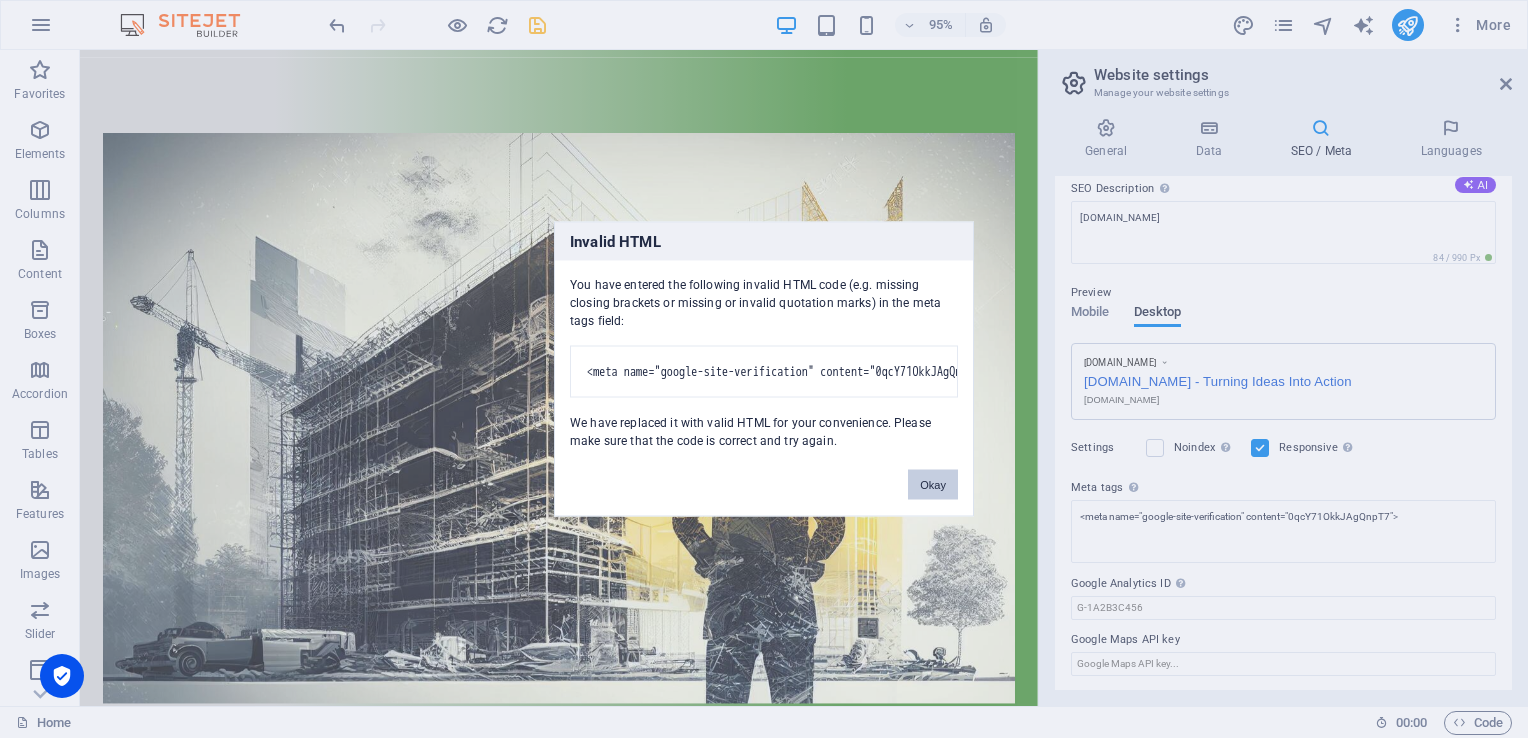 click on "Okay" at bounding box center (933, 485) 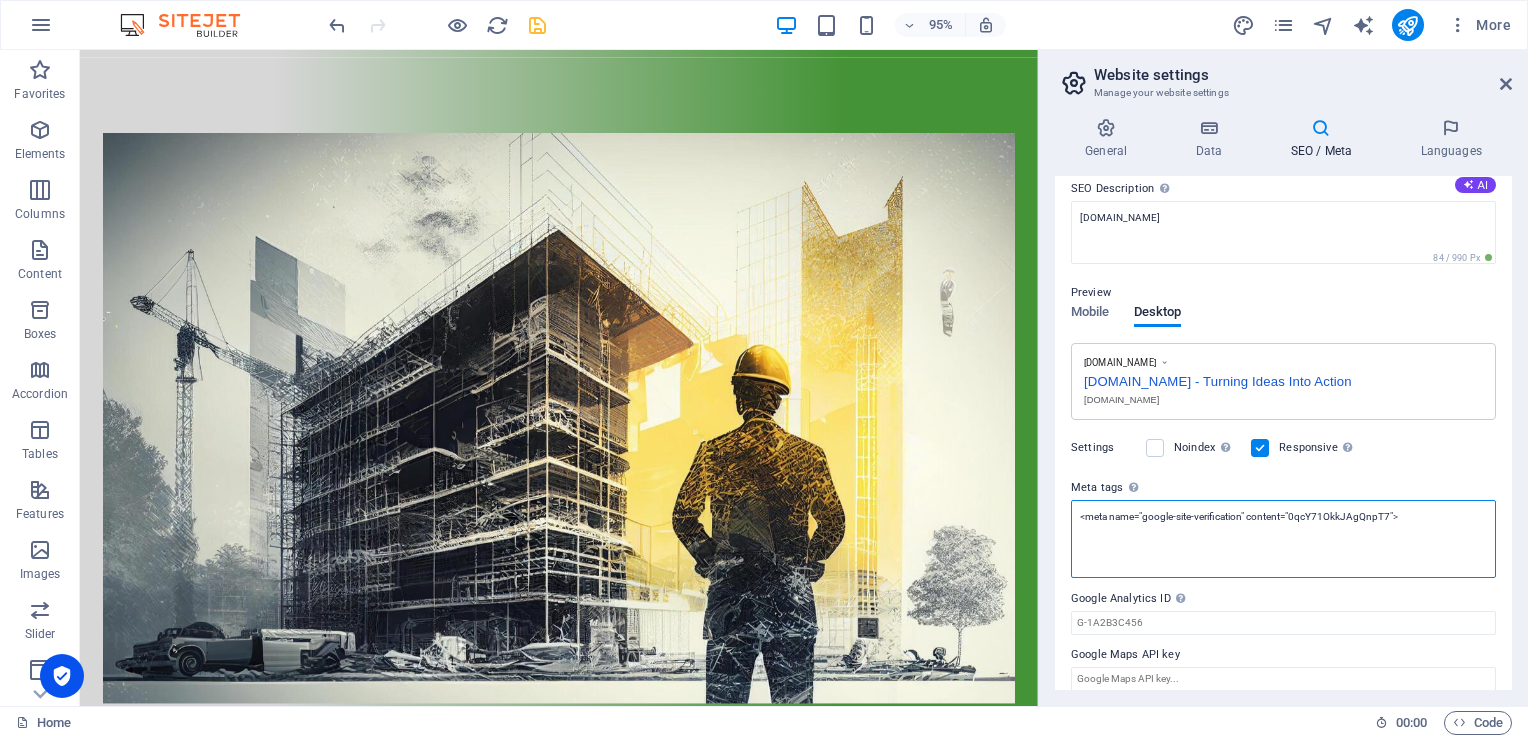 click on "<meta name="google-site-verification" content="0qcY71OkkJAgQnpT7">" at bounding box center (1283, 539) 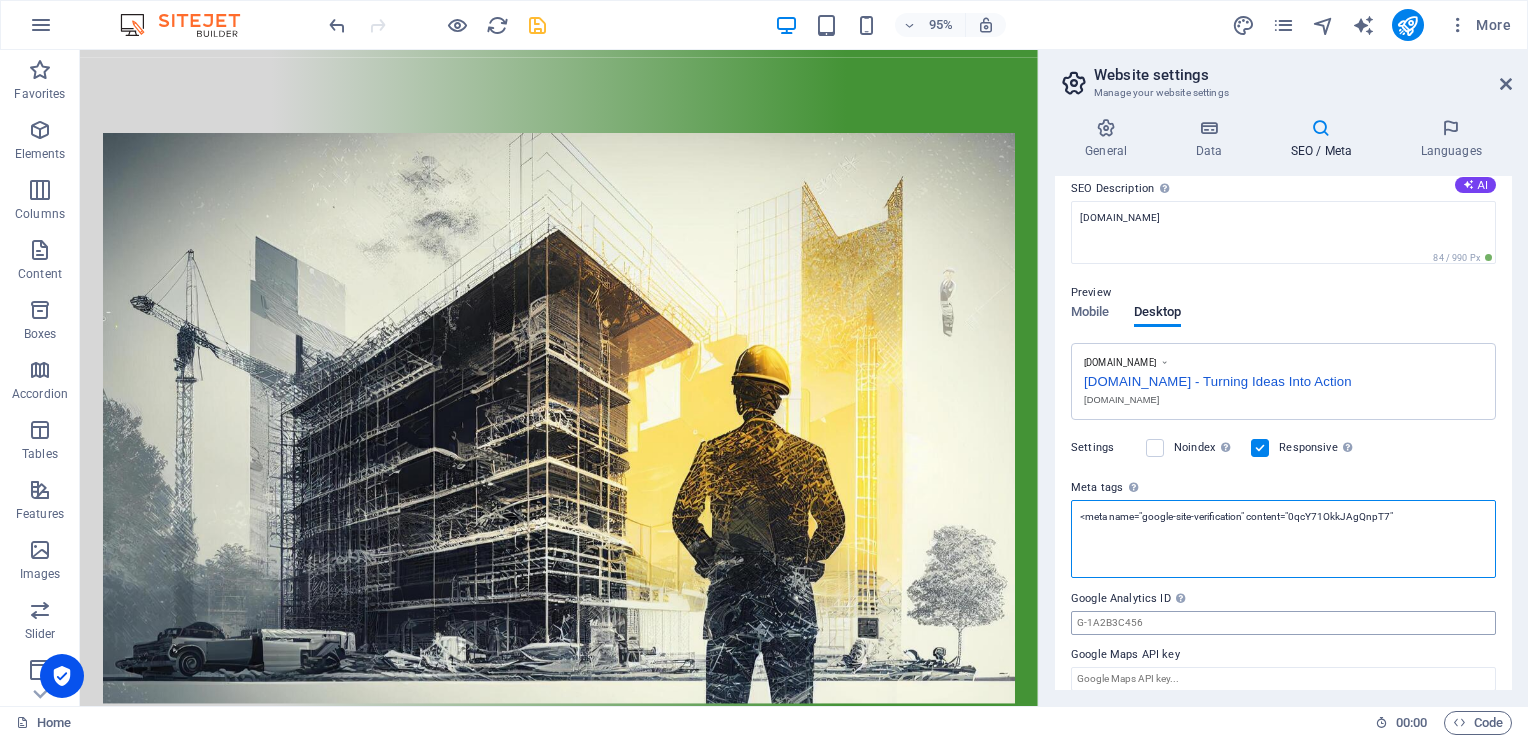 type on "<meta name="google-site-verification" content="0qcY71OkkJAgQnpT7"" 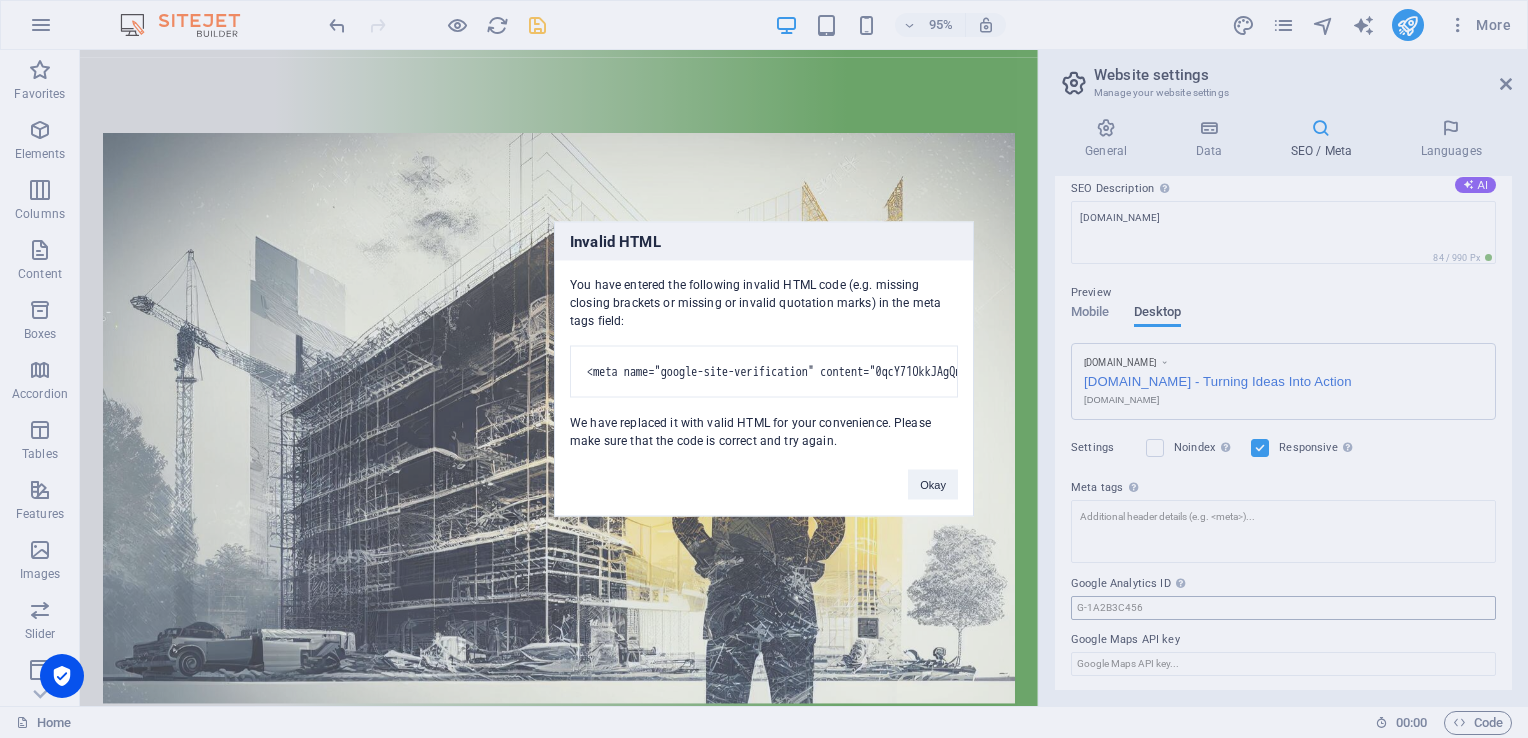 click on "equitye.co.za Home Favorites Elements Columns Content Boxes Accordion Tables Features Images Slider Header Footer Forms Marketing Collections
Drag here to replace the existing content. Press “Ctrl” if you want to create a new element.
H3   4 columns   Container   Menu   Menu Bar   Container   Container   Text   Container 95% More Home 00 : 00 Code Website settings Manage your website settings  General  Data  SEO / Meta  Languages Website name equitye.co.za Logo Drag files here, click to choose files or select files from Files or our free stock photos & videos Select files from the file manager, stock photos, or upload file(s) Upload Favicon Set the favicon of your website here. A favicon is a small icon shown in the browser tab next to your website title. It helps visitors identify your website. Drag files here, click to choose files or select files from Files or our free stock photos & videos 1" at bounding box center [764, 369] 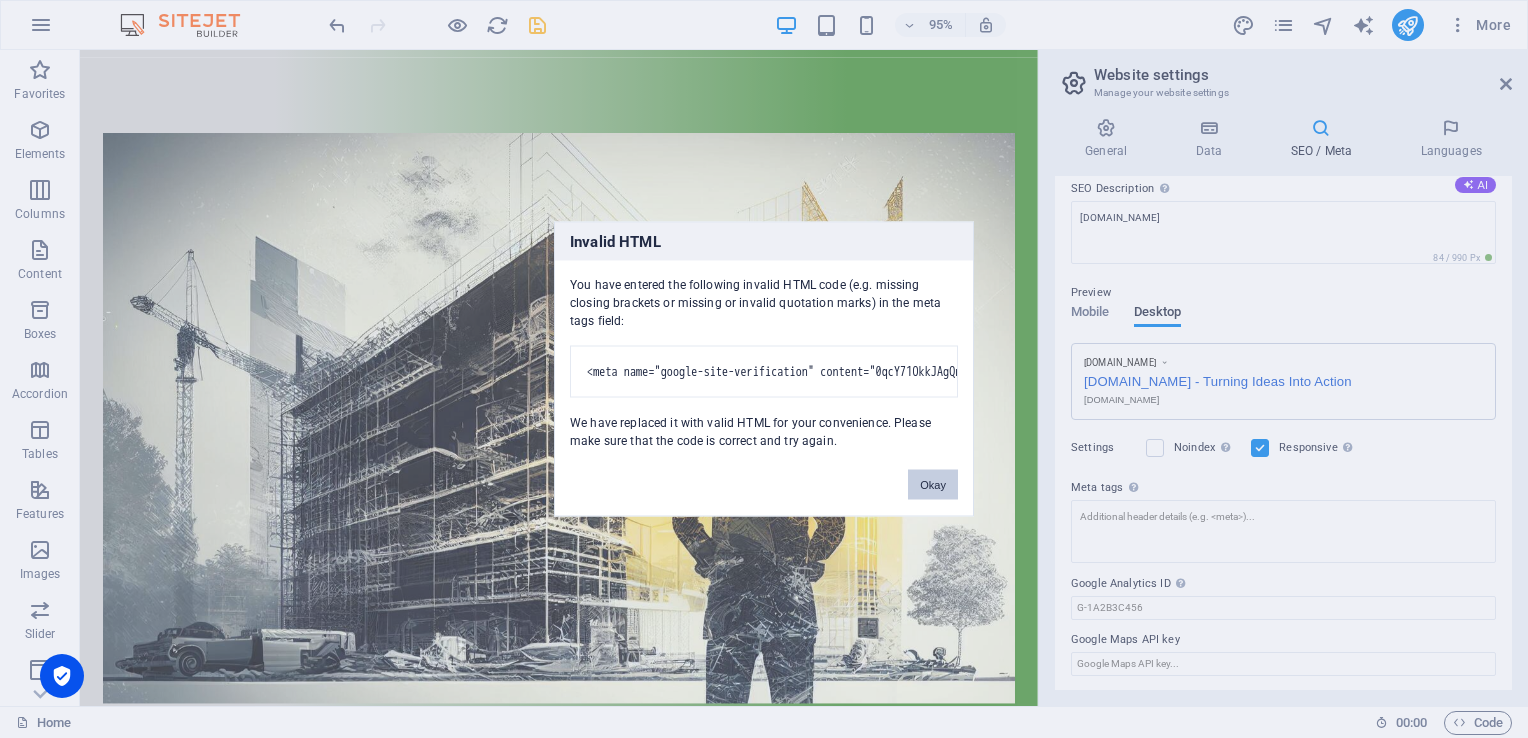click on "Okay" at bounding box center [933, 485] 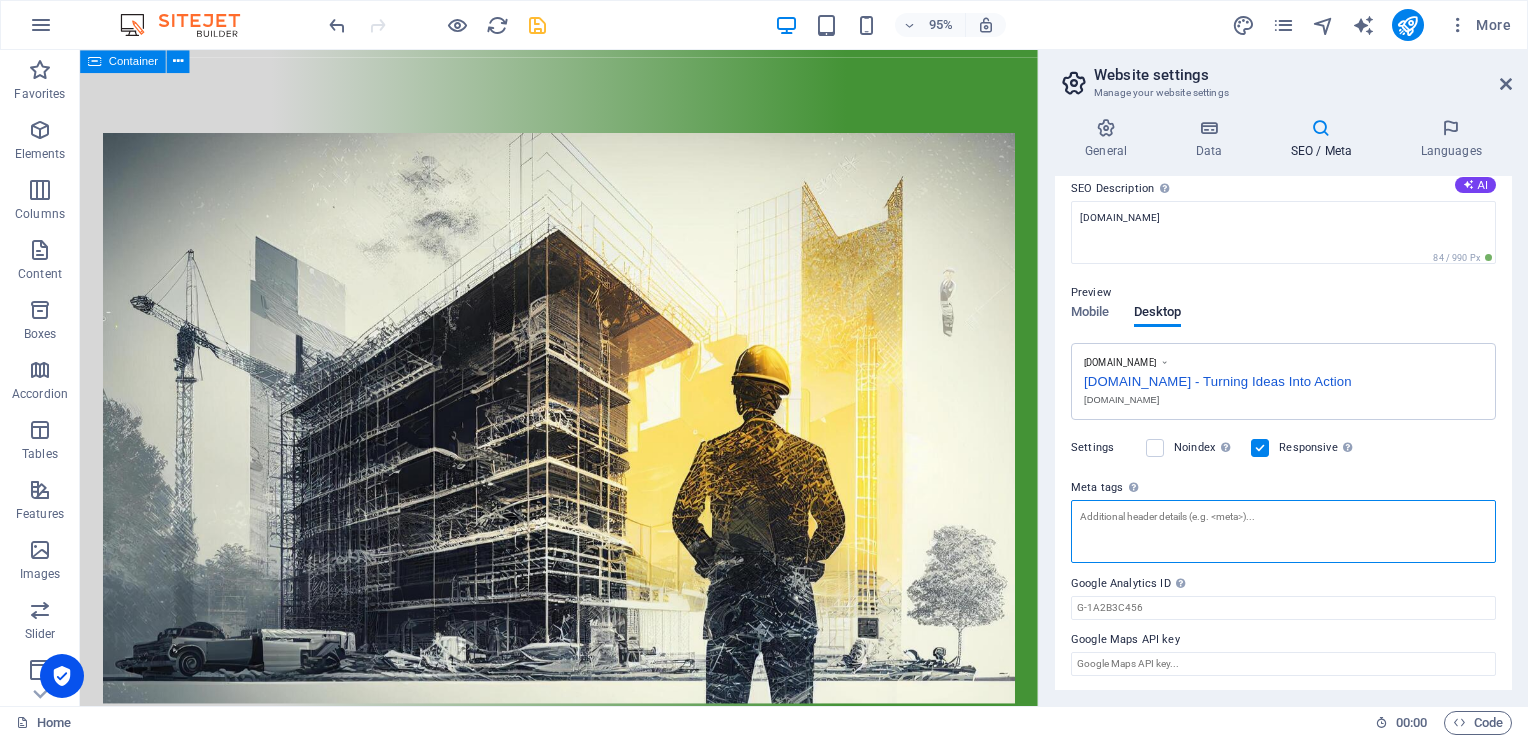 click on "Meta tags Enter HTML code here that will be placed inside the  tags of your website. Please note that your website may not function if you include code with errors." at bounding box center [1283, 531] 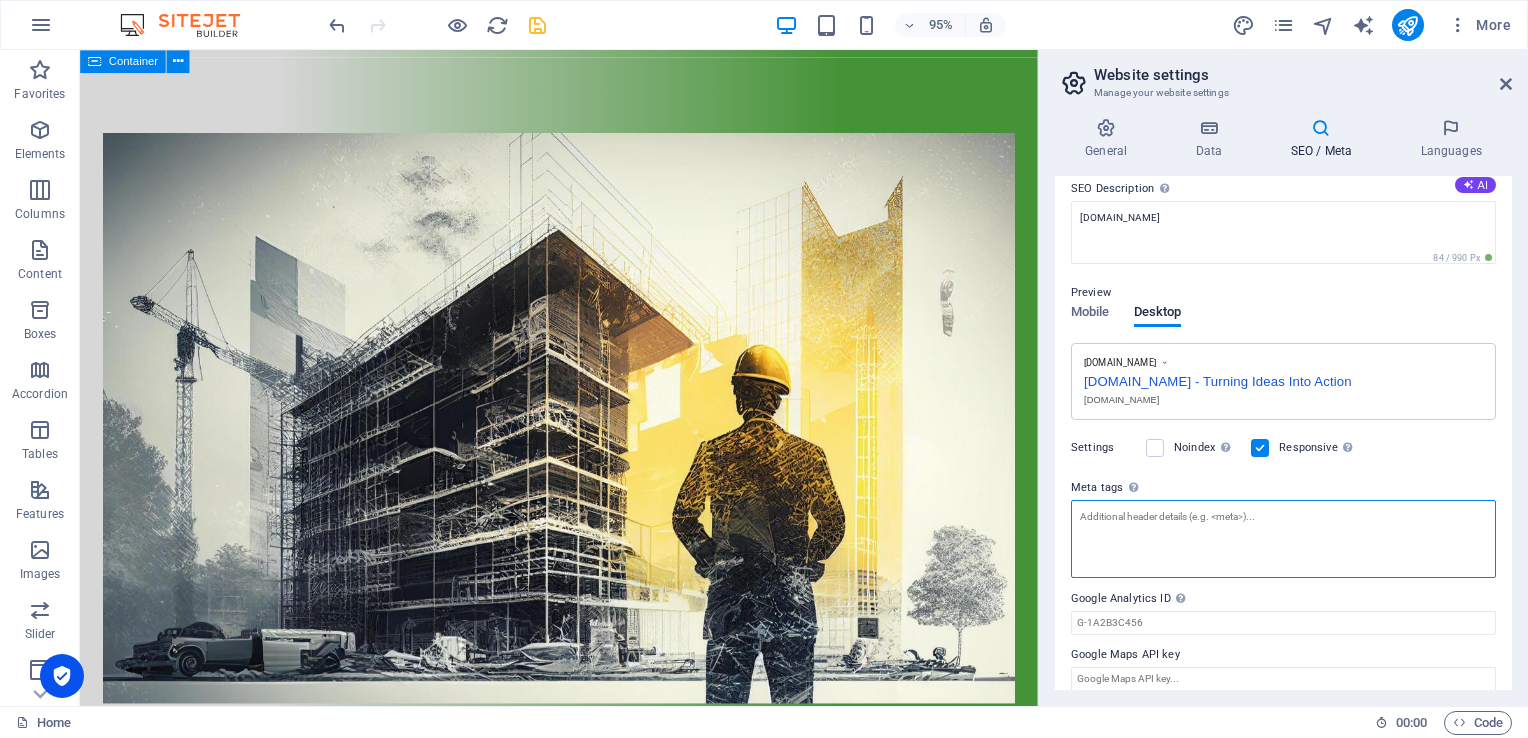 paste on "<meta name="google-site-verification" content="0qcY71OkkJAgQnpT7" />" 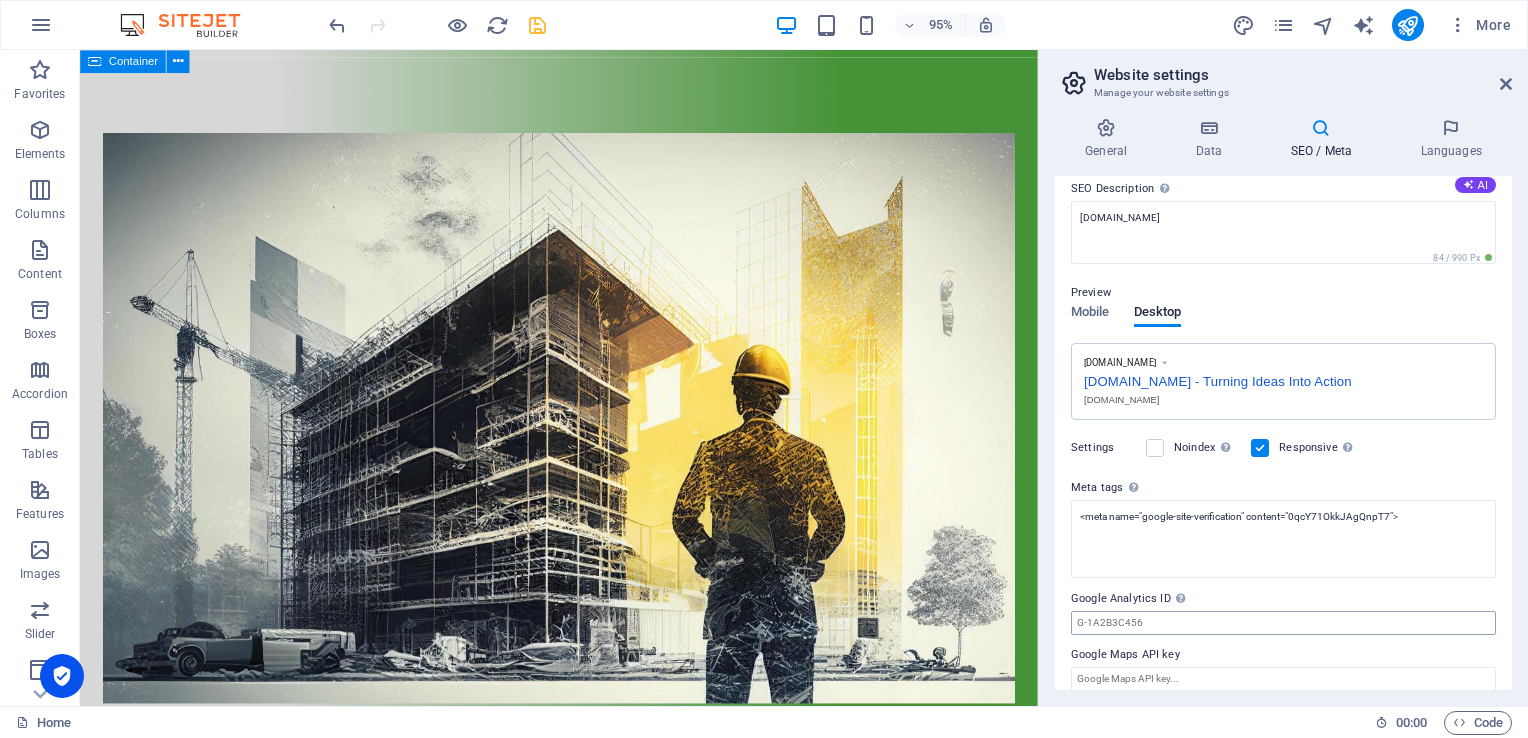 click on "equitye.co.za Home Favorites Elements Columns Content Boxes Accordion Tables Features Images Slider Header Footer Forms Marketing Collections
Drag here to replace the existing content. Press “Ctrl” if you want to create a new element.
H3   4 columns   Container   Menu   Menu Bar   Container   Container   Text   Container 95% More Home 00 : 00 Code Website settings Manage your website settings  General  Data  SEO / Meta  Languages Website name equitye.co.za Logo Drag files here, click to choose files or select files from Files or our free stock photos & videos Select files from the file manager, stock photos, or upload file(s) Upload Favicon Set the favicon of your website here. A favicon is a small icon shown in the browser tab next to your website title. It helps visitors identify your website. Drag files here, click to choose files or select files from Files or our free stock photos & videos 1" at bounding box center (764, 369) 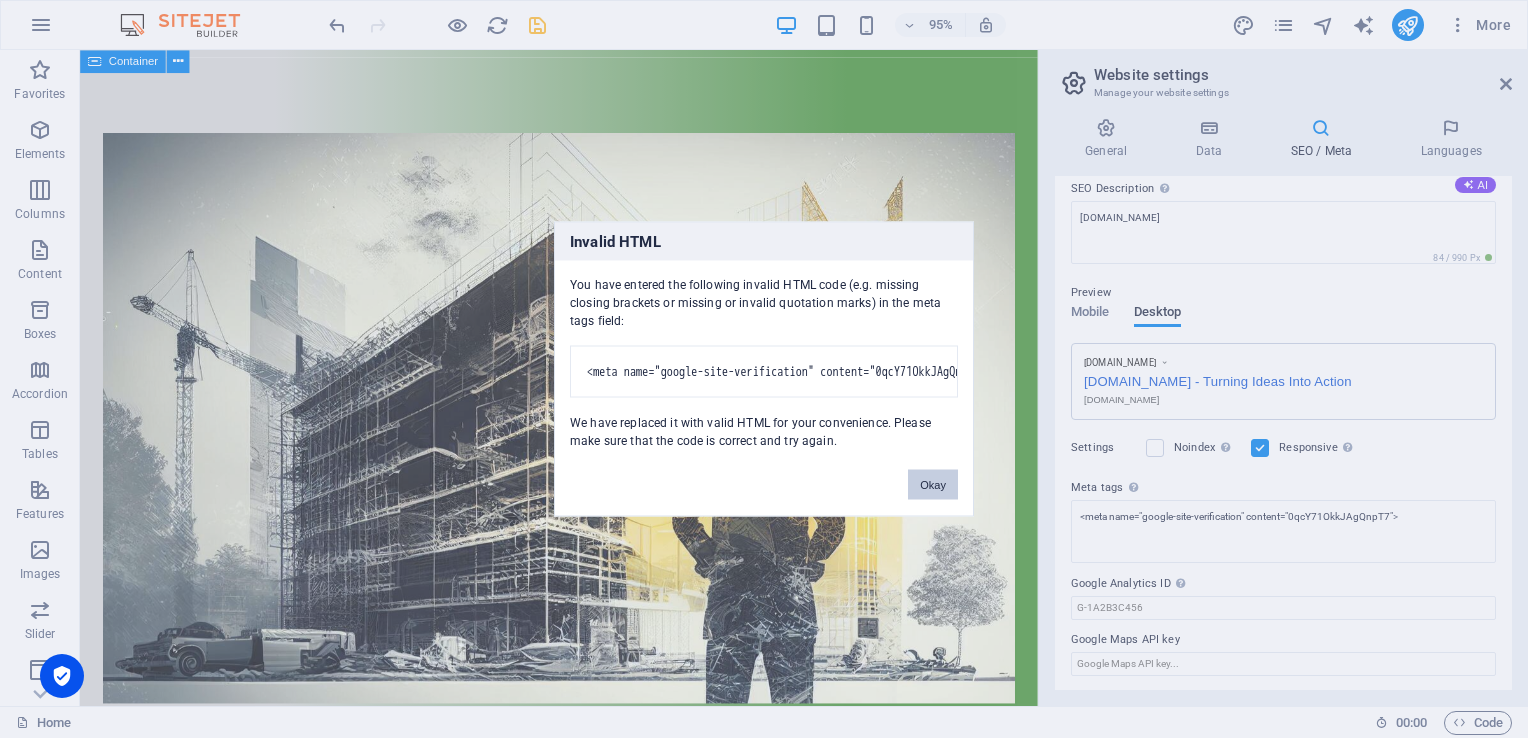 click on "Okay" at bounding box center (933, 485) 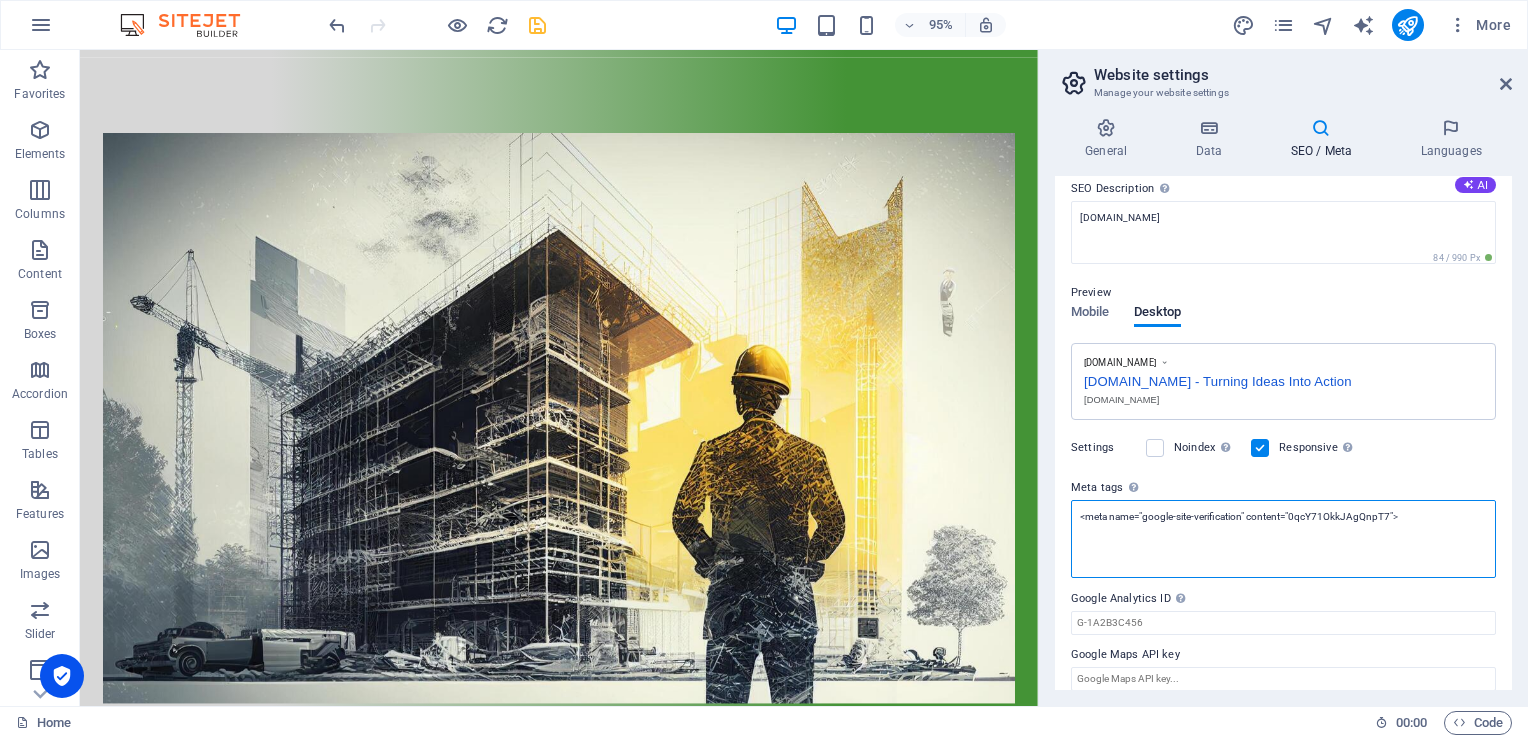 click on "<meta name="google-site-verification" content="0qcY71OkkJAgQnpT7">" at bounding box center [1283, 539] 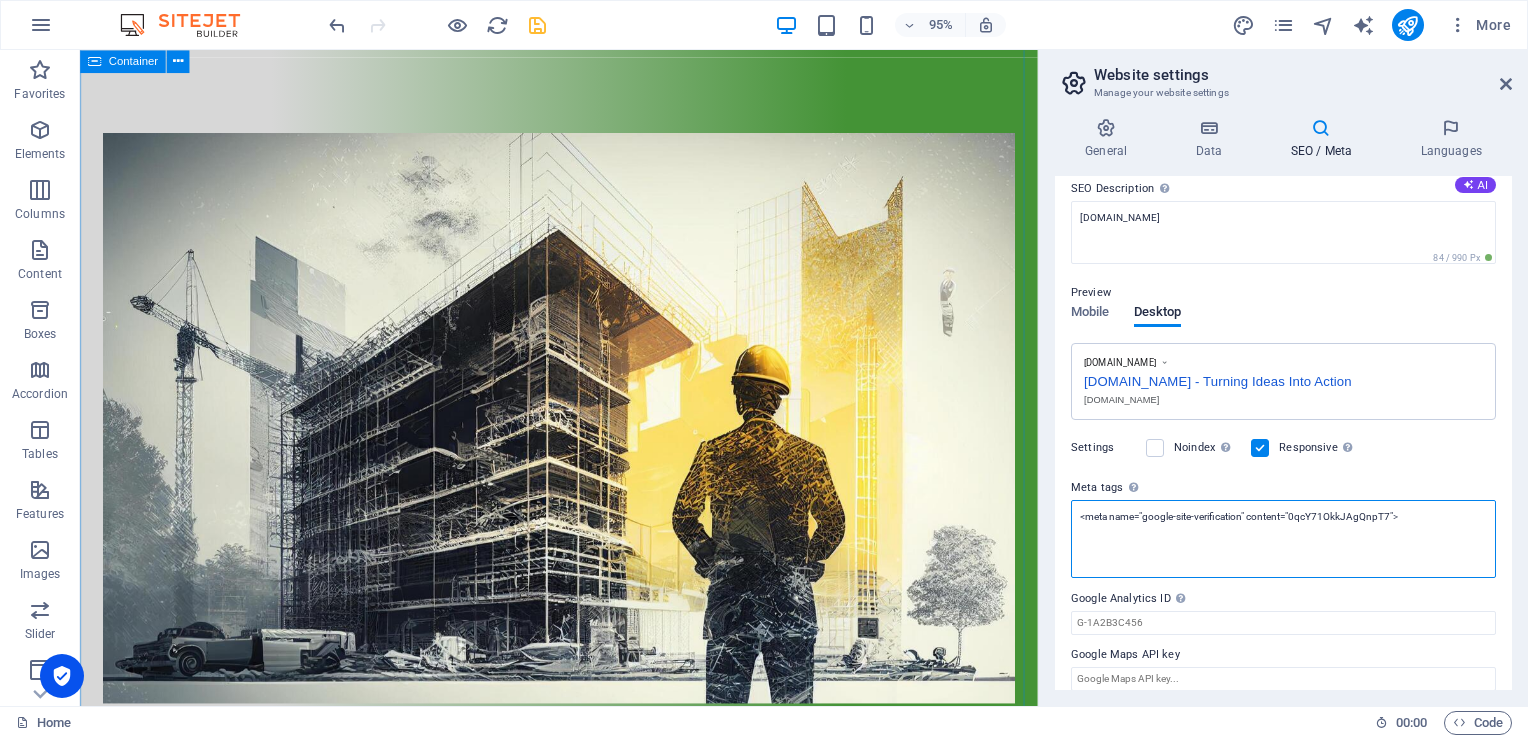 drag, startPoint x: 1519, startPoint y: 566, endPoint x: 997, endPoint y: 530, distance: 523.2399 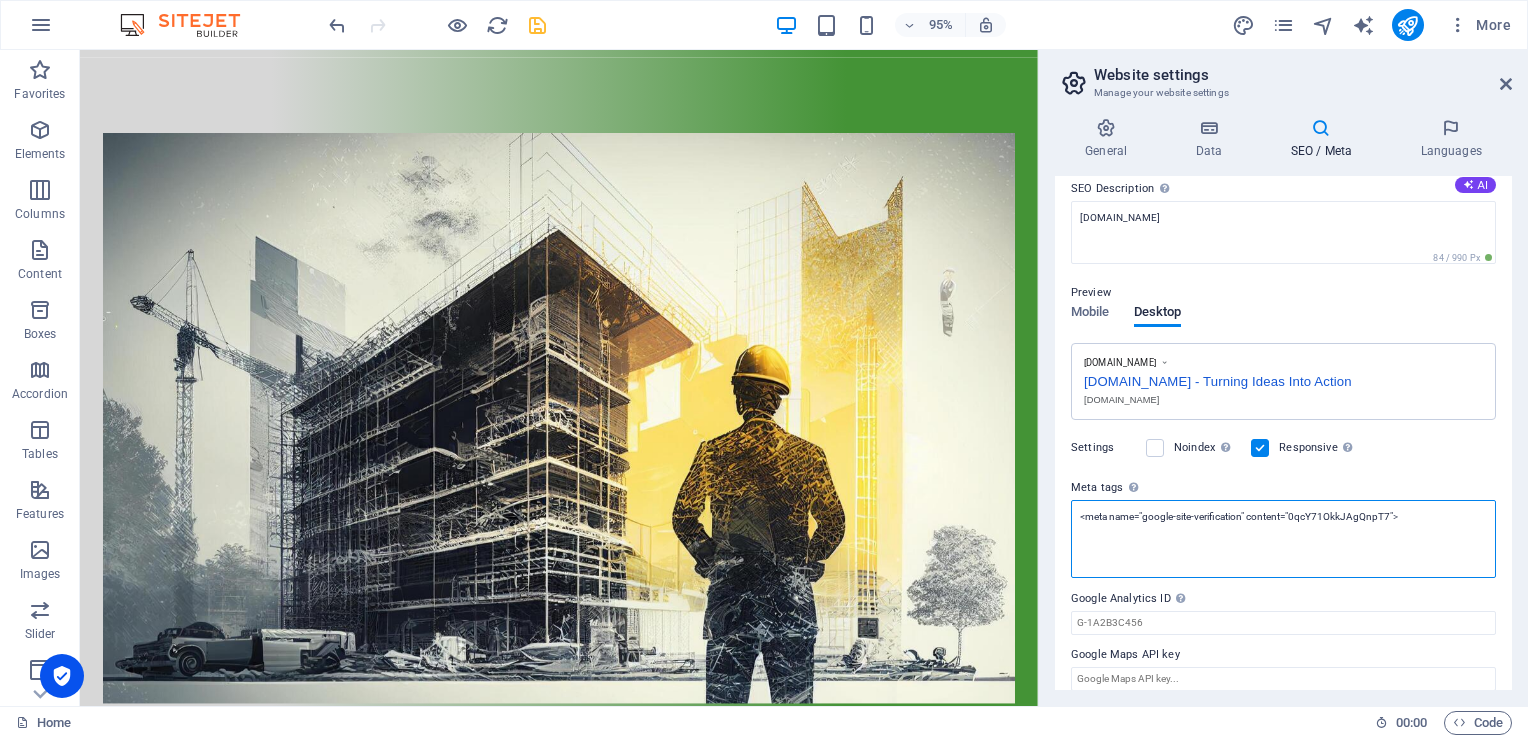 paste on "name="google-site-verification" content="0qcY71OkkJAgQnpT7"" 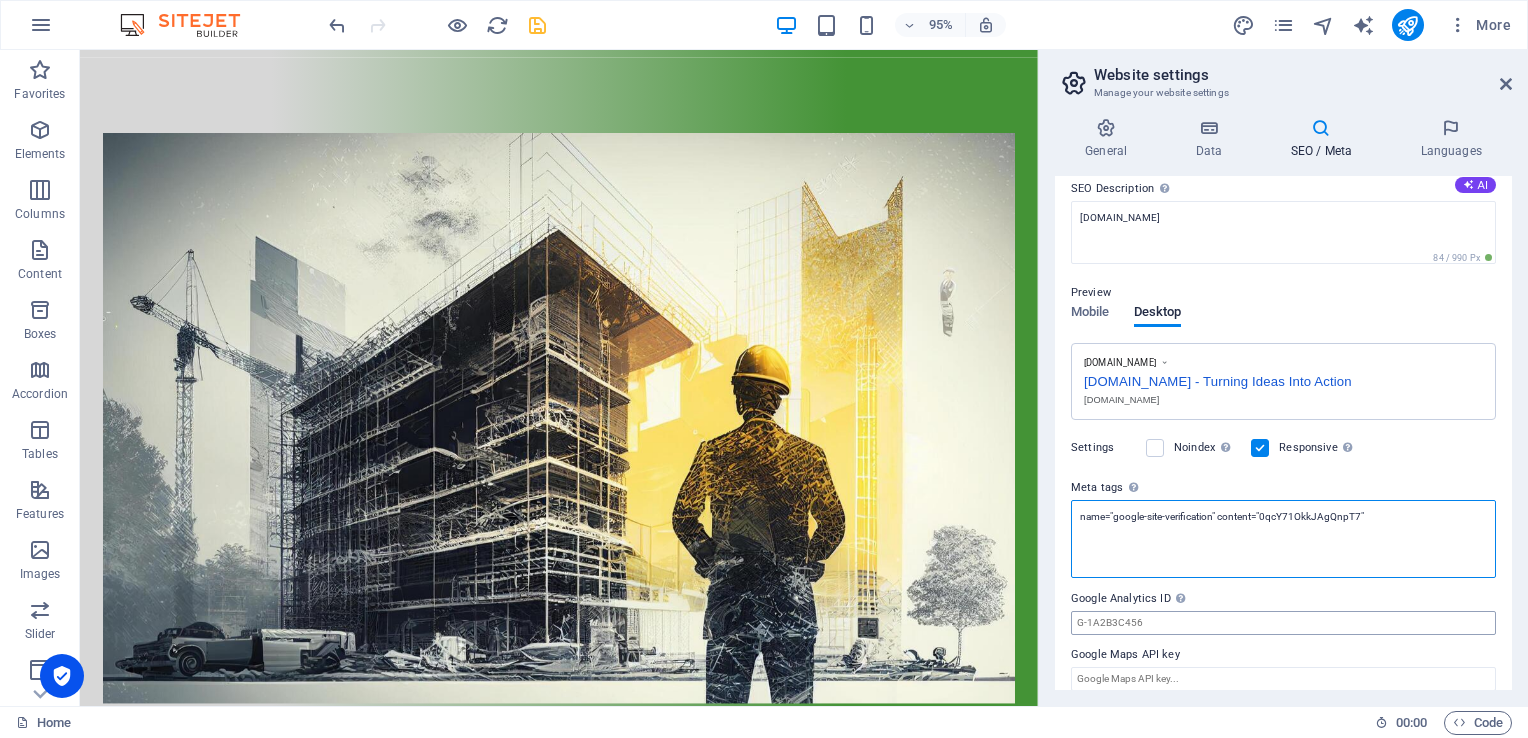 type on "name="google-site-verification" content="0qcY71OkkJAgQnpT7"" 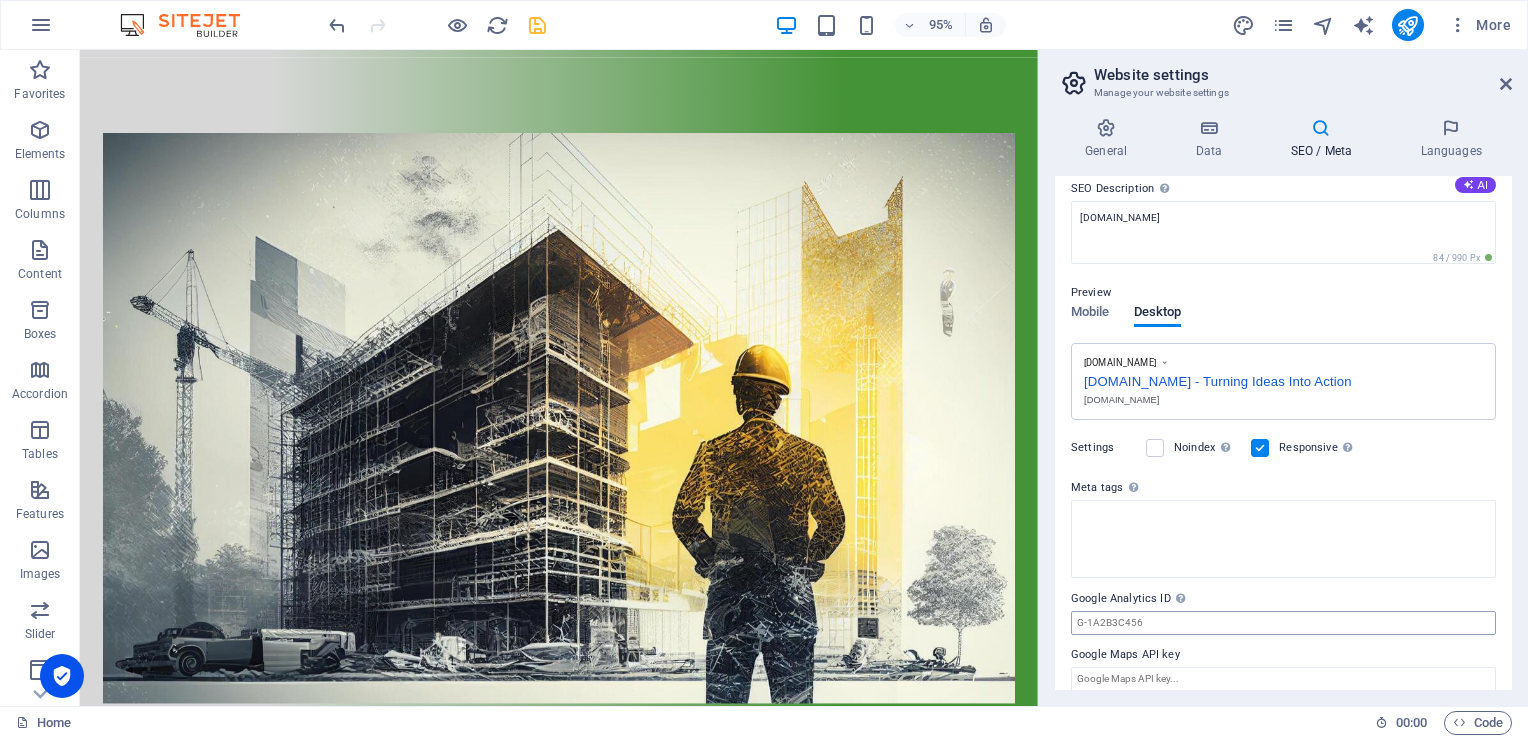 click on "equitye.co.za Home Favorites Elements Columns Content Boxes Accordion Tables Features Images Slider Header Footer Forms Marketing Collections
Drag here to replace the existing content. Press “Ctrl” if you want to create a new element.
H3   4 columns   Container   Menu   Menu Bar   Container   Container   Text   Container 95% More Home 00 : 00 Code Website settings Manage your website settings  General  Data  SEO / Meta  Languages Website name equitye.co.za Logo Drag files here, click to choose files or select files from Files or our free stock photos & videos Select files from the file manager, stock photos, or upload file(s) Upload Favicon Set the favicon of your website here. A favicon is a small icon shown in the browser tab next to your website title. It helps visitors identify your website. Drag files here, click to choose files or select files from Files or our free stock photos & videos 1" at bounding box center (764, 369) 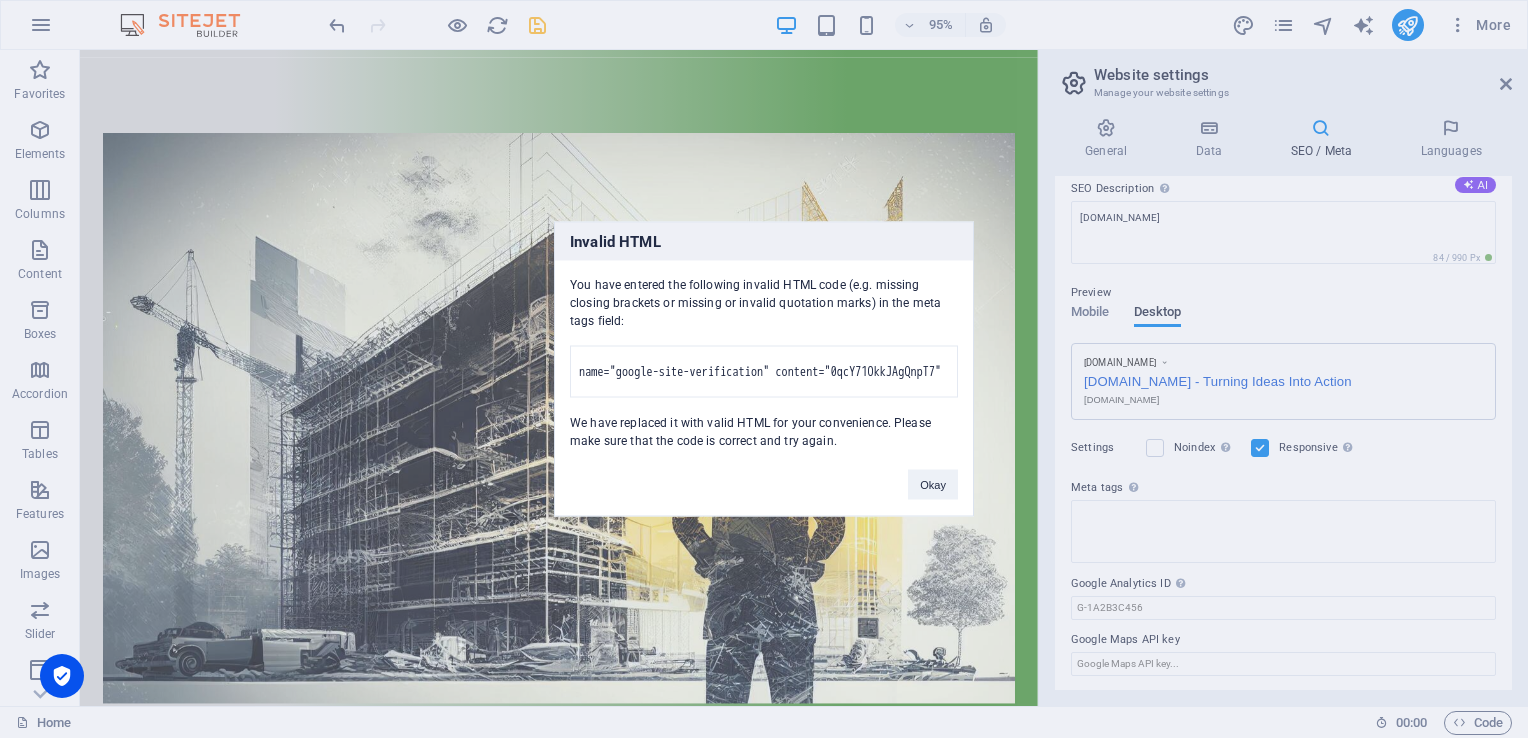 scroll, scrollTop: 0, scrollLeft: 0, axis: both 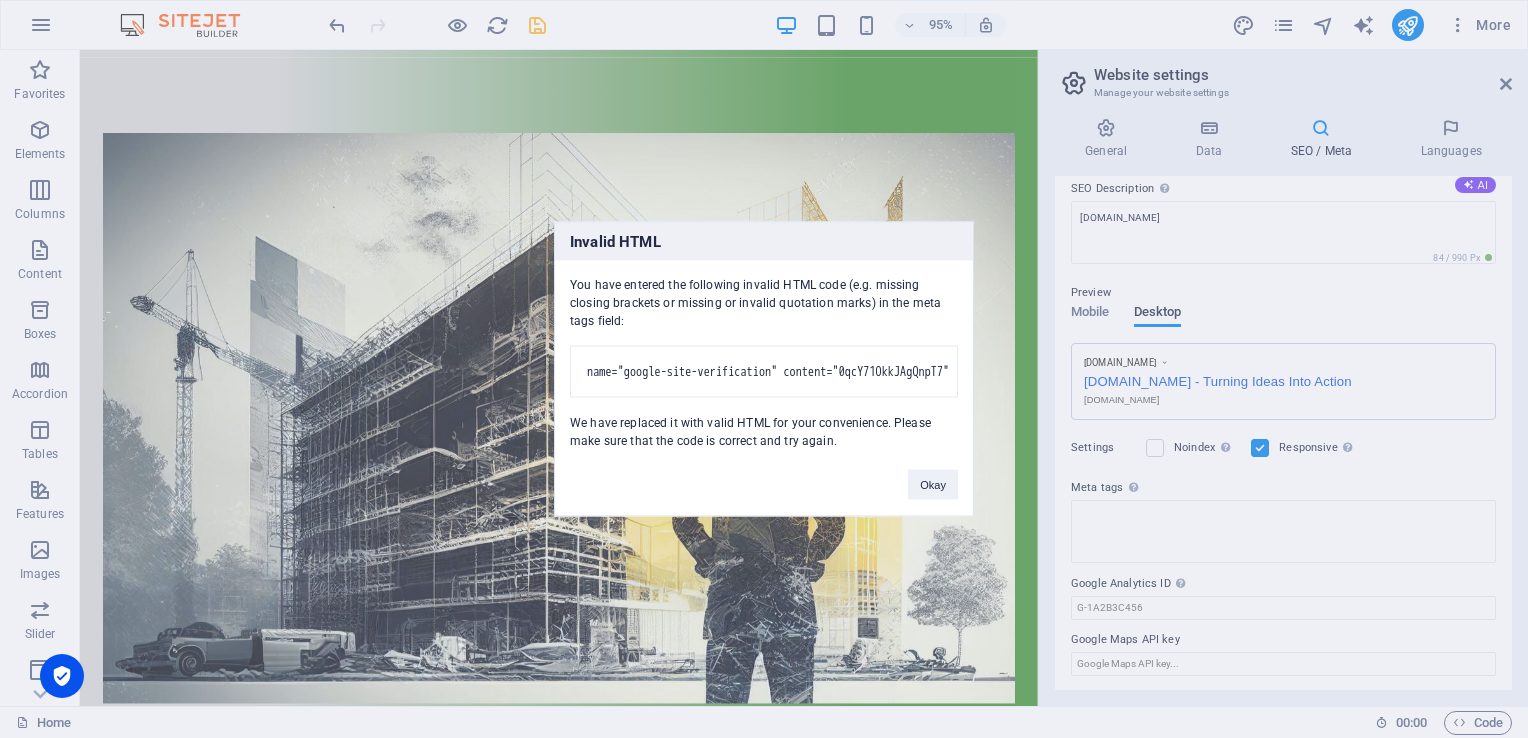 drag, startPoint x: 829, startPoint y: 353, endPoint x: 554, endPoint y: 336, distance: 275.52496 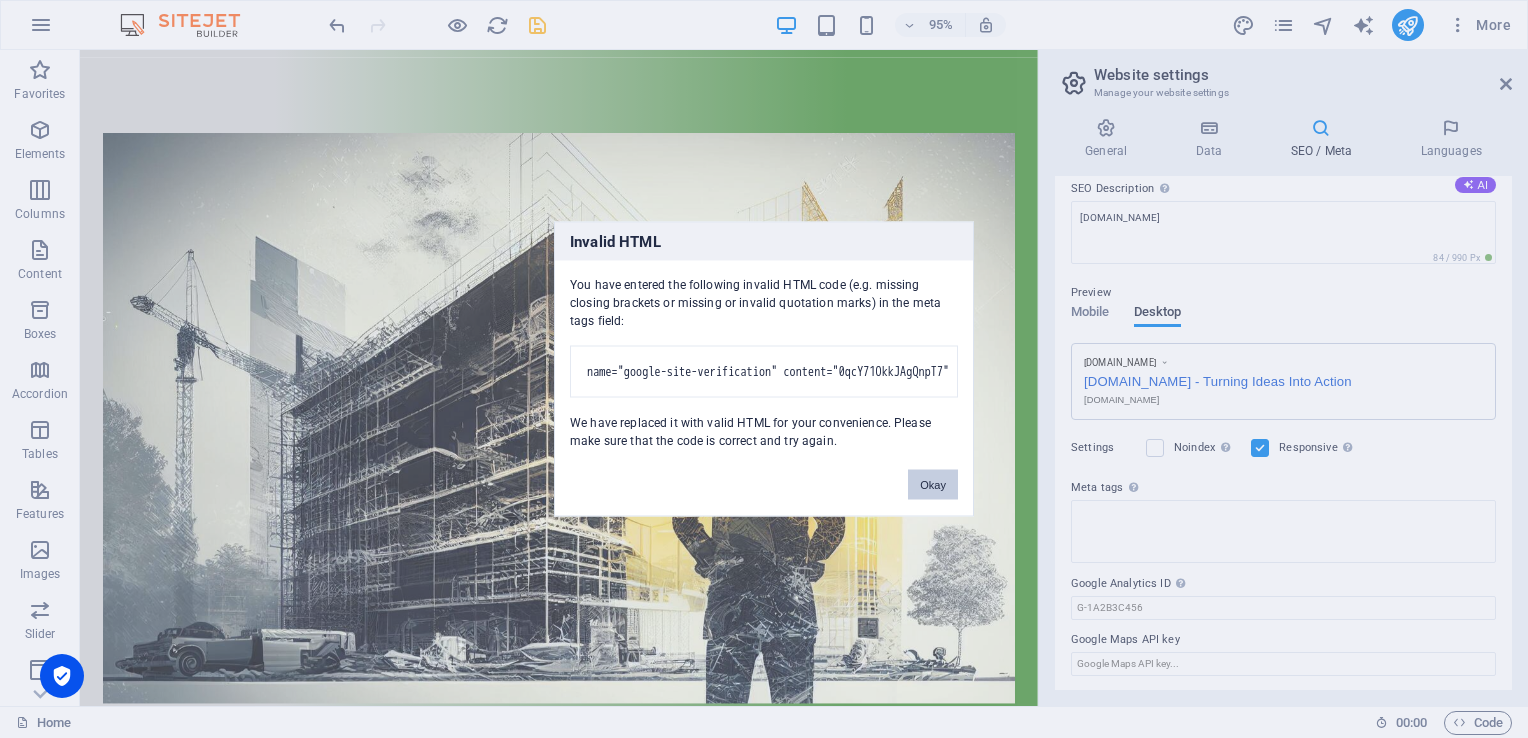 click on "Okay" at bounding box center [933, 485] 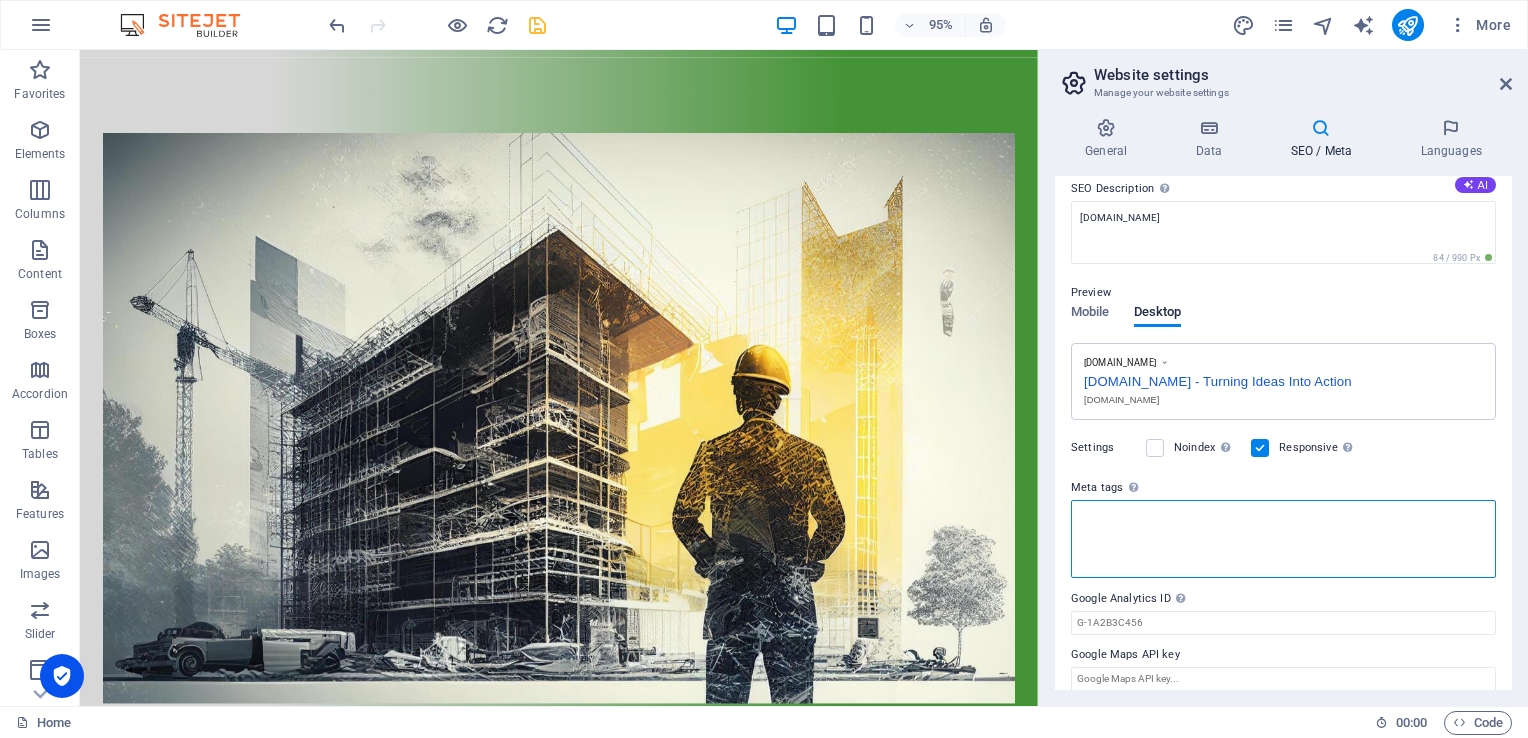 paste on "<meta name="google-site-verification" content="0qcY71OkkJAgQnpT7">" 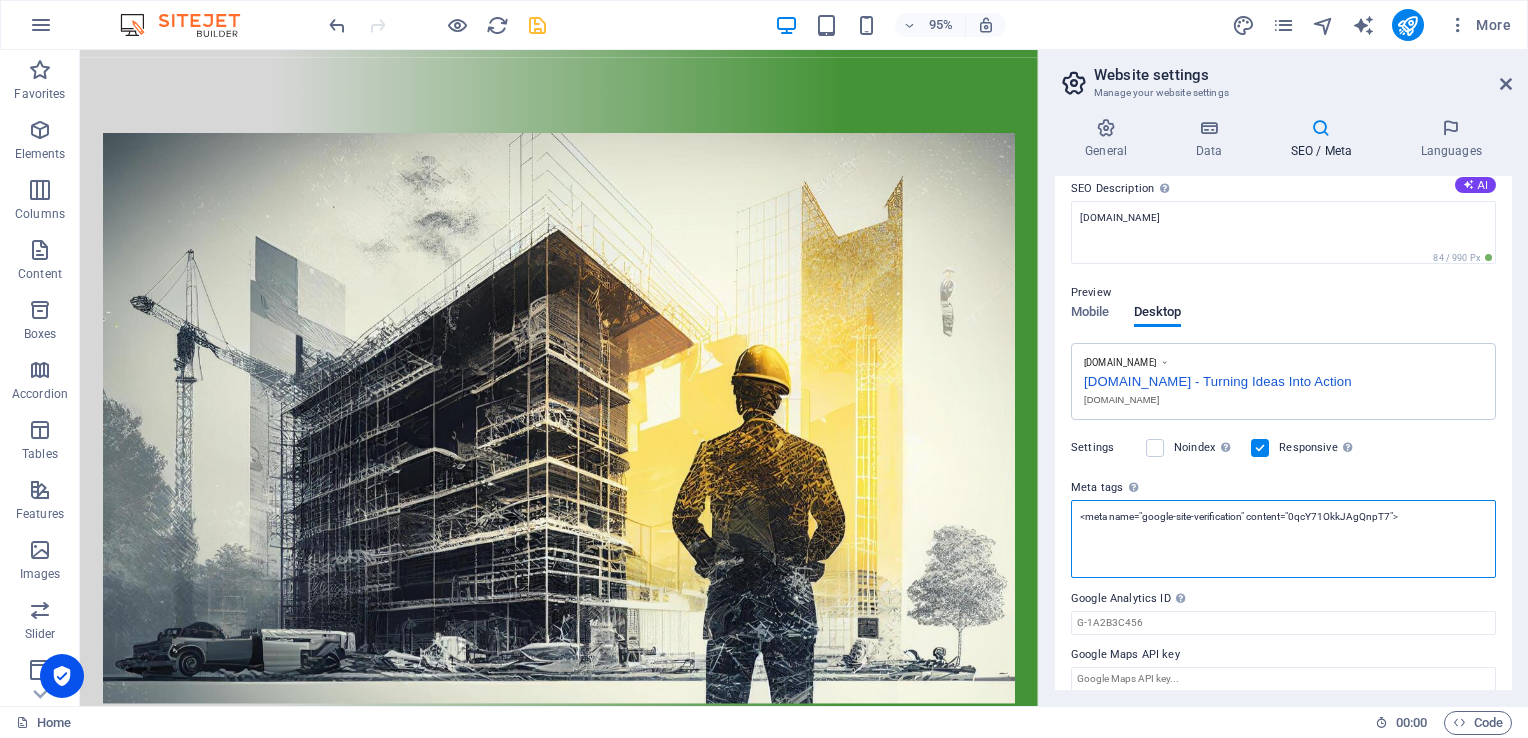 click on "<meta name="google-site-verification" content="0qcY71OkkJAgQnpT7">" at bounding box center (1283, 539) 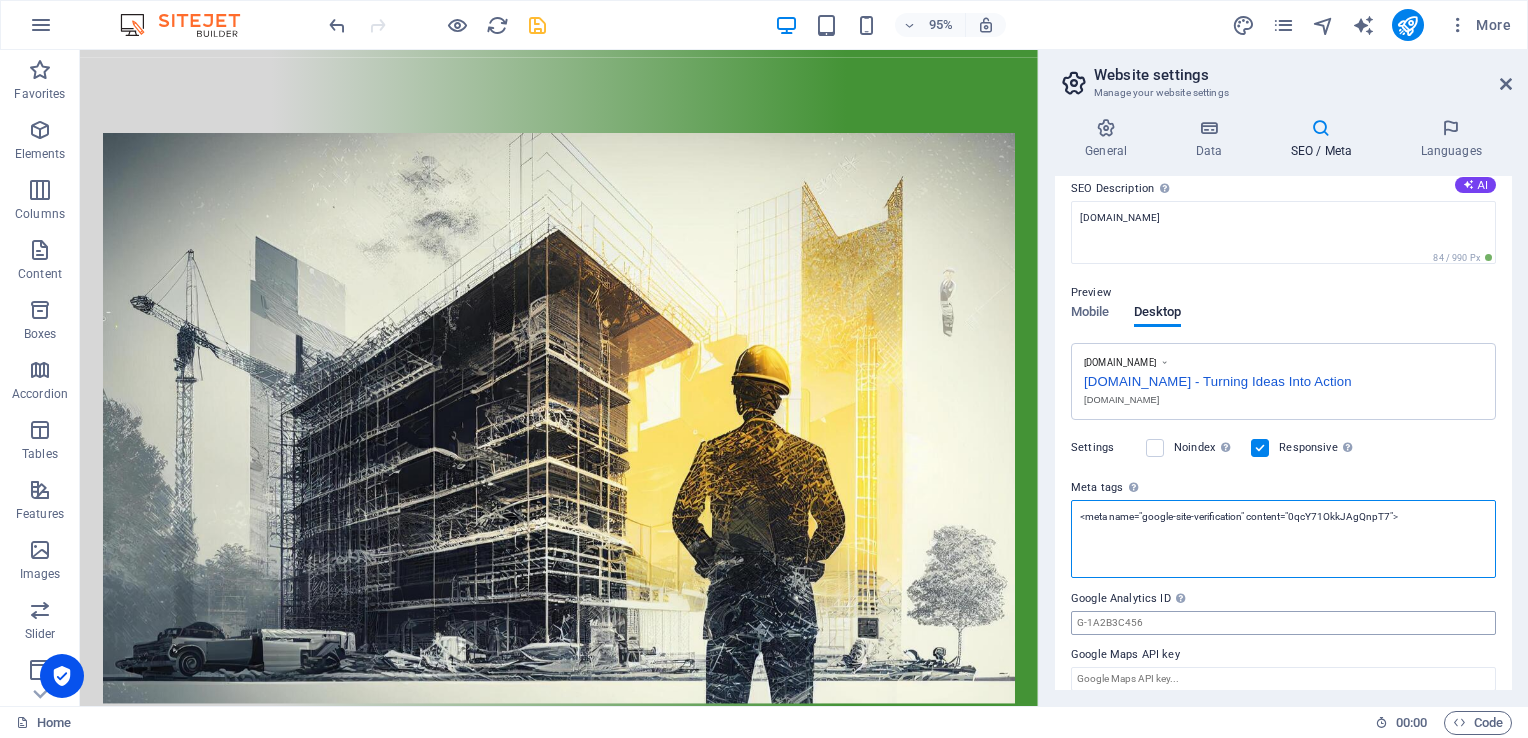 type on "<meta name="google-site-verification" content="0qcY71OkkJAgQnpT7">" 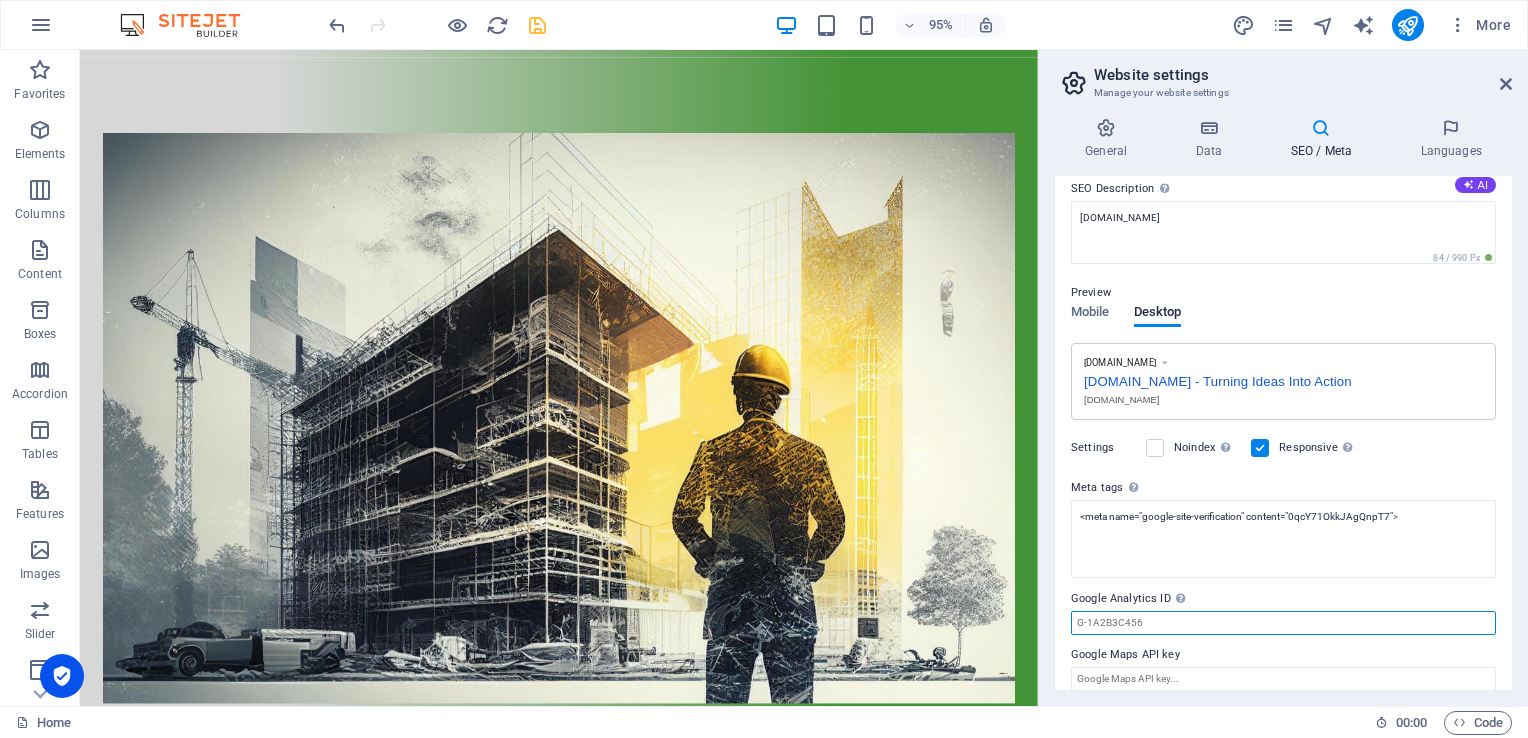 click on "SEO Title The title of your website - make it something that stands out in search engine results. AI equitye.co.za 120 / 580 Px Slogan The slogan of your website. AI Turning Ideas Into Action 224 / 580 Px SEO Keywords Comma-separated list of keywords representing your website. AI sustainable energy, consulting, sustainability, renewable energy, environmental consulting, environmental services, green energy, solar energy, wind energy, equitye.co.za, Berlin SEO Description Describe the contents of your website - this is crucial for search engines and SEO! AI equitye.co.za 84 / 990 Px Preview Mobile Desktop www.example.com equitye.co.za - Turning Ideas Into Action equitye.co.za Settings Noindex Instruct search engines to exclude this website from search results. Responsive Determine whether the website should be responsive based on screen resolution. Meta tags Enter HTML code here that will be placed inside the  tags of your website. Please note that your website may not function if you include code with errors." at bounding box center (1283, 433) 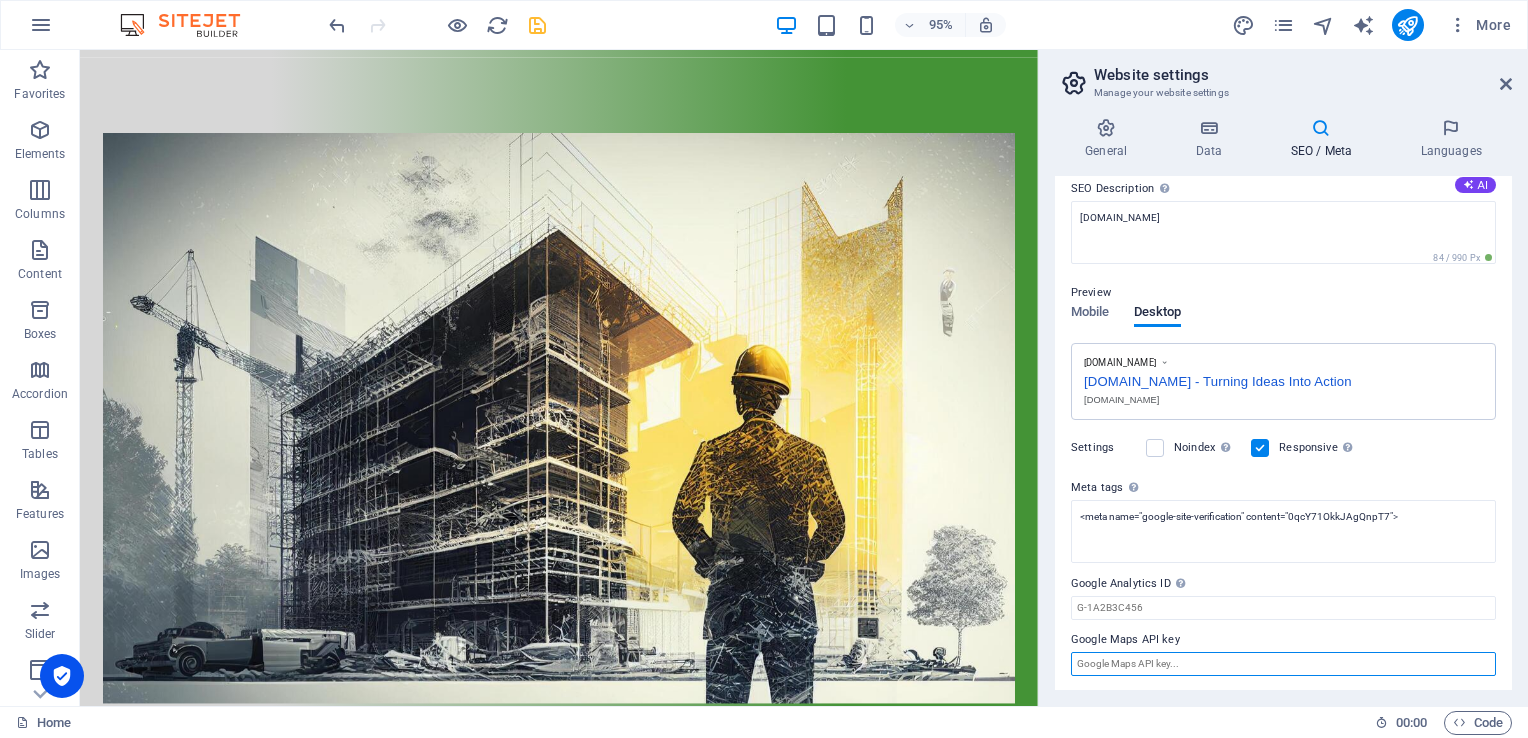 click on "Google Maps API key" at bounding box center [1283, 664] 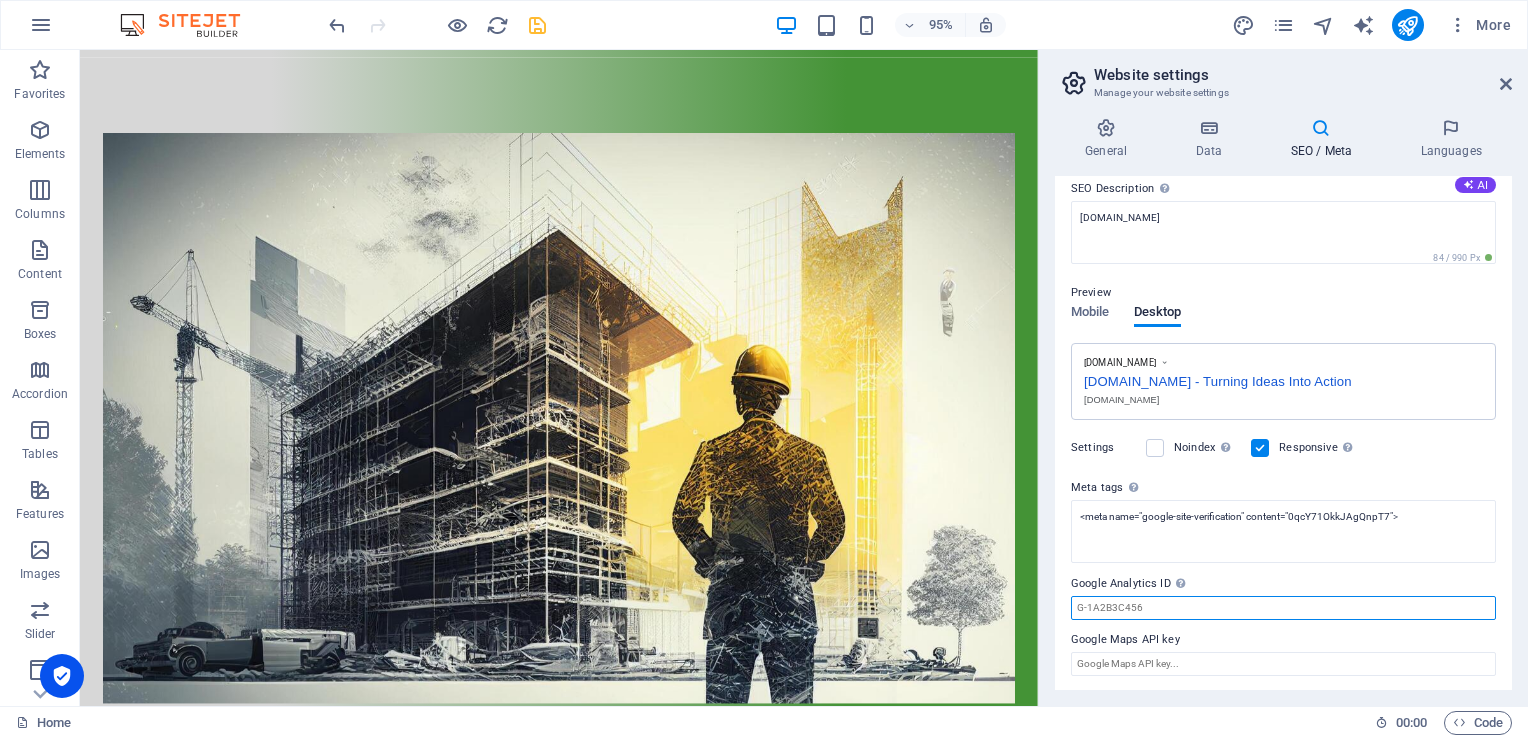 click on "Google Analytics ID Please only add the Google Analytics ID. We automatically include the ID in the tracking snippet. The Analytics ID looks similar to e.g. G-1A2B3C456" at bounding box center [1283, 608] 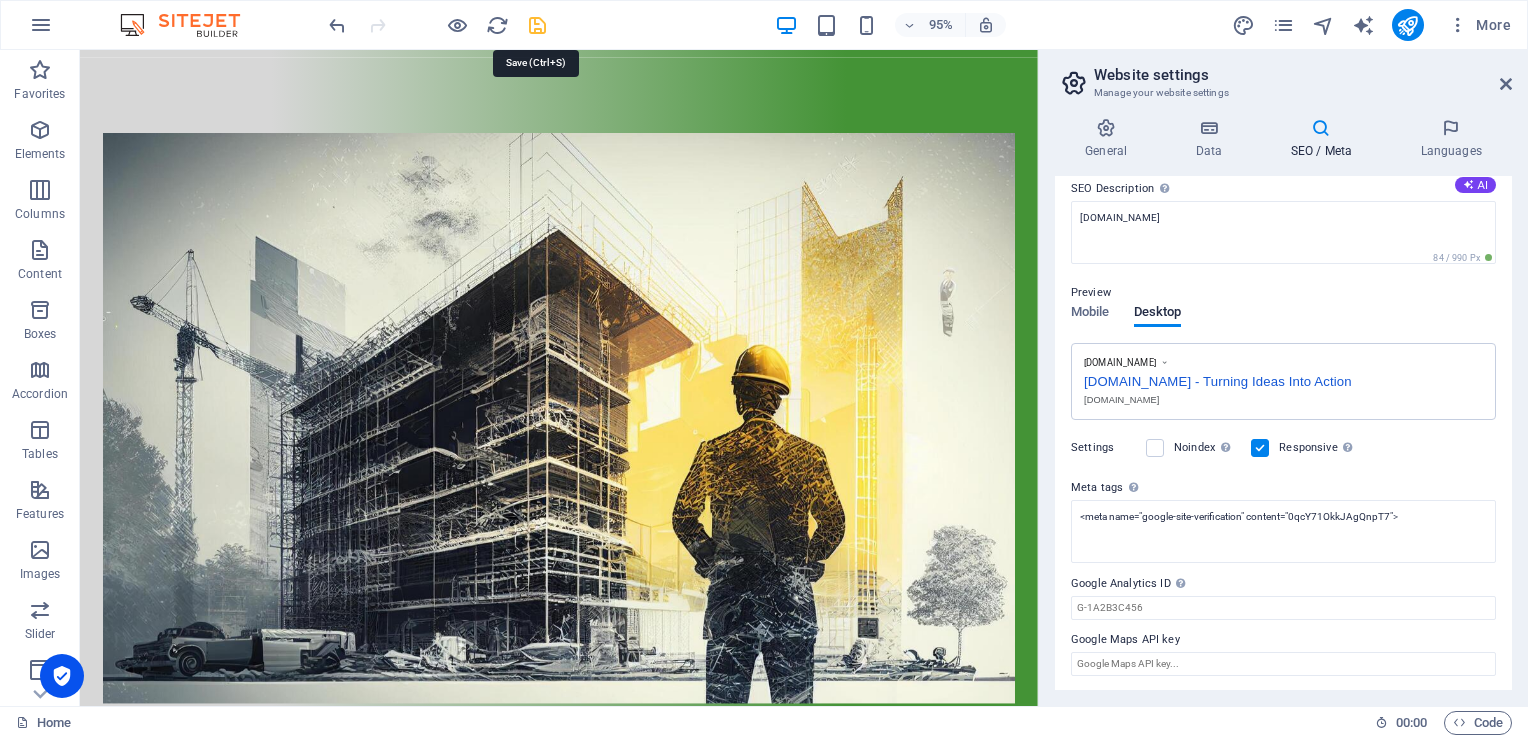 click at bounding box center [537, 25] 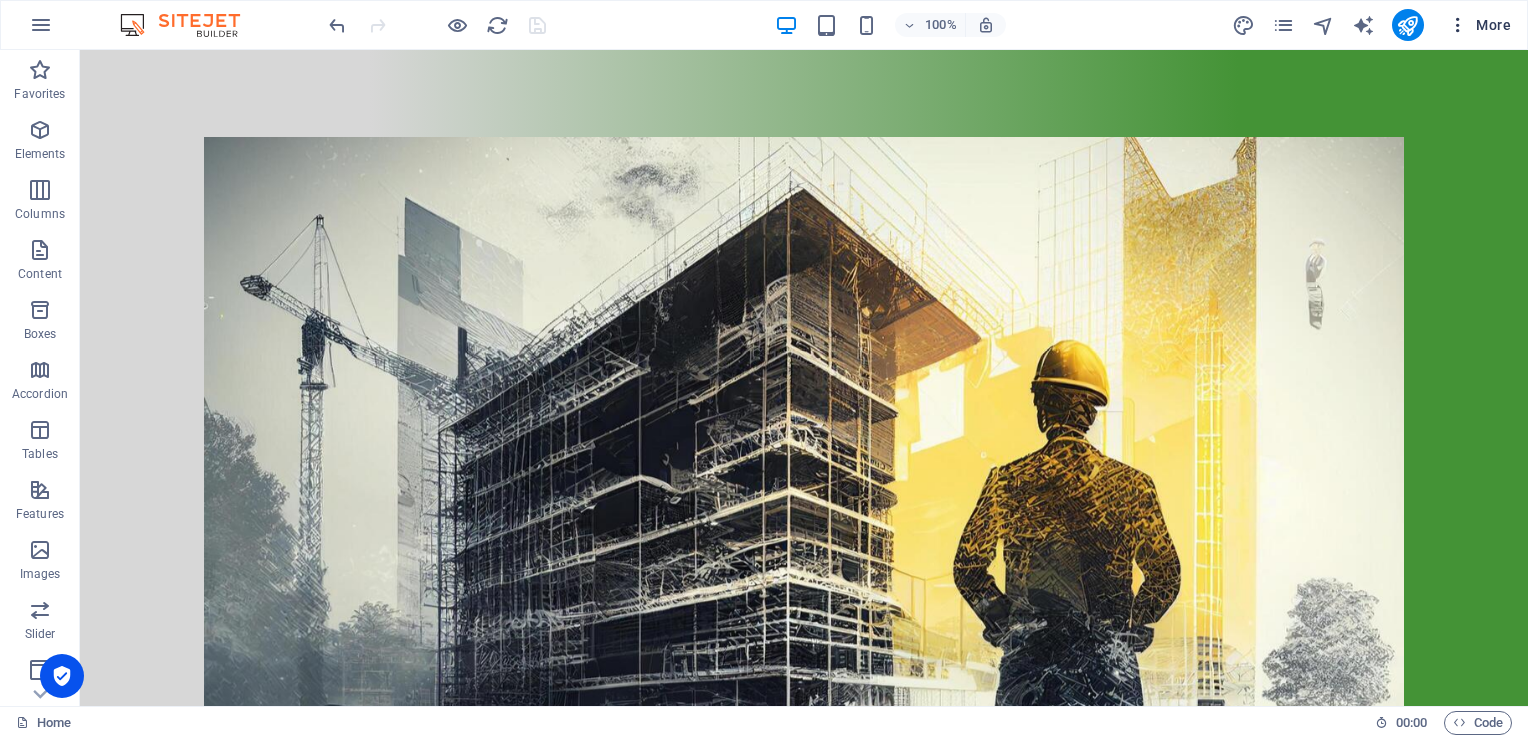 click at bounding box center (1458, 25) 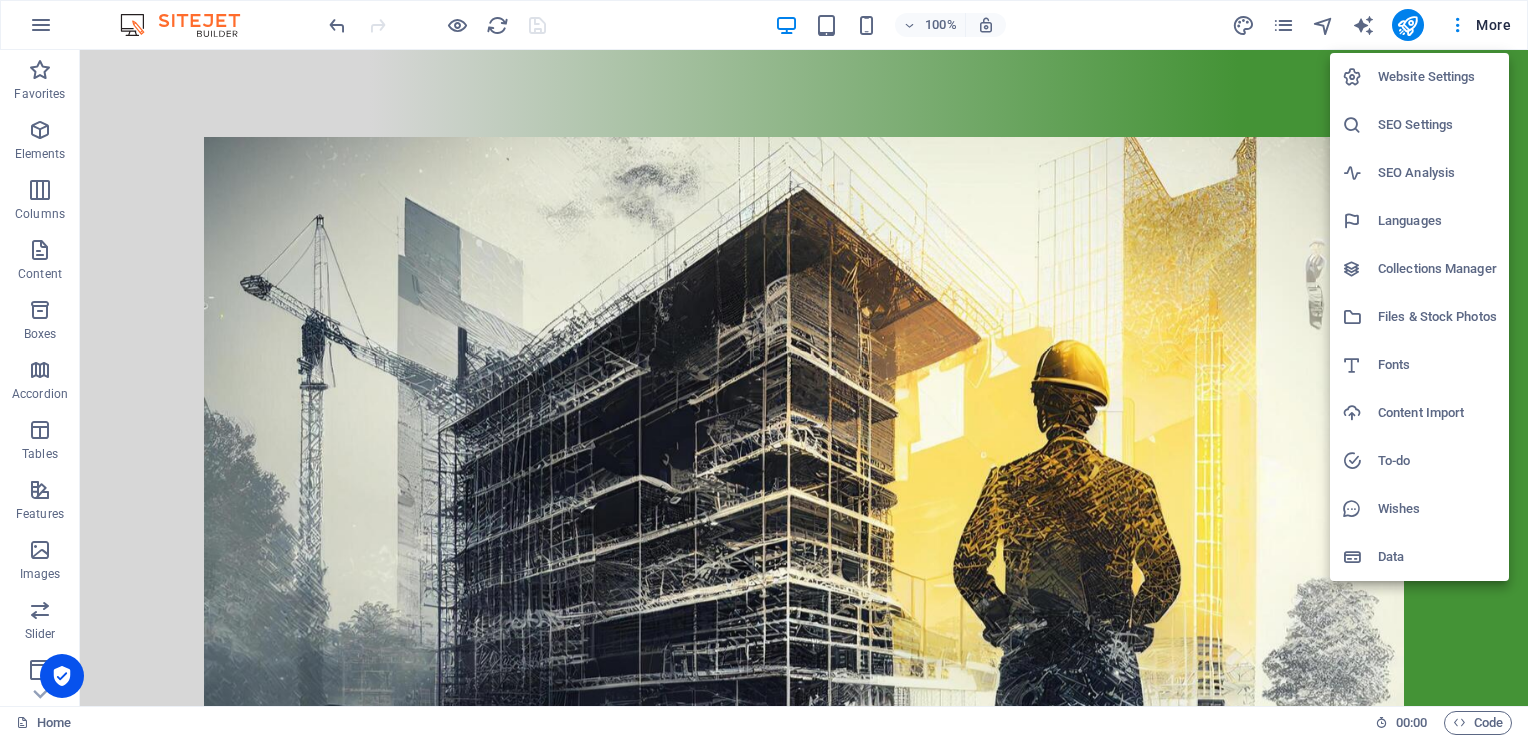 click on "SEO Settings" at bounding box center (1437, 125) 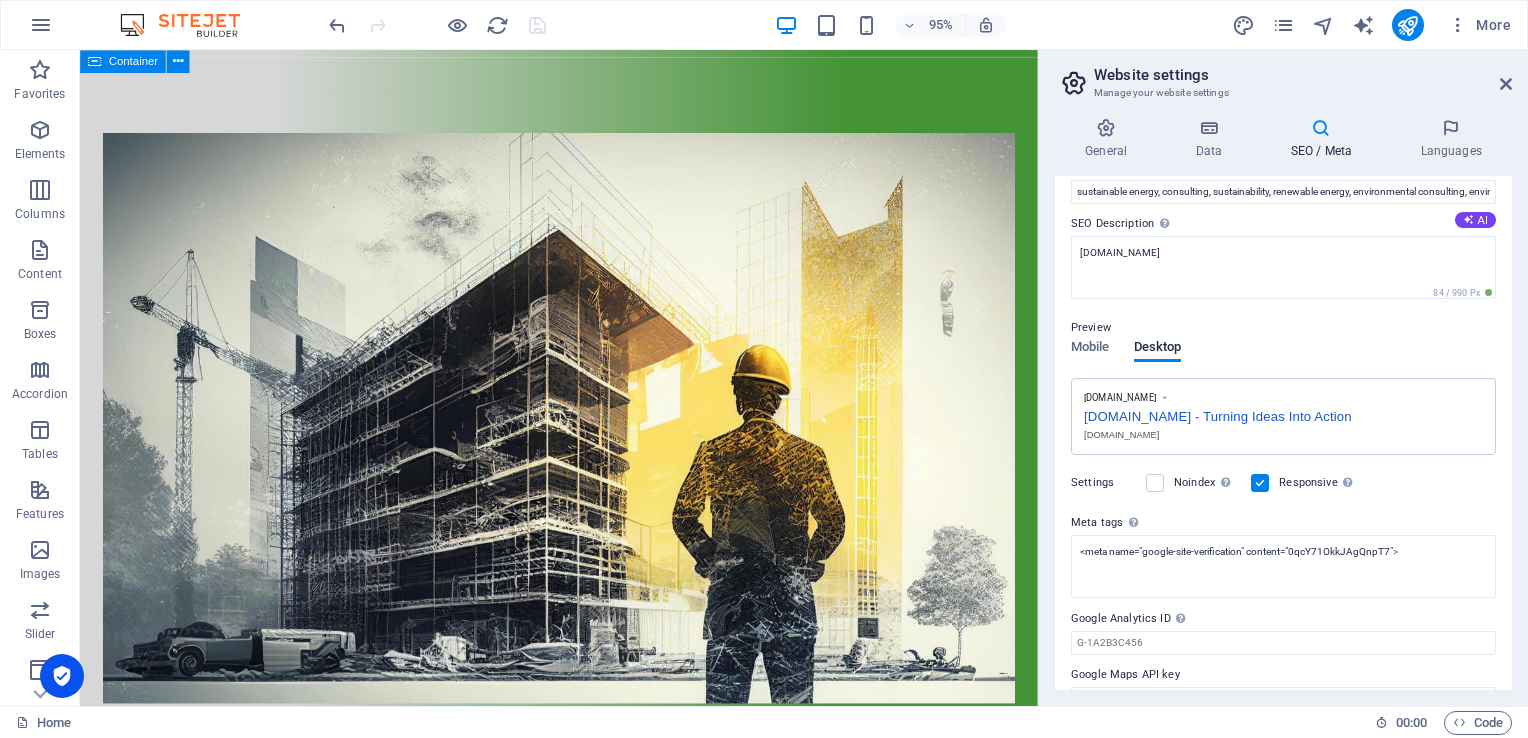 scroll, scrollTop: 0, scrollLeft: 0, axis: both 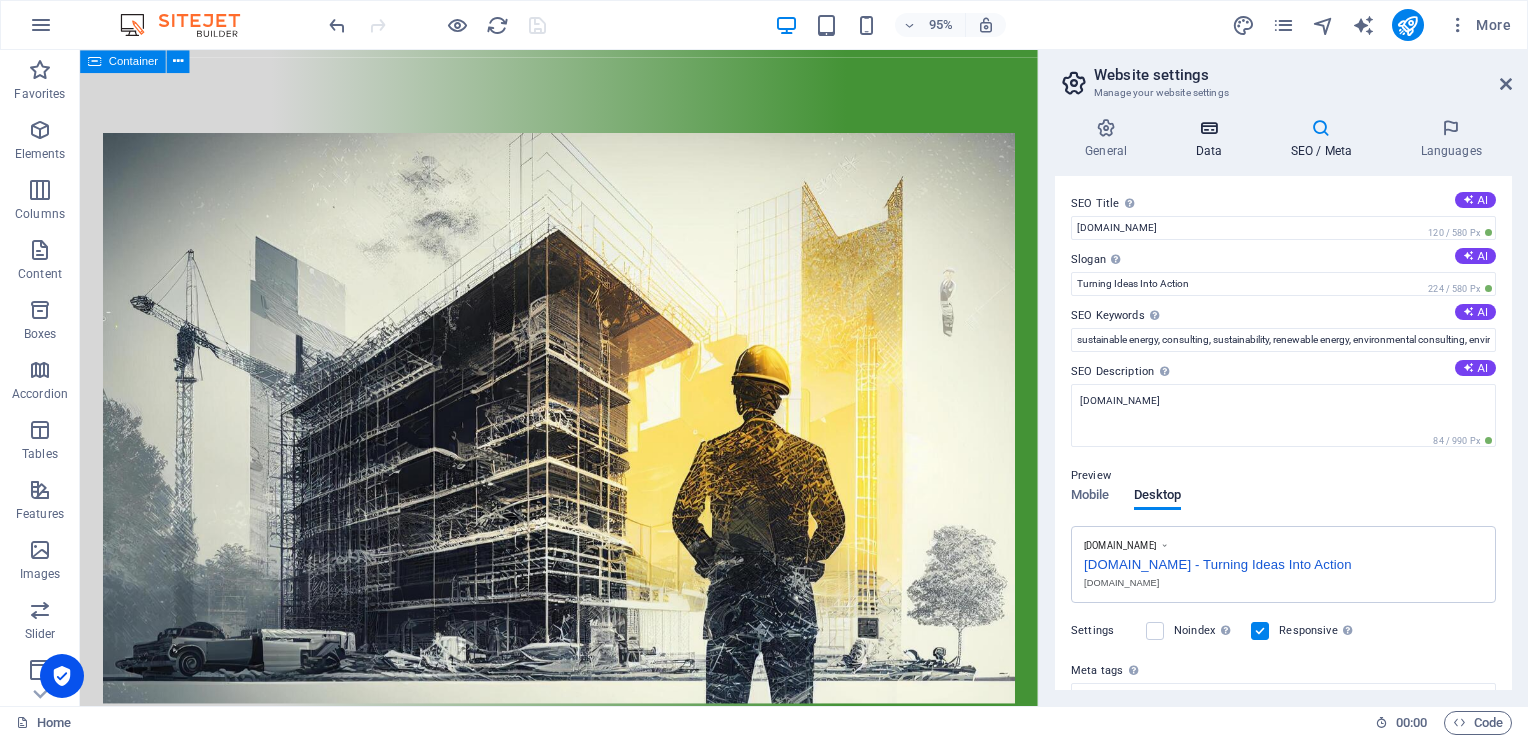 click on "Data" at bounding box center (1212, 139) 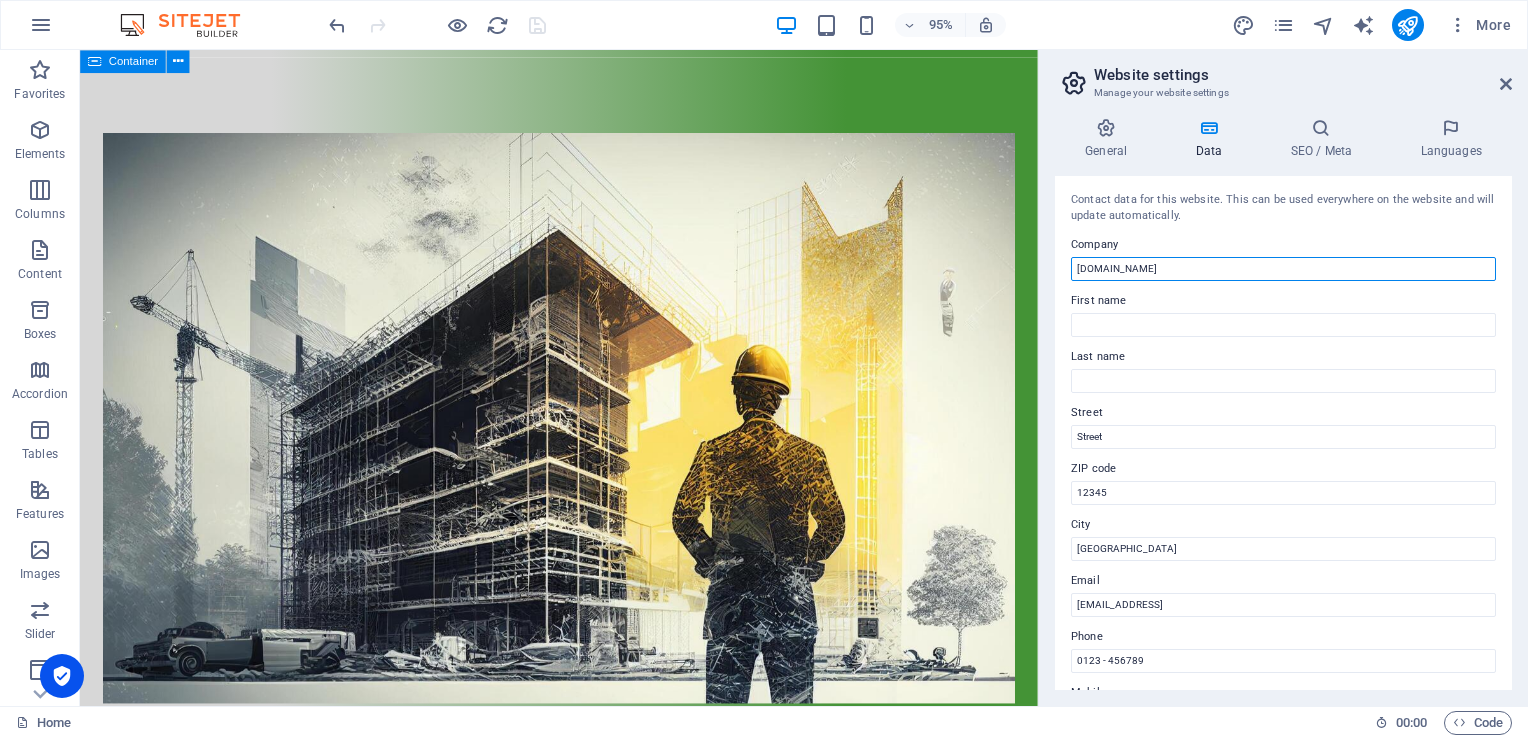 drag, startPoint x: 1170, startPoint y: 271, endPoint x: 1053, endPoint y: 263, distance: 117.273186 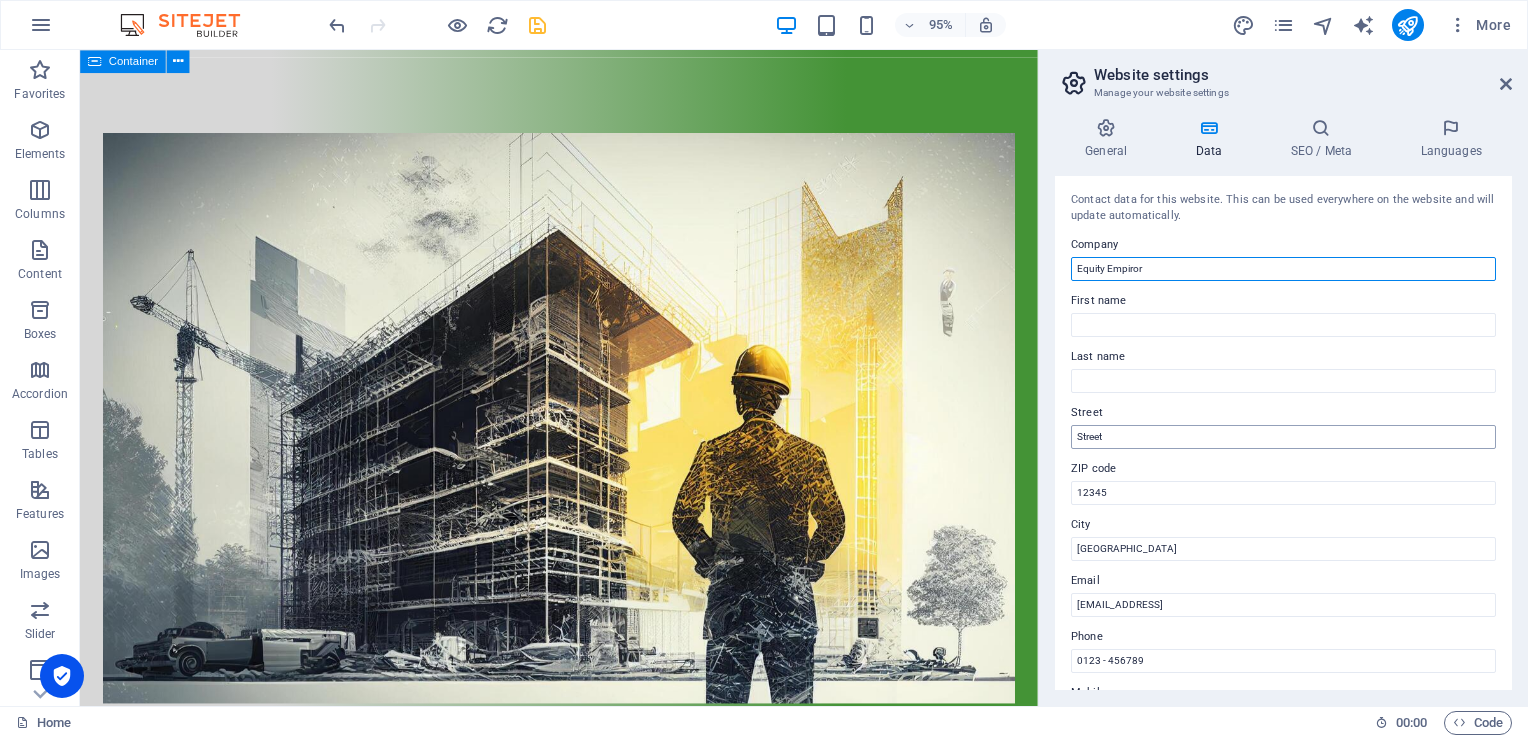 type on "Equity Empiror" 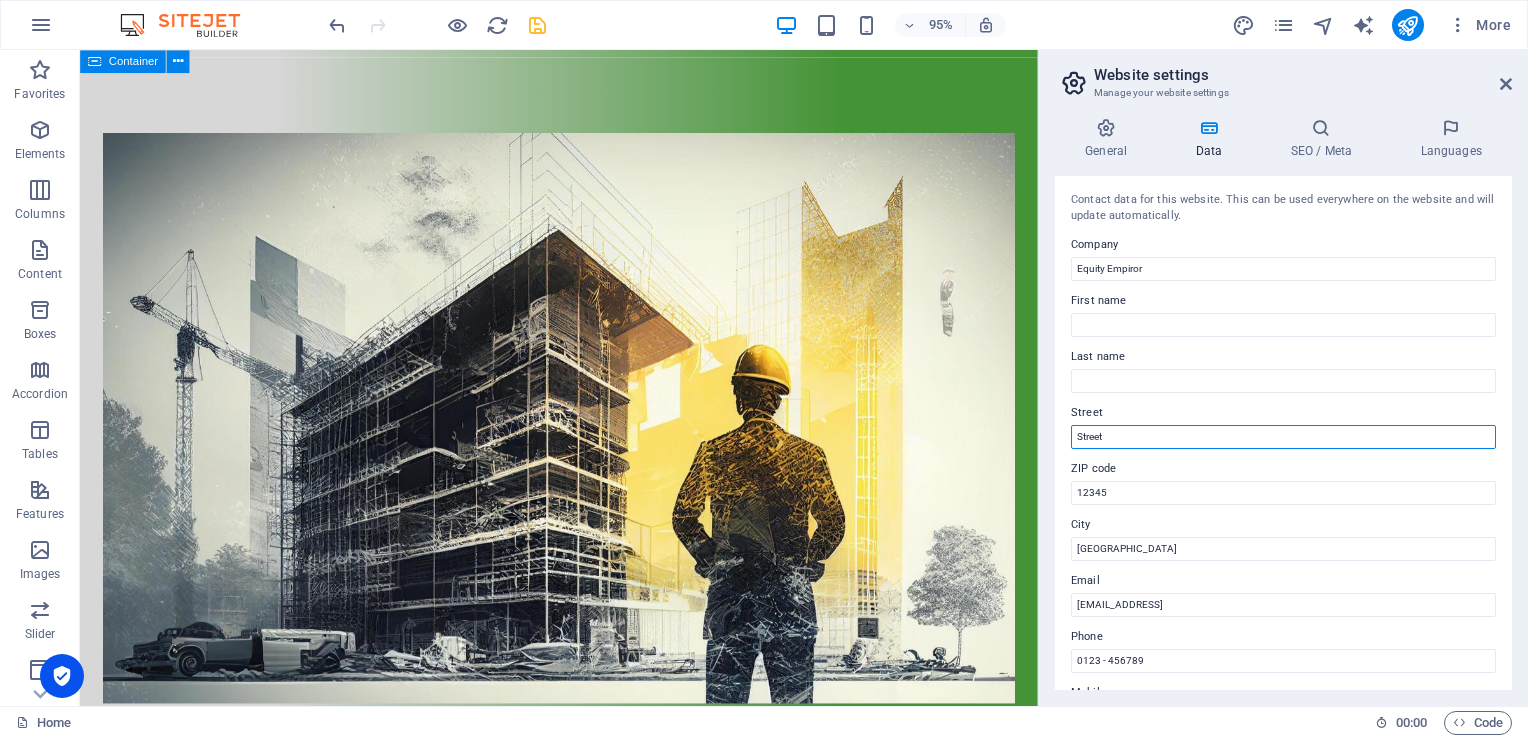 click on "Street" at bounding box center [1283, 437] 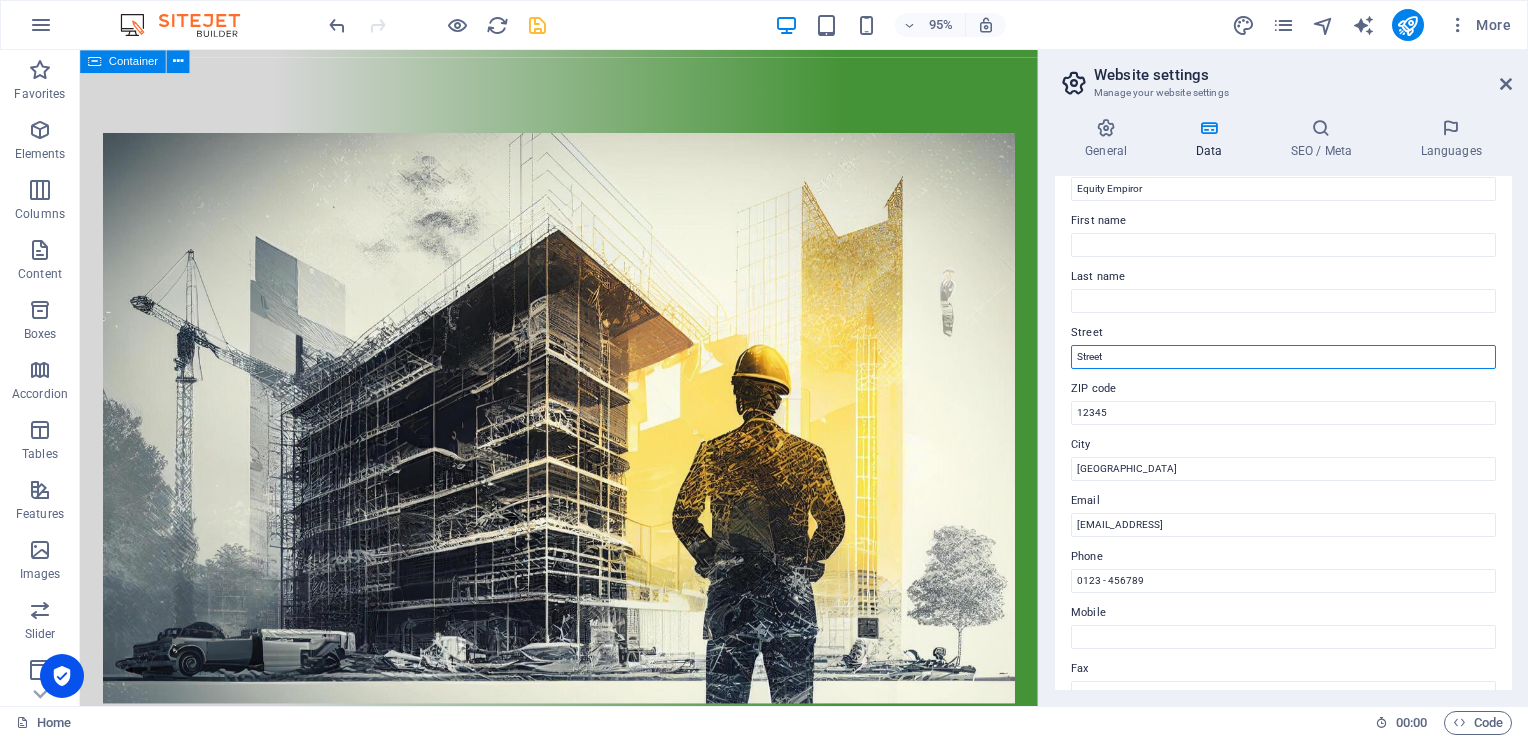 scroll, scrollTop: 100, scrollLeft: 0, axis: vertical 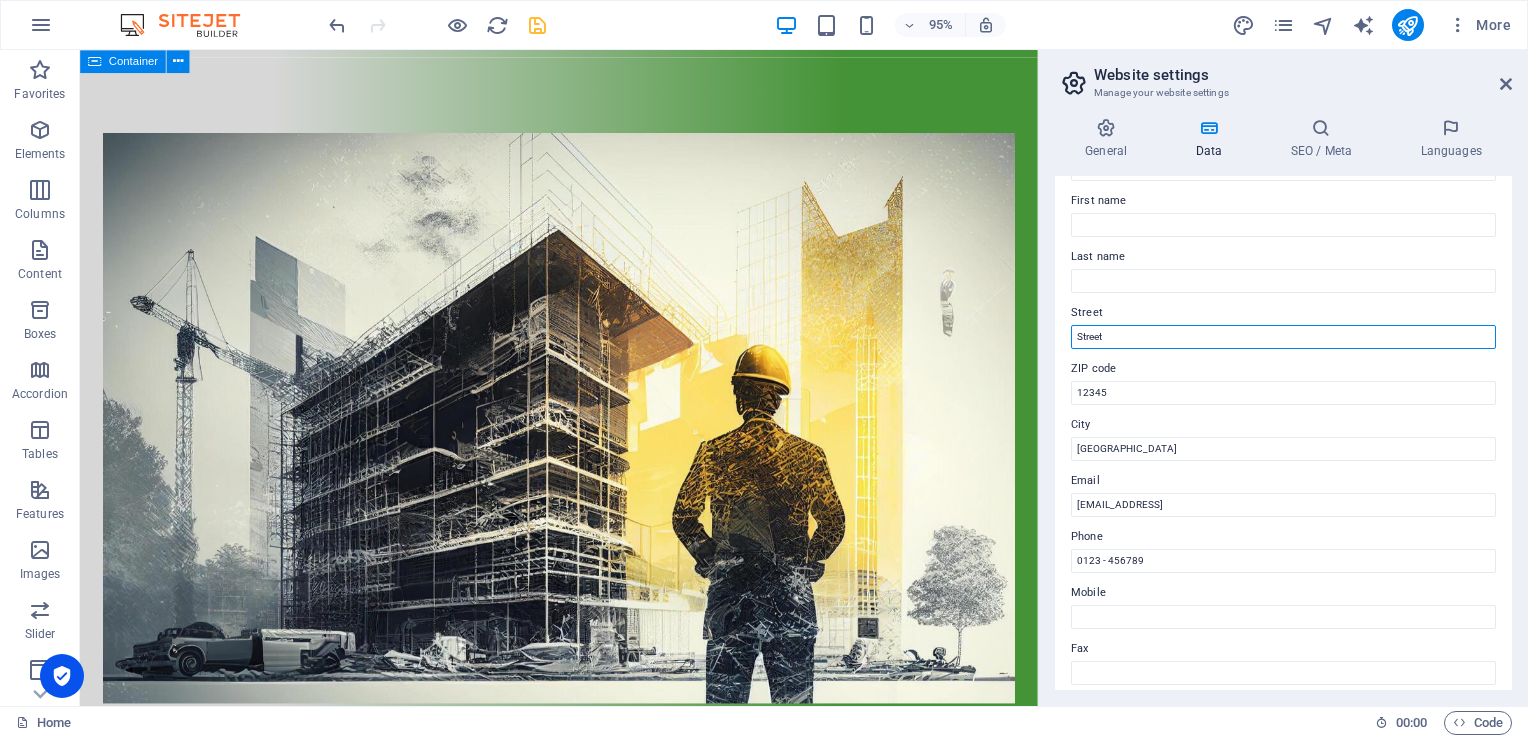 drag, startPoint x: 1193, startPoint y: 389, endPoint x: 1117, endPoint y: 392, distance: 76.05919 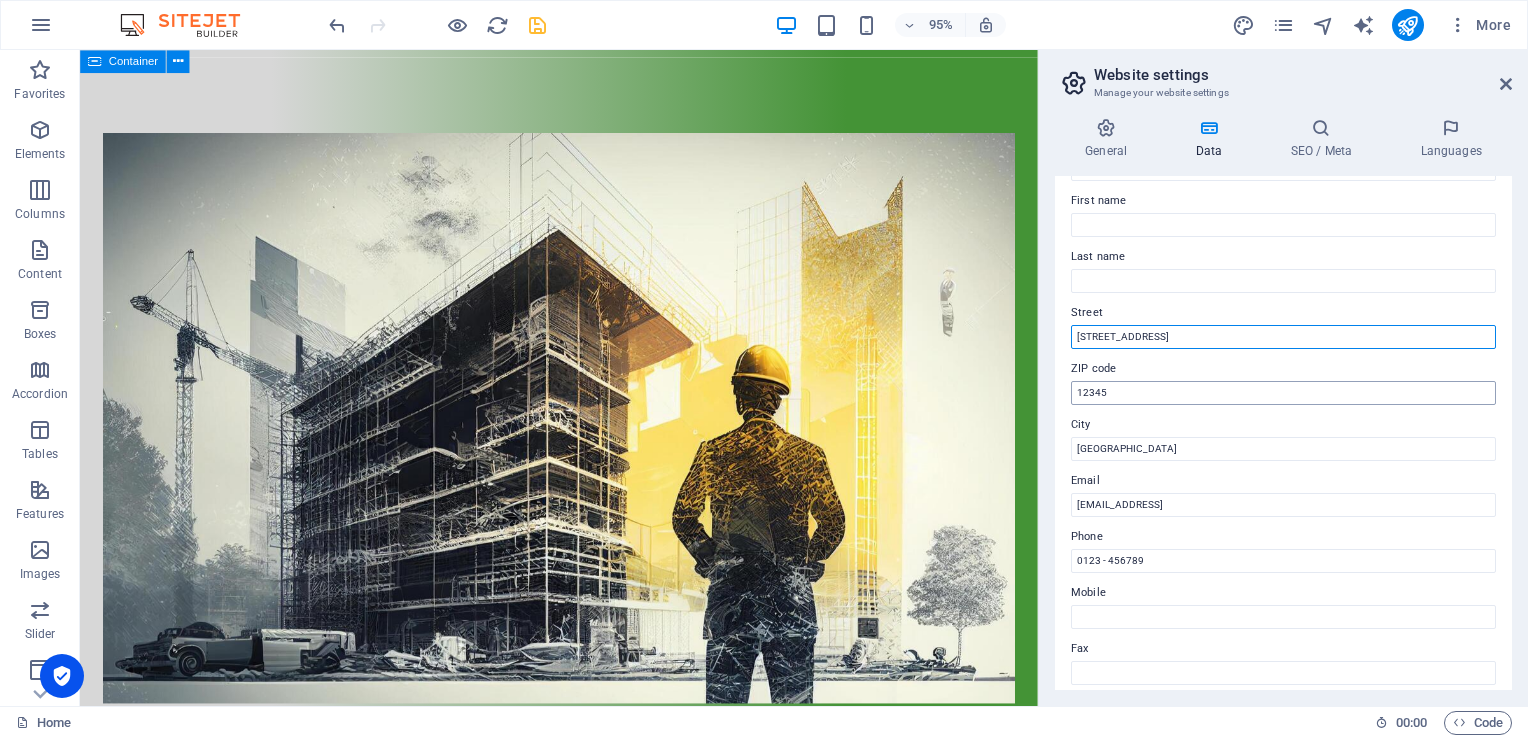 type on "[STREET_ADDRESS]" 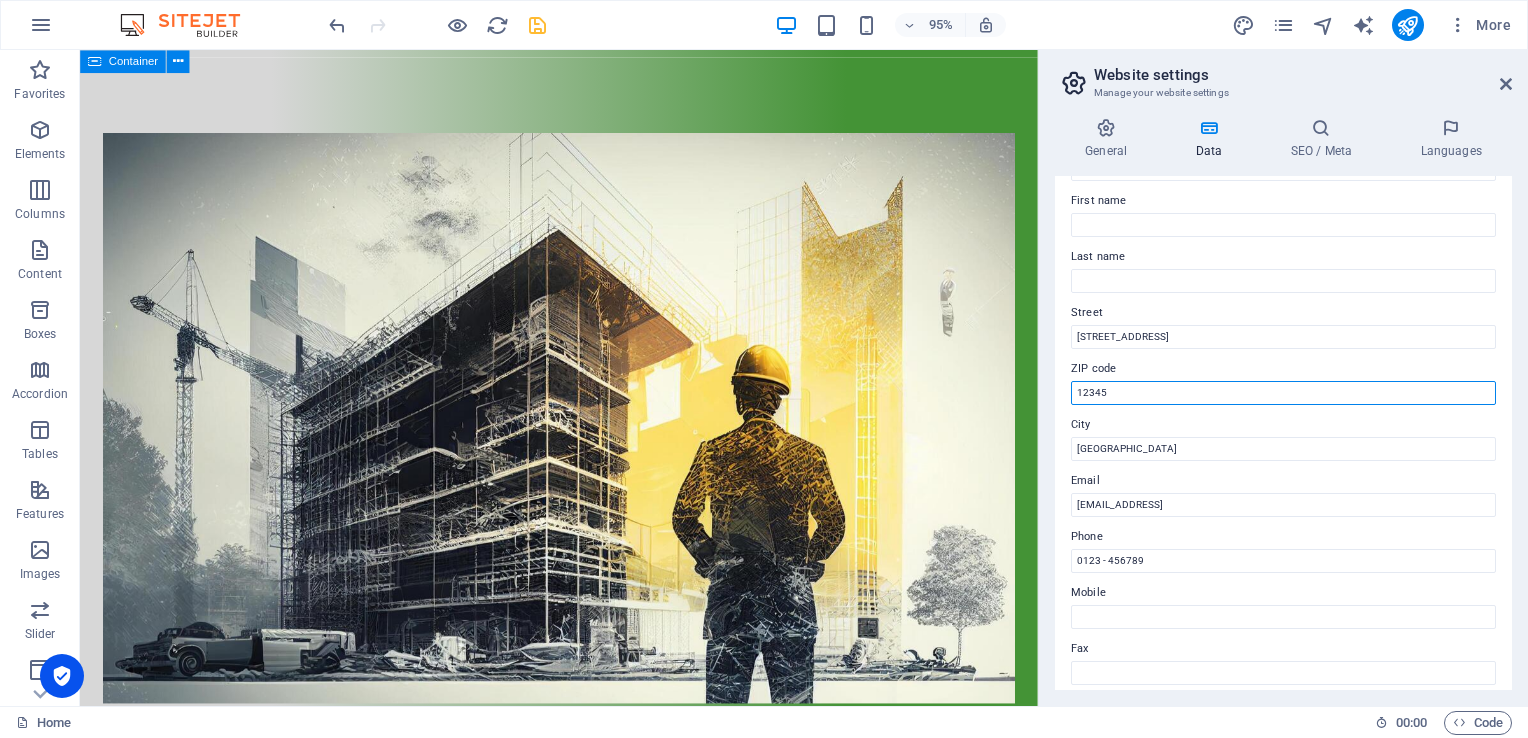 click on "12345" at bounding box center (1283, 393) 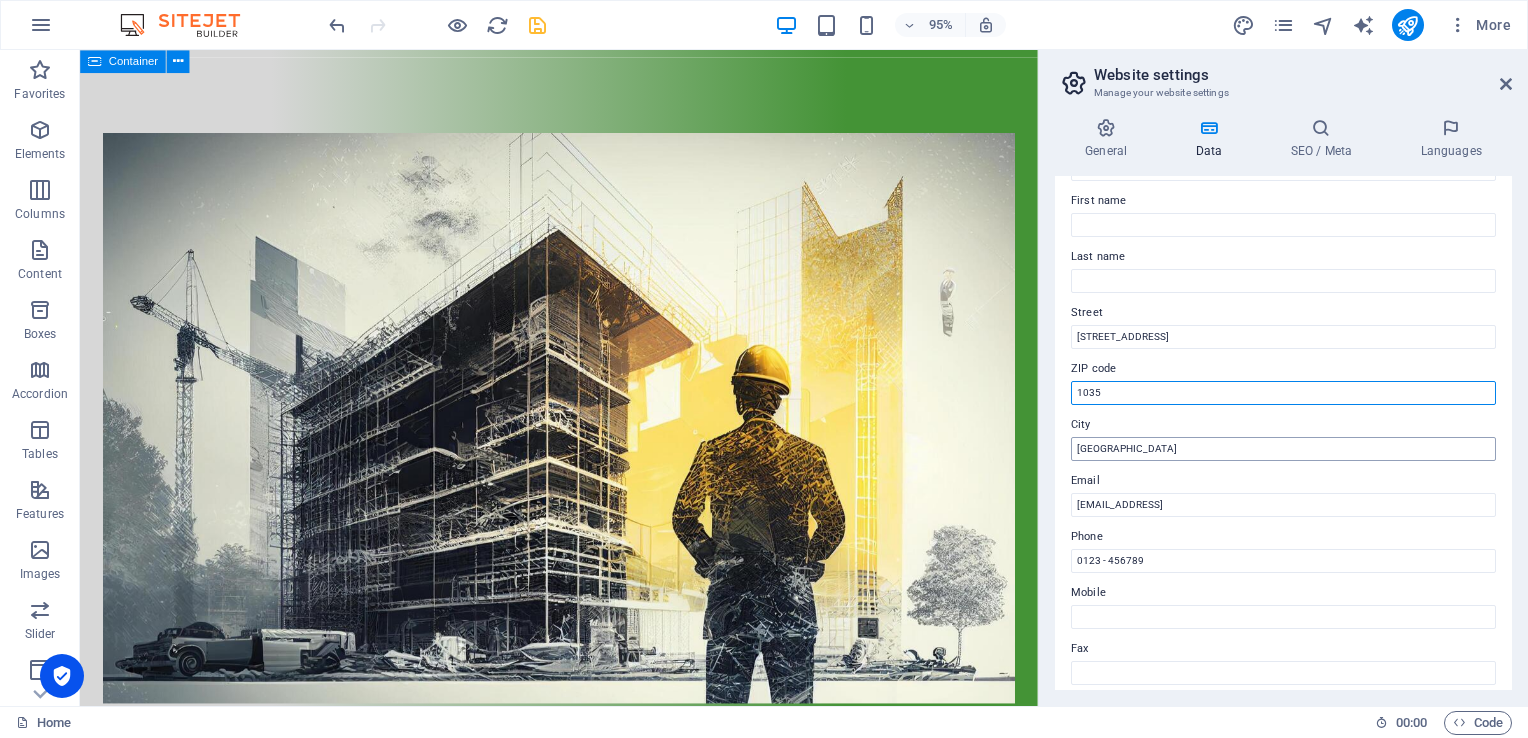 type on "1035" 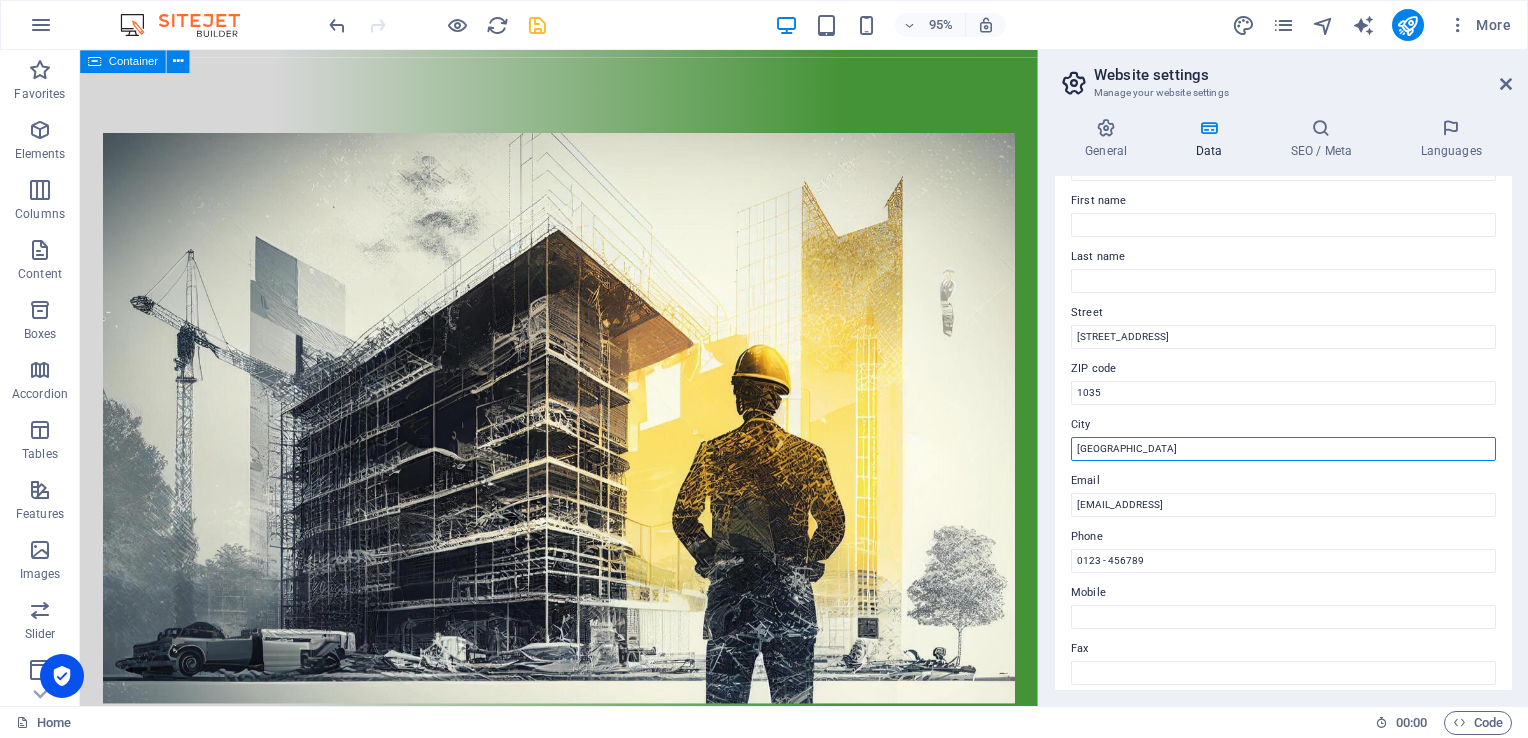 drag, startPoint x: 1116, startPoint y: 449, endPoint x: 1069, endPoint y: 442, distance: 47.518417 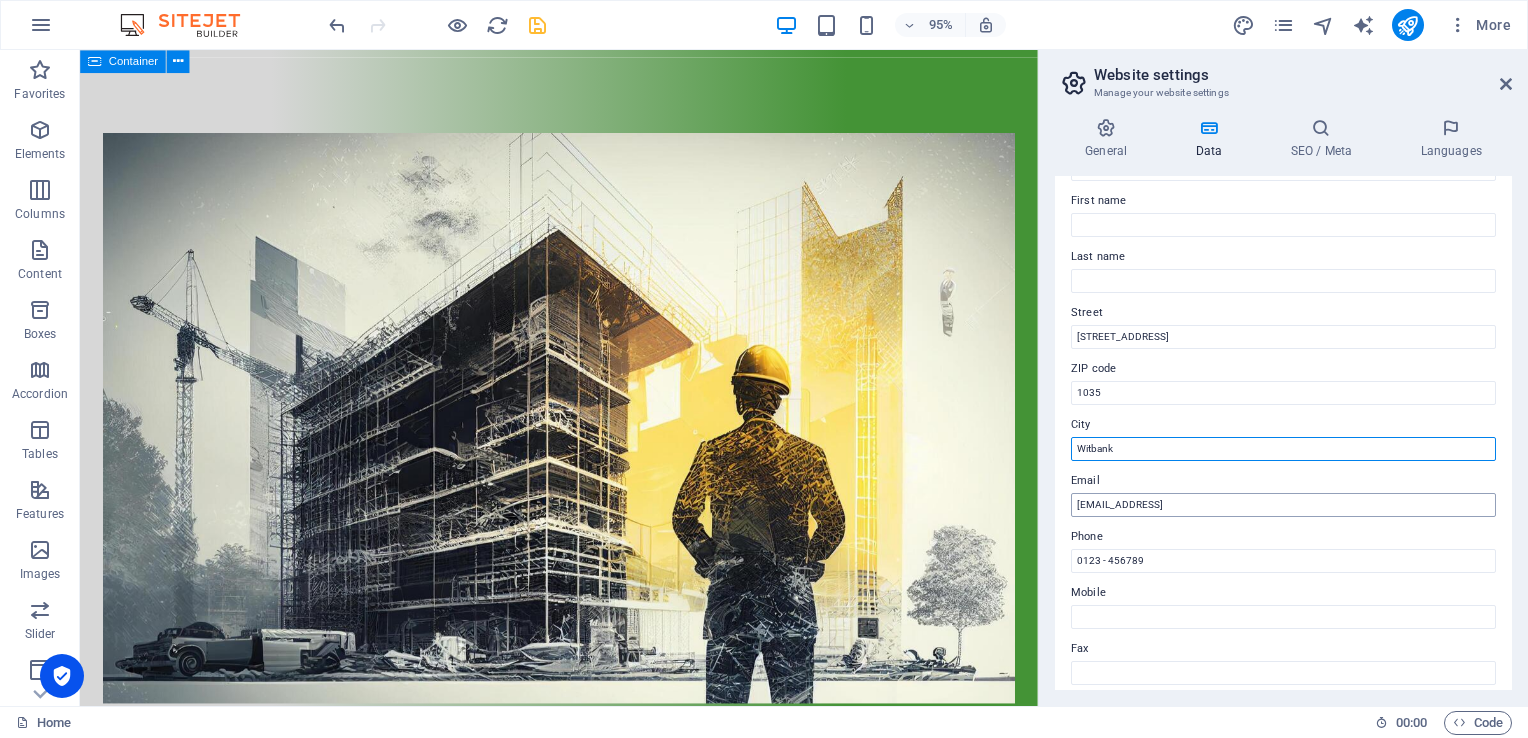 type on "Witbank" 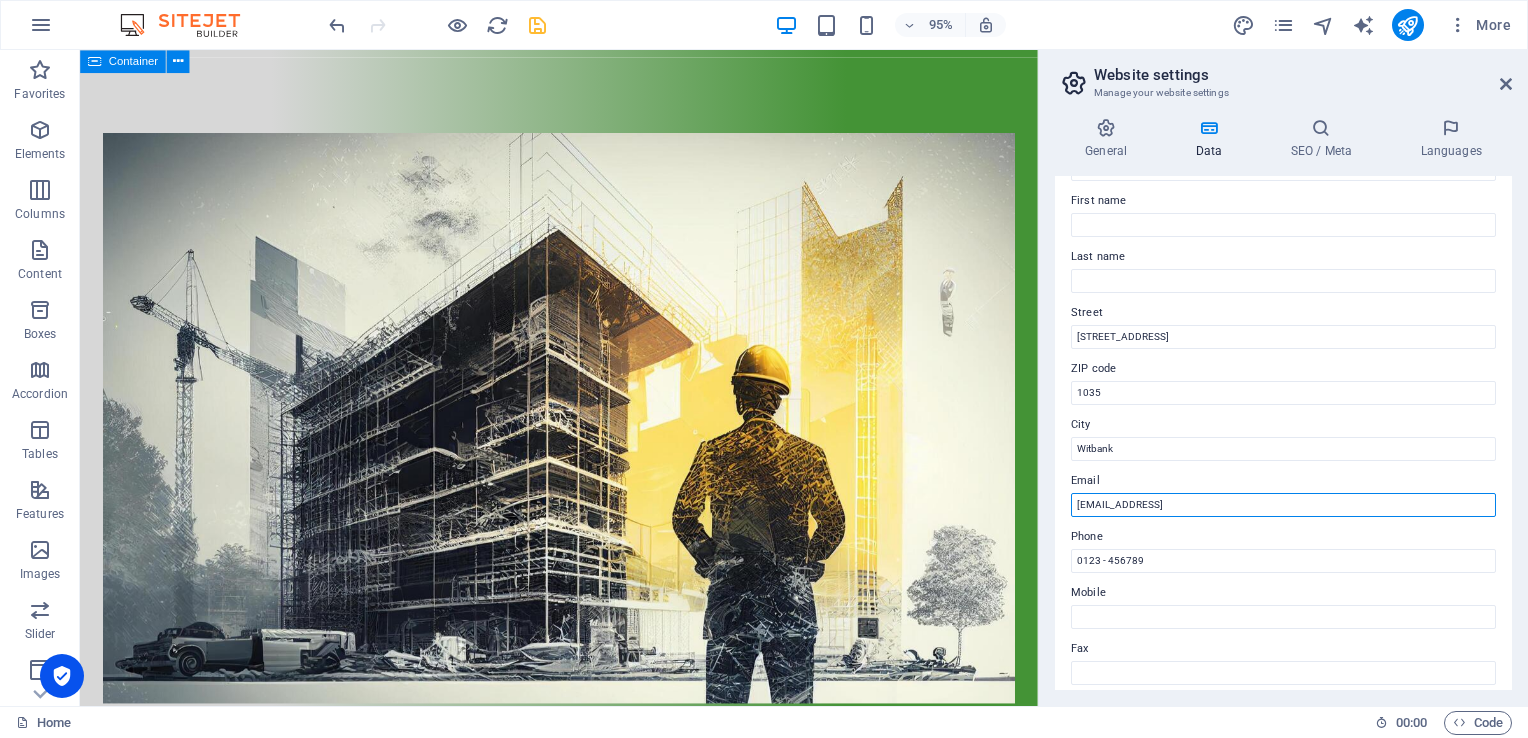 click on "f5eec1a00c9b3c29d6b49883ffa563@cpanel.local" at bounding box center (1283, 505) 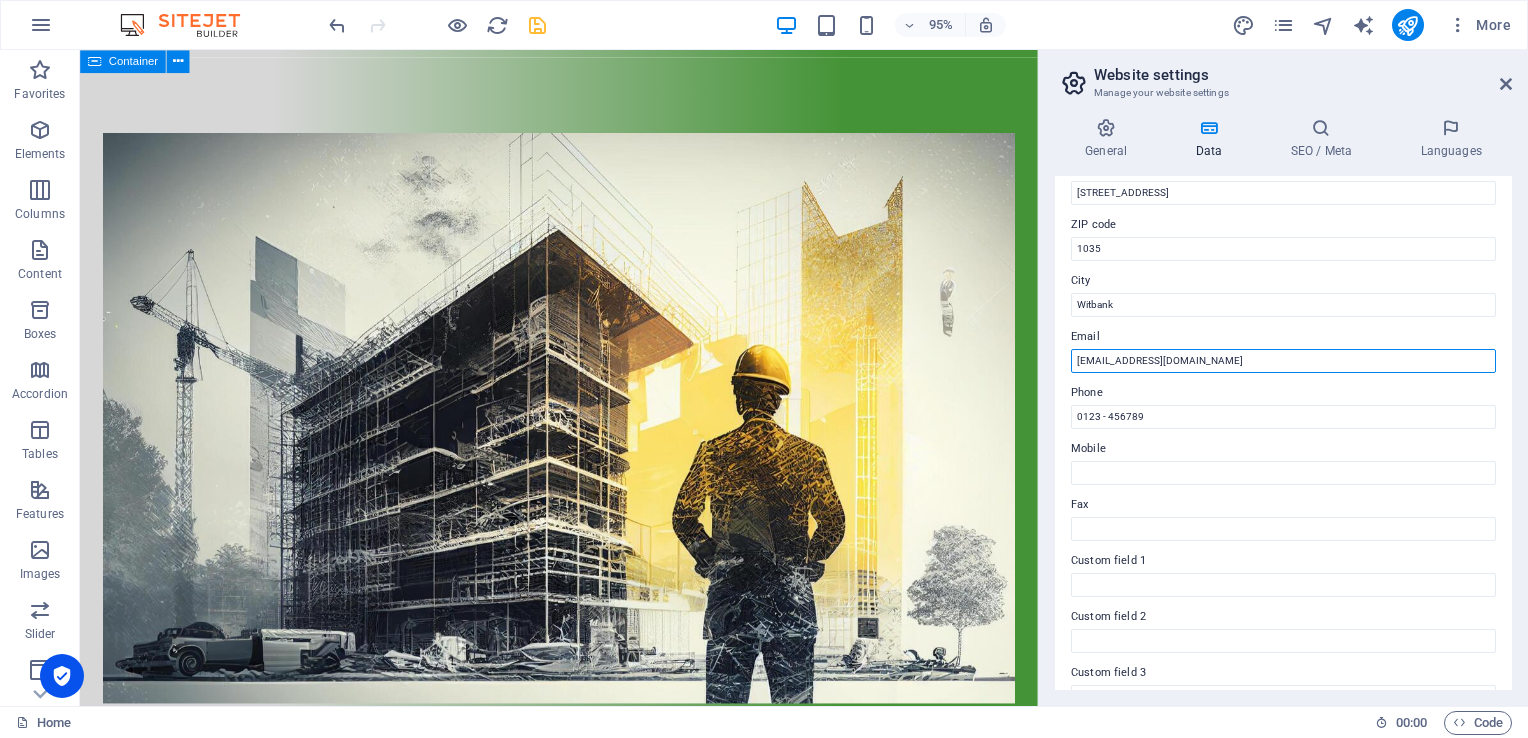 scroll, scrollTop: 300, scrollLeft: 0, axis: vertical 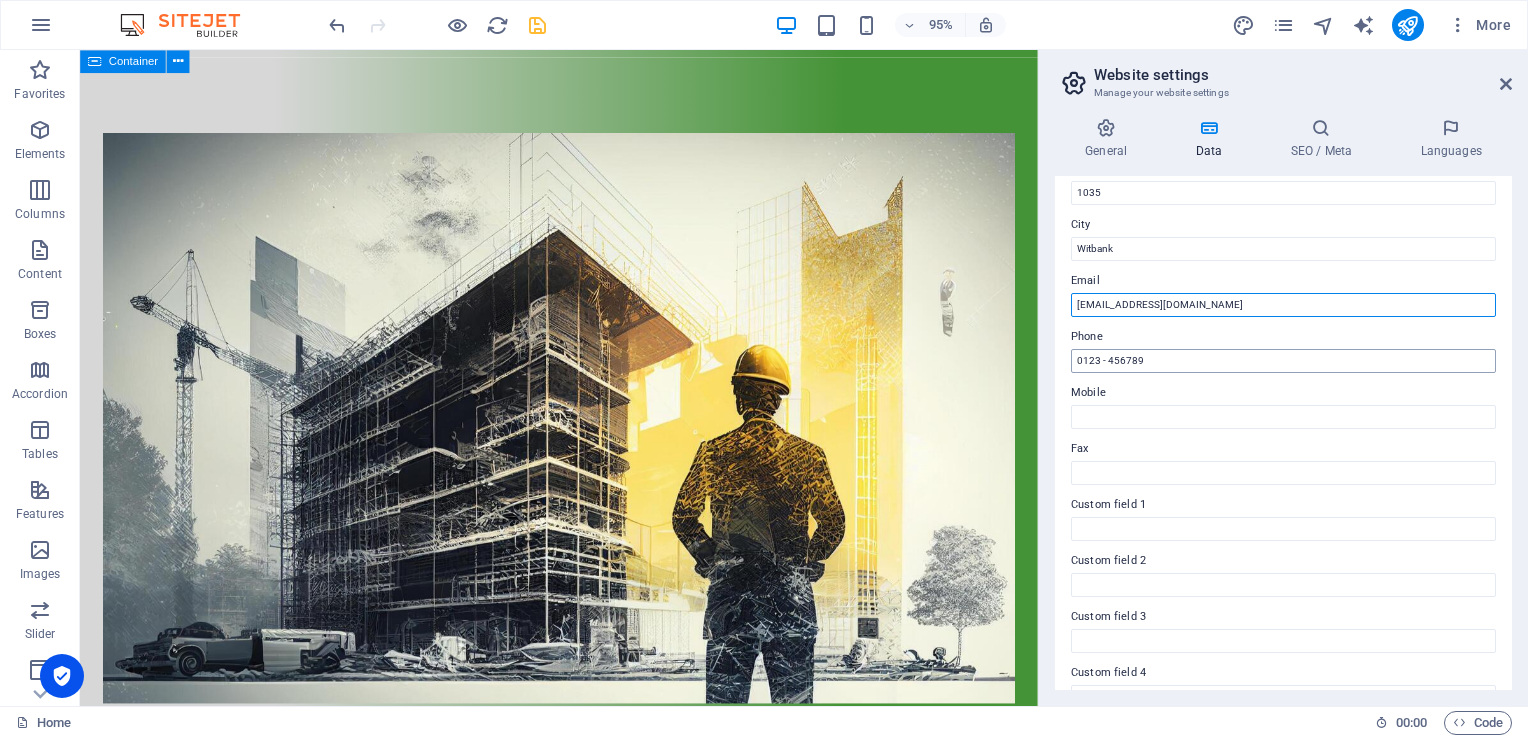 type on "[EMAIL_ADDRESS][DOMAIN_NAME]" 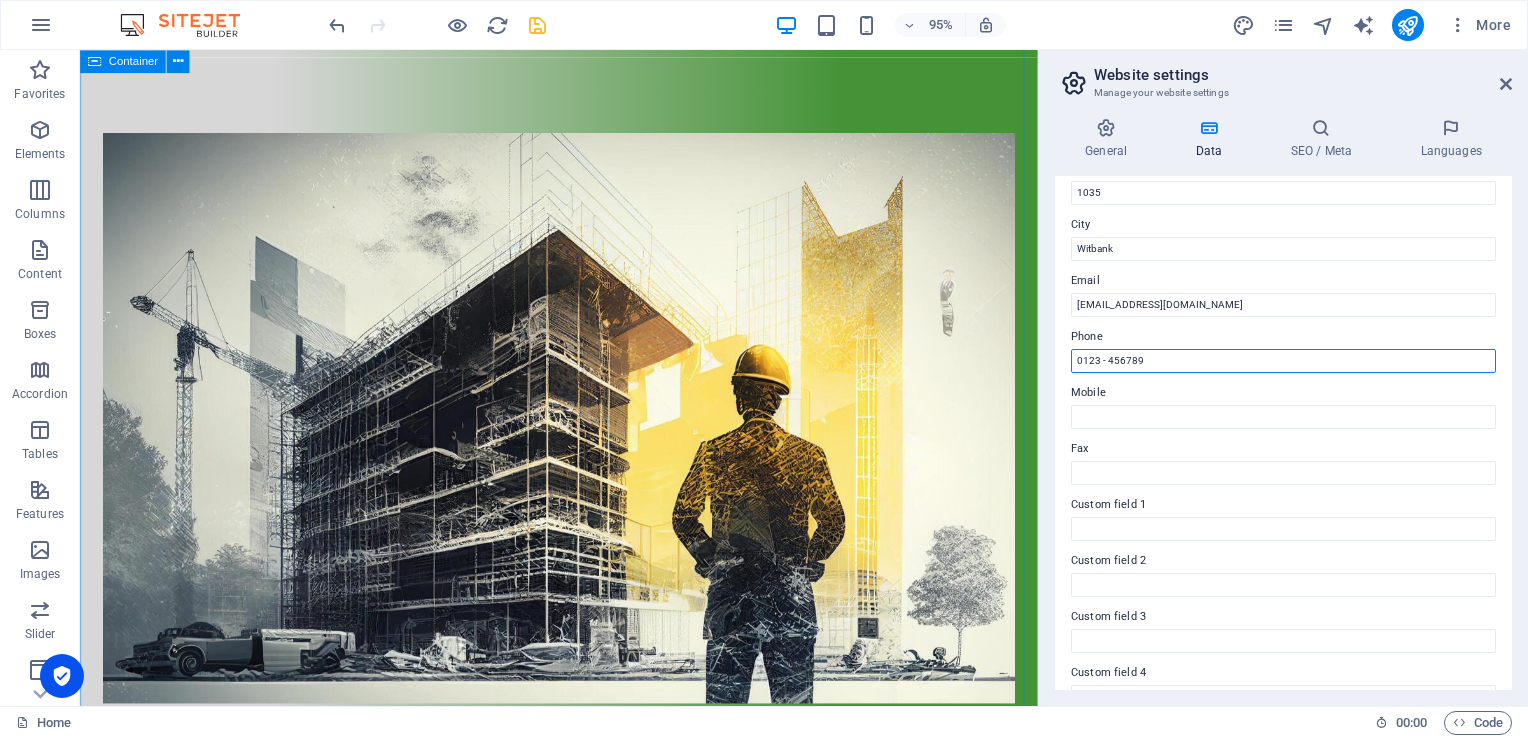 drag, startPoint x: 1248, startPoint y: 410, endPoint x: 1057, endPoint y: 368, distance: 195.5633 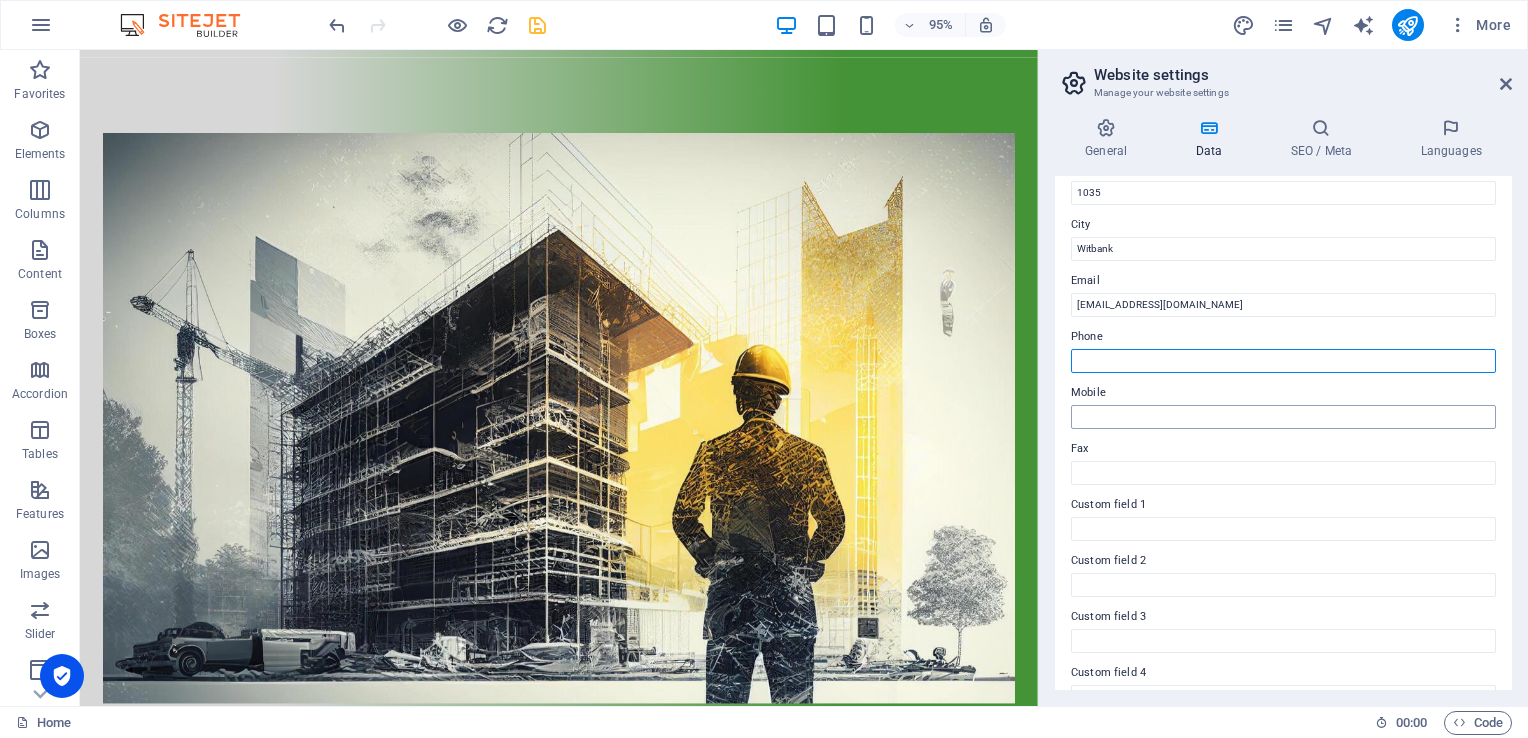 type 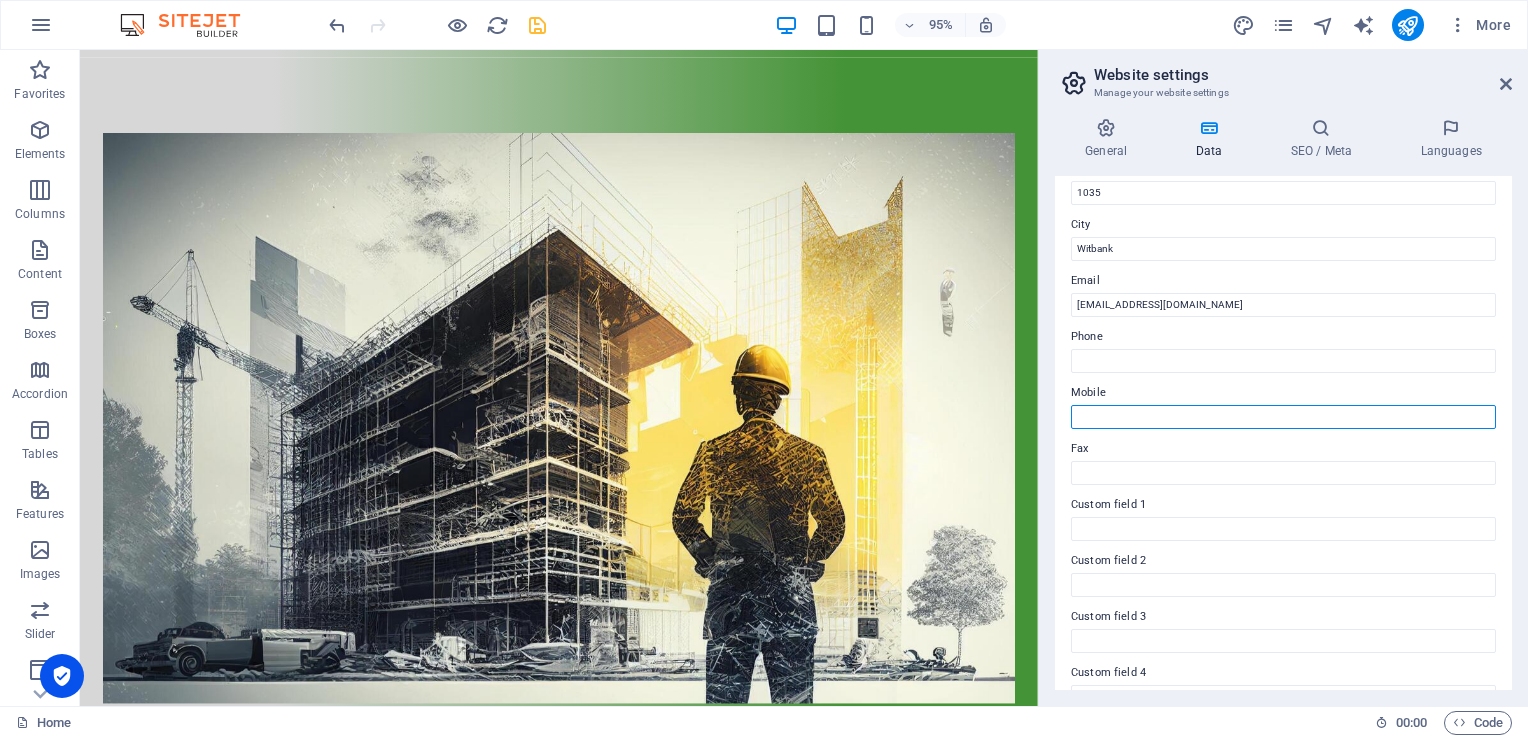 click on "Mobile" at bounding box center [1283, 417] 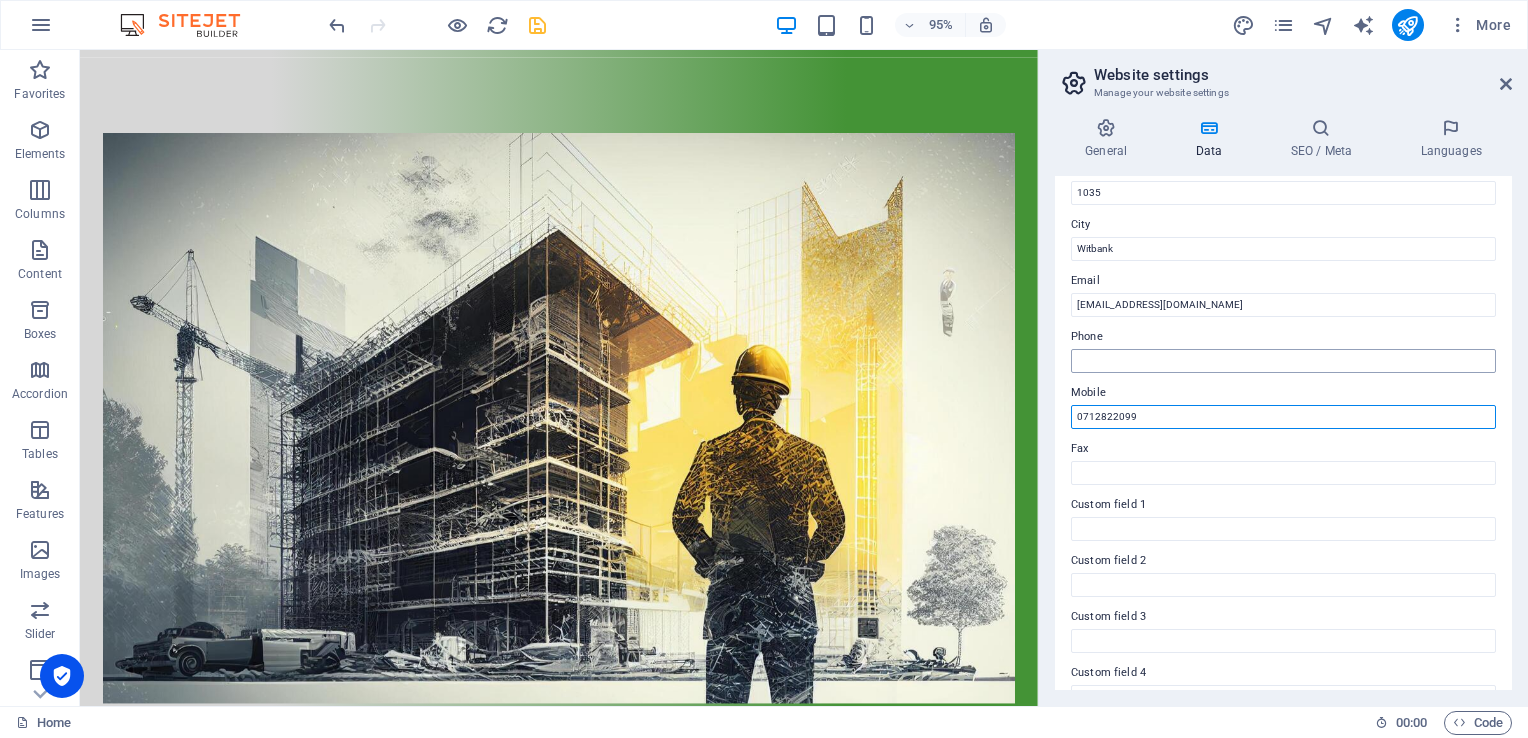 type on "0712822099" 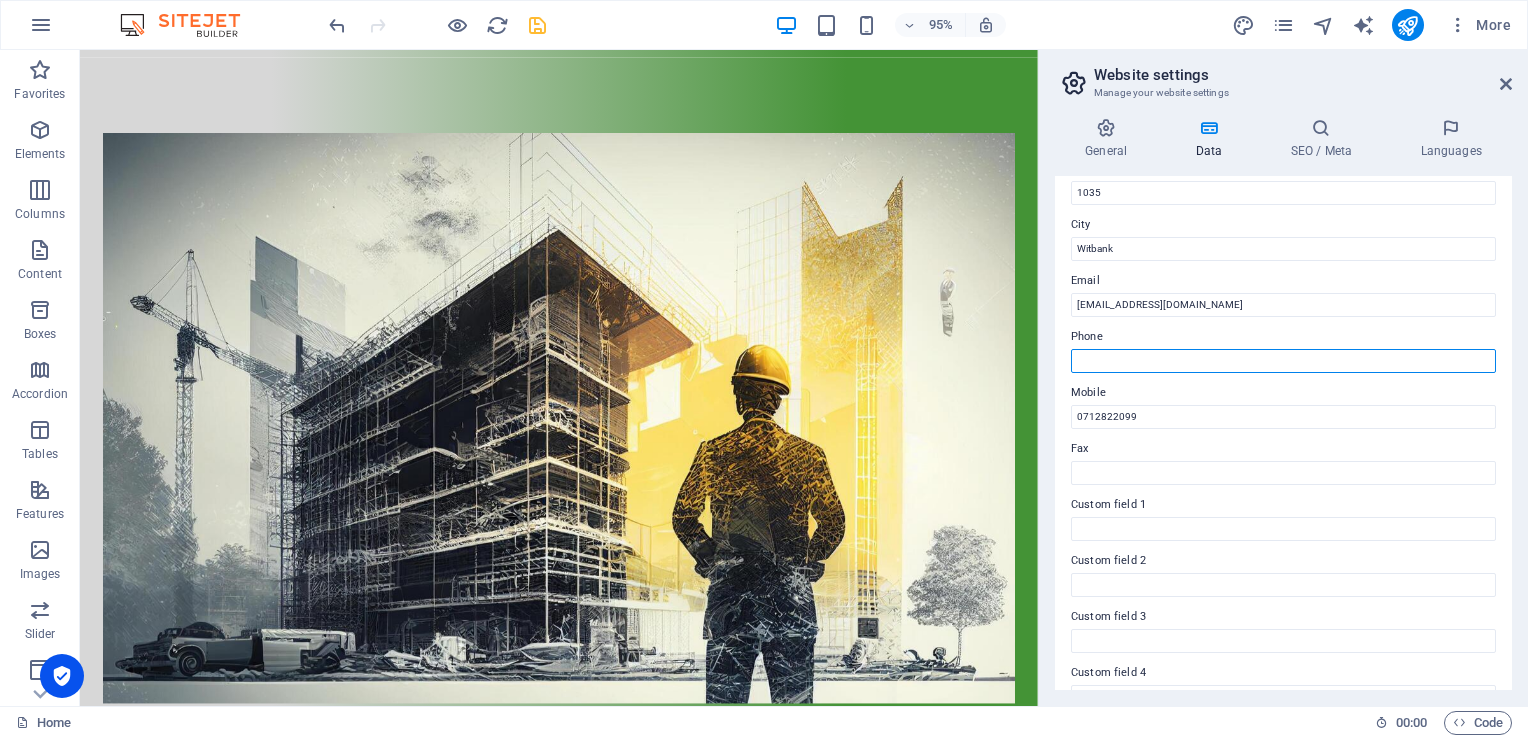 click on "Phone" at bounding box center [1283, 361] 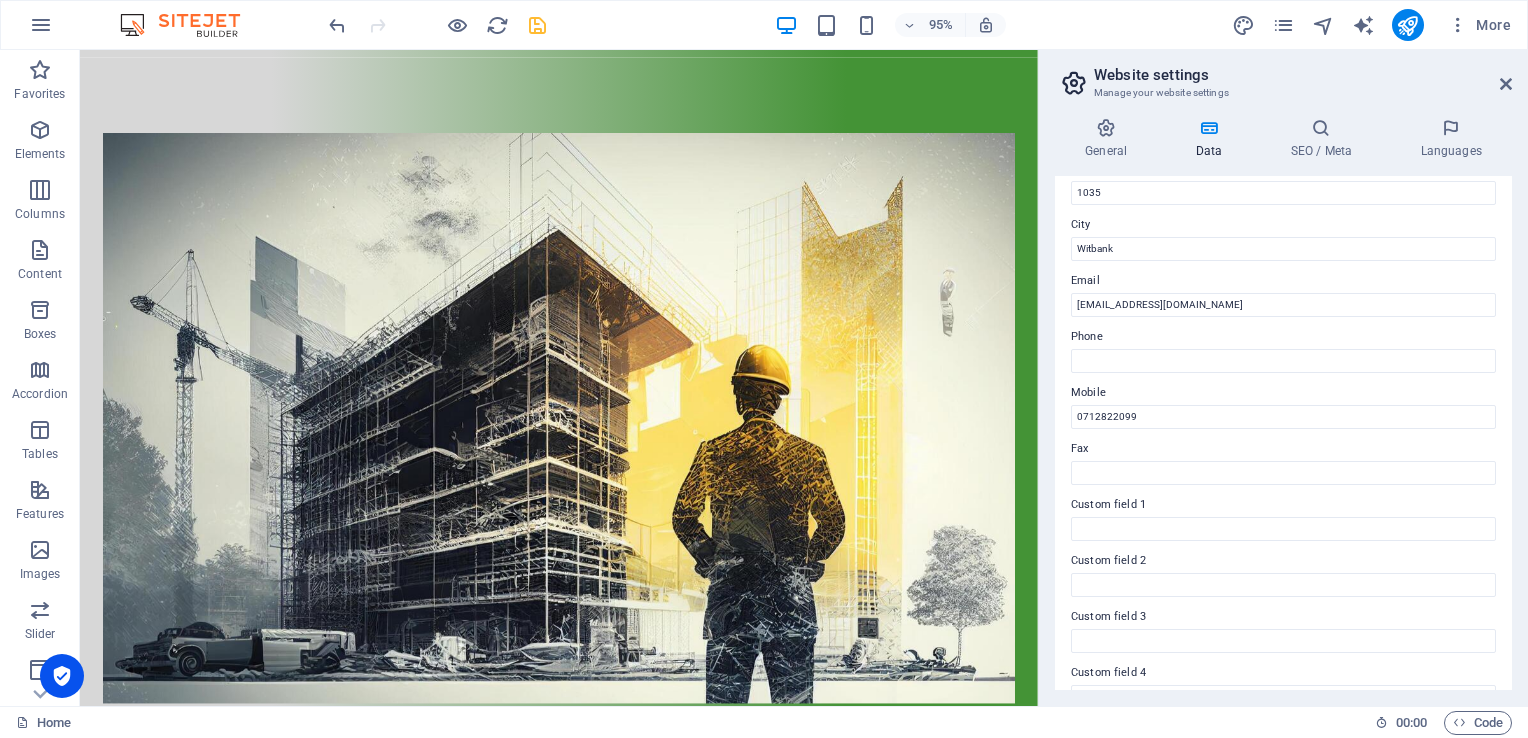 click on "Custom field 1" at bounding box center [1283, 505] 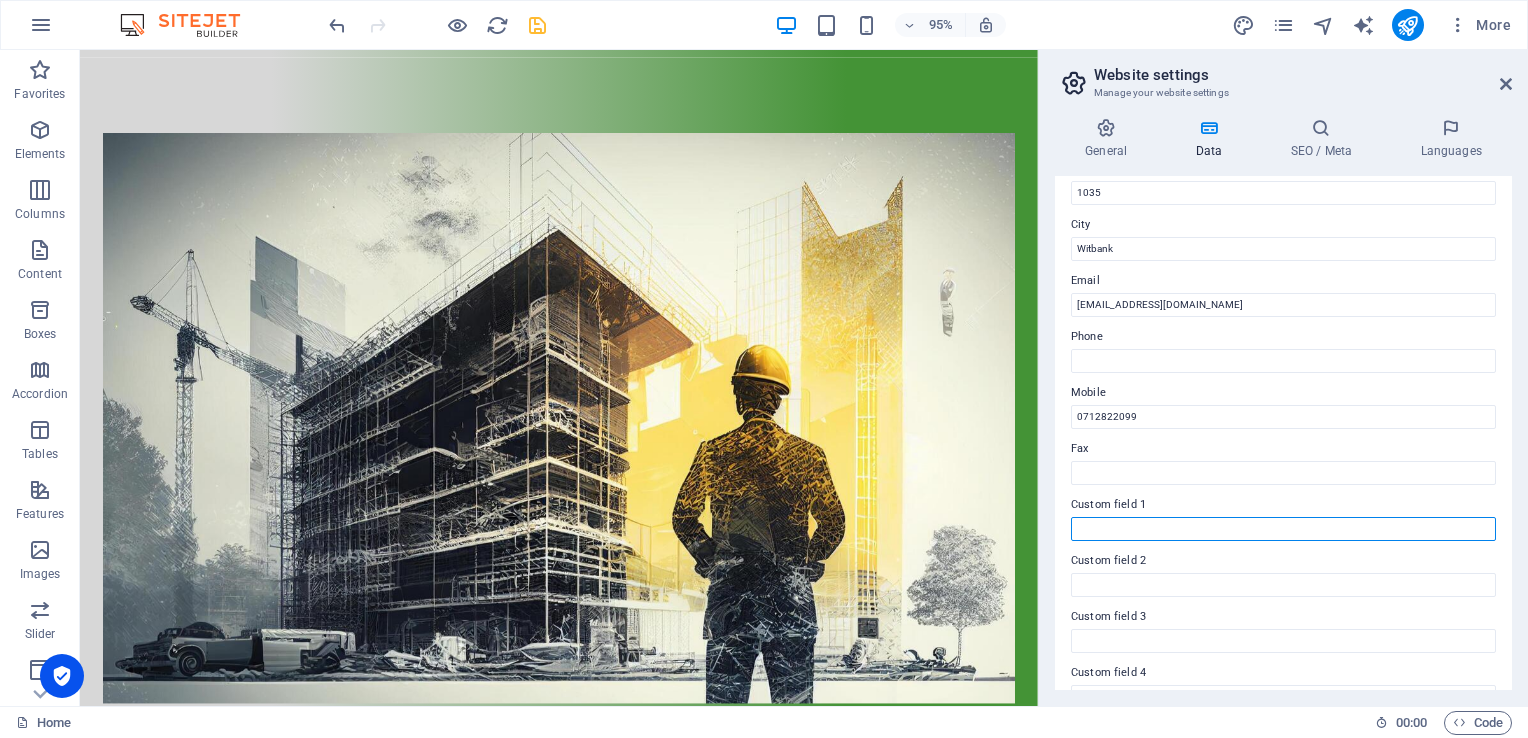 click on "Custom field 1" at bounding box center [1283, 529] 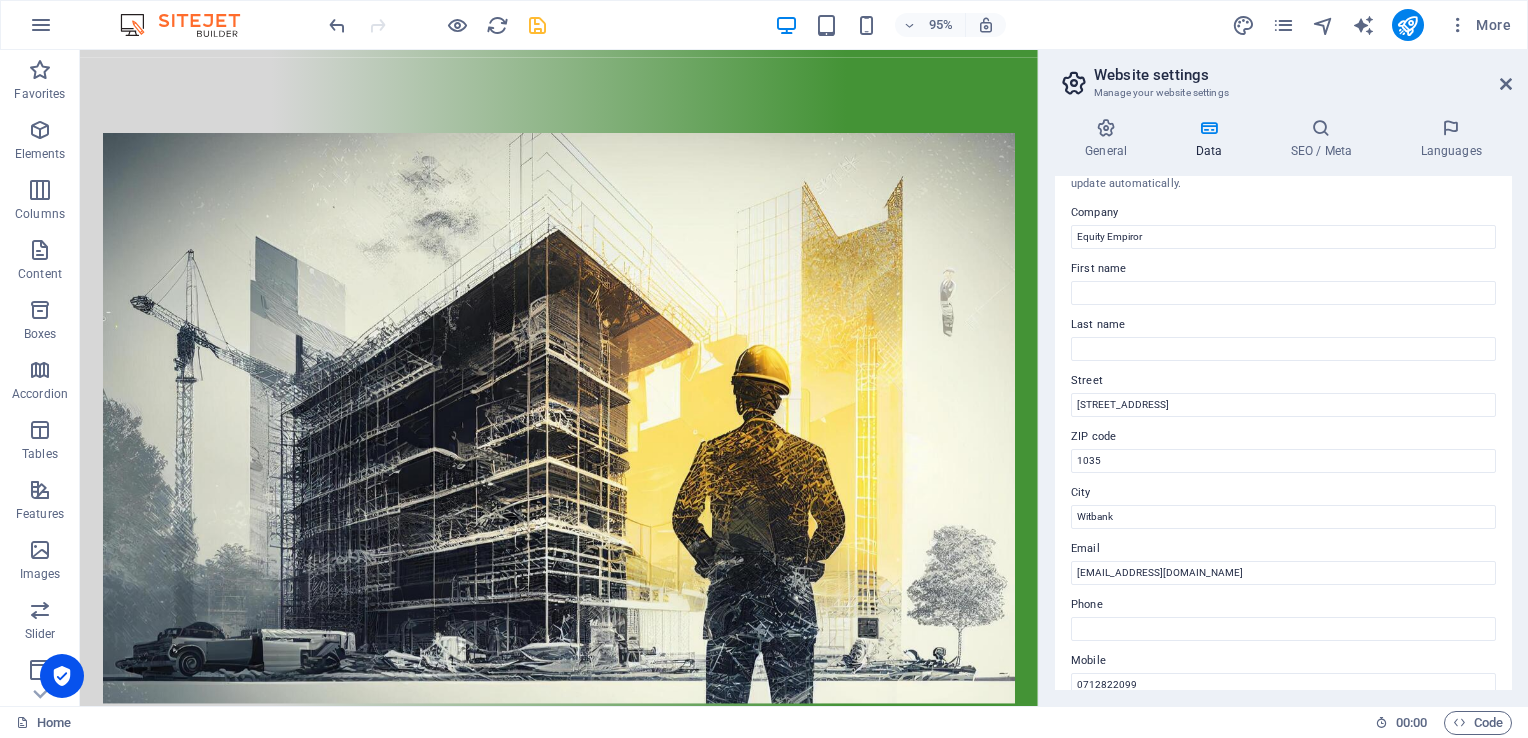 scroll, scrollTop: 0, scrollLeft: 0, axis: both 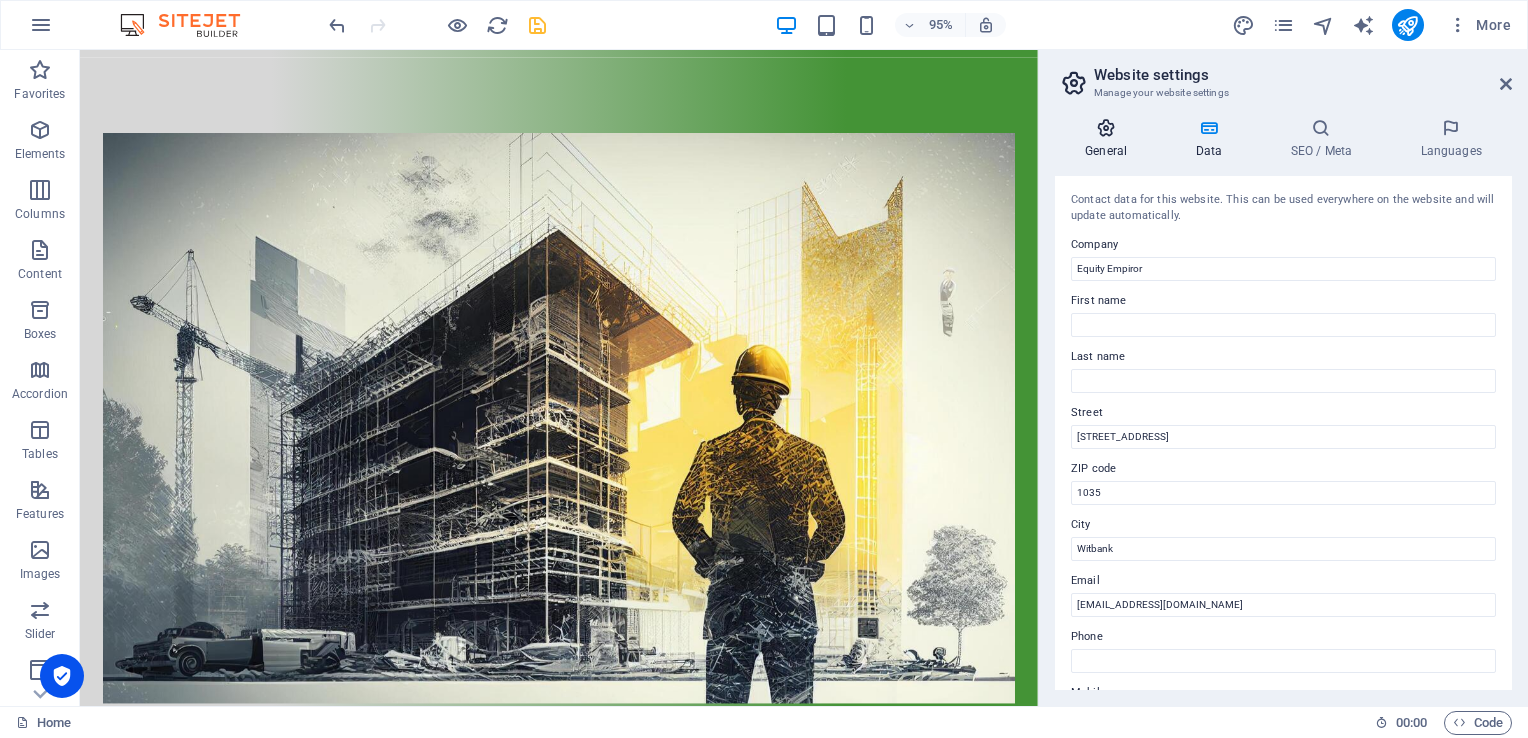 click on "General" at bounding box center [1110, 139] 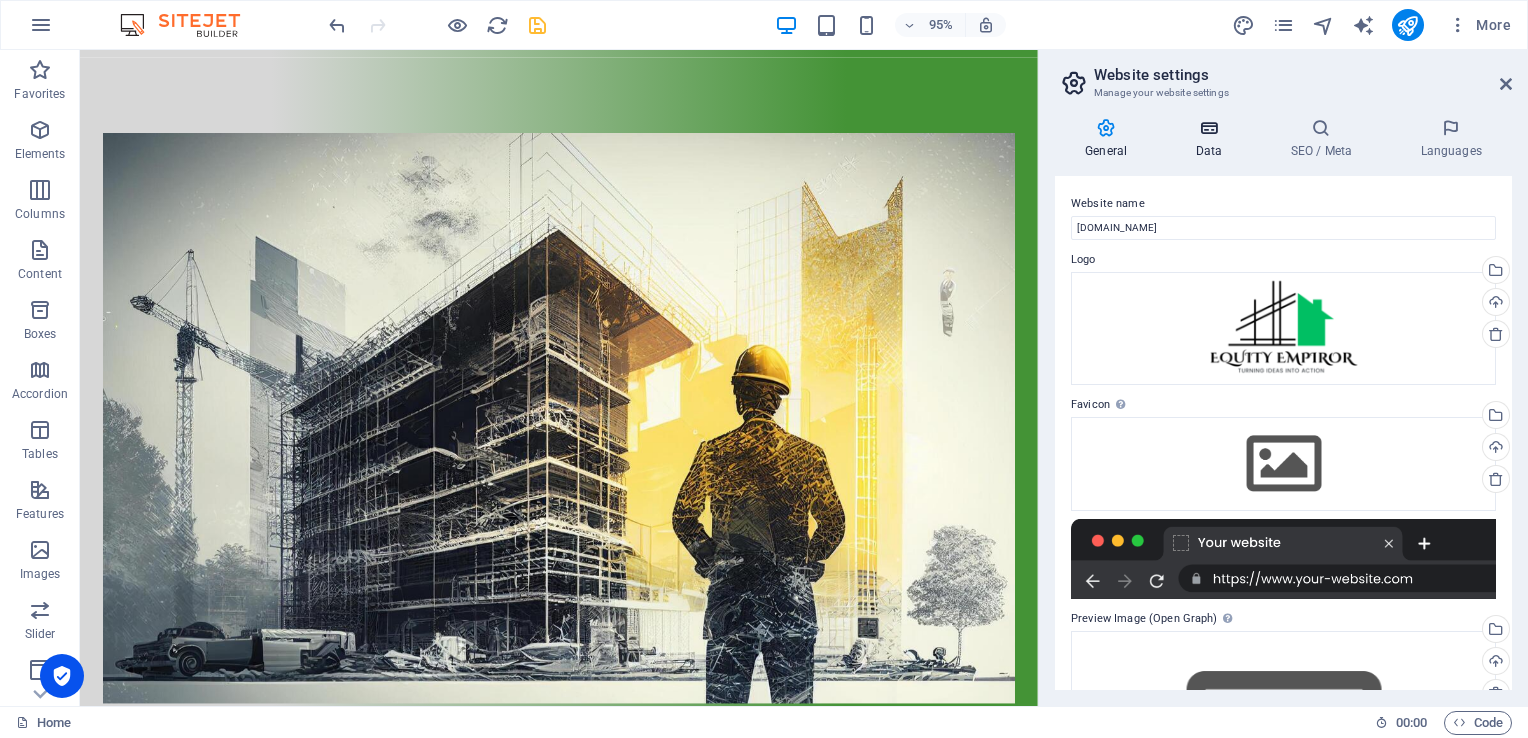 click at bounding box center [1208, 128] 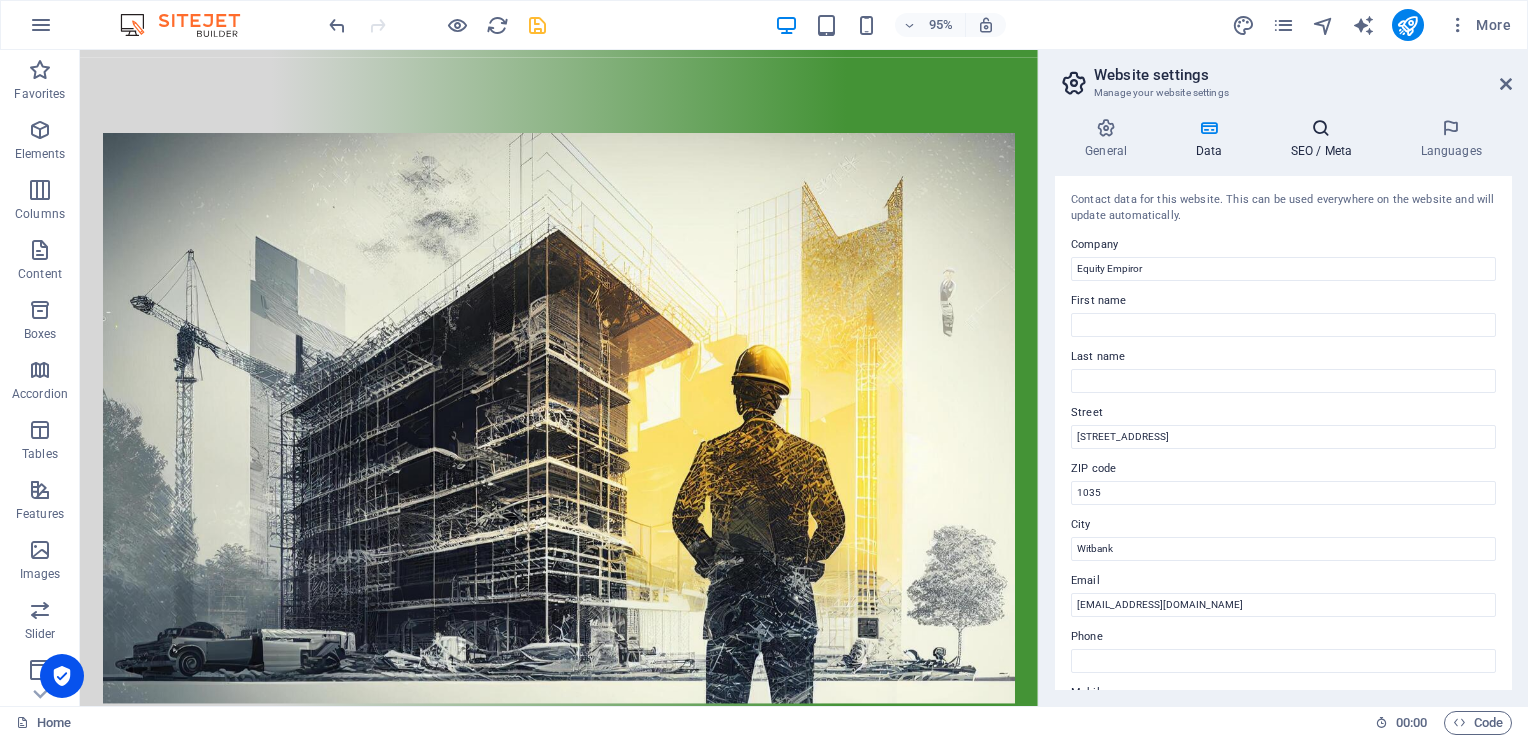 click on "SEO / Meta" at bounding box center [1325, 139] 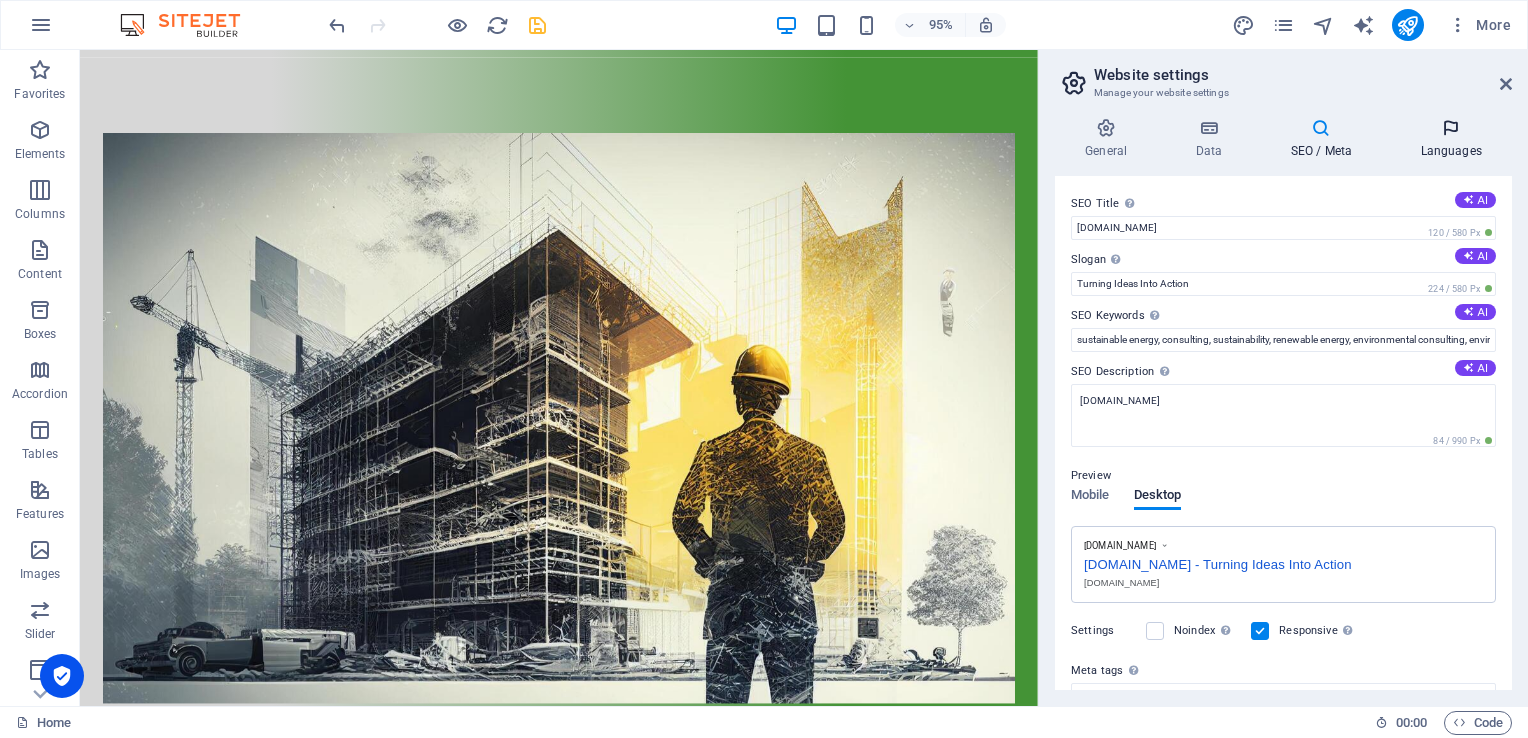click on "Languages" at bounding box center [1451, 139] 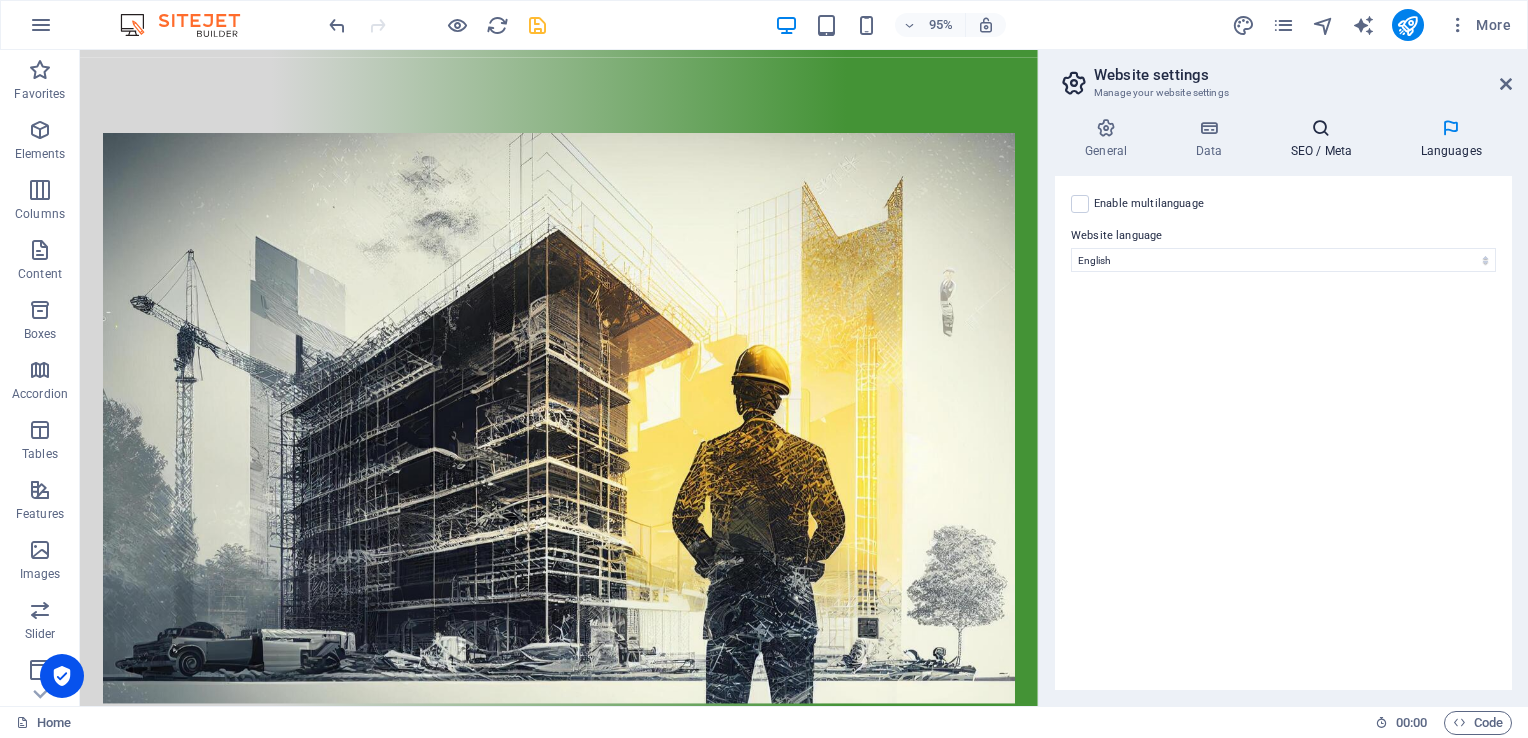 click at bounding box center (1321, 128) 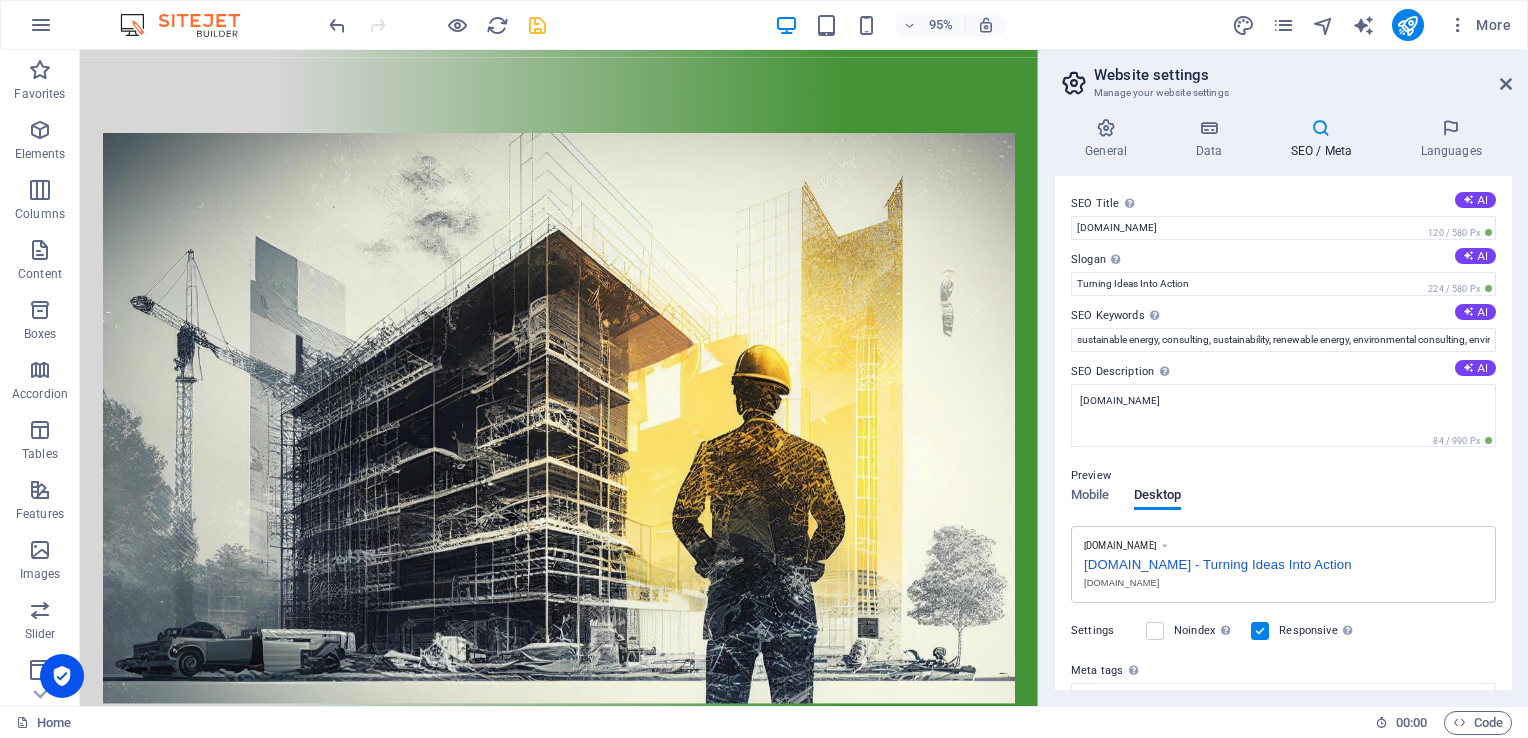 click at bounding box center (537, 25) 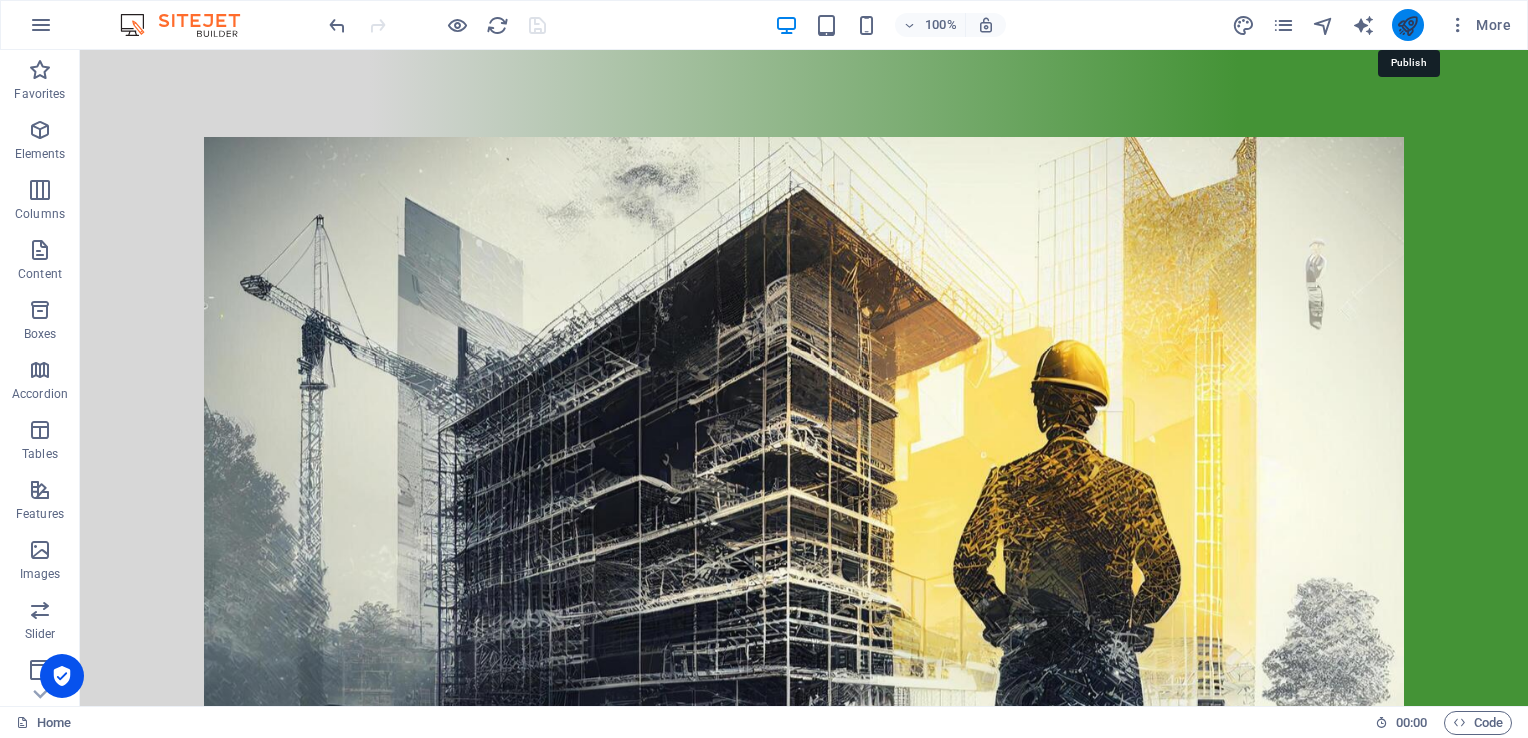 click at bounding box center (1407, 25) 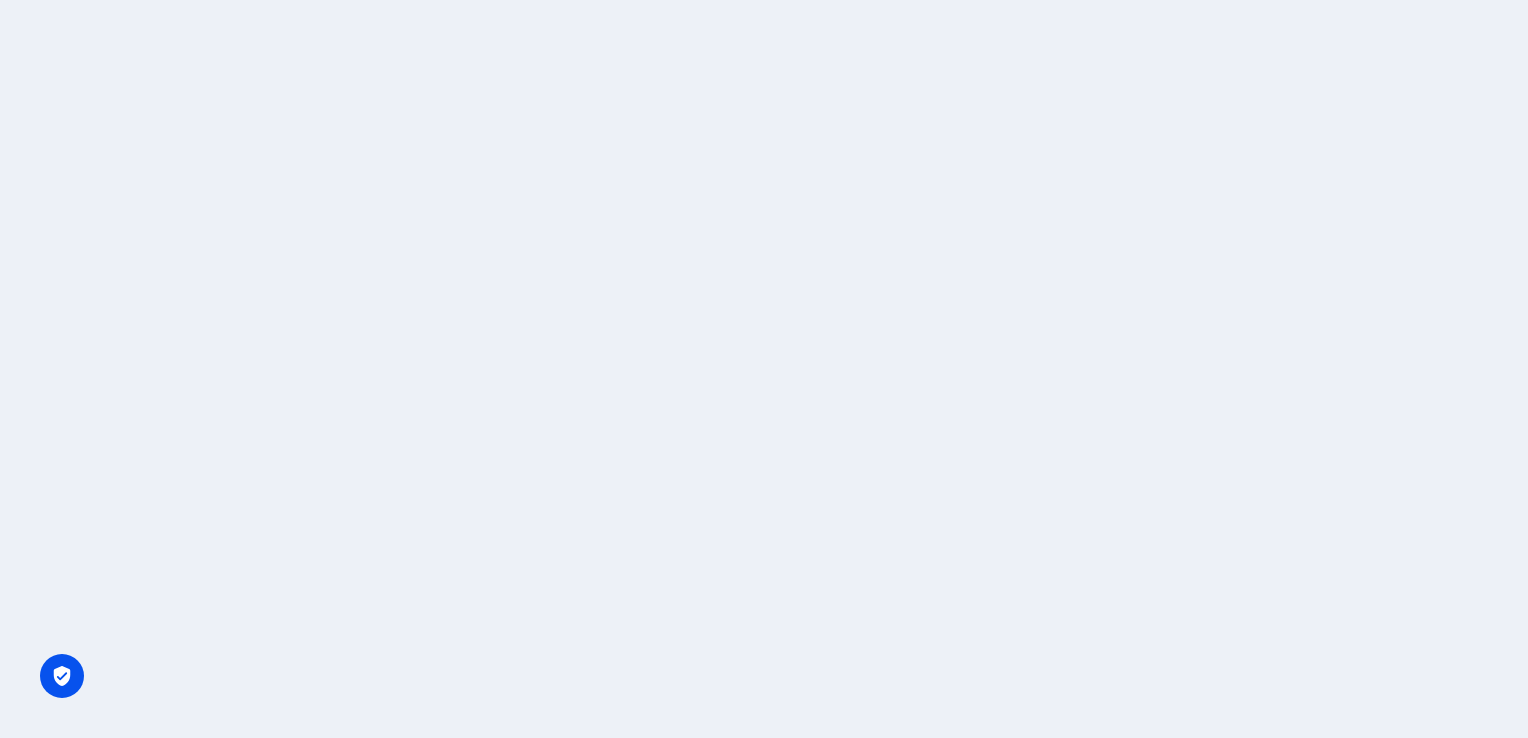 scroll, scrollTop: 0, scrollLeft: 0, axis: both 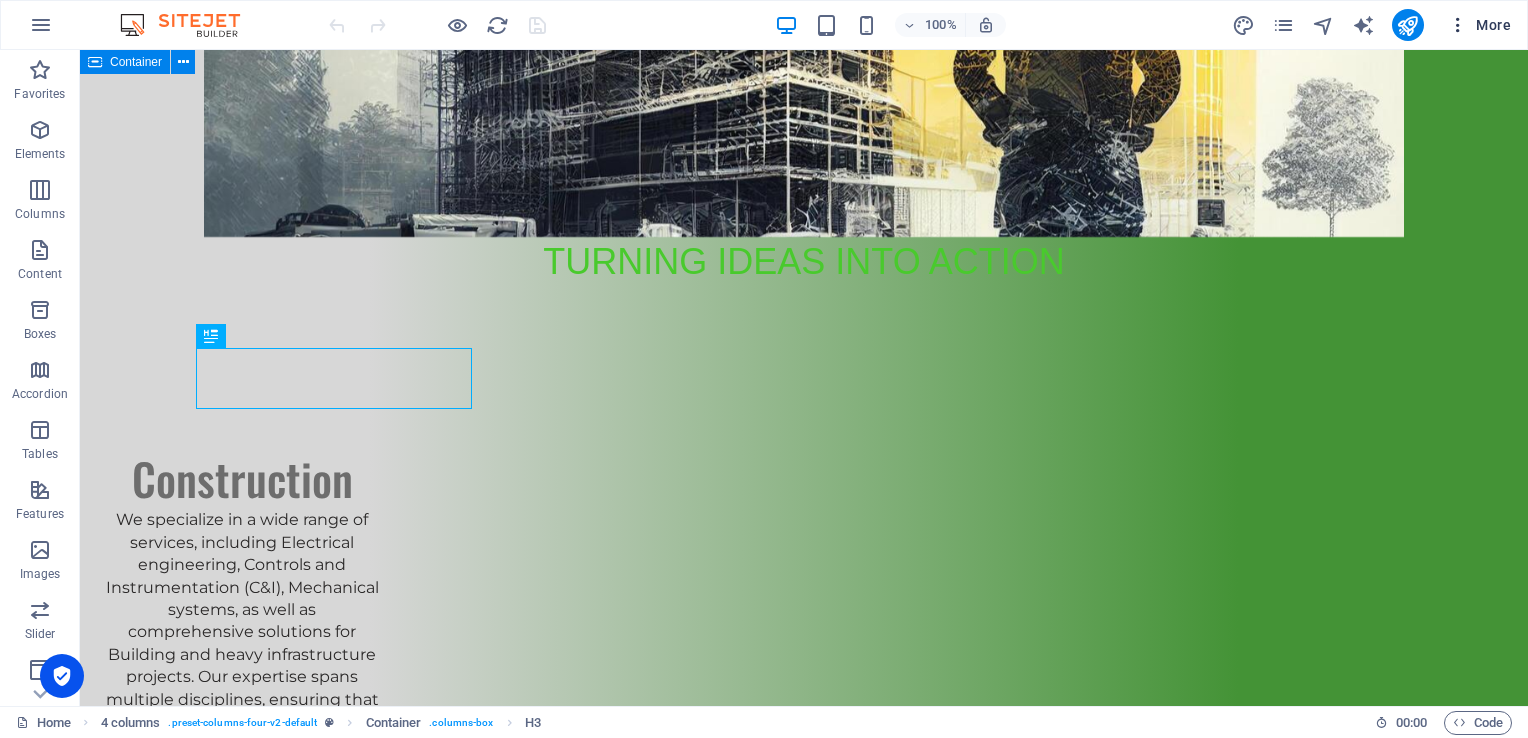 click at bounding box center (1458, 25) 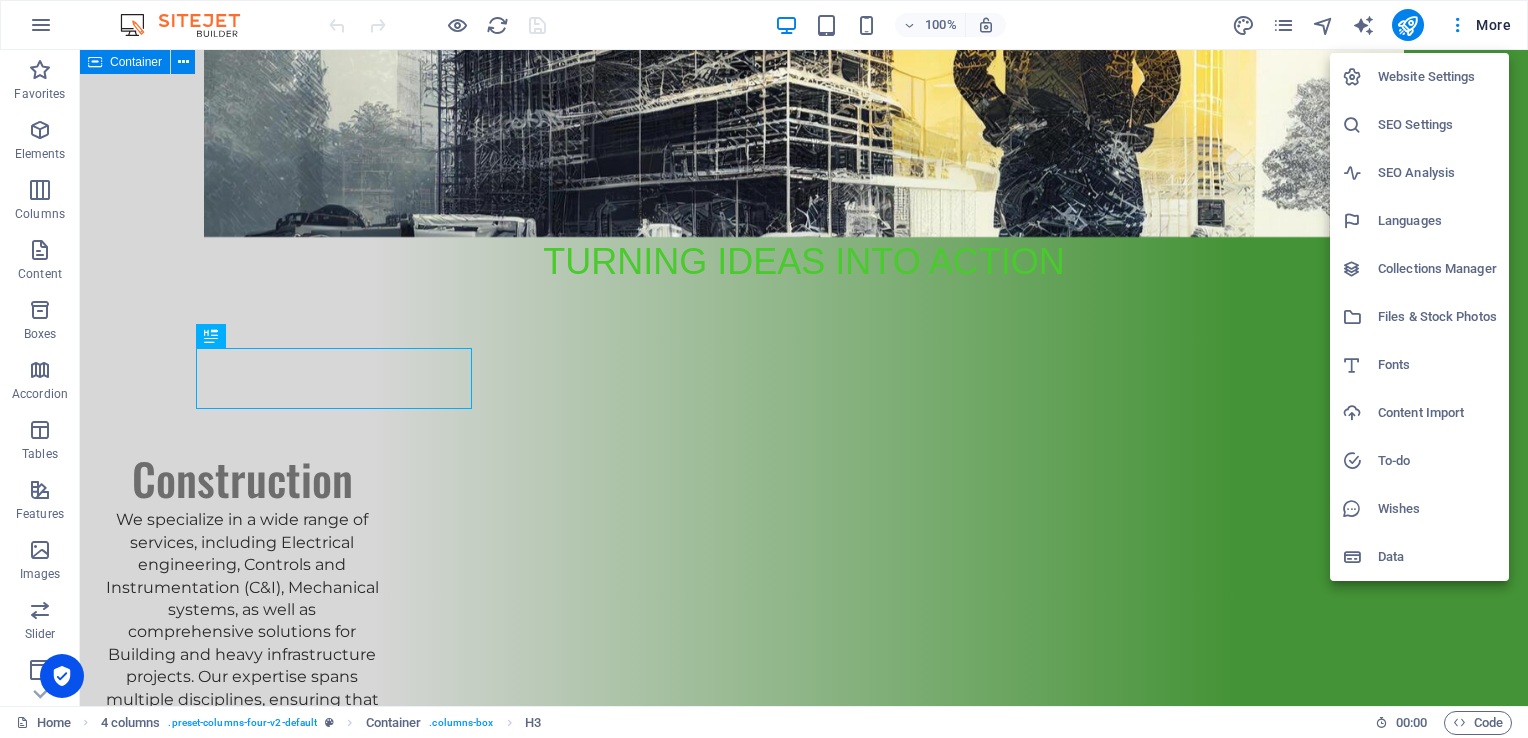 click on "SEO Settings" at bounding box center [1437, 125] 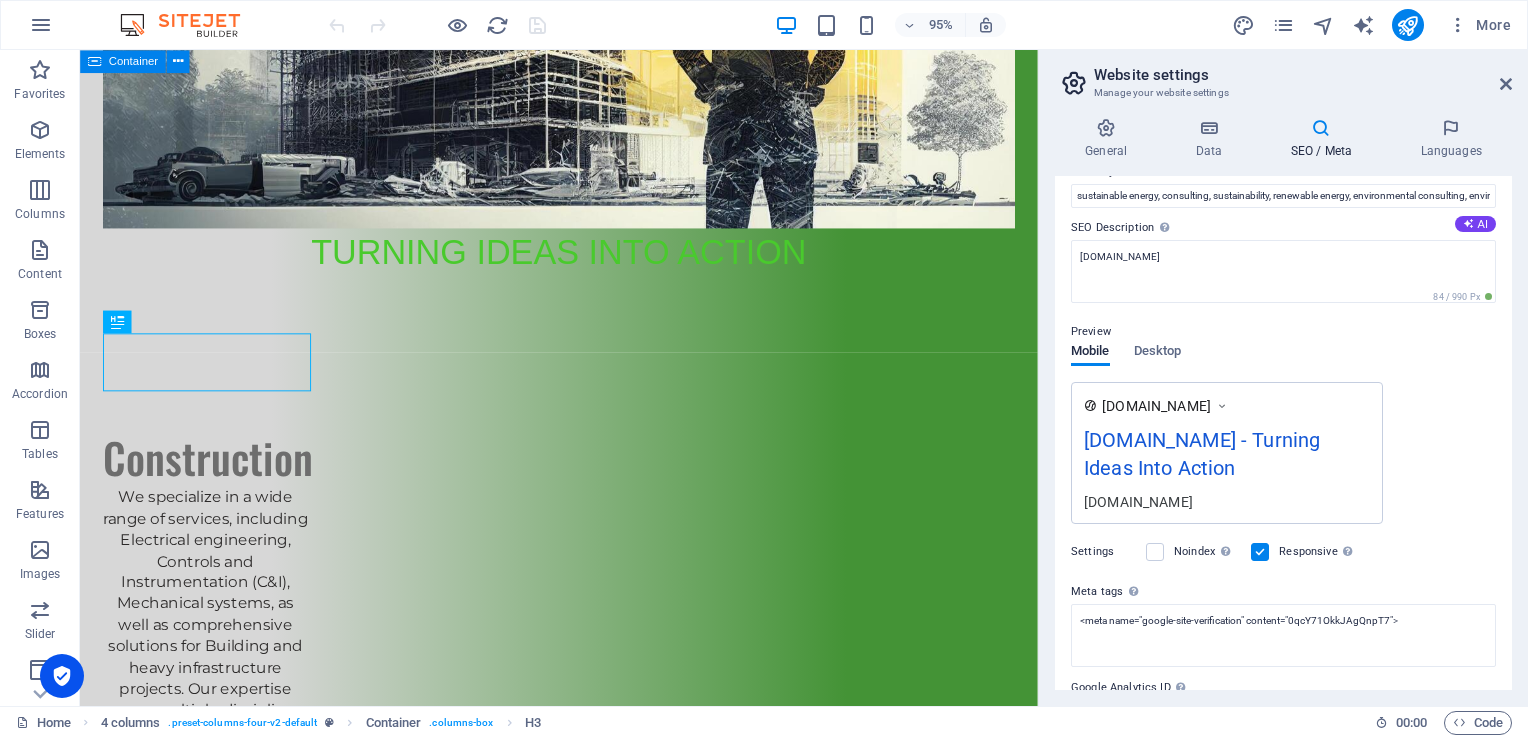 scroll, scrollTop: 248, scrollLeft: 0, axis: vertical 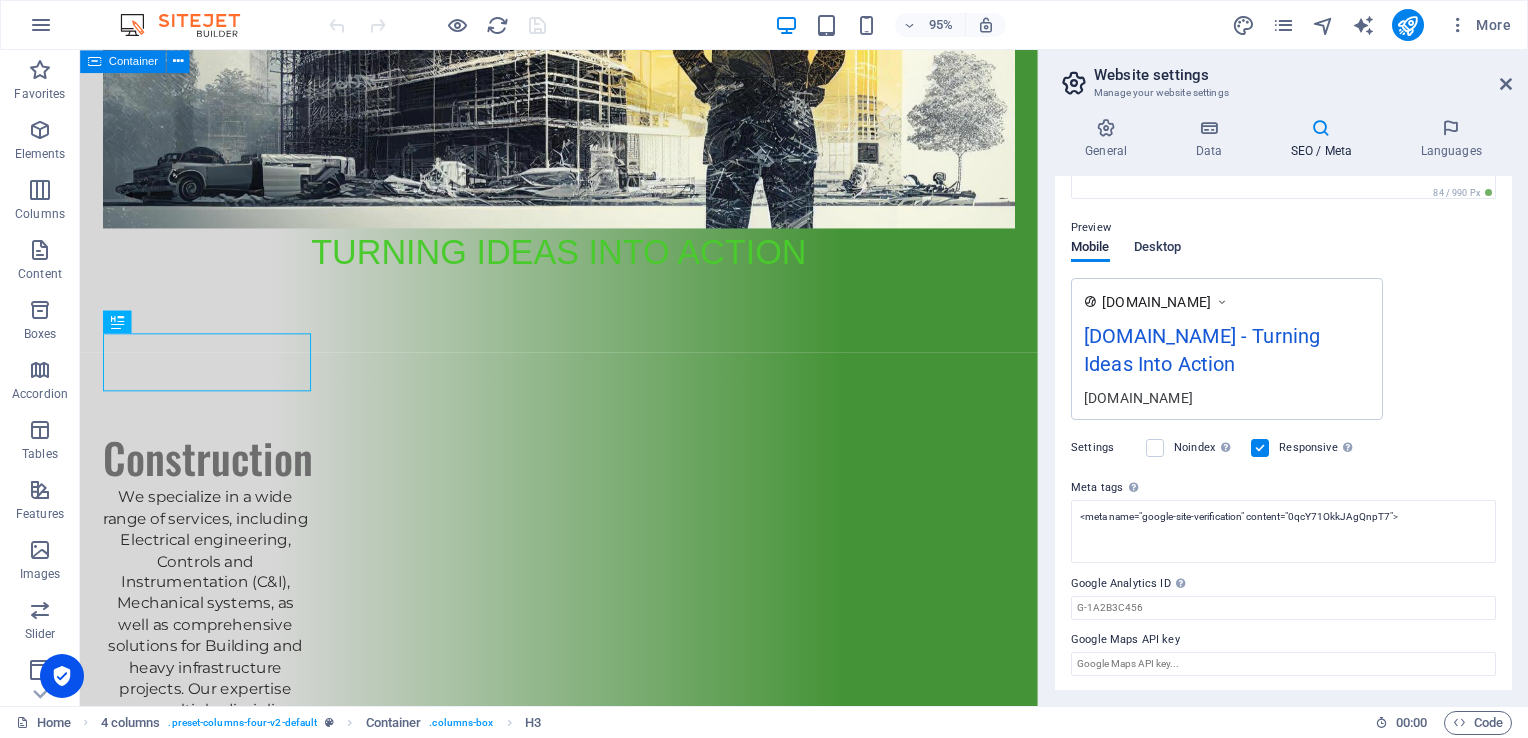 click on "Desktop" at bounding box center [1158, 249] 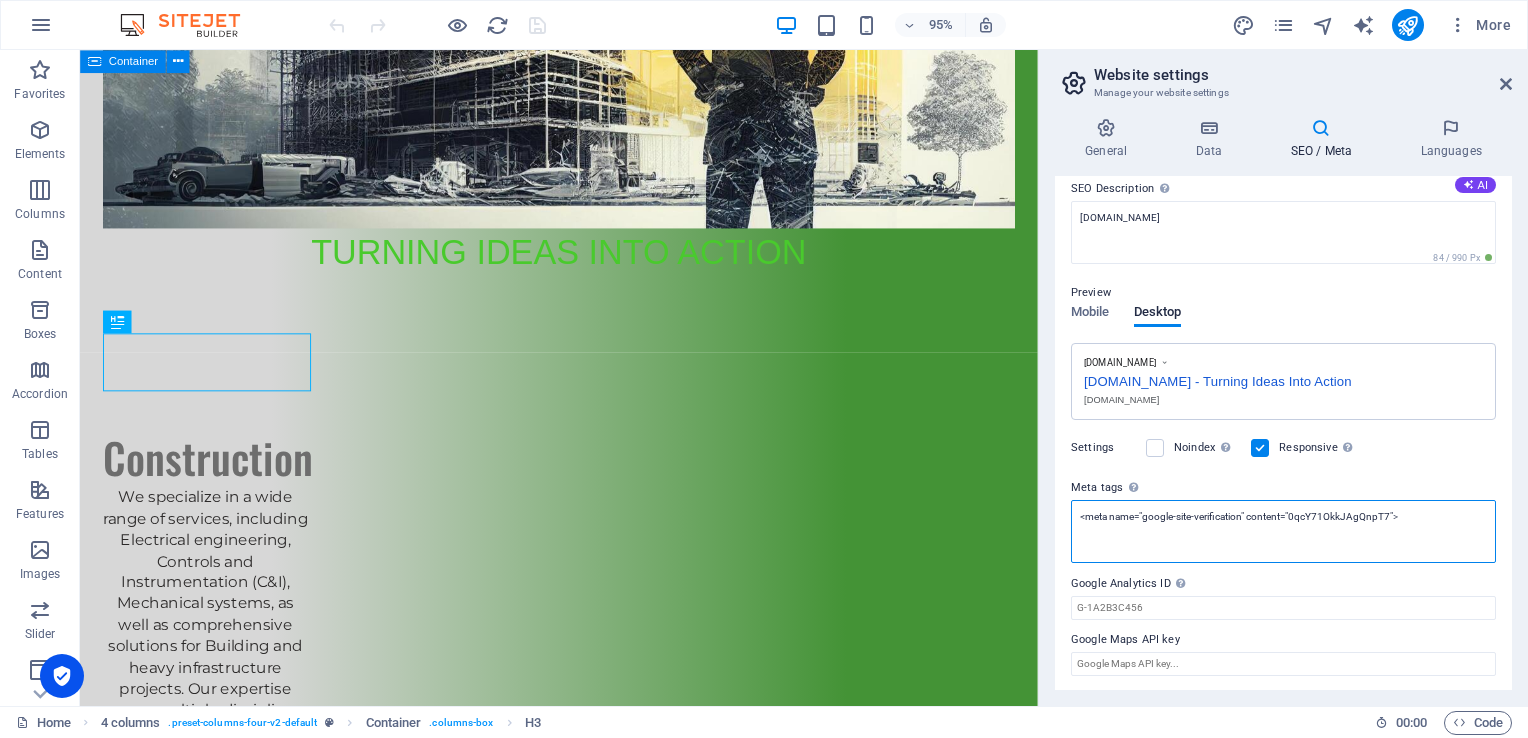 scroll, scrollTop: 198, scrollLeft: 0, axis: vertical 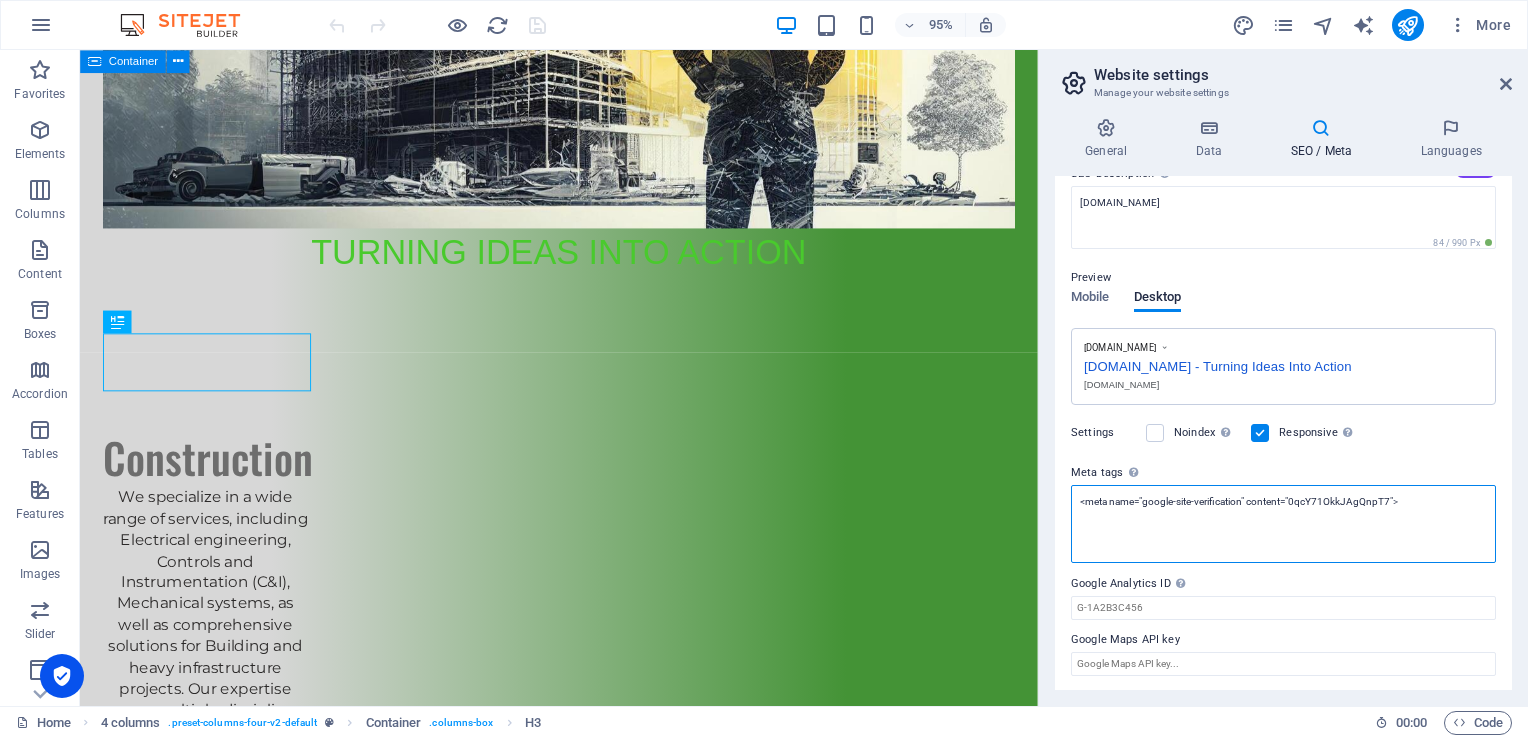 drag, startPoint x: 1390, startPoint y: 522, endPoint x: 1293, endPoint y: 511, distance: 97.62172 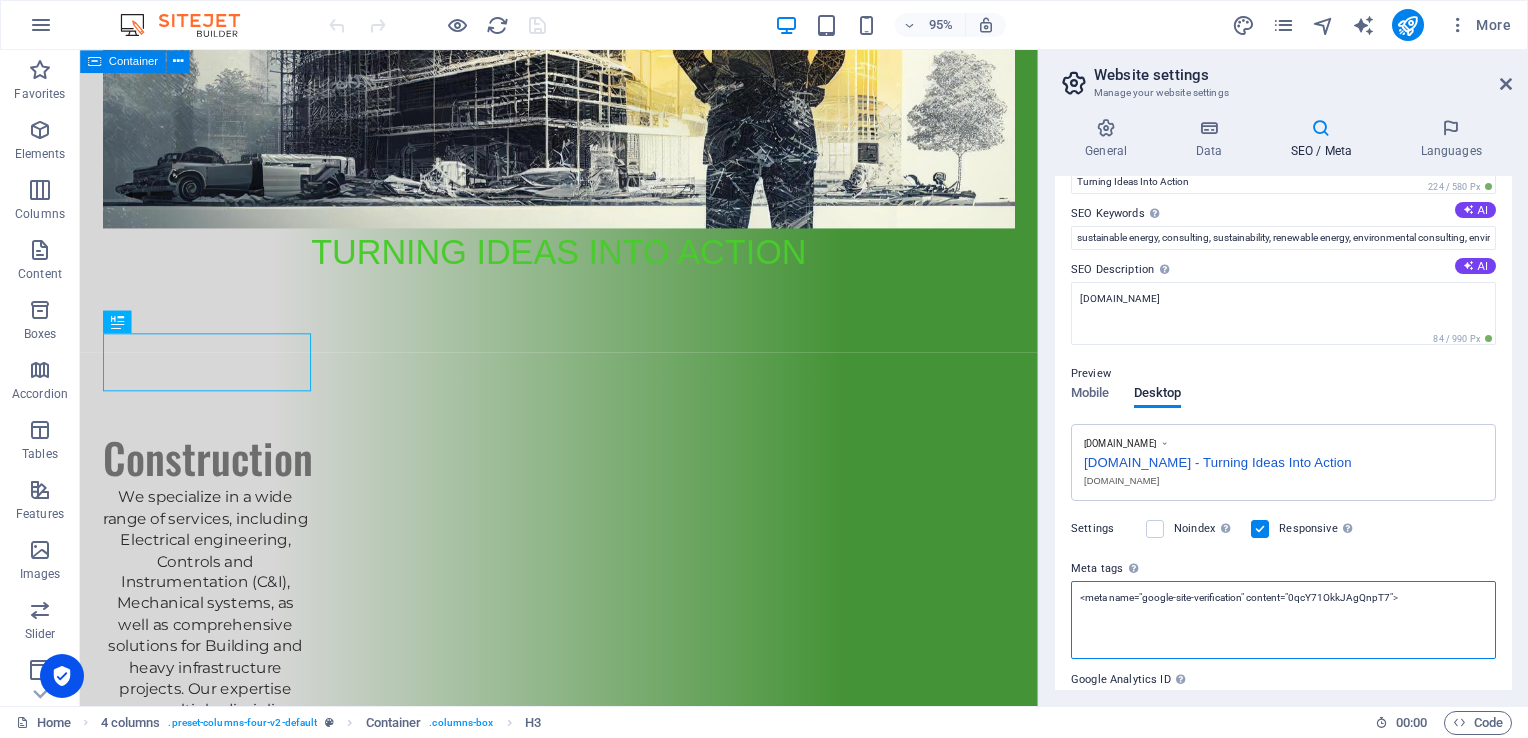 scroll, scrollTop: 198, scrollLeft: 0, axis: vertical 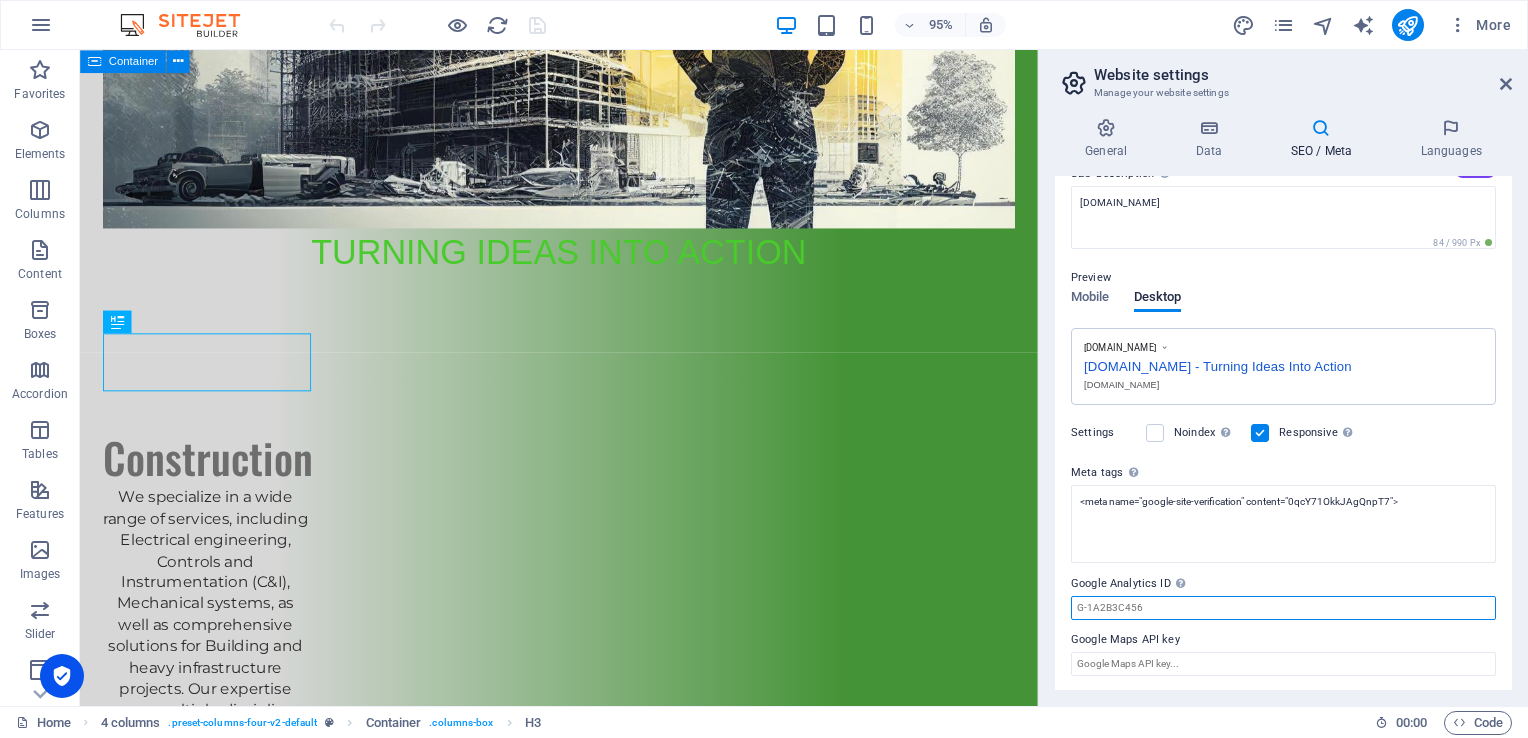 click on "Google Analytics ID Please only add the Google Analytics ID. We automatically include the ID in the tracking snippet. The Analytics ID looks similar to e.g. G-1A2B3C456" at bounding box center (1283, 608) 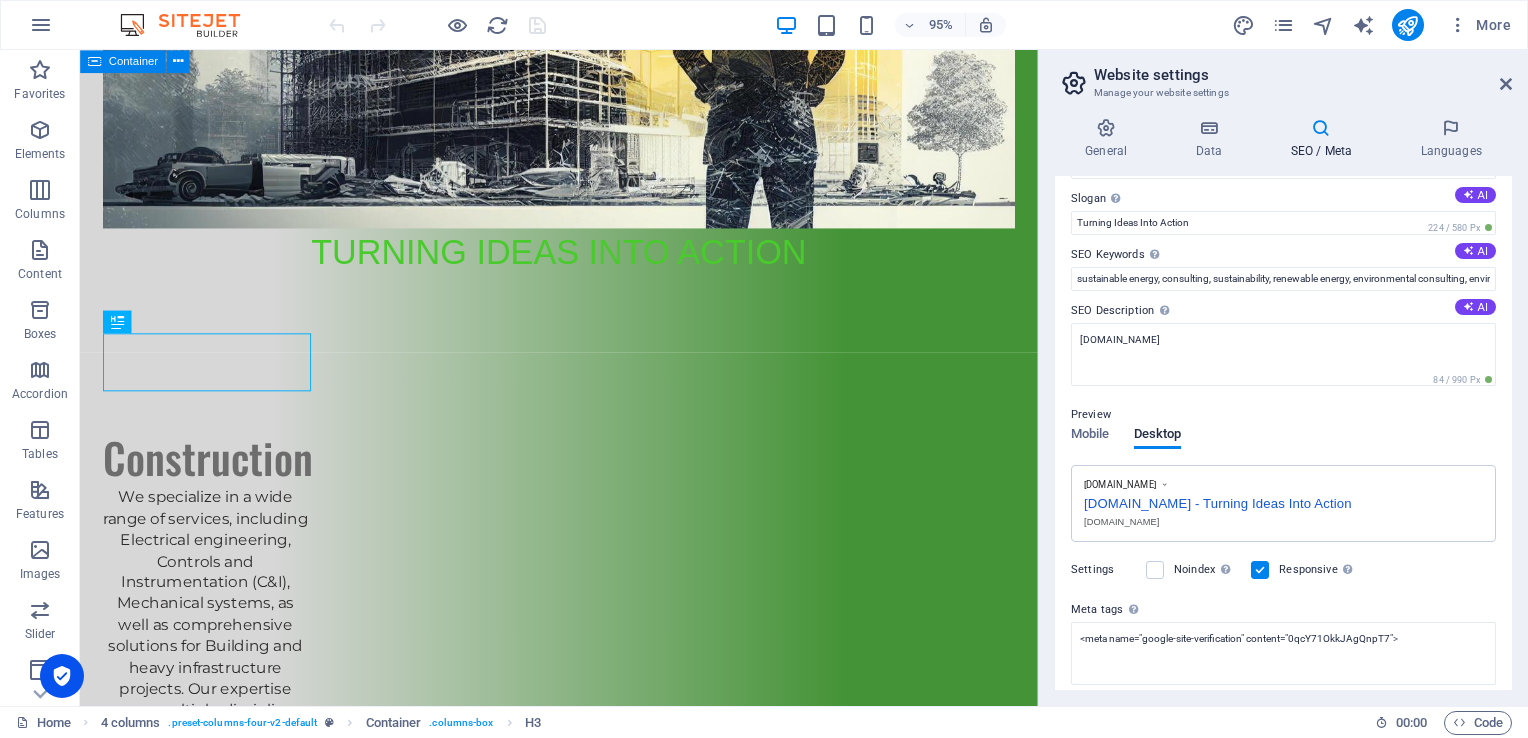 scroll, scrollTop: 0, scrollLeft: 0, axis: both 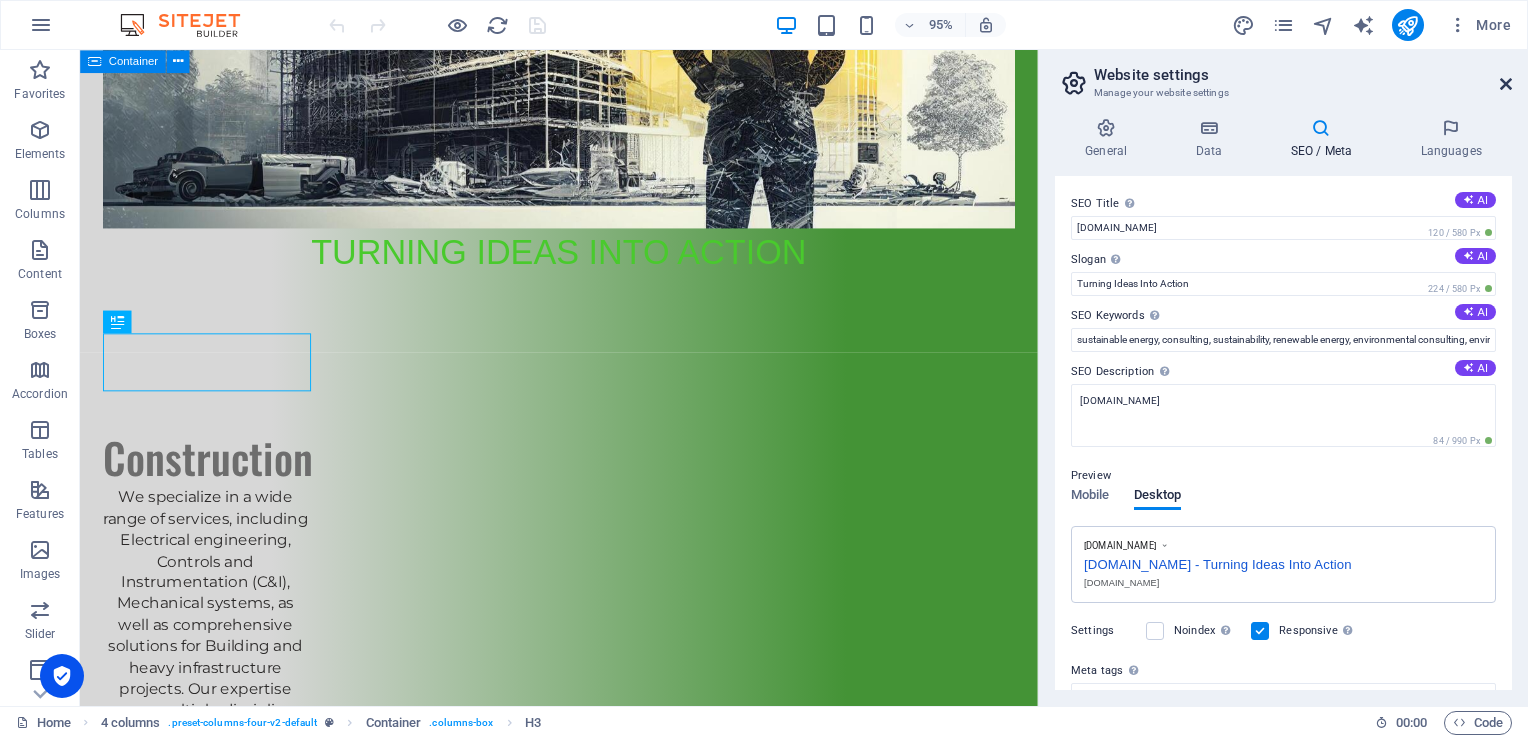 click at bounding box center [1506, 84] 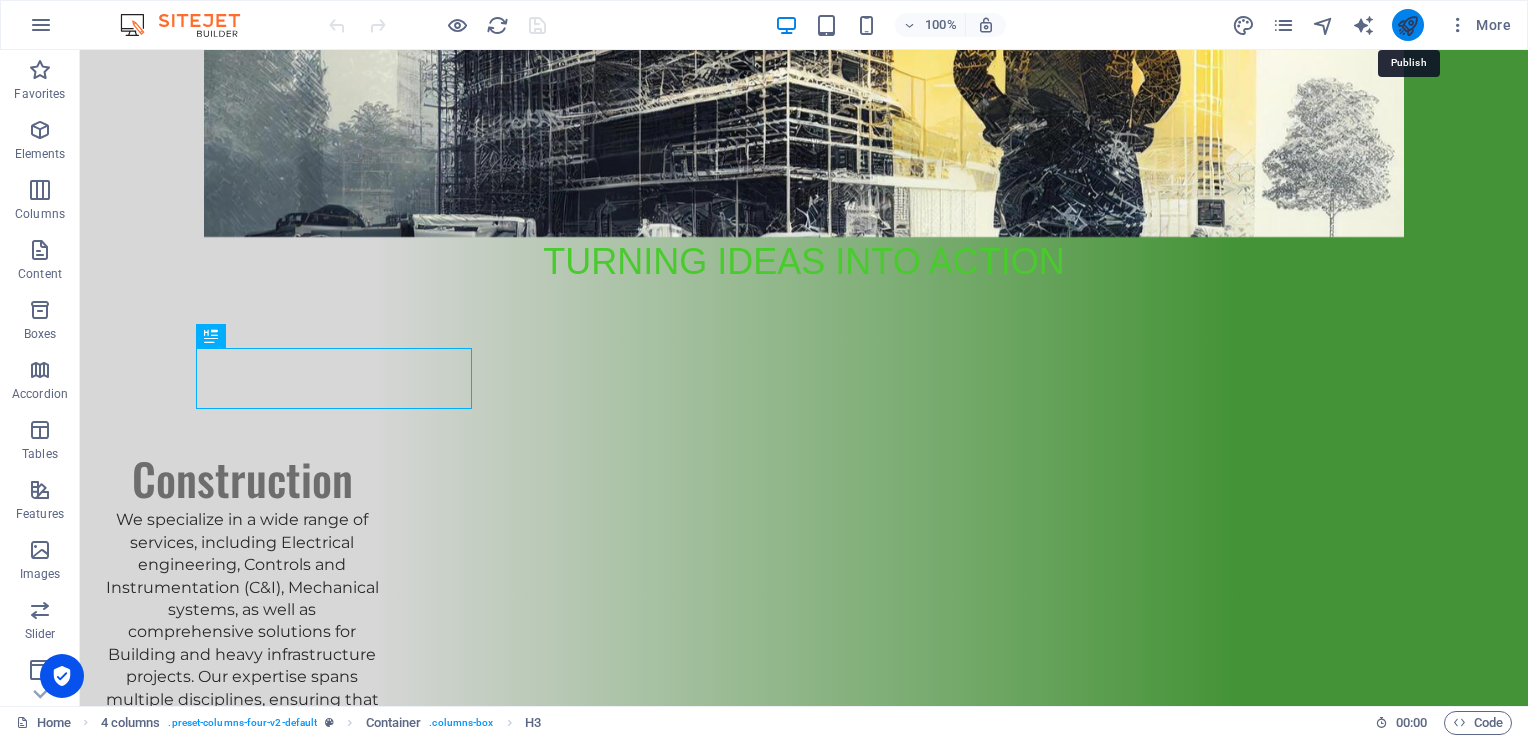 click at bounding box center (1407, 25) 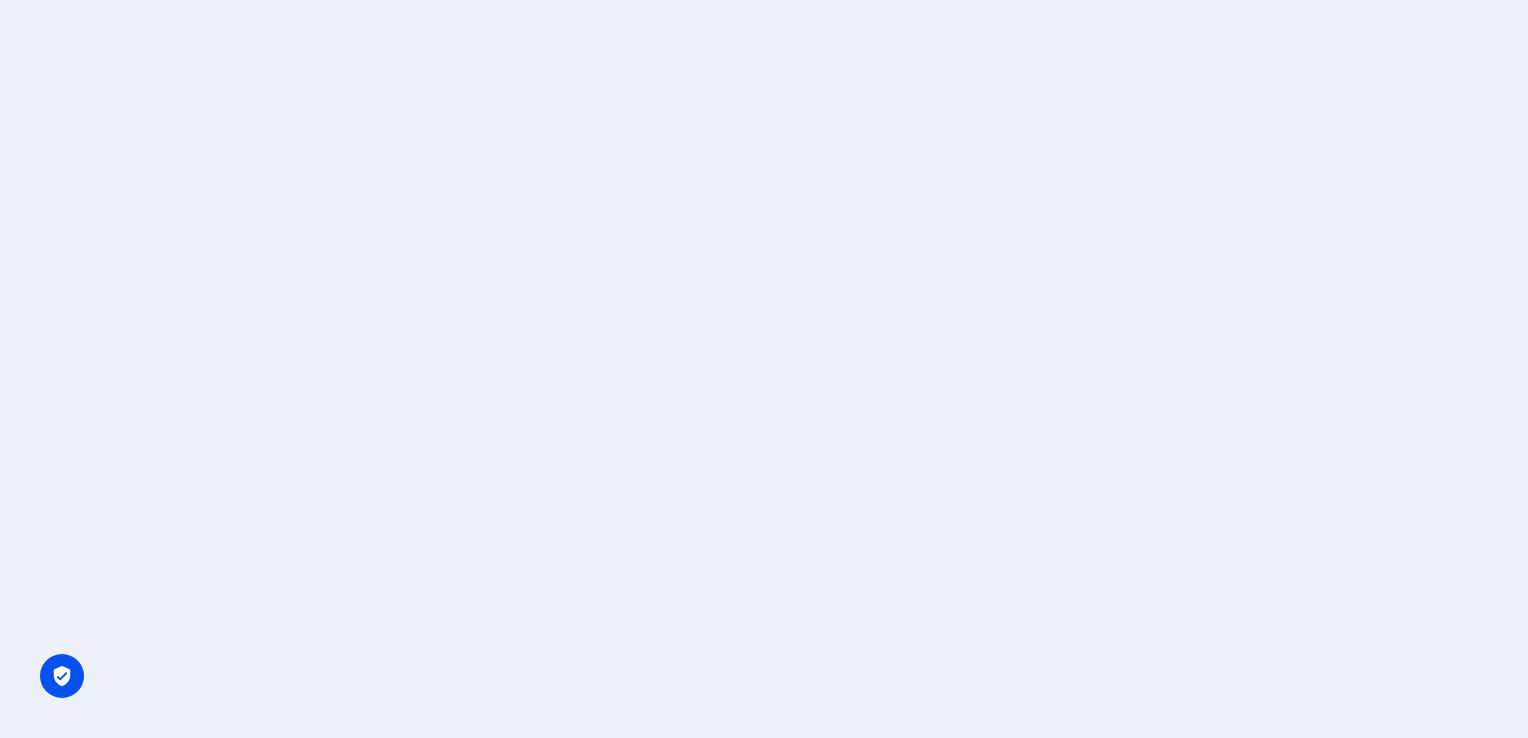 scroll, scrollTop: 0, scrollLeft: 0, axis: both 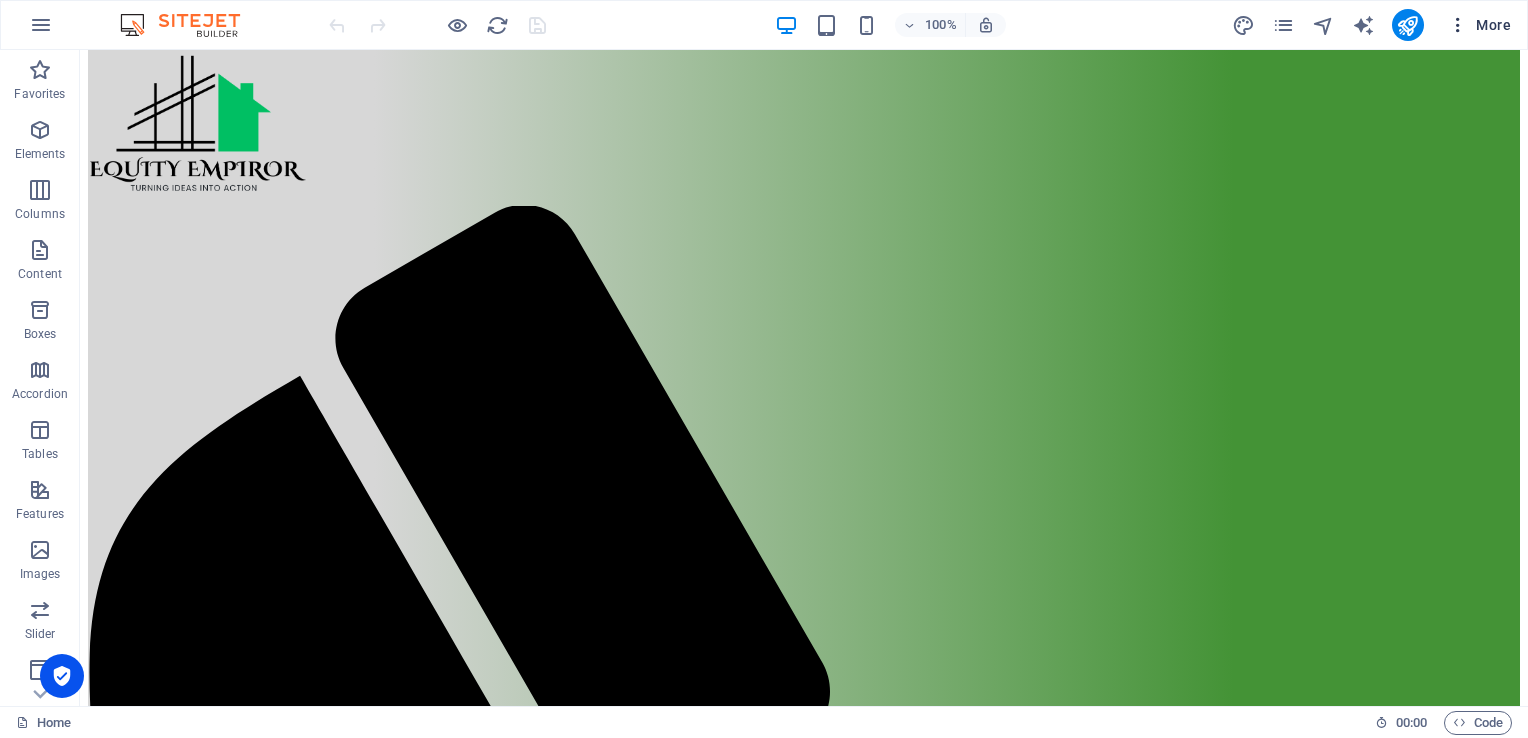 click at bounding box center (1458, 25) 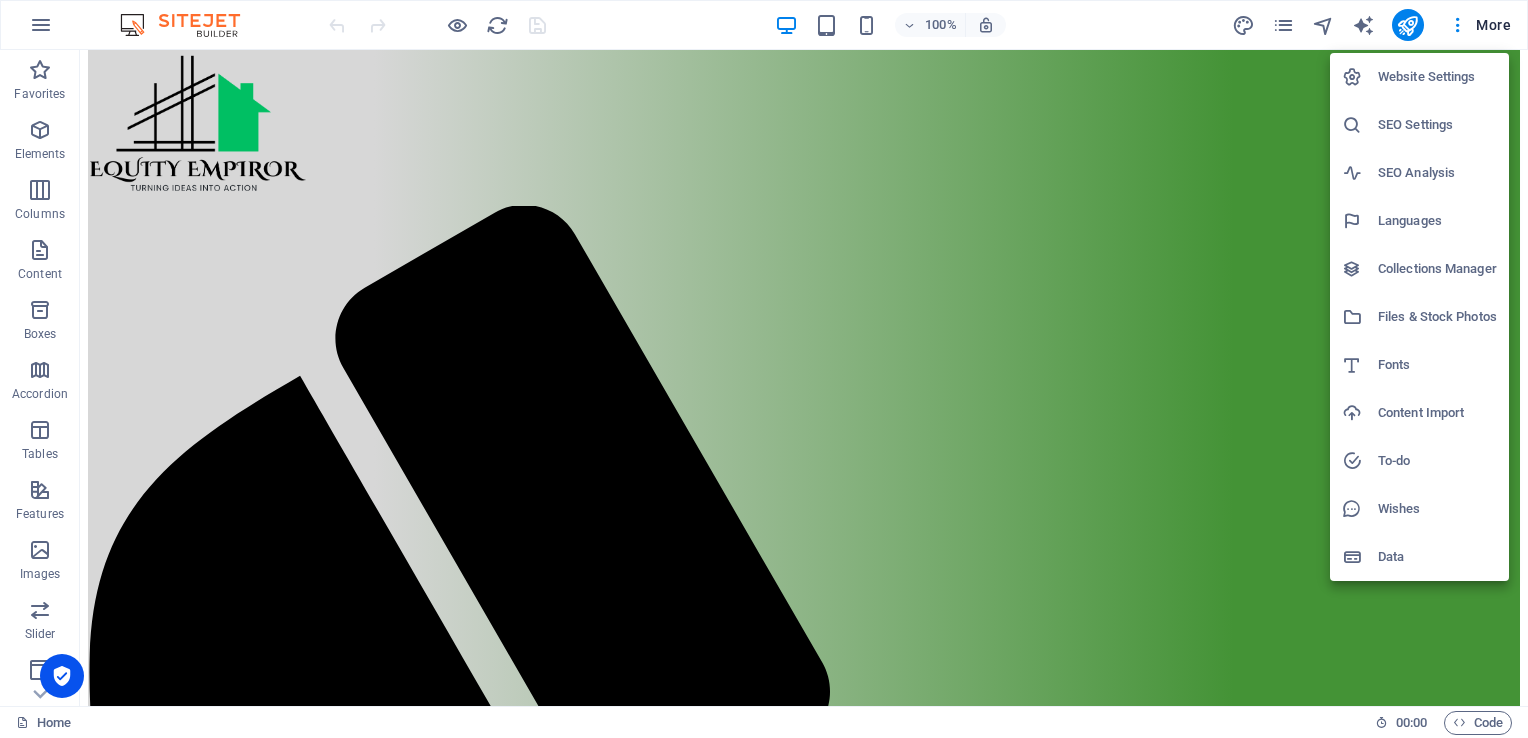 click on "SEO Settings" at bounding box center (1437, 125) 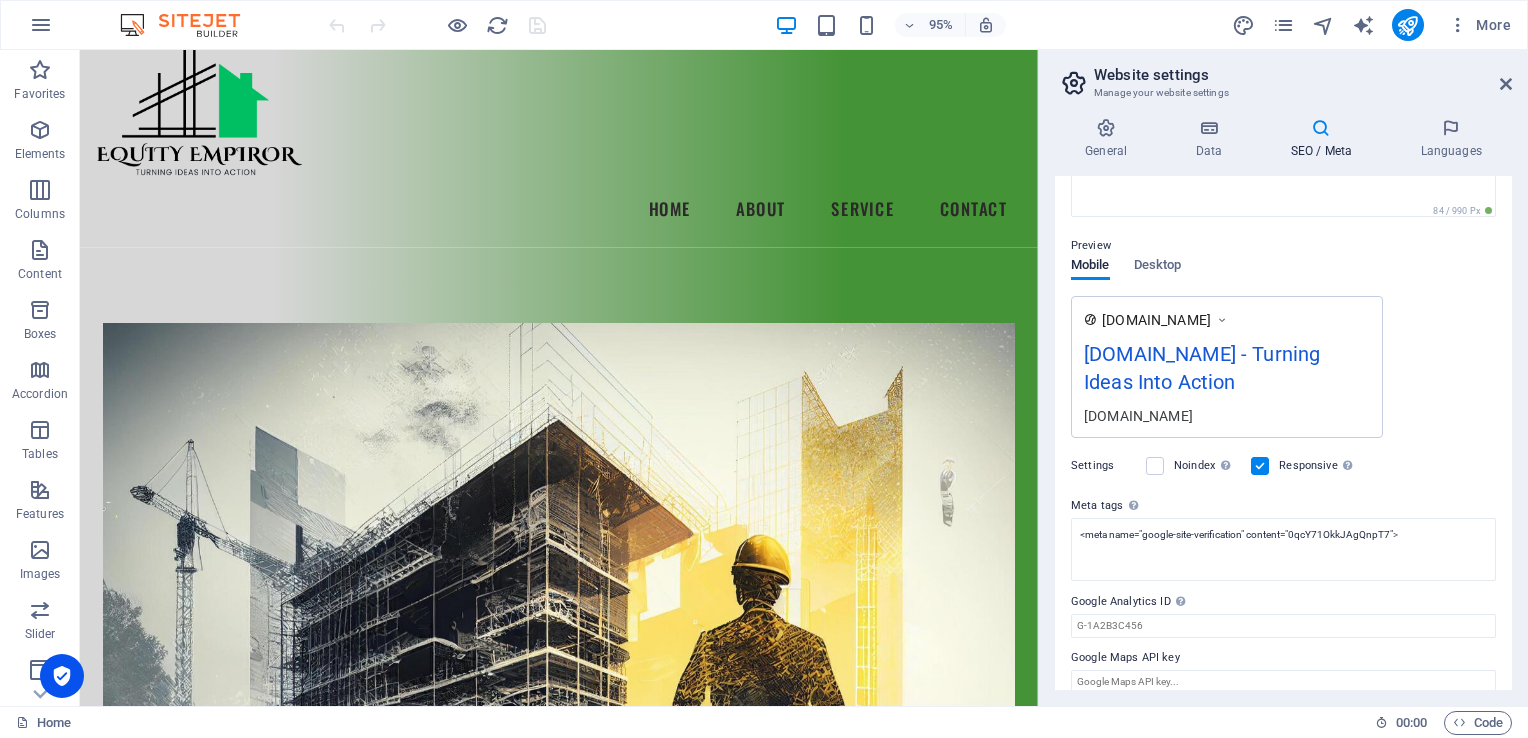 scroll, scrollTop: 248, scrollLeft: 0, axis: vertical 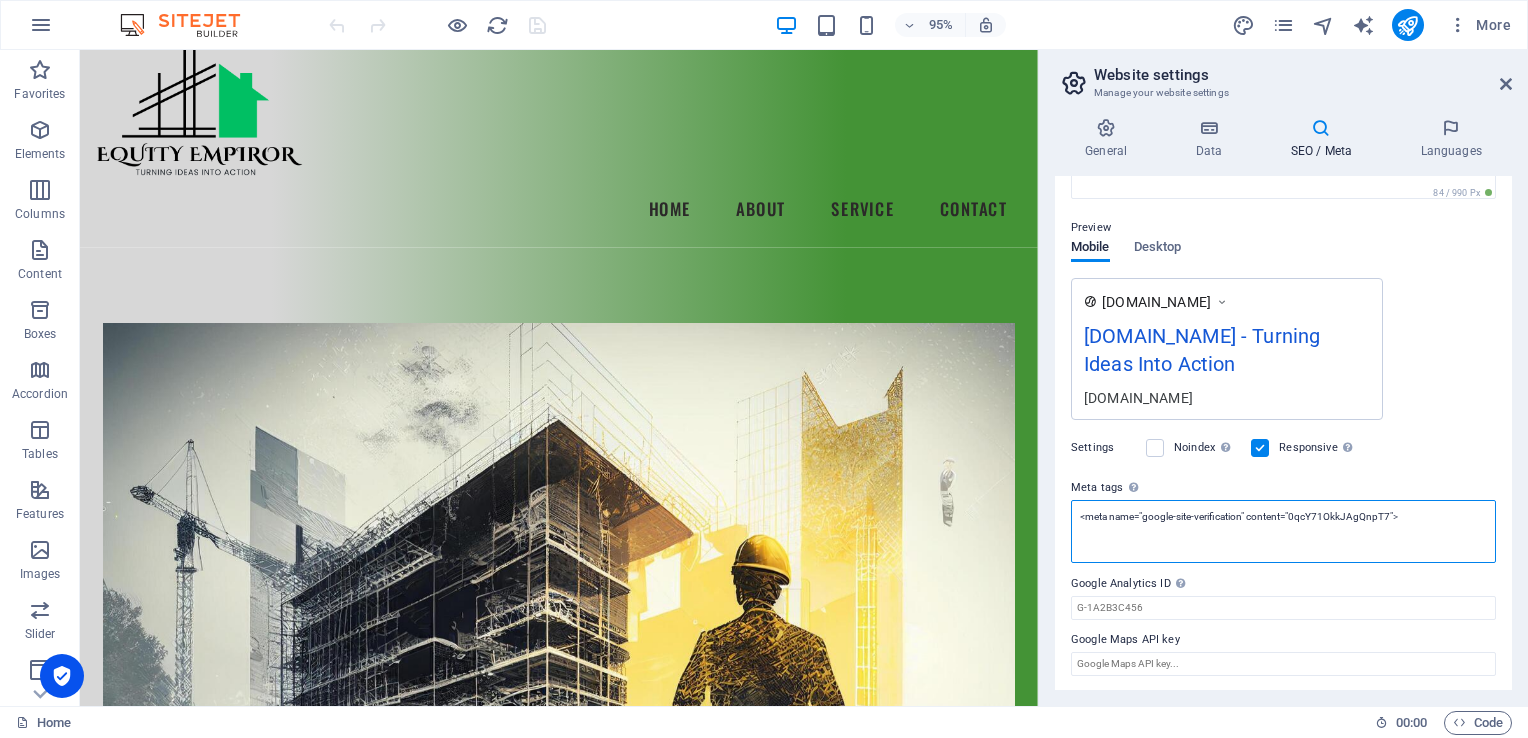 click on "<meta name="google-site-verification" content="0qcY71OkkJAgQnpT7">" at bounding box center [1283, 531] 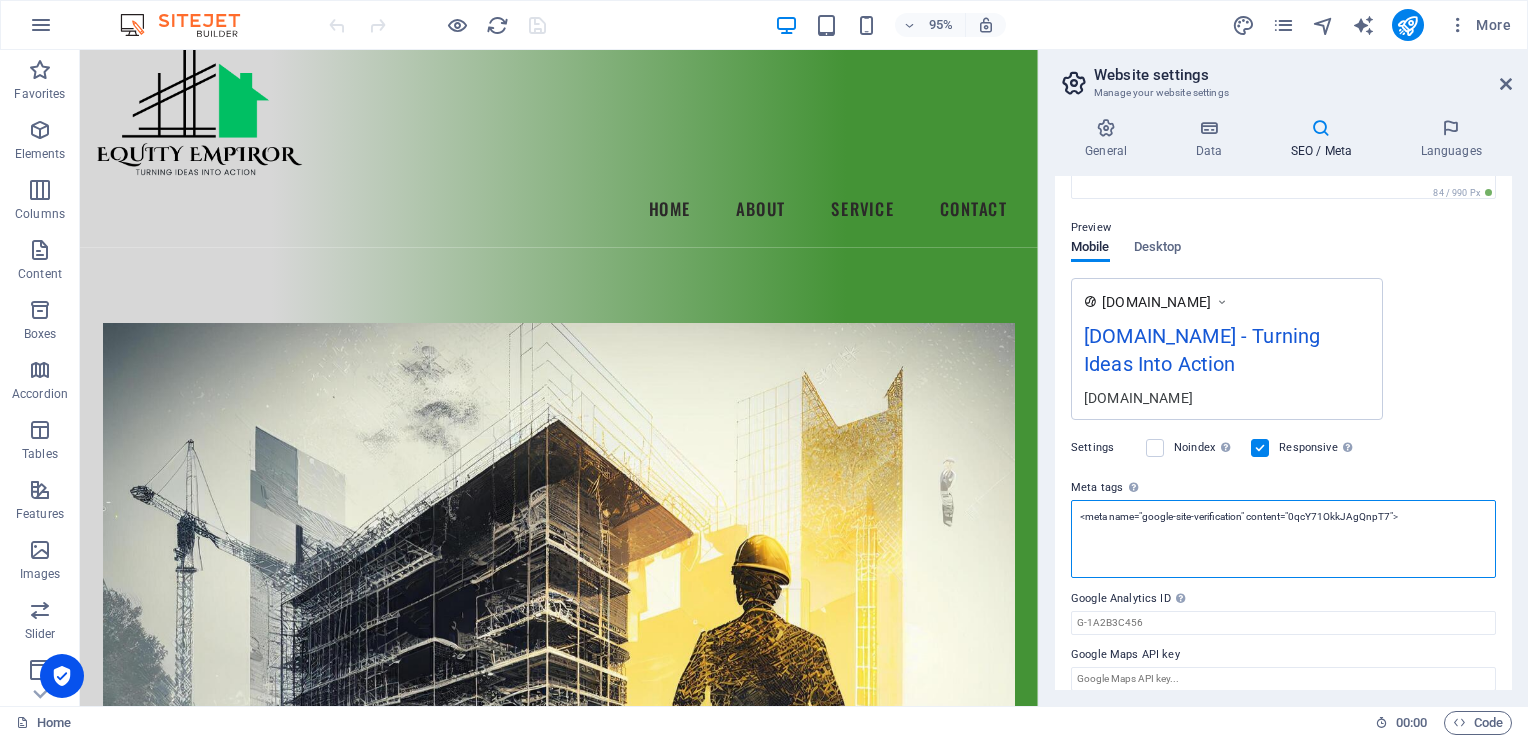 drag, startPoint x: 1413, startPoint y: 521, endPoint x: 1049, endPoint y: 523, distance: 364.0055 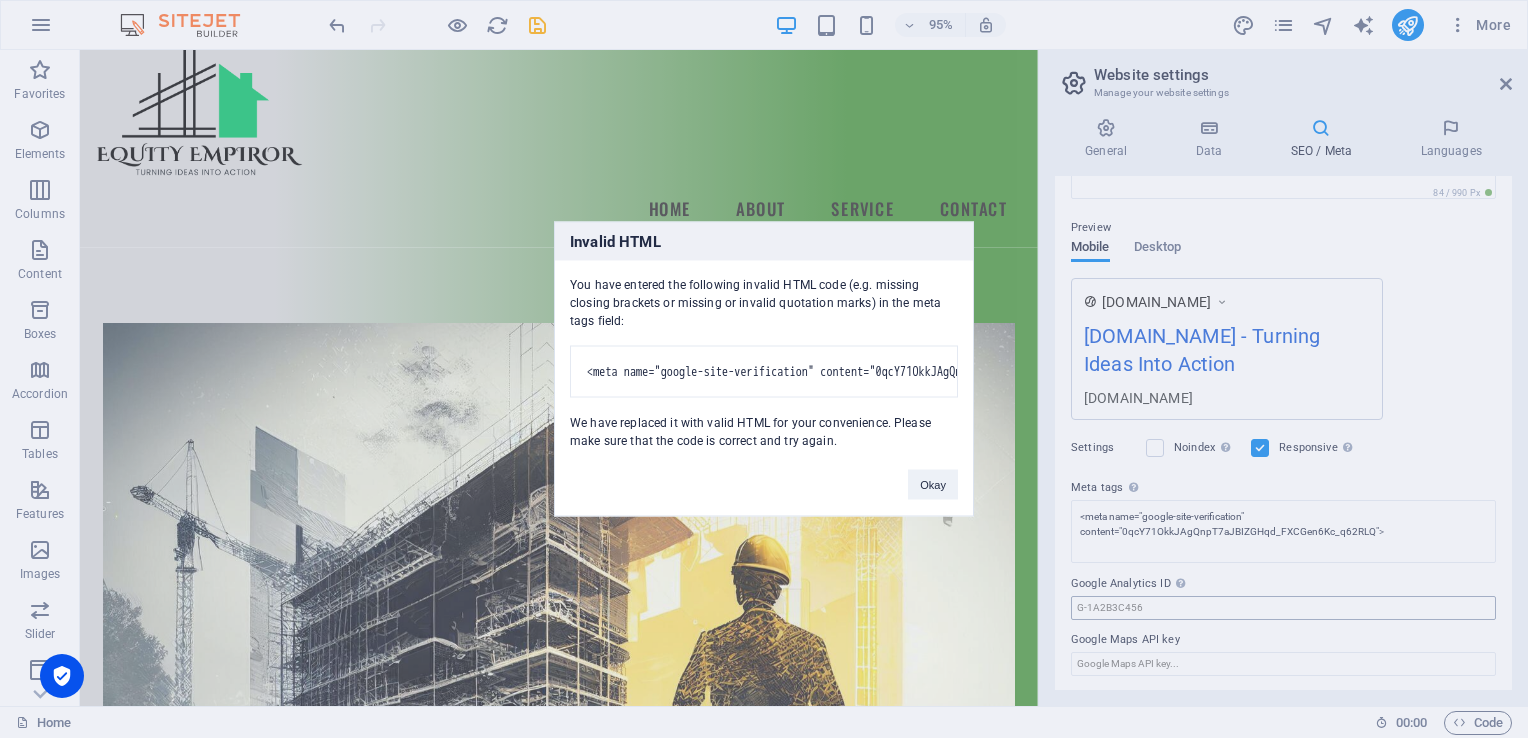 click on "Equity Empiror Home Favorites Elements Columns Content Boxes Accordion Tables Features Images Slider Header Footer Forms Marketing Collections
Drag here to replace the existing content. Press “Ctrl” if you want to create a new element.
H3   4 columns   Container   Menu Bar   Container   Container   Text   Container 95% More Home 00 : 00 Code Website settings Manage your website settings  General  Data  SEO / Meta  Languages Website name [DOMAIN_NAME] Logo Drag files here, click to choose files or select files from Files or our free stock photos & videos Select files from the file manager, stock photos, or upload file(s) Upload Favicon Set the favicon of your website here. A favicon is a small icon shown in the browser tab next to your website title. It helps visitors identify your website. Drag files here, click to choose files or select files from Files or our free stock photos & videos Upload" at bounding box center [764, 369] 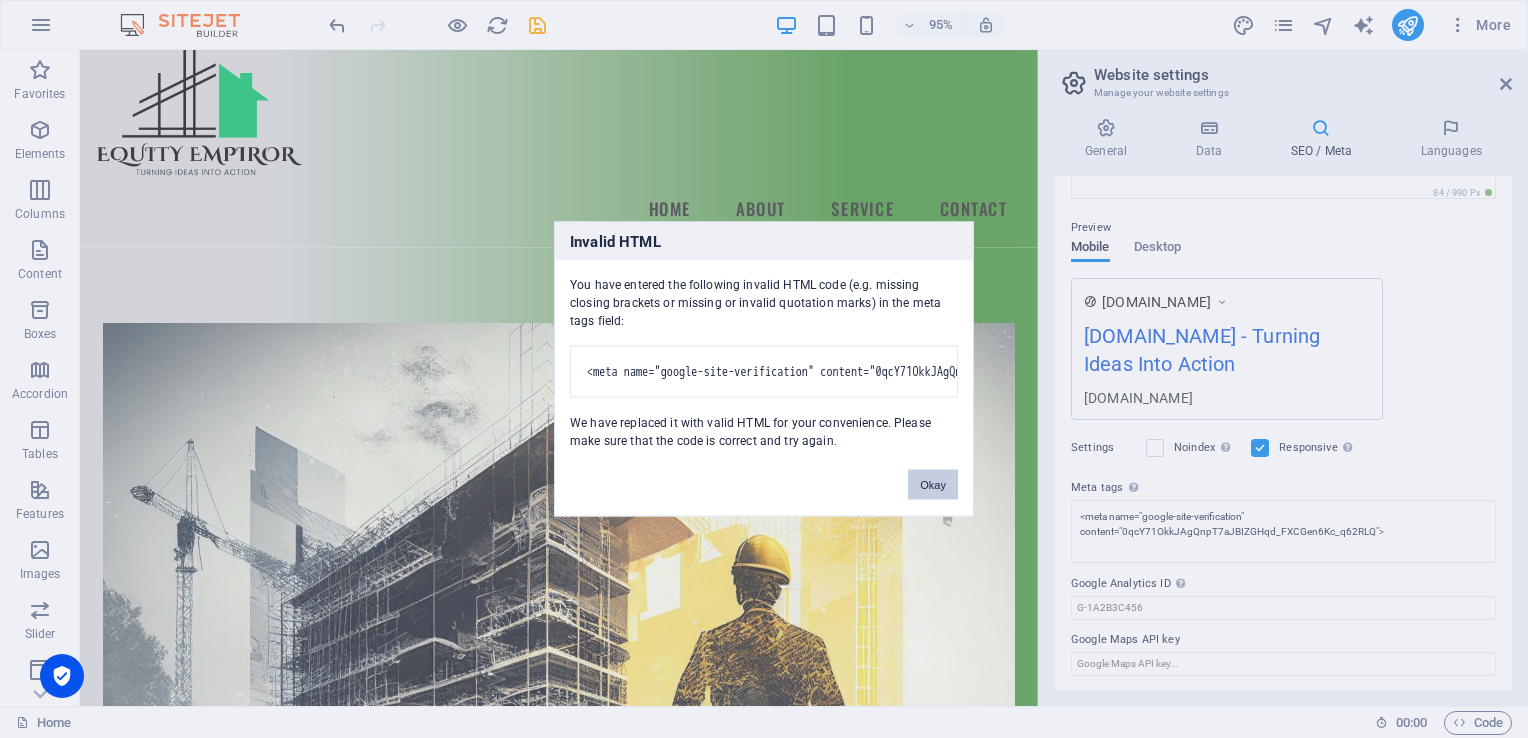 drag, startPoint x: 942, startPoint y: 502, endPoint x: 906, endPoint y: 475, distance: 45 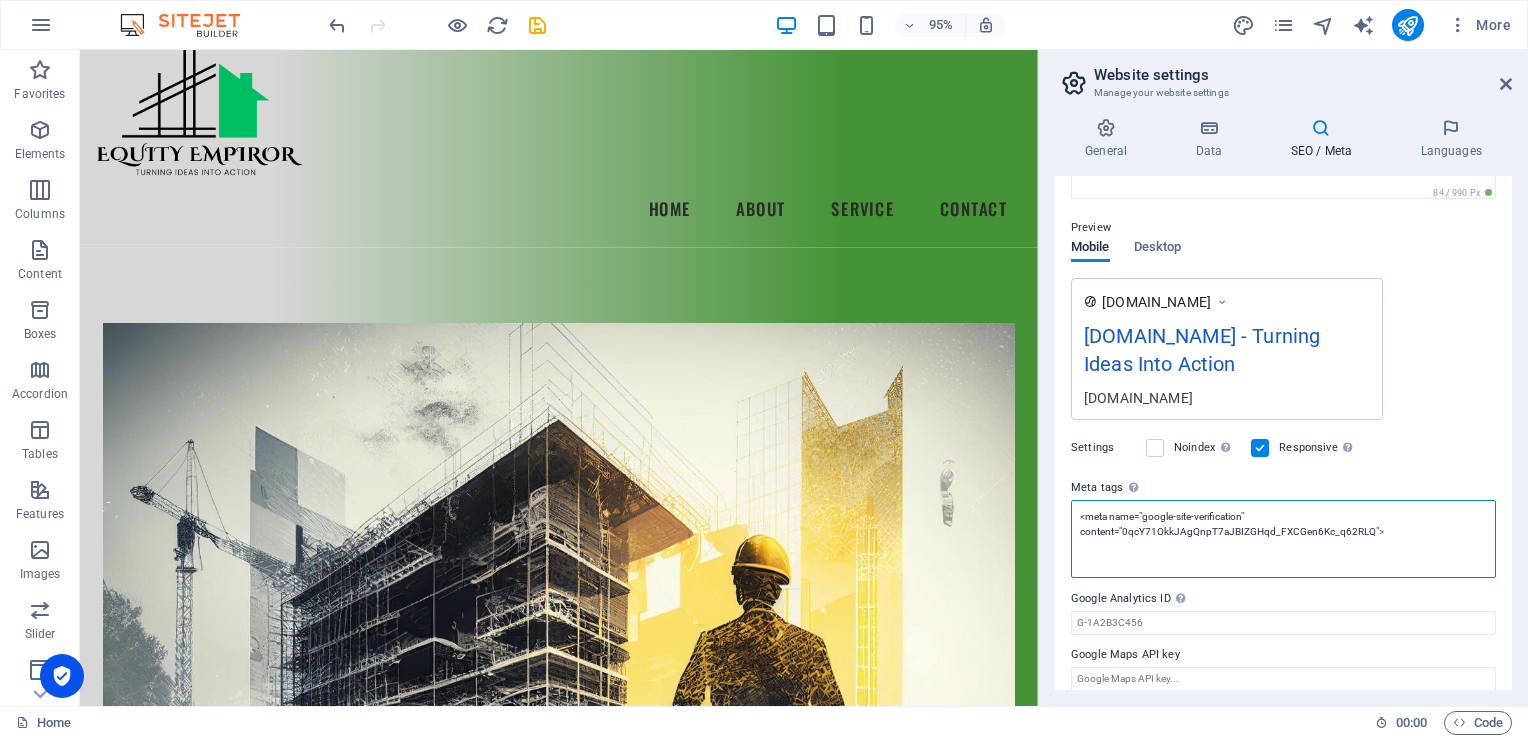 click on "<meta name="google-site-verification" content="0qcY71OkkJAgQnpT7aJBIZGHqd_FXCGen6Kc_q62RLQ">" at bounding box center [1283, 539] 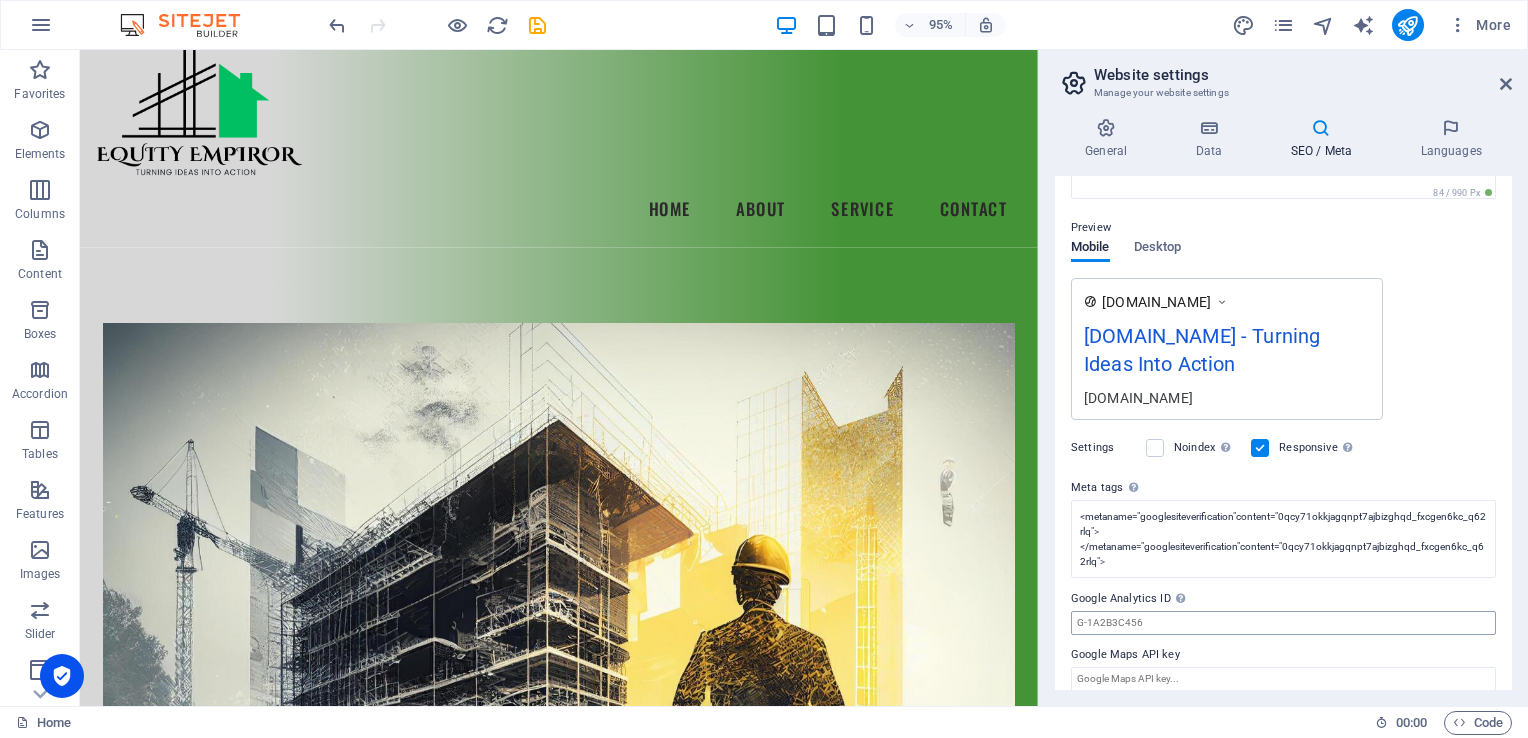 click on "Equity Empiror Home Favorites Elements Columns Content Boxes Accordion Tables Features Images Slider Header Footer Forms Marketing Collections
Drag here to replace the existing content. Press “Ctrl” if you want to create a new element.
H3   4 columns   Container   Menu Bar   Container   Container   Text   Container 95% More Home 00 : 00 Code Website settings Manage your website settings  General  Data  SEO / Meta  Languages Website name equitye.co.za Logo Drag files here, click to choose files or select files from Files or our free stock photos & videos Select files from the file manager, stock photos, or upload file(s) Upload Favicon Set the favicon of your website here. A favicon is a small icon shown in the browser tab next to your website title. It helps visitors identify your website. Drag files here, click to choose files or select files from Files or our free stock photos & videos Upload" at bounding box center [764, 369] 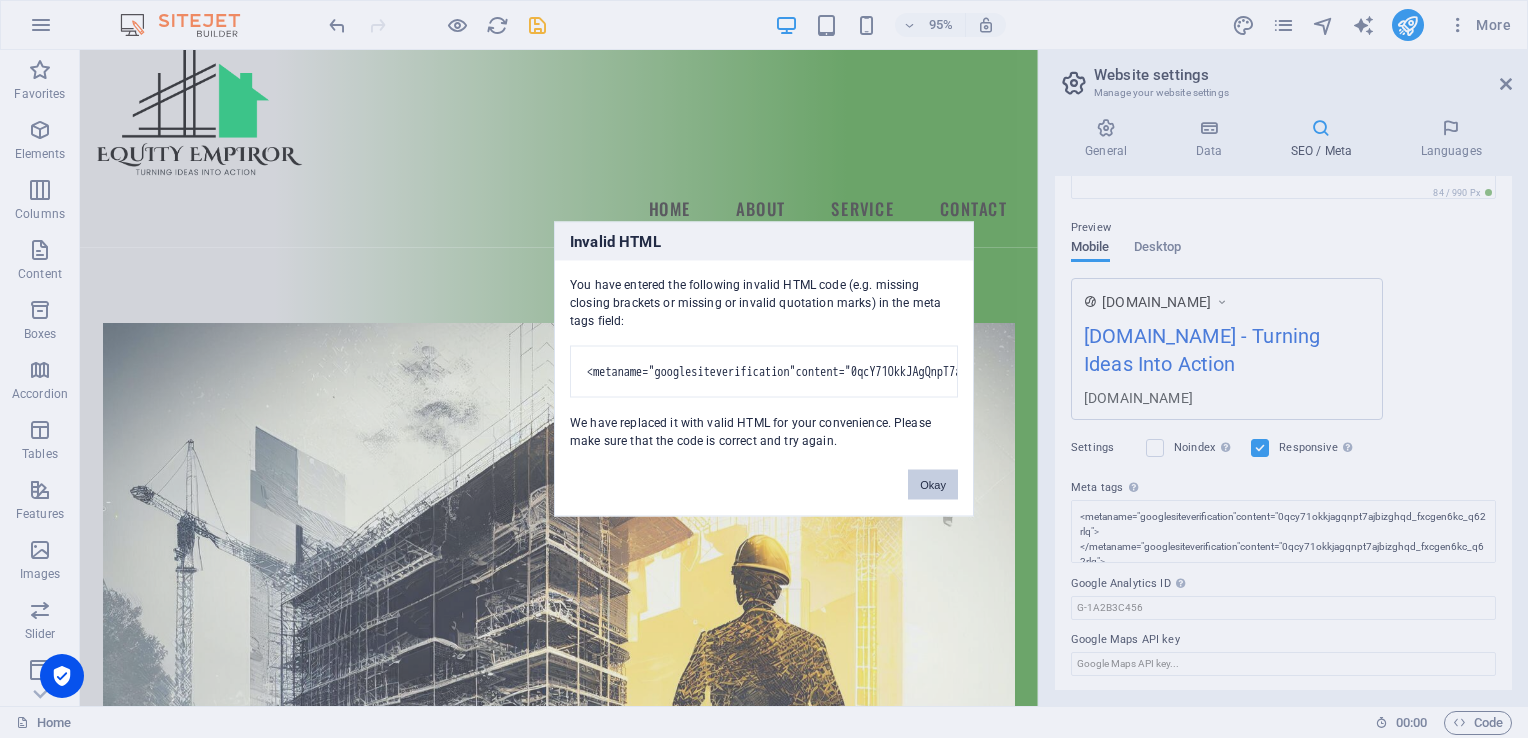 click on "Okay" at bounding box center (933, 485) 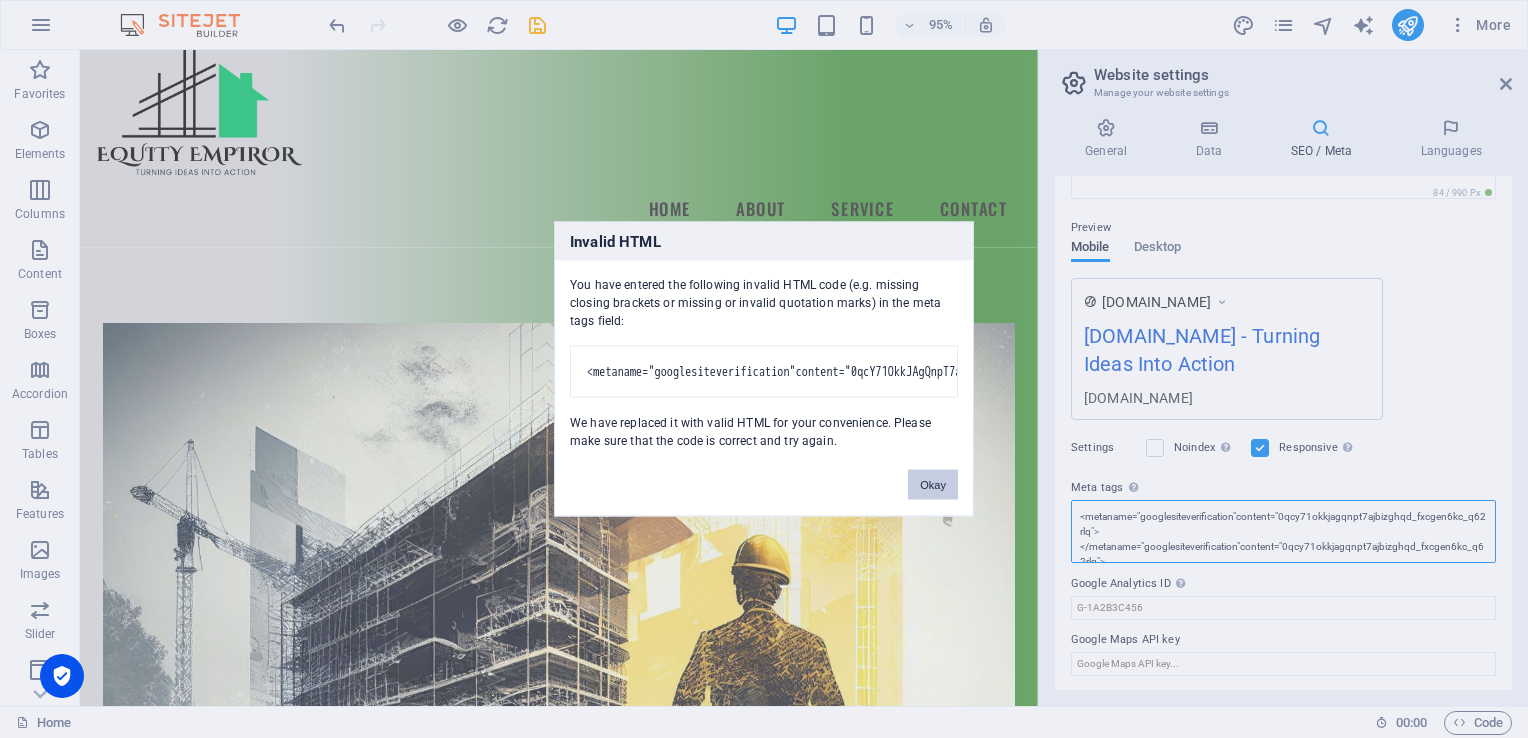 scroll, scrollTop: 0, scrollLeft: 0, axis: both 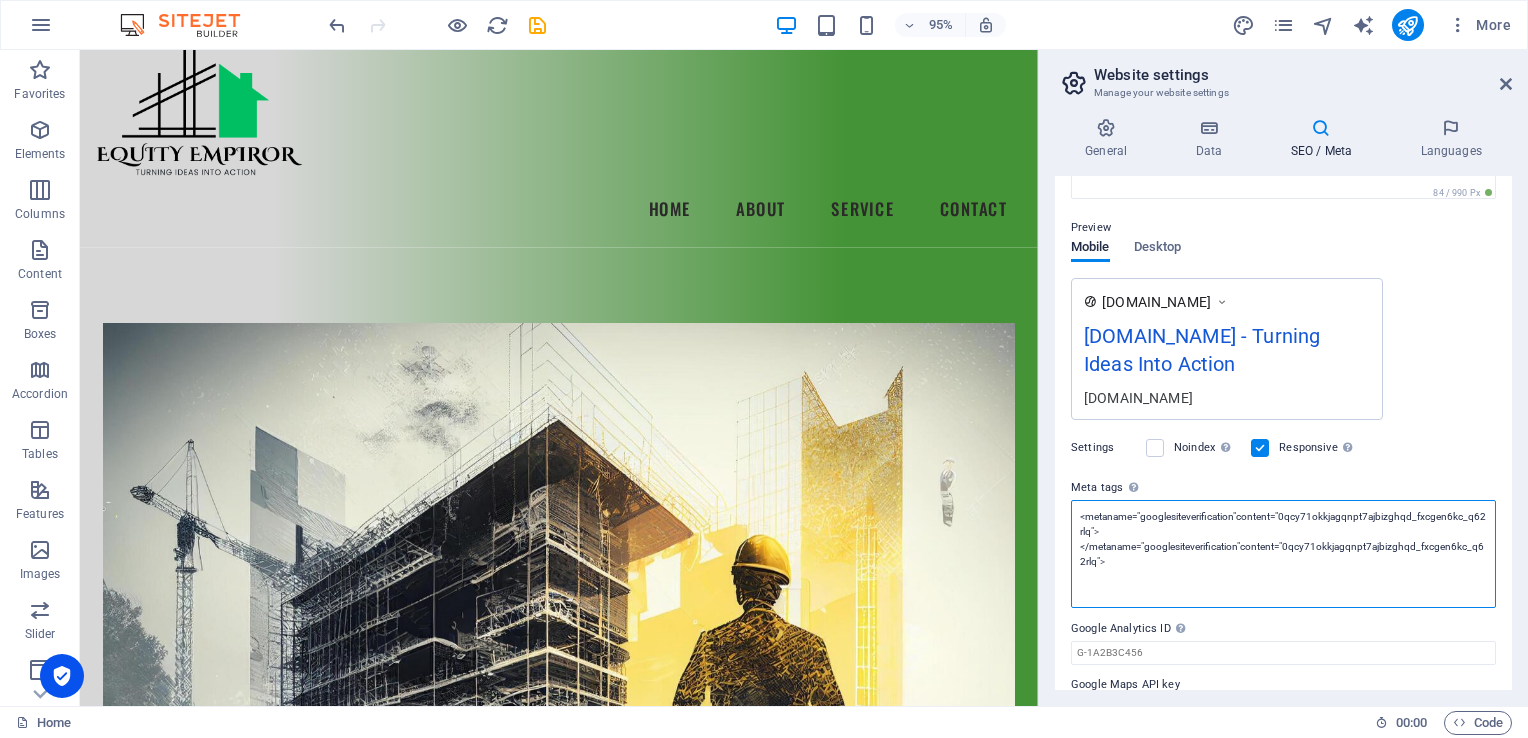 click on "<metaname="googlesiteverification"content="0qcy71okkjagqnpt7ajbizghqd_fxcgen6kc_q62rlq"></metaname="googlesiteverification"content="0qcy71okkjagqnpt7ajbizghqd_fxcgen6kc_q62rlq">" at bounding box center (1283, 554) 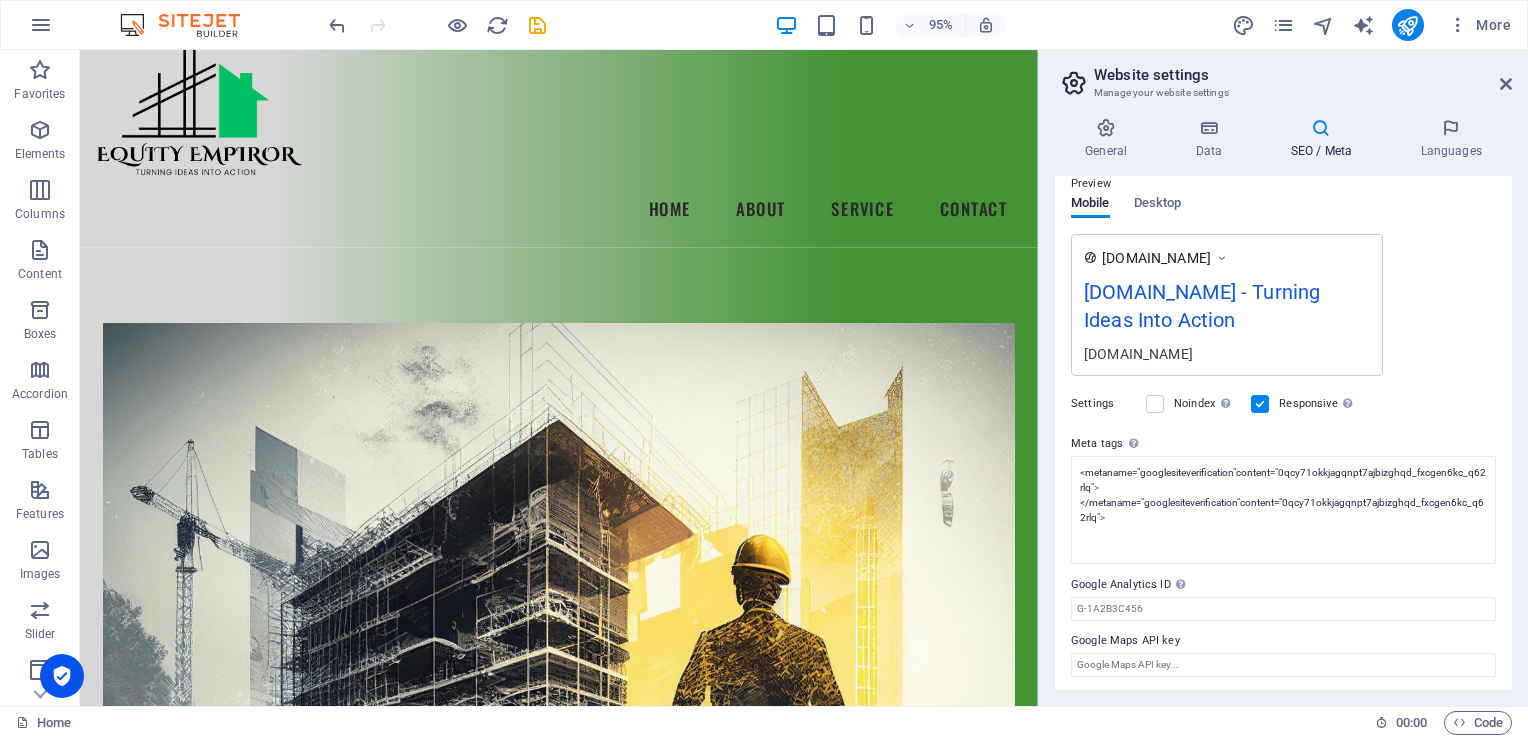 scroll, scrollTop: 248, scrollLeft: 0, axis: vertical 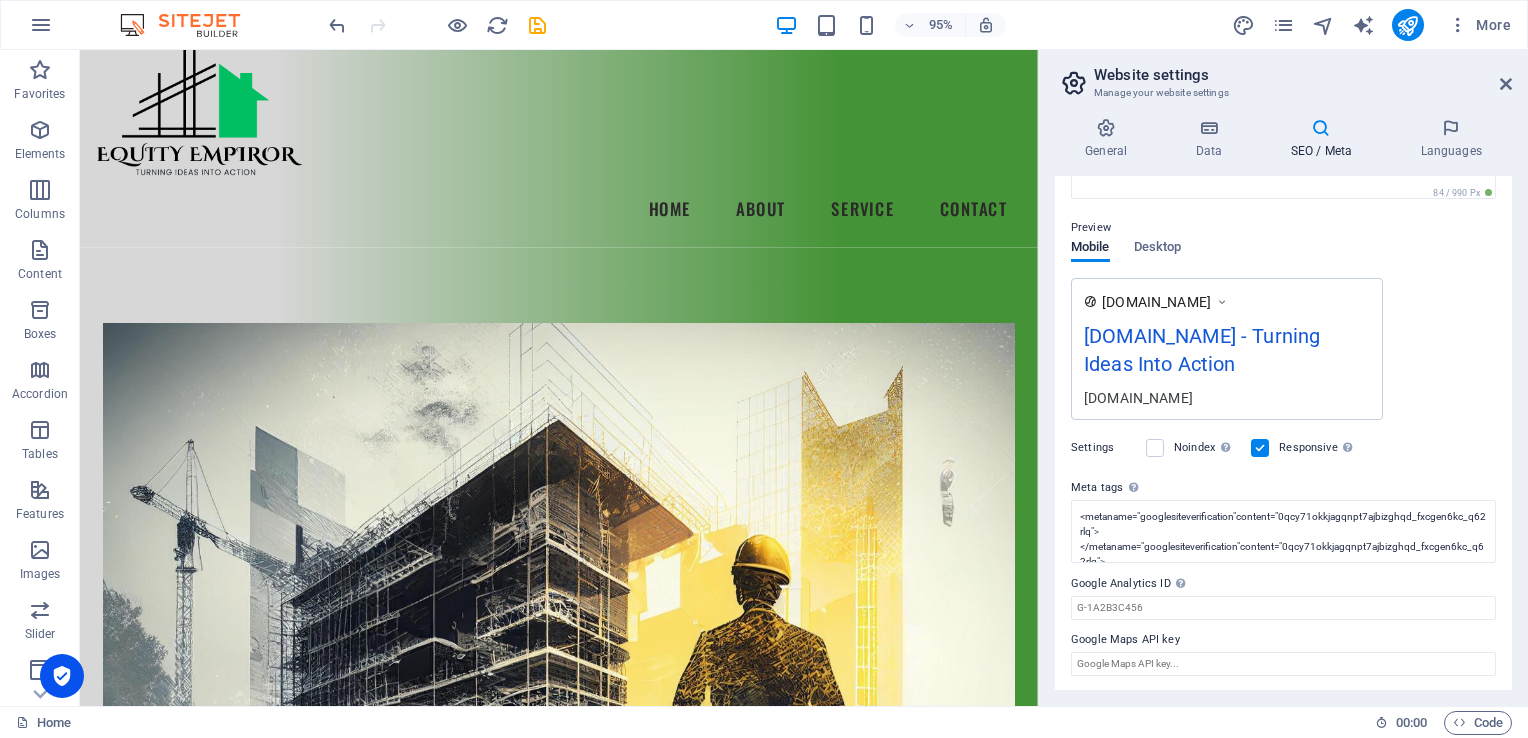 click on "SEO Title The title of your website - make it something that stands out in search engine results. AI [DOMAIN_NAME] 120 / 580 Px Slogan The slogan of your website. AI Turning Ideas Into Action 224 / 580 Px SEO Keywords Comma-separated list of keywords representing your website. AI sustainable energy, consulting, sustainability, renewable energy, environmental consulting, environmental services, green energy, solar energy, wind energy, [DOMAIN_NAME], Berlin SEO Description Describe the contents of your website - this is crucial for search engines and SEO! AI [DOMAIN_NAME] 84 / 990 Px Preview Mobile Desktop [DOMAIN_NAME] [DOMAIN_NAME] - Turning Ideas Into Action [DOMAIN_NAME] Settings Noindex Instruct search engines to exclude this website from search results. Responsive Determine whether the website should be responsive based on screen resolution. Meta tags Enter HTML code here that will be placed inside the  tags of your website. Please note that your website may not function if you include code with errors." at bounding box center [1283, 433] 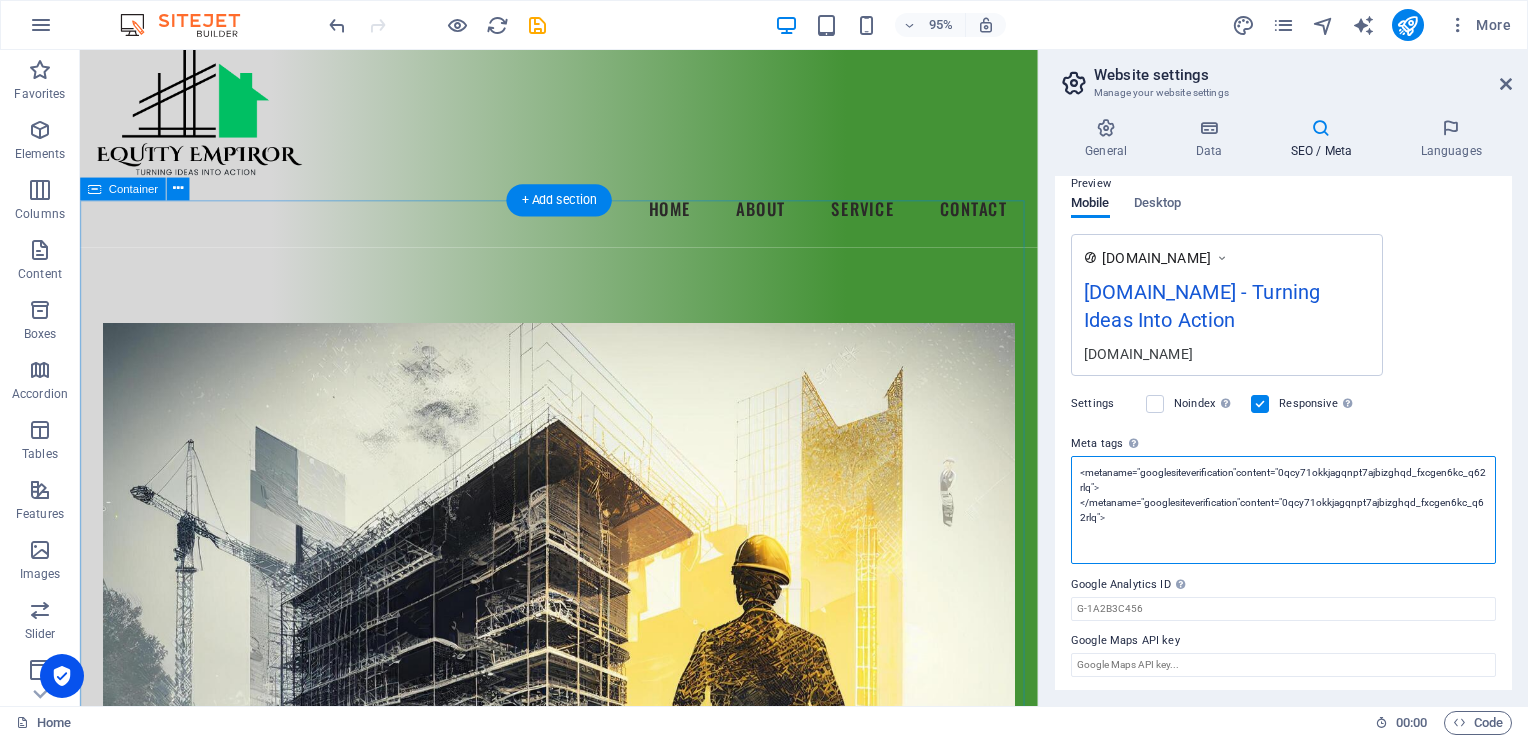 drag, startPoint x: 1563, startPoint y: 602, endPoint x: 954, endPoint y: 412, distance: 637.9506 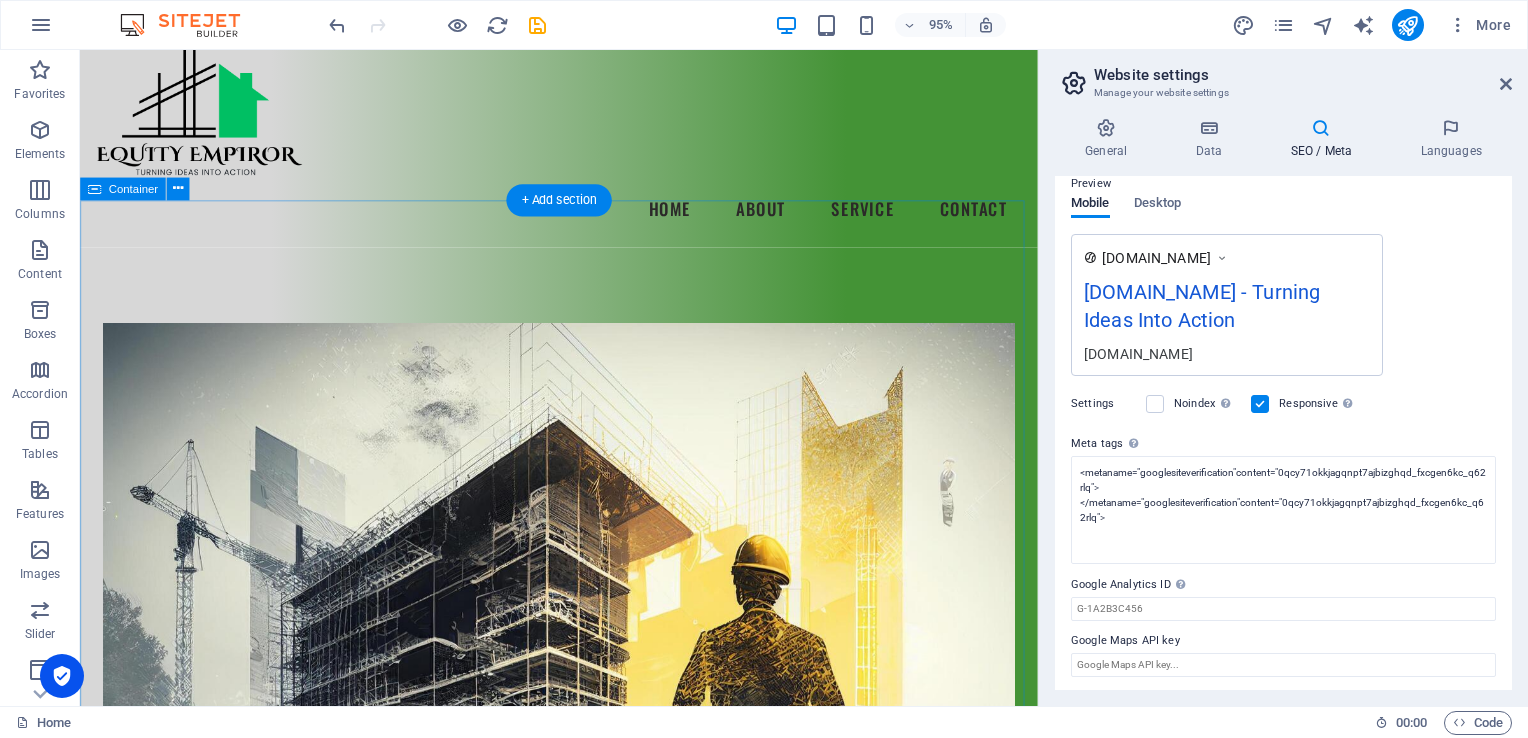 scroll, scrollTop: 248, scrollLeft: 0, axis: vertical 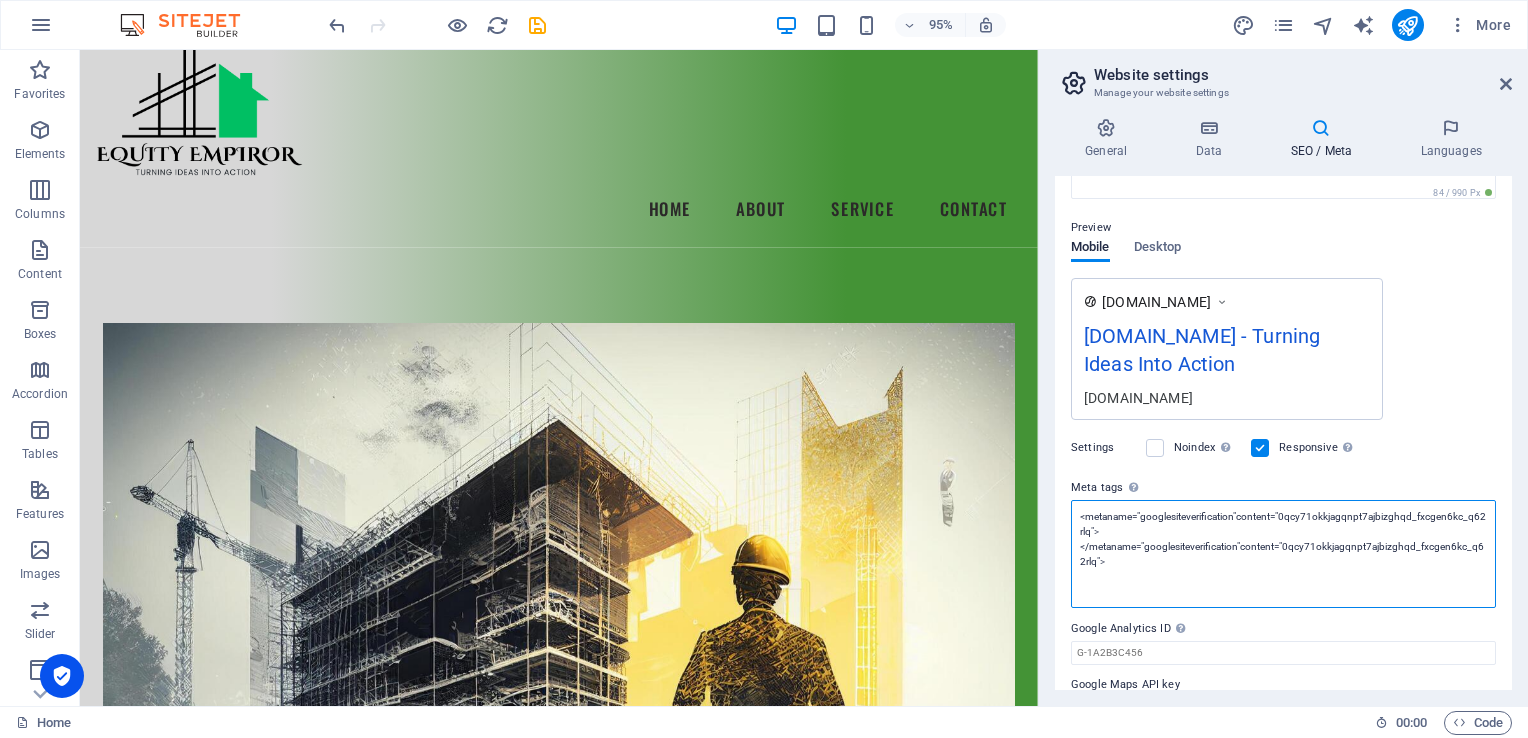 paste on "name="google-site-verification" content="0qcY71OkkJAgQnpT7" 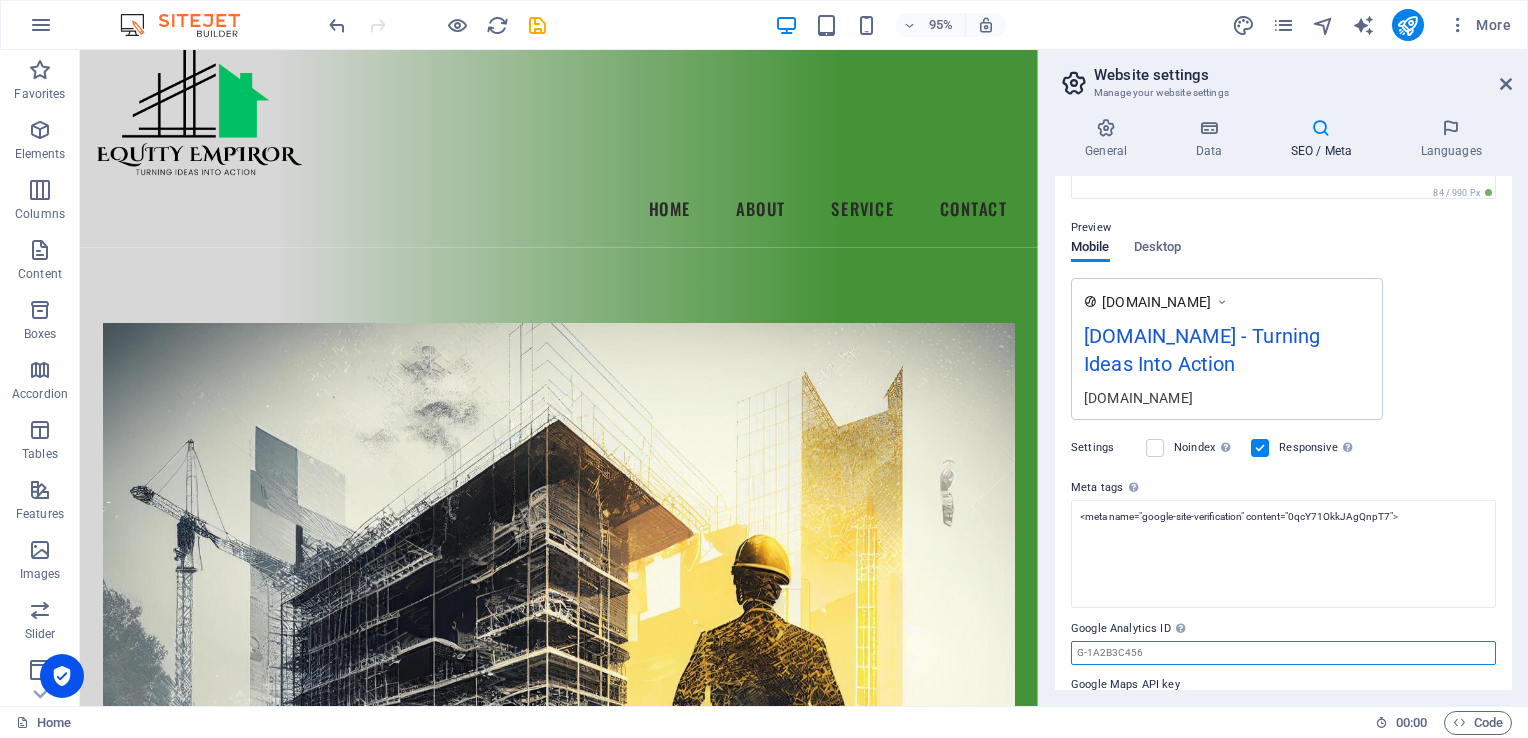 click on "SEO Title The title of your website - make it something that stands out in search engine results. AI [DOMAIN_NAME] 120 / 580 Px Slogan The slogan of your website. AI Turning Ideas Into Action 224 / 580 Px SEO Keywords Comma-separated list of keywords representing your website. AI sustainable energy, consulting, sustainability, renewable energy, environmental consulting, environmental services, green energy, solar energy, wind energy, [DOMAIN_NAME], Berlin SEO Description Describe the contents of your website - this is crucial for search engines and SEO! AI [DOMAIN_NAME] 84 / 990 Px Preview Mobile Desktop [DOMAIN_NAME] [DOMAIN_NAME] - Turning Ideas Into Action [DOMAIN_NAME] Settings Noindex Instruct search engines to exclude this website from search results. Responsive Determine whether the website should be responsive based on screen resolution. Meta tags Enter HTML code here that will be placed inside the  tags of your website. Please note that your website may not function if you include code with errors." at bounding box center (1283, 433) 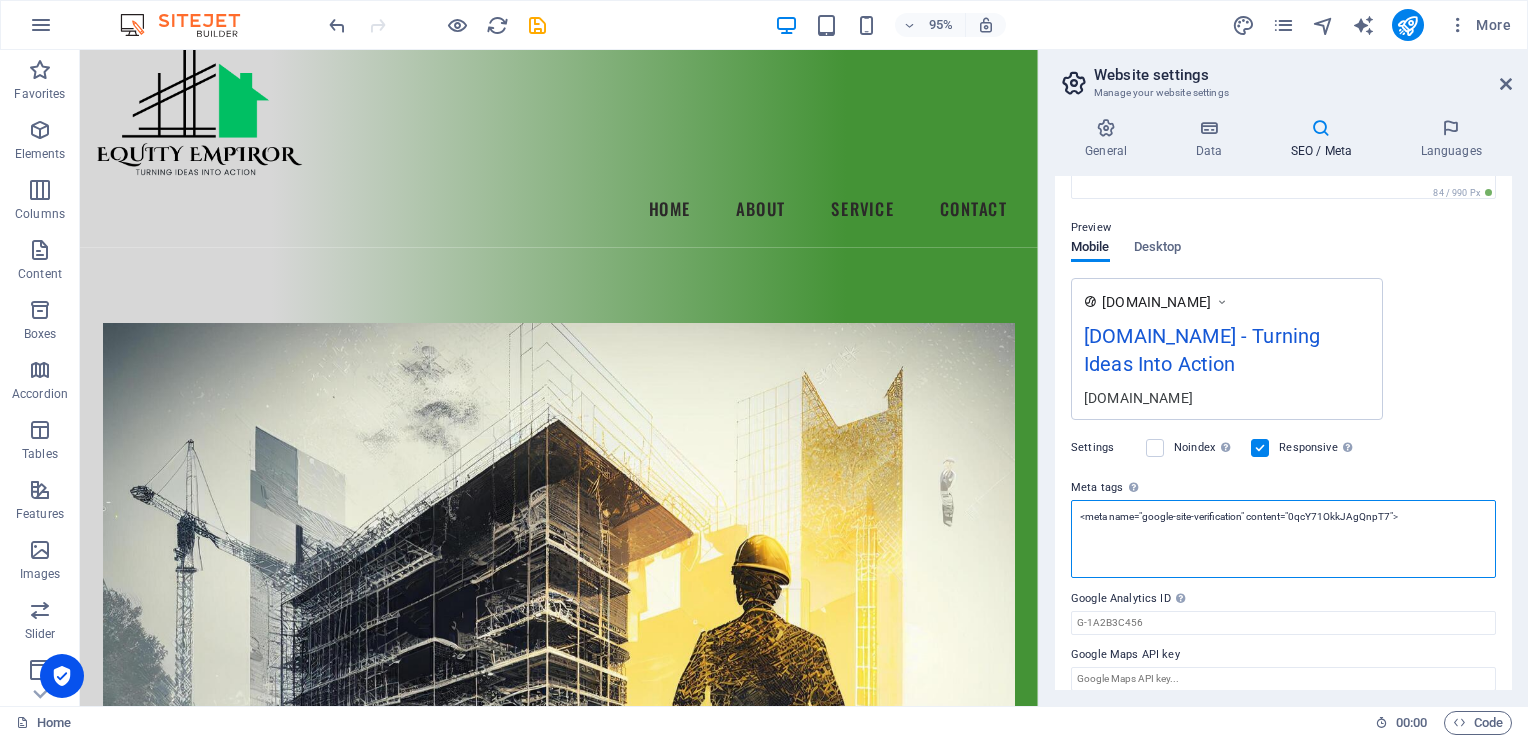 drag, startPoint x: 1391, startPoint y: 522, endPoint x: 1292, endPoint y: 522, distance: 99 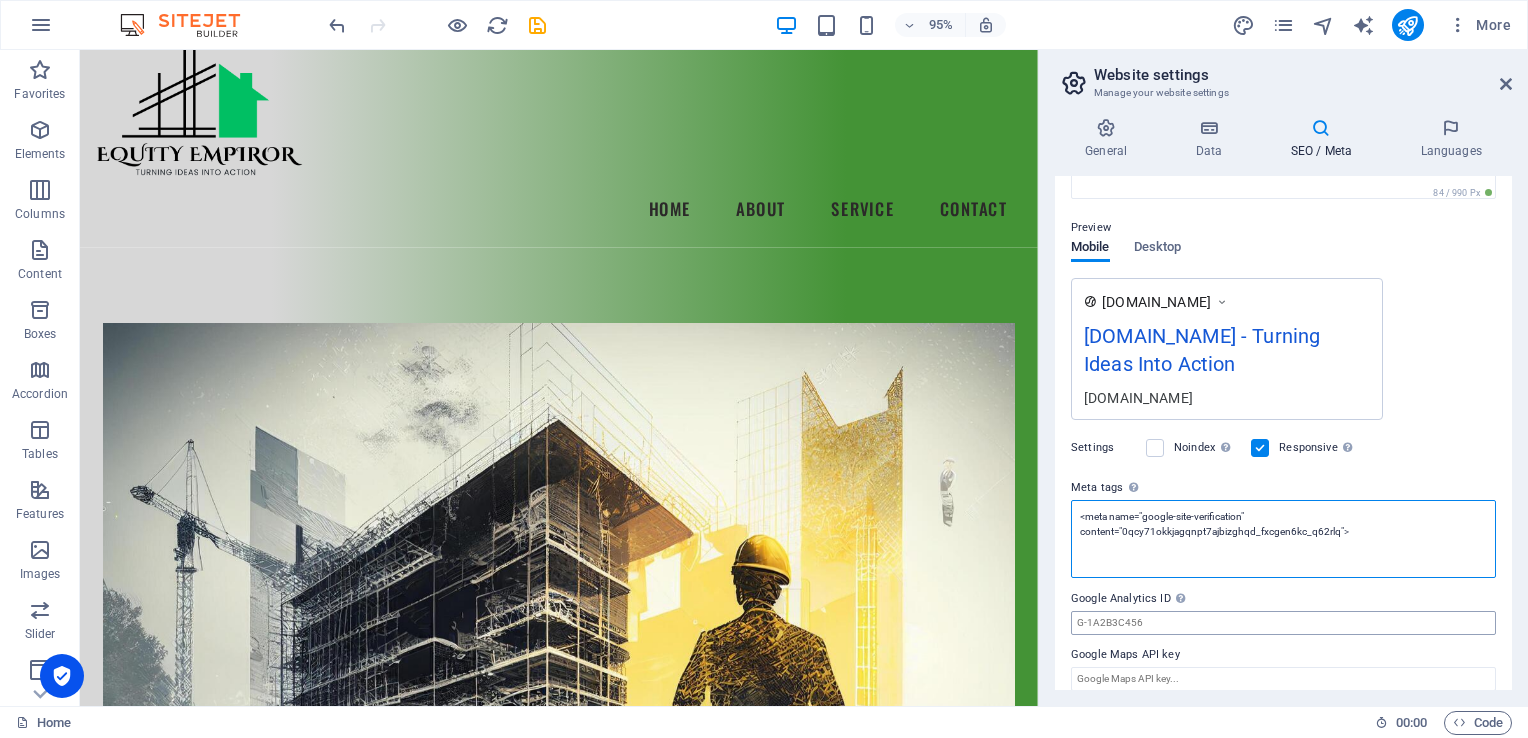 type on "<meta name="google-site-verification" content="0qcy71okkjagqnpt7ajbizghqd_fxcgen6kc_q62rlq">" 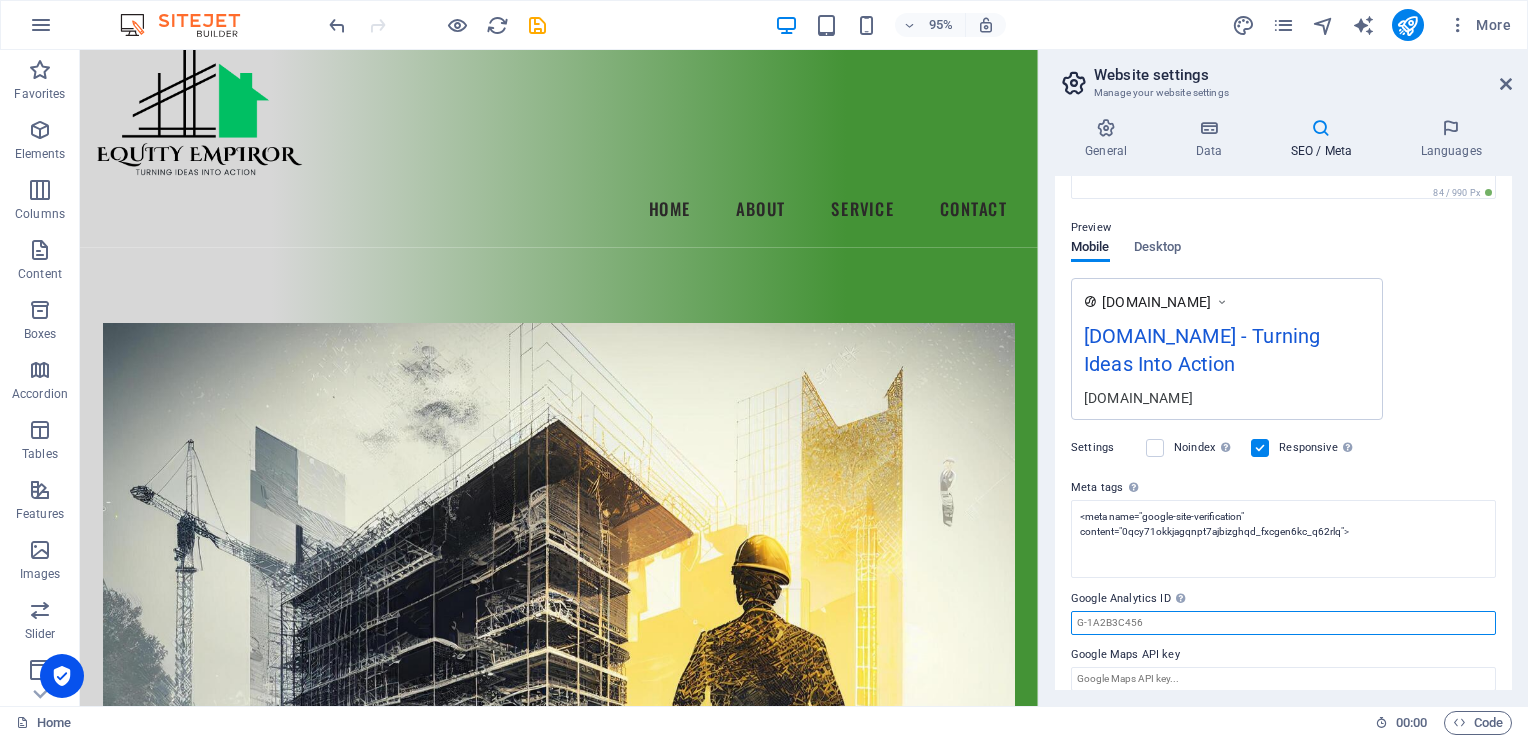 click on "SEO Title The title of your website - make it something that stands out in search engine results. AI equitye.co.za 120 / 580 Px Slogan The slogan of your website. AI Turning Ideas Into Action 224 / 580 Px SEO Keywords Comma-separated list of keywords representing your website. AI sustainable energy, consulting, sustainability, renewable energy, environmental consulting, environmental services, green energy, solar energy, wind energy, equitye.co.za, Berlin SEO Description Describe the contents of your website - this is crucial for search engines and SEO! AI equitye.co.za 84 / 990 Px Preview Mobile Desktop www.example.com equitye.co.za - Turning Ideas Into Action equitye.co.za Settings Noindex Instruct search engines to exclude this website from search results. Responsive Determine whether the website should be responsive based on screen resolution. Meta tags Enter HTML code here that will be placed inside the  tags of your website. Please note that your website may not function if you include code with errors." at bounding box center [1283, 433] 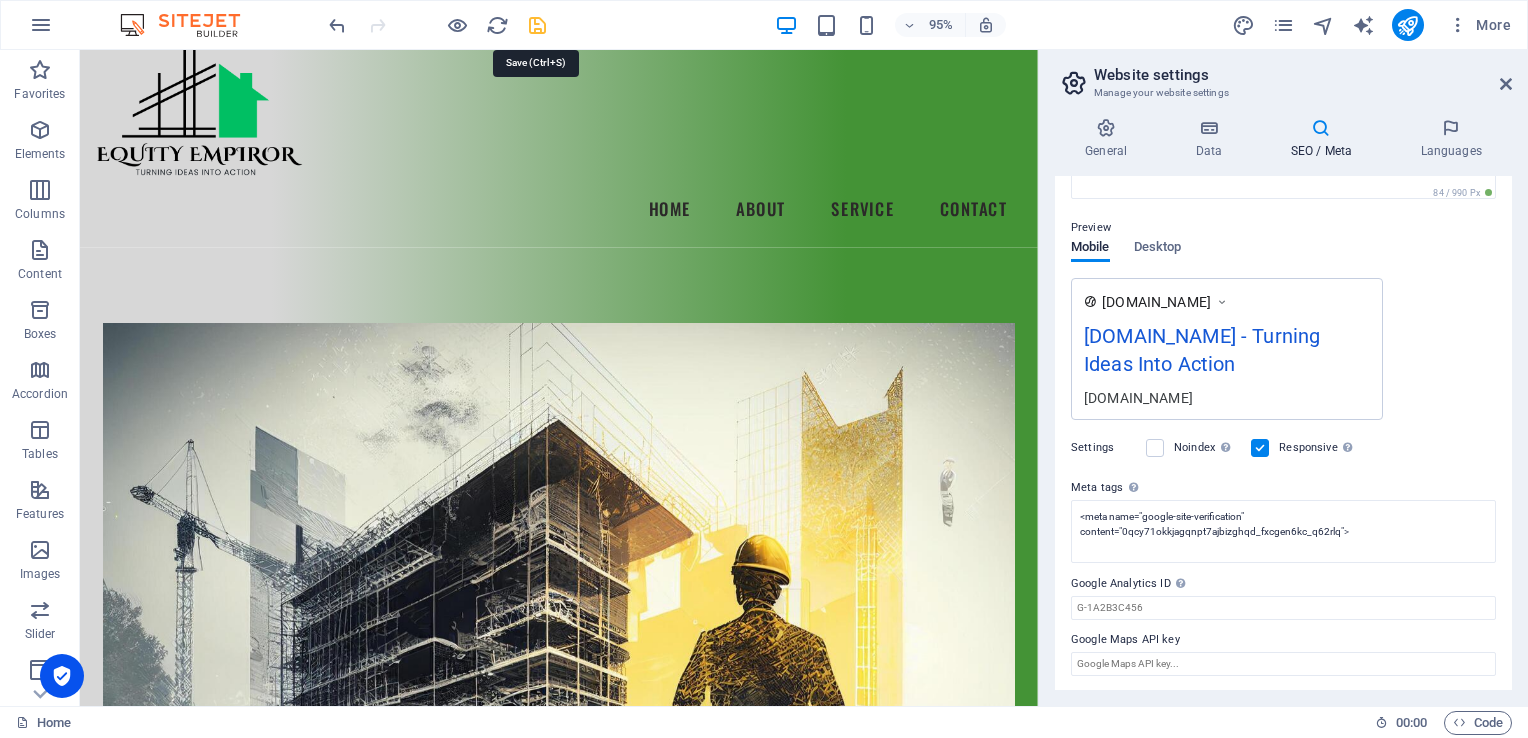 click at bounding box center [537, 25] 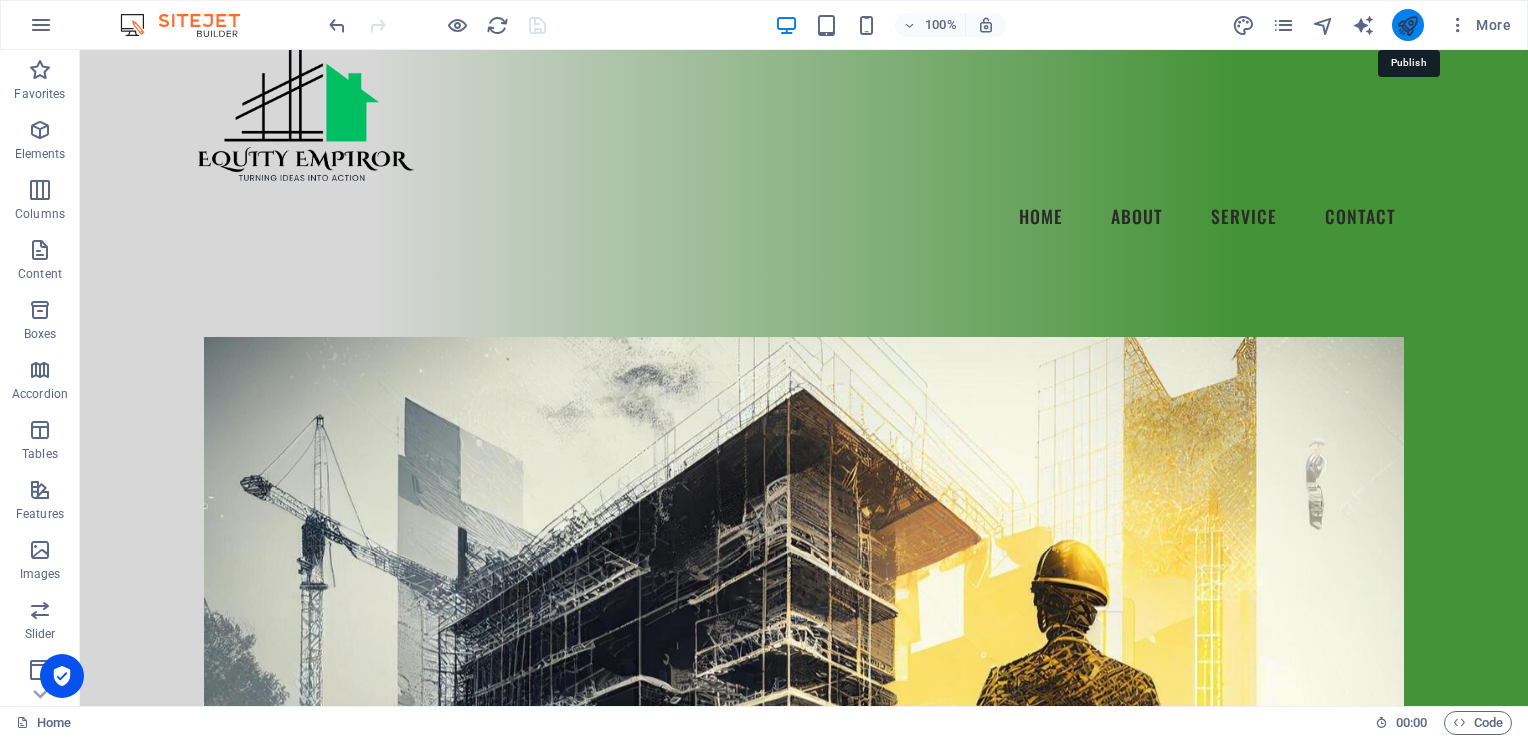 click at bounding box center [1407, 25] 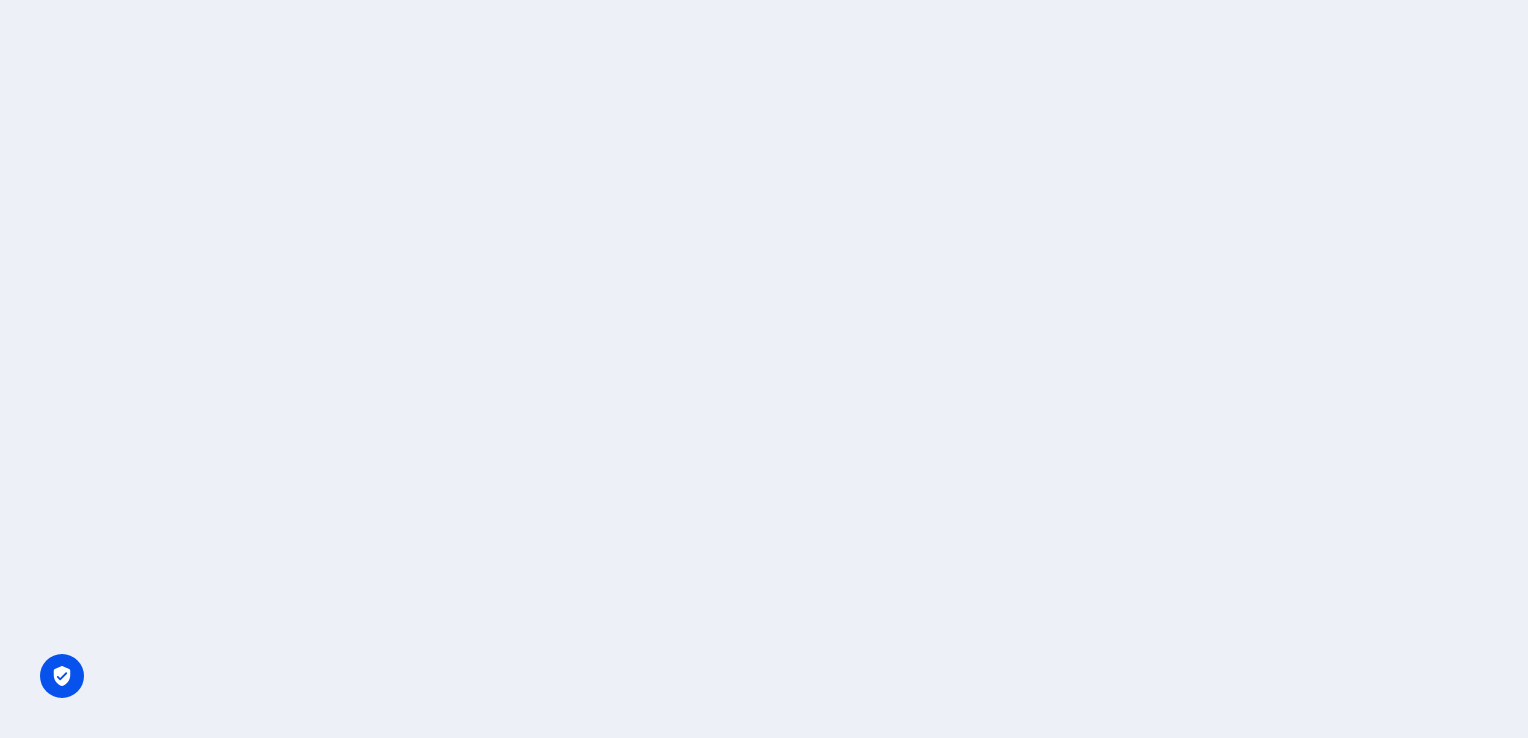scroll, scrollTop: 0, scrollLeft: 0, axis: both 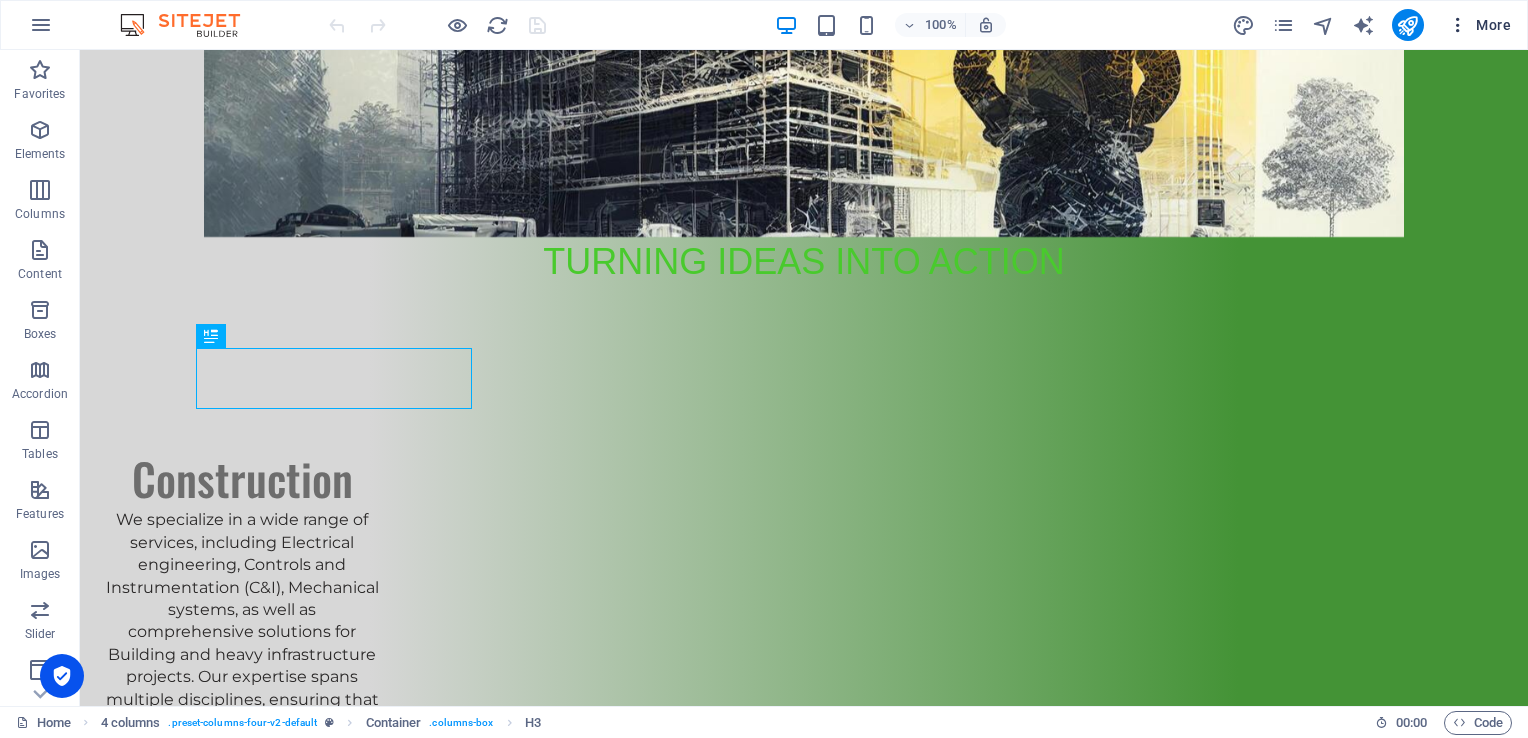 click at bounding box center [1458, 25] 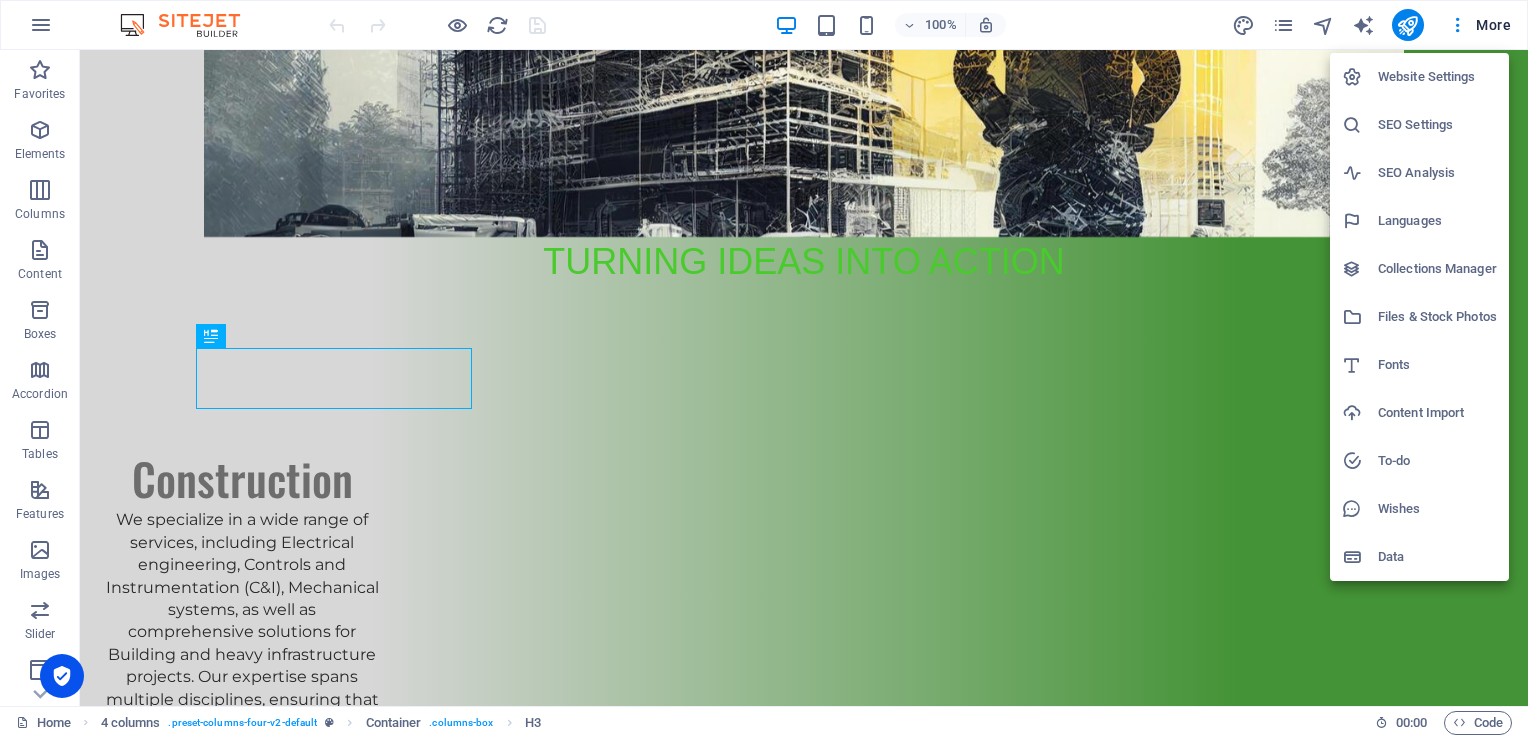 click on "SEO Settings" at bounding box center [1437, 125] 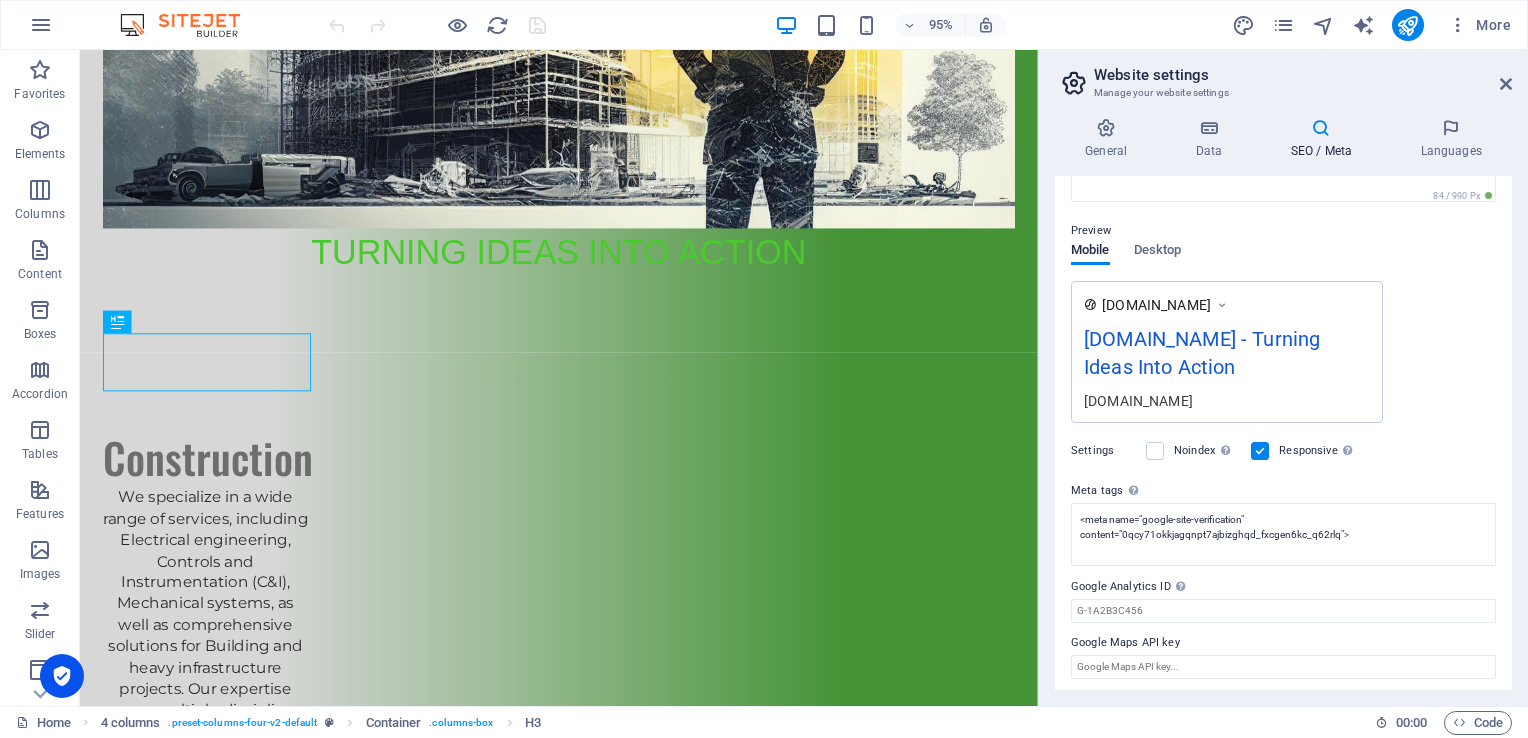 scroll, scrollTop: 248, scrollLeft: 0, axis: vertical 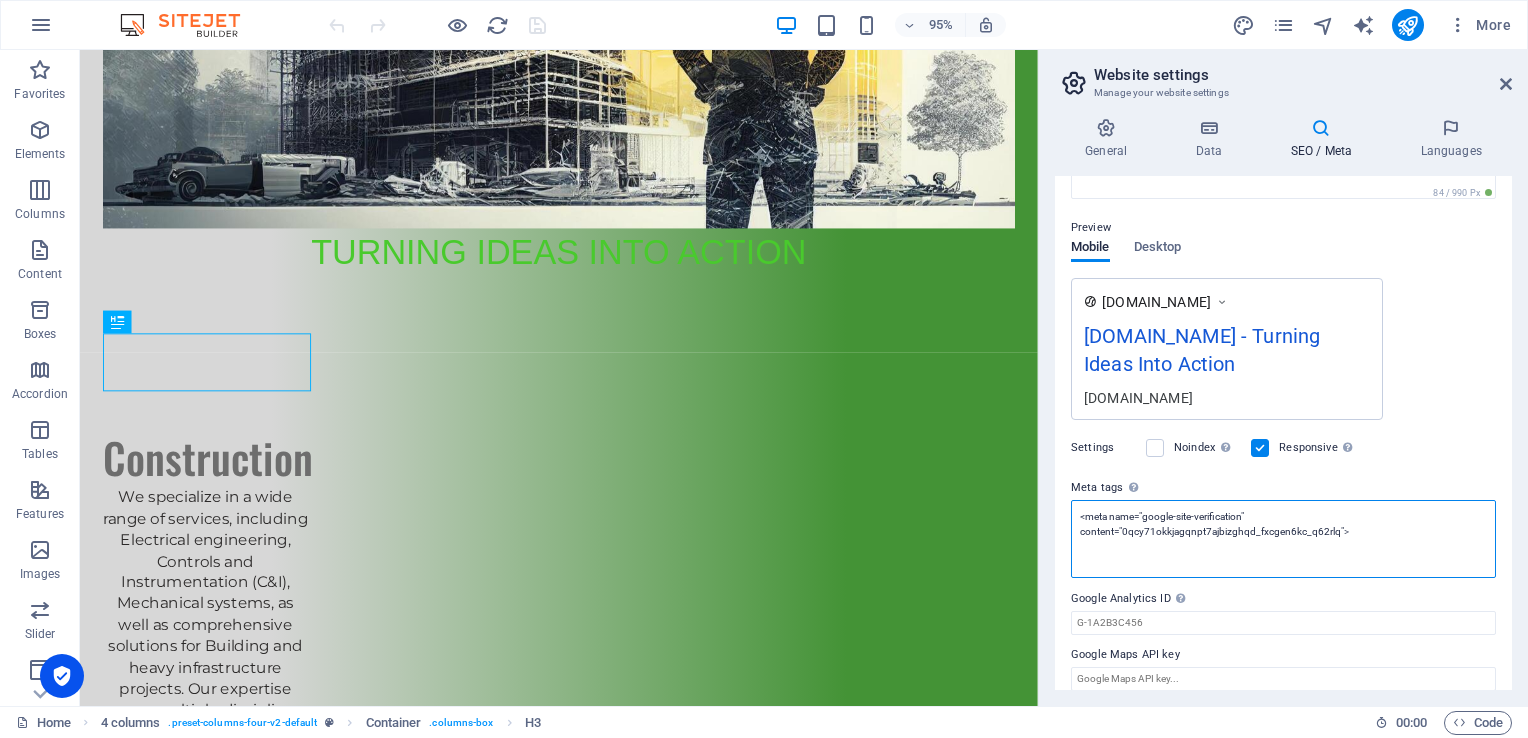 drag, startPoint x: 1383, startPoint y: 532, endPoint x: 1040, endPoint y: 497, distance: 344.7811 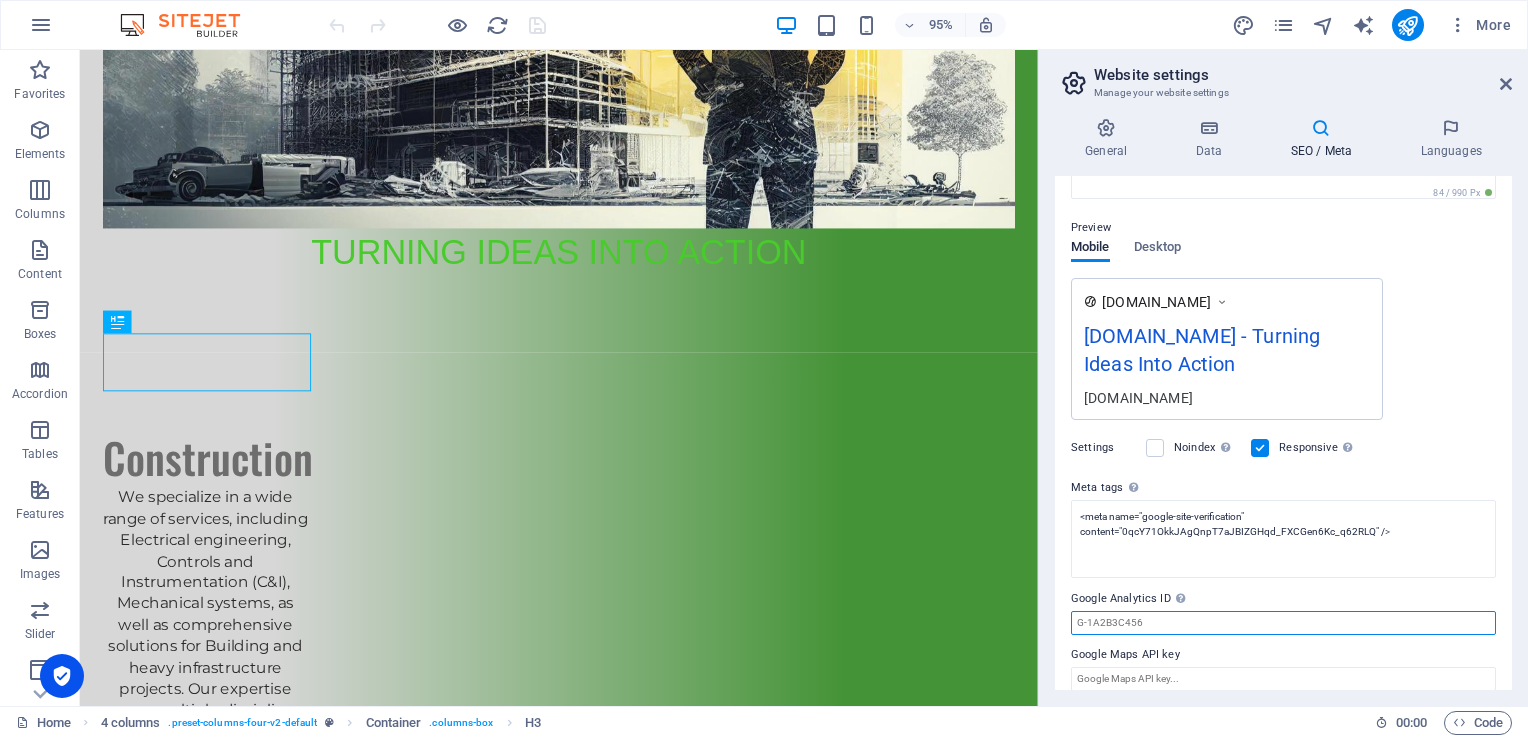 type on "<meta name="google-site-verification" content="0qcY71OkkJAgQnpT7aJBIZGHqd_FXCGen6Kc_q62RLQ">" 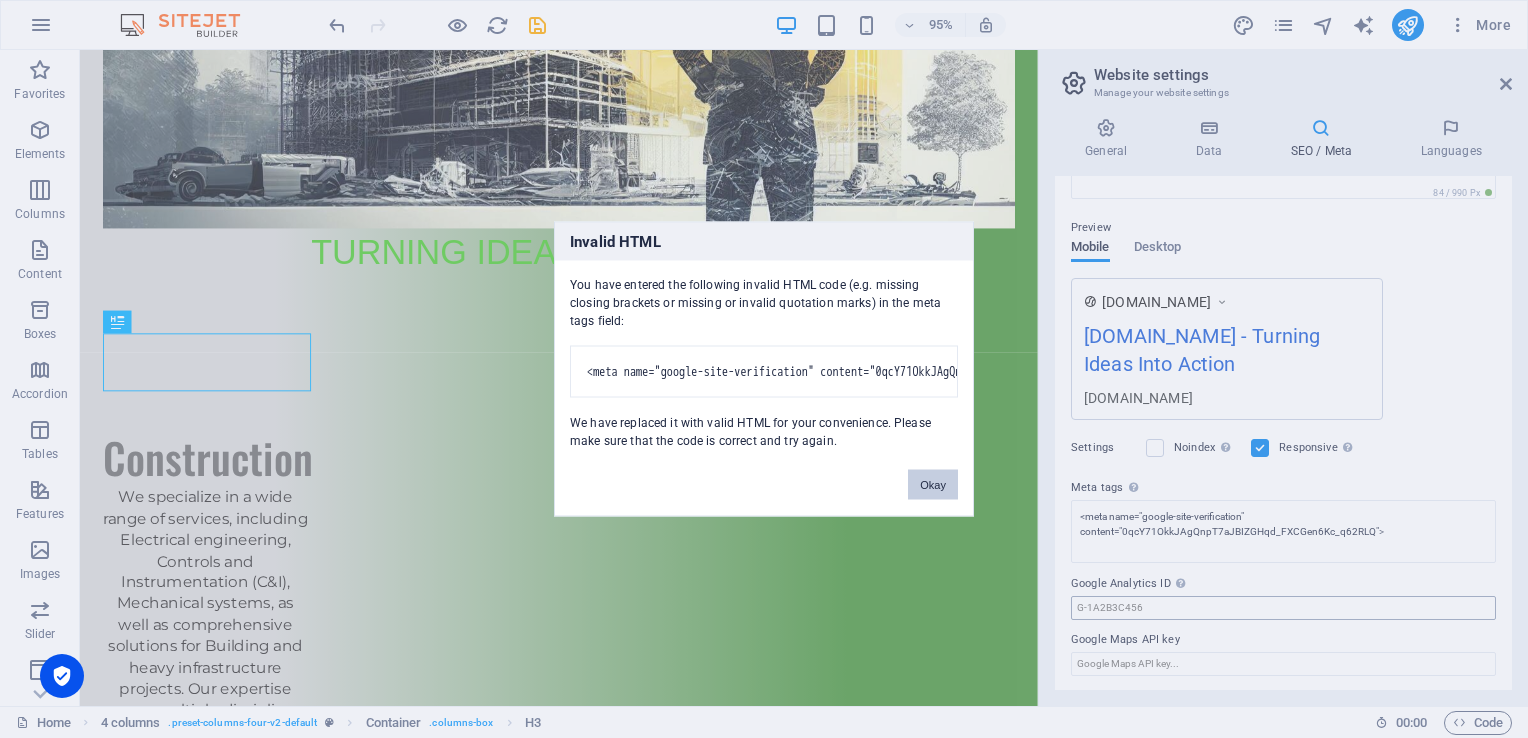 click on "Equity Empiror Home Favorites Elements Columns Content Boxes Accordion Tables Features Images Slider Header Footer Forms Marketing Collections
Drag here to replace the existing content. Press “Ctrl” if you want to create a new element.
H3   4 columns   Container   Container 95% More Home 4 columns . preset-columns-four-v2-default Container . columns-box H3 00 : 00 Code Website settings Manage your website settings  General  Data  SEO / Meta  Languages Website name [DOMAIN_NAME] Logo Drag files here, click to choose files or select files from Files or our free stock photos & videos Select files from the file manager, stock photos, or upload file(s) Upload Favicon Set the favicon of your website here. A favicon is a small icon shown in the browser tab next to your website title. It helps visitors identify your website. Drag files here, click to choose files or Upload Preview Image (Open Graph) Fax" at bounding box center (764, 369) 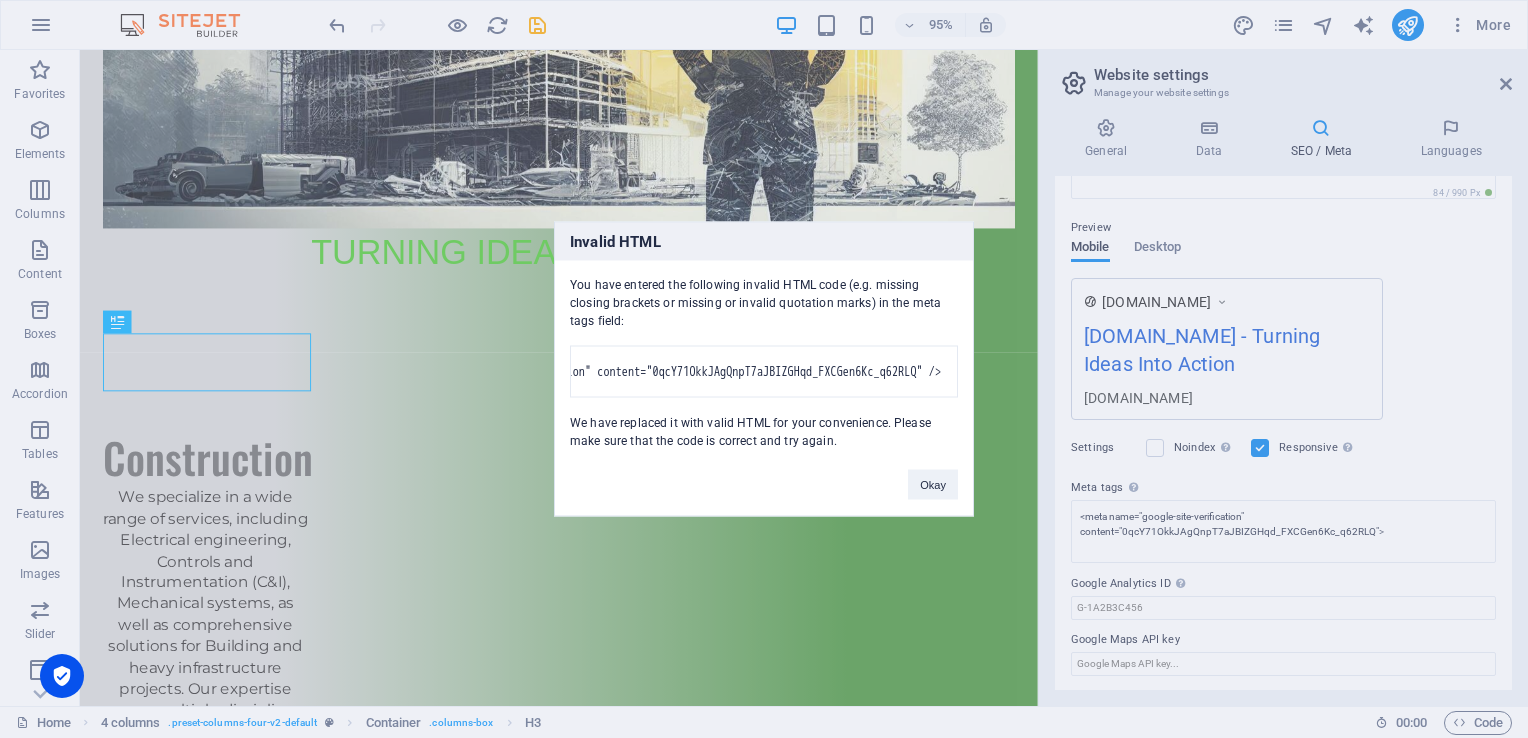 scroll, scrollTop: 0, scrollLeft: 0, axis: both 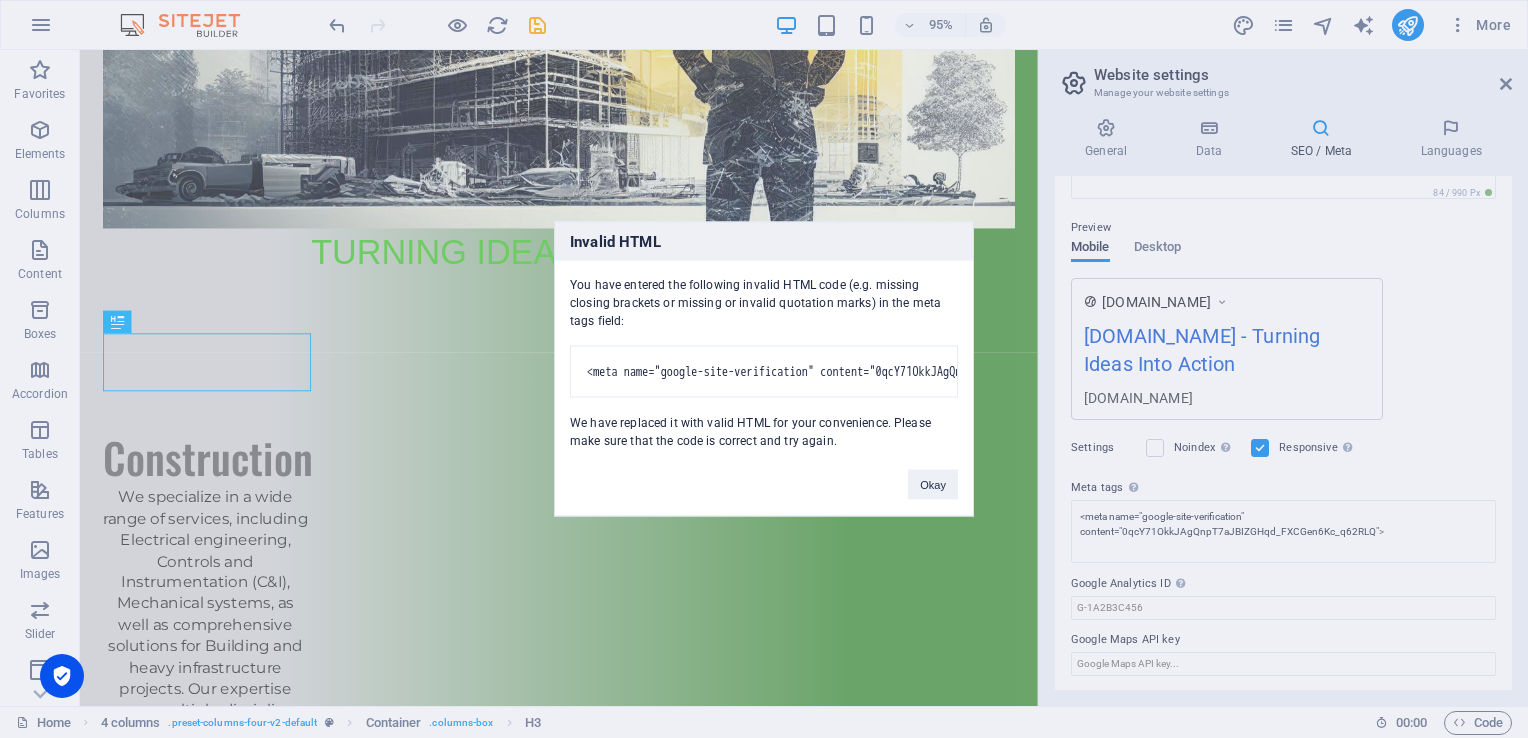 drag, startPoint x: 839, startPoint y: 348, endPoint x: 583, endPoint y: 366, distance: 256.63202 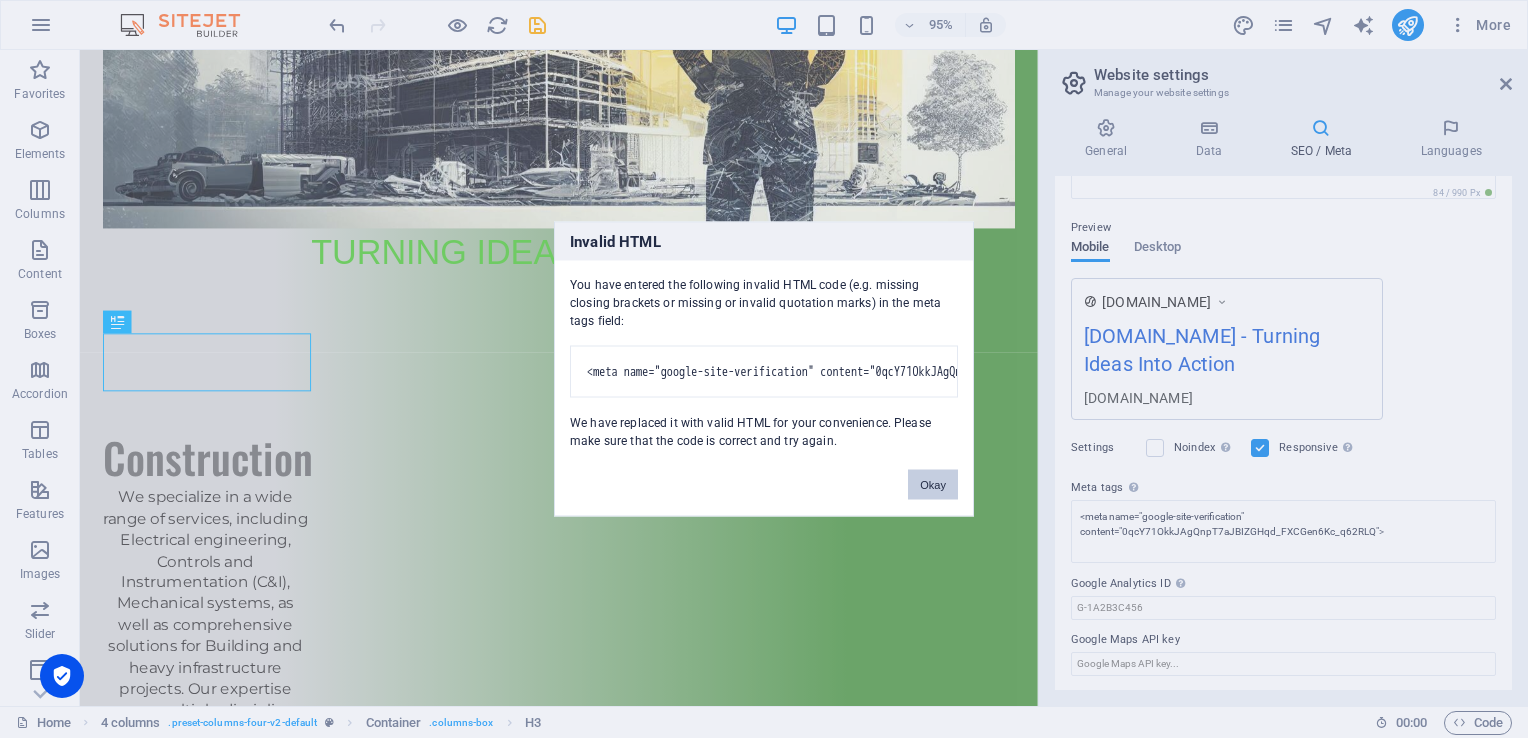 click on "Okay" at bounding box center (933, 485) 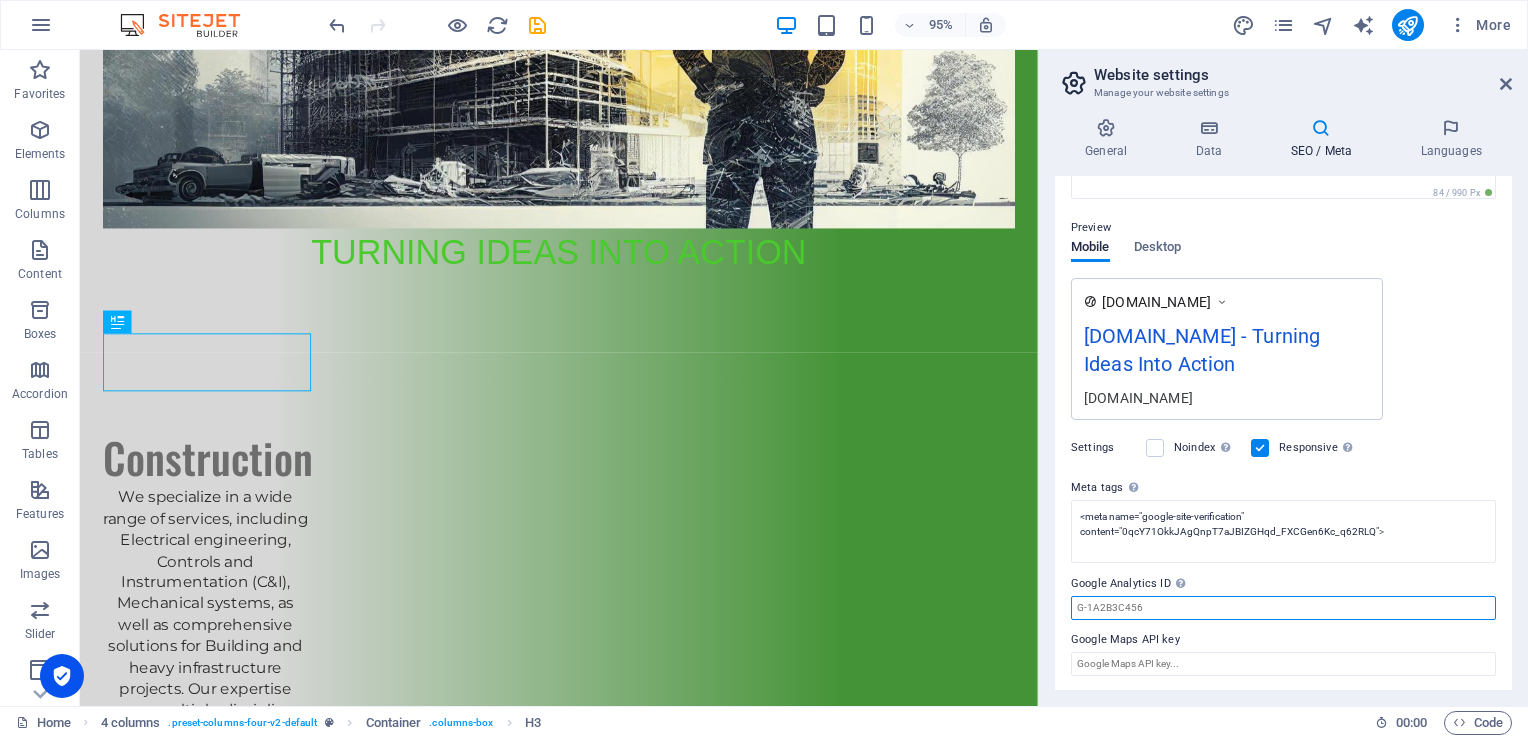 click on "SEO Title The title of your website - make it something that stands out in search engine results. AI [DOMAIN_NAME] 120 / 580 Px Slogan The slogan of your website. AI Turning Ideas Into Action 224 / 580 Px SEO Keywords Comma-separated list of keywords representing your website. AI sustainable energy, consulting, sustainability, renewable energy, environmental consulting, environmental services, green energy, solar energy, wind energy, [DOMAIN_NAME], Berlin SEO Description Describe the contents of your website - this is crucial for search engines and SEO! AI [DOMAIN_NAME] 84 / 990 Px Preview Mobile Desktop [DOMAIN_NAME] [DOMAIN_NAME] - Turning Ideas Into Action [DOMAIN_NAME] Settings Noindex Instruct search engines to exclude this website from search results. Responsive Determine whether the website should be responsive based on screen resolution. Meta tags Enter HTML code here that will be placed inside the  tags of your website. Please note that your website may not function if you include code with errors." at bounding box center [1283, 433] 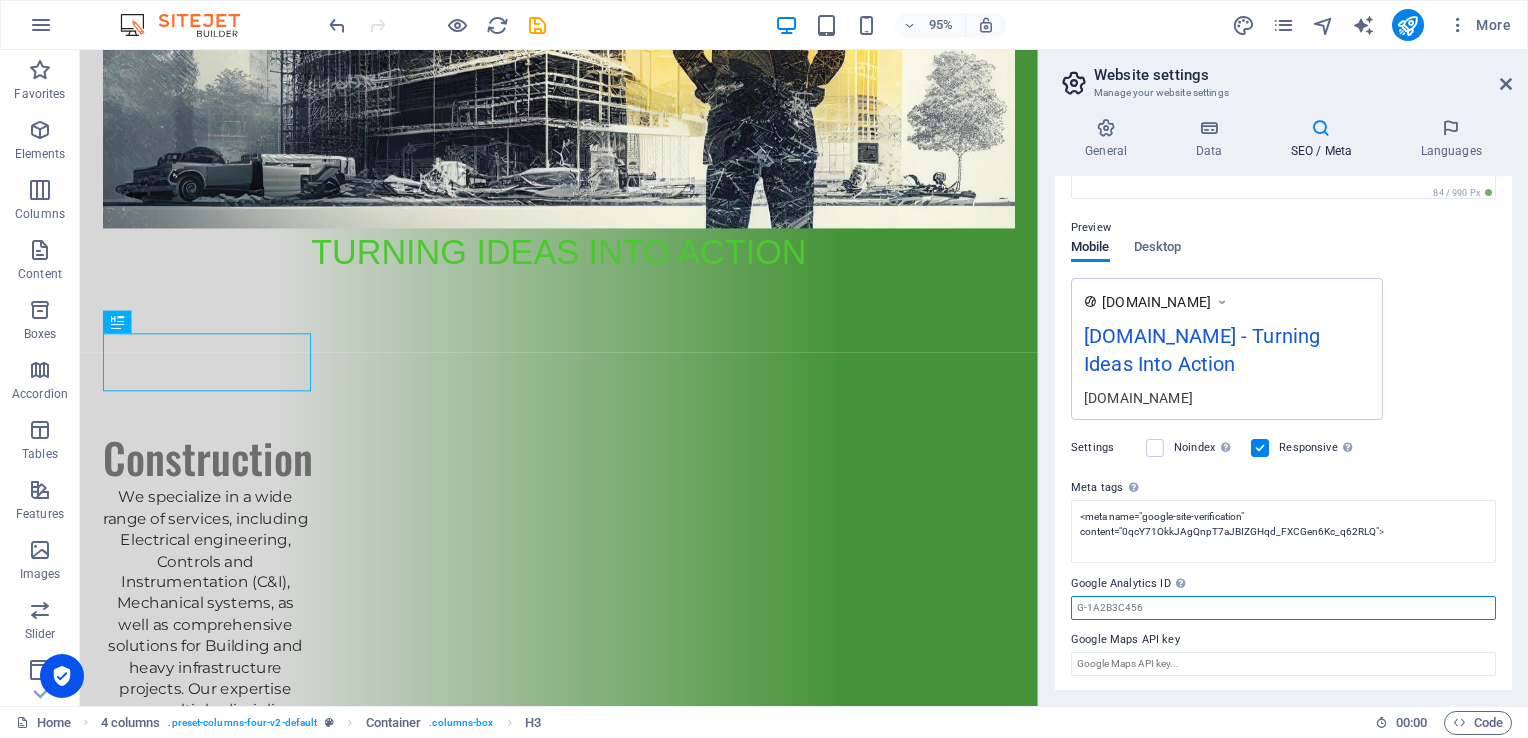 click on "Google Analytics ID Please only add the Google Analytics ID. We automatically include the ID in the tracking snippet. The Analytics ID looks similar to e.g. G-1A2B3C456" at bounding box center (1283, 608) 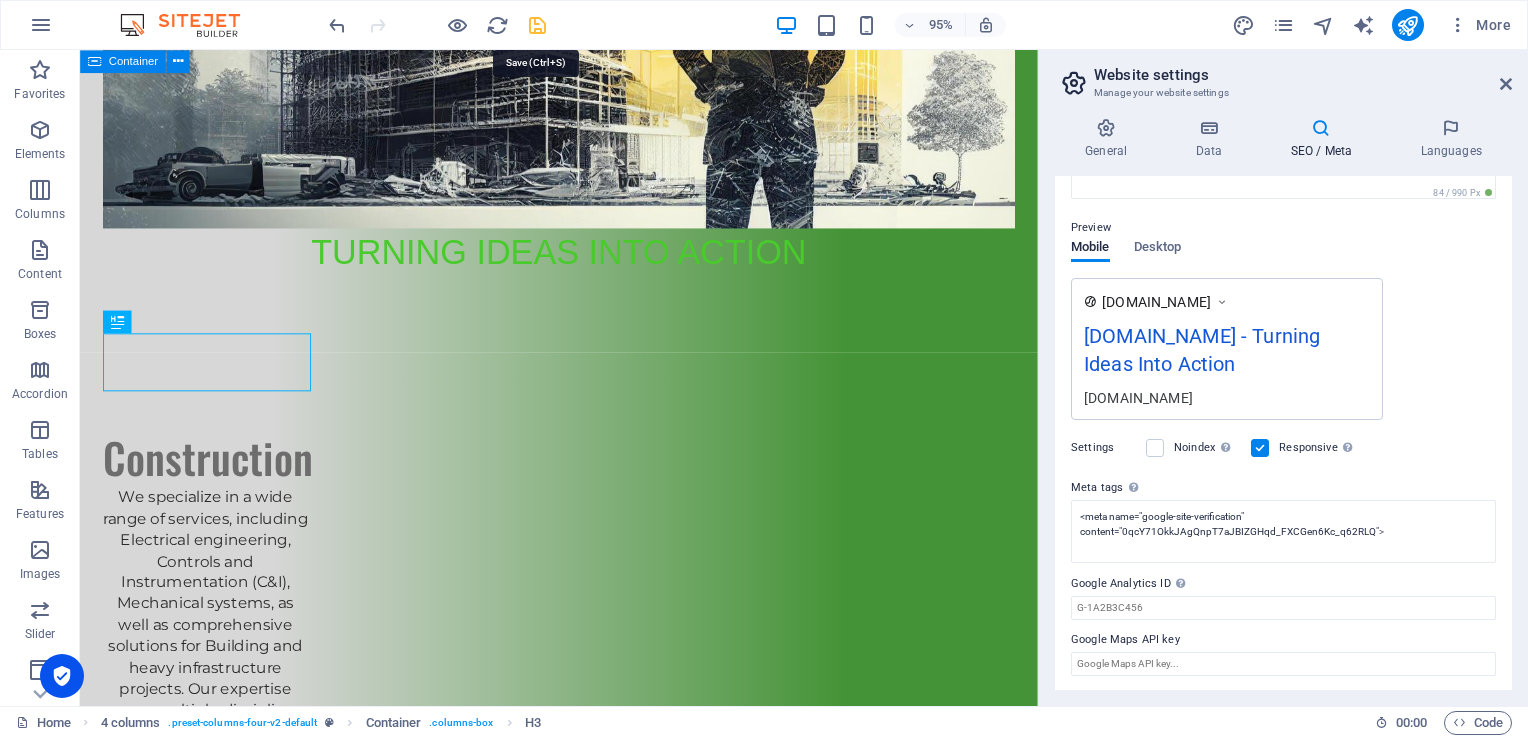click at bounding box center (537, 25) 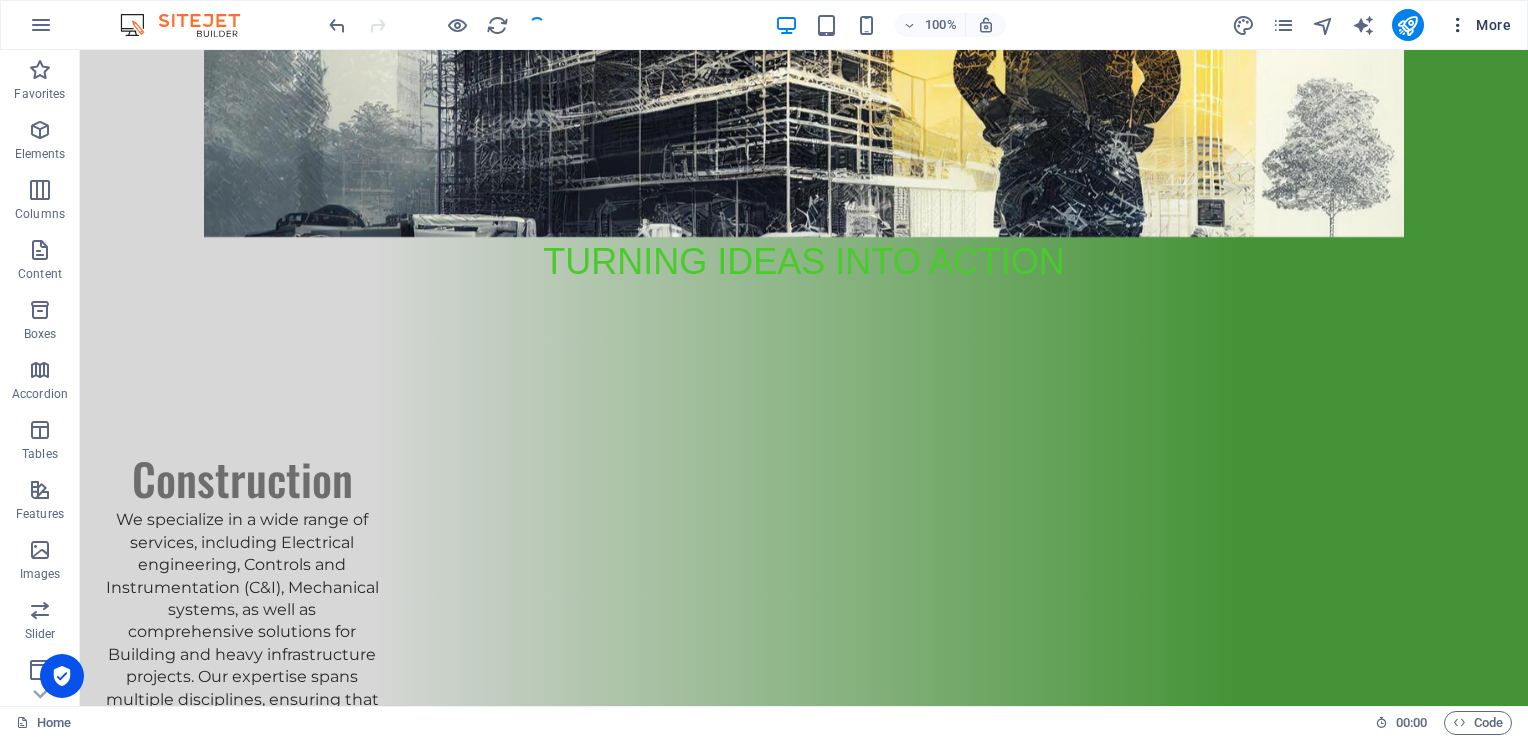 click at bounding box center (1458, 25) 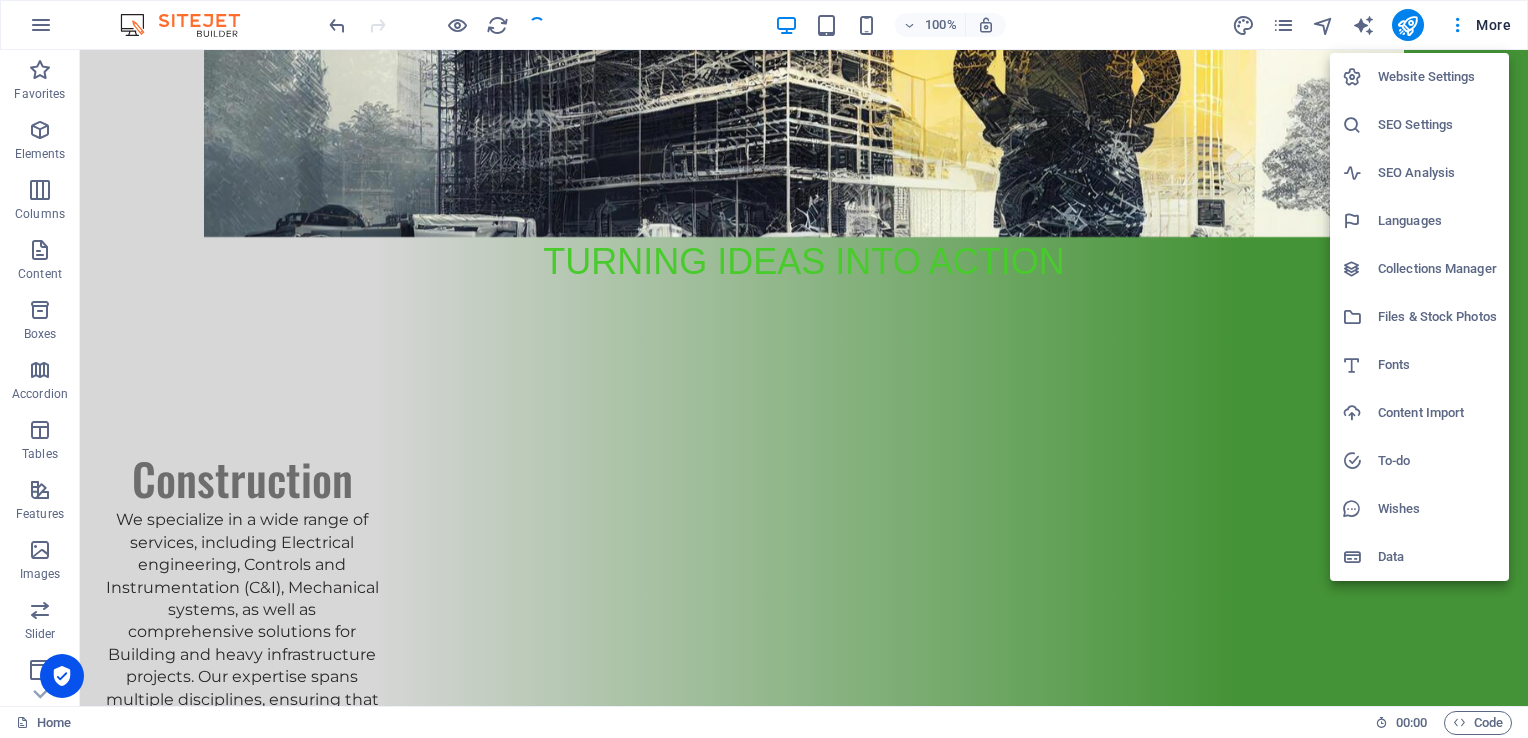 click on "SEO Settings" at bounding box center [1437, 125] 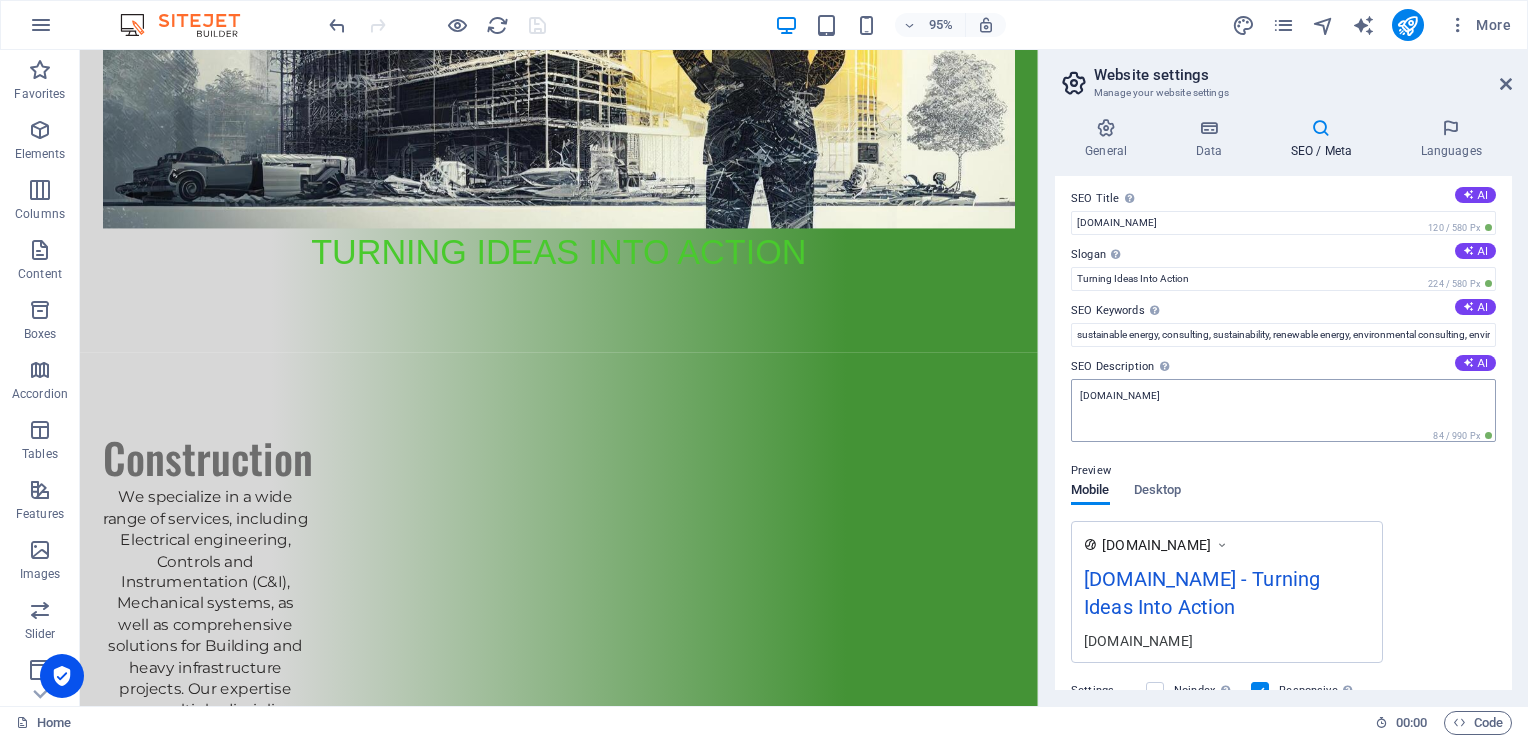 scroll, scrollTop: 0, scrollLeft: 0, axis: both 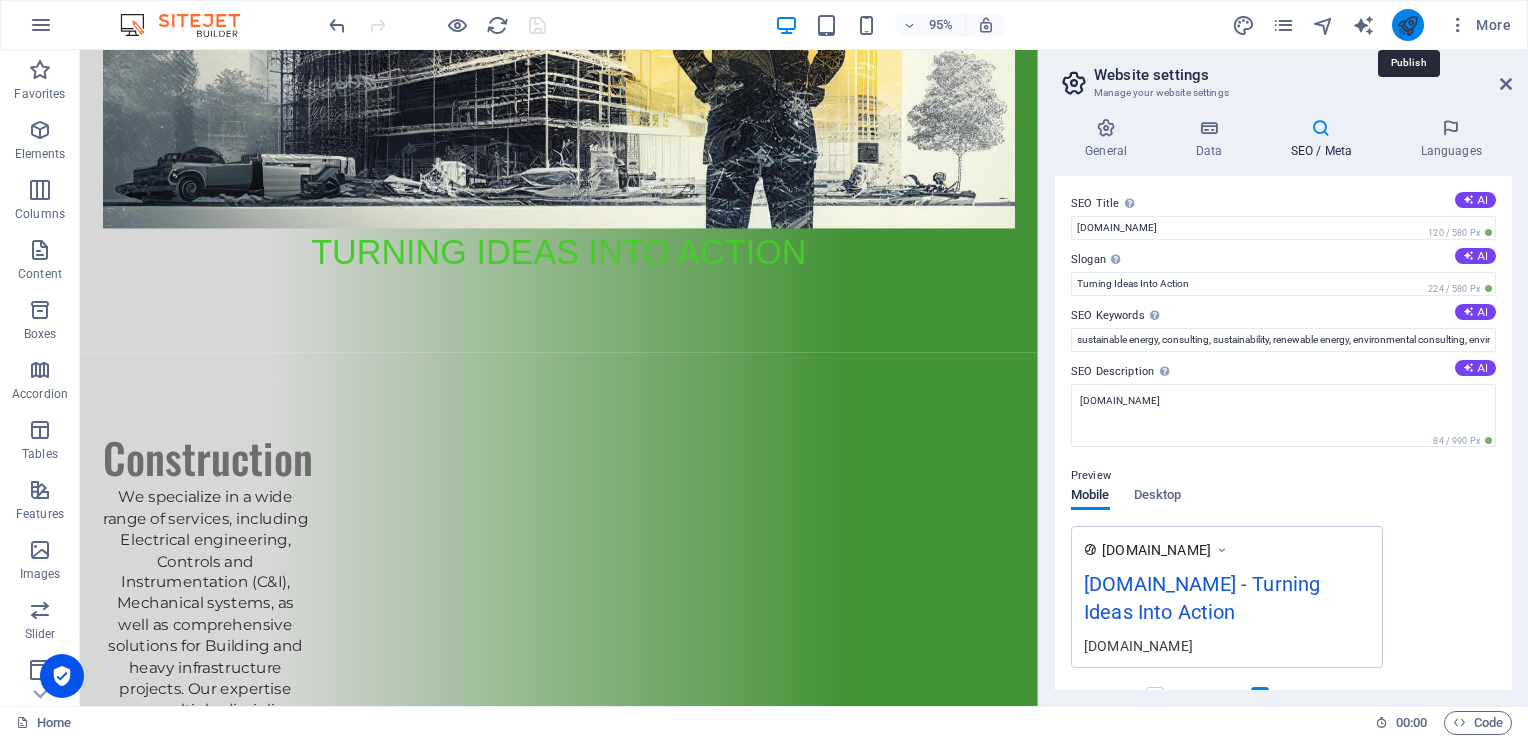click at bounding box center (1407, 25) 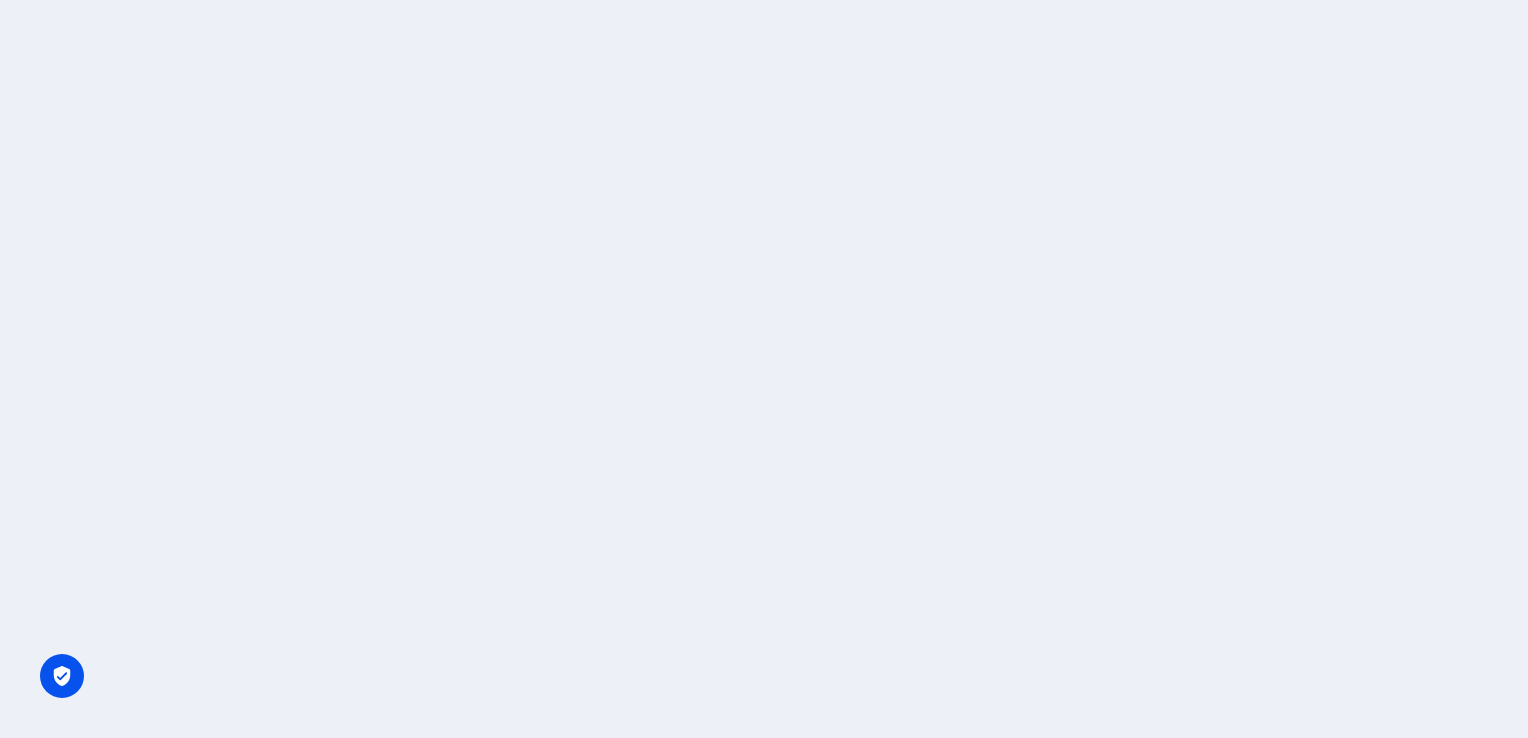 scroll, scrollTop: 0, scrollLeft: 0, axis: both 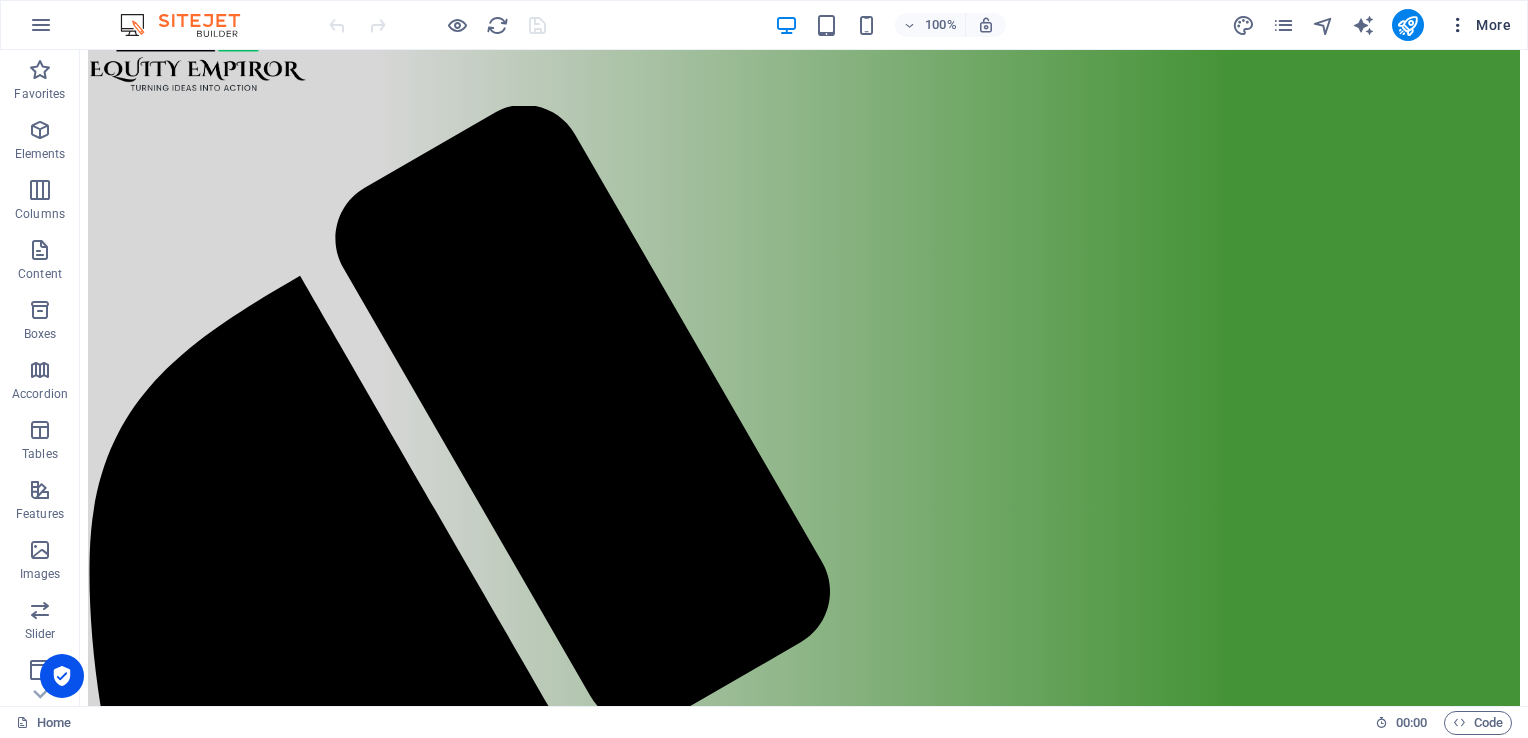 click at bounding box center [1458, 25] 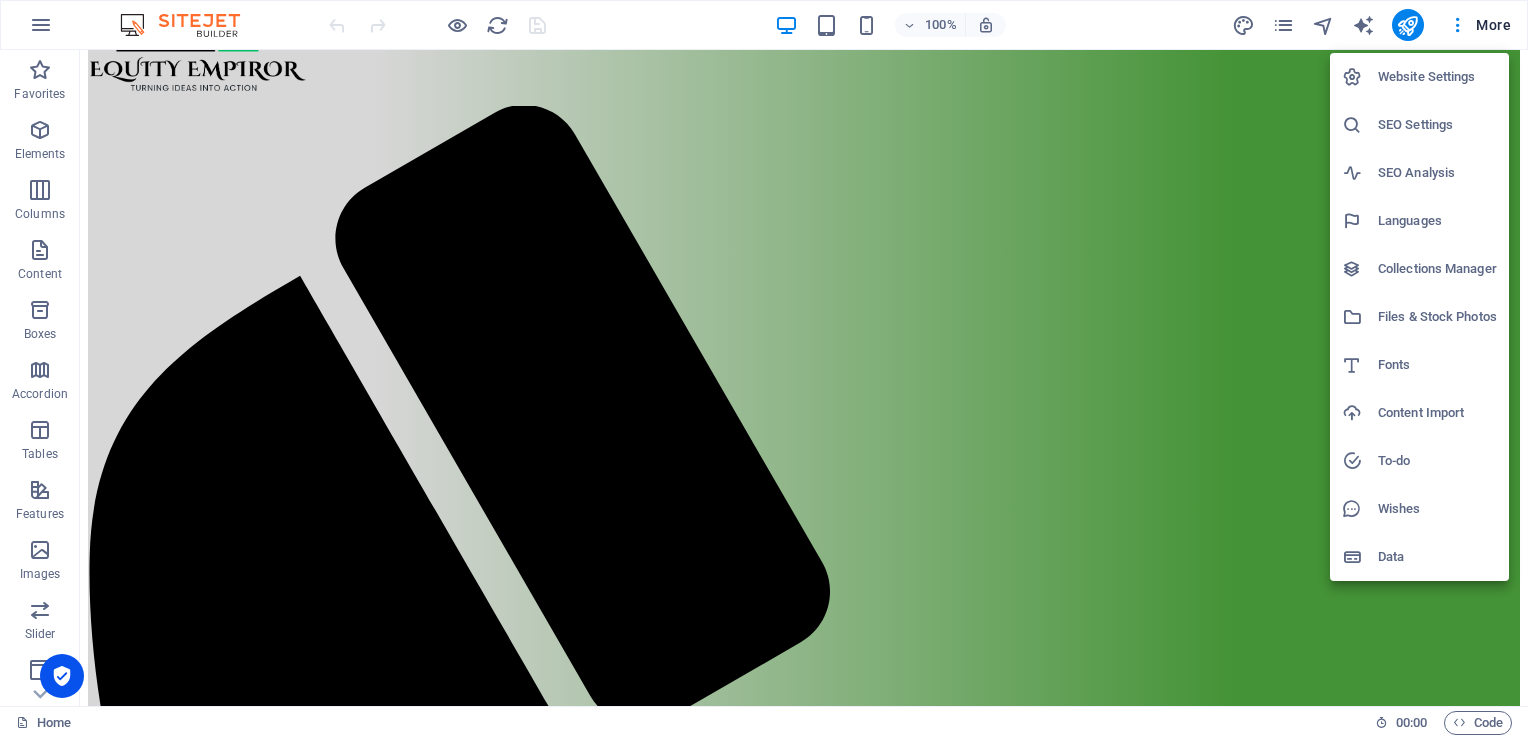 click on "SEO Settings" at bounding box center (1437, 125) 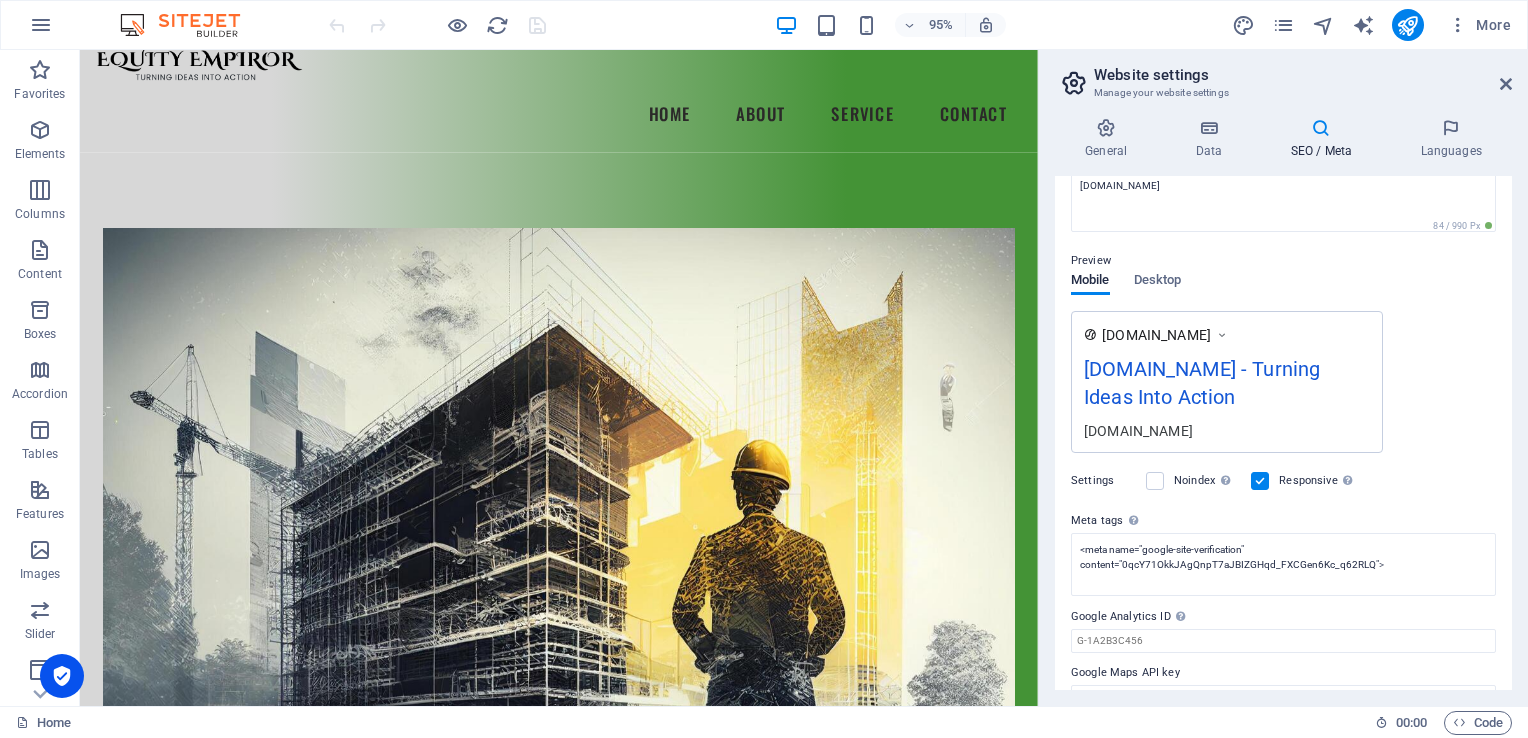 scroll, scrollTop: 248, scrollLeft: 0, axis: vertical 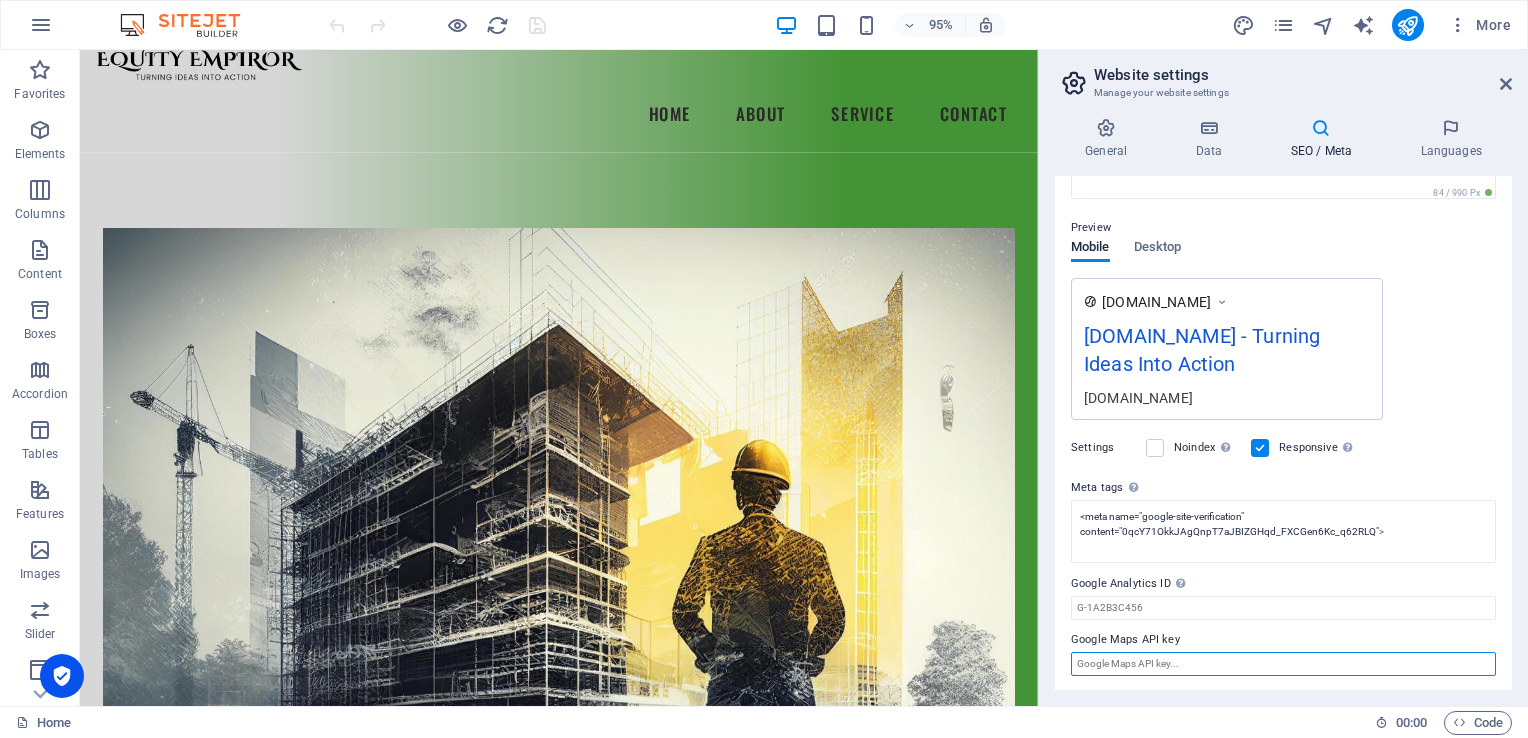 click on "Google Maps API key" at bounding box center [1283, 664] 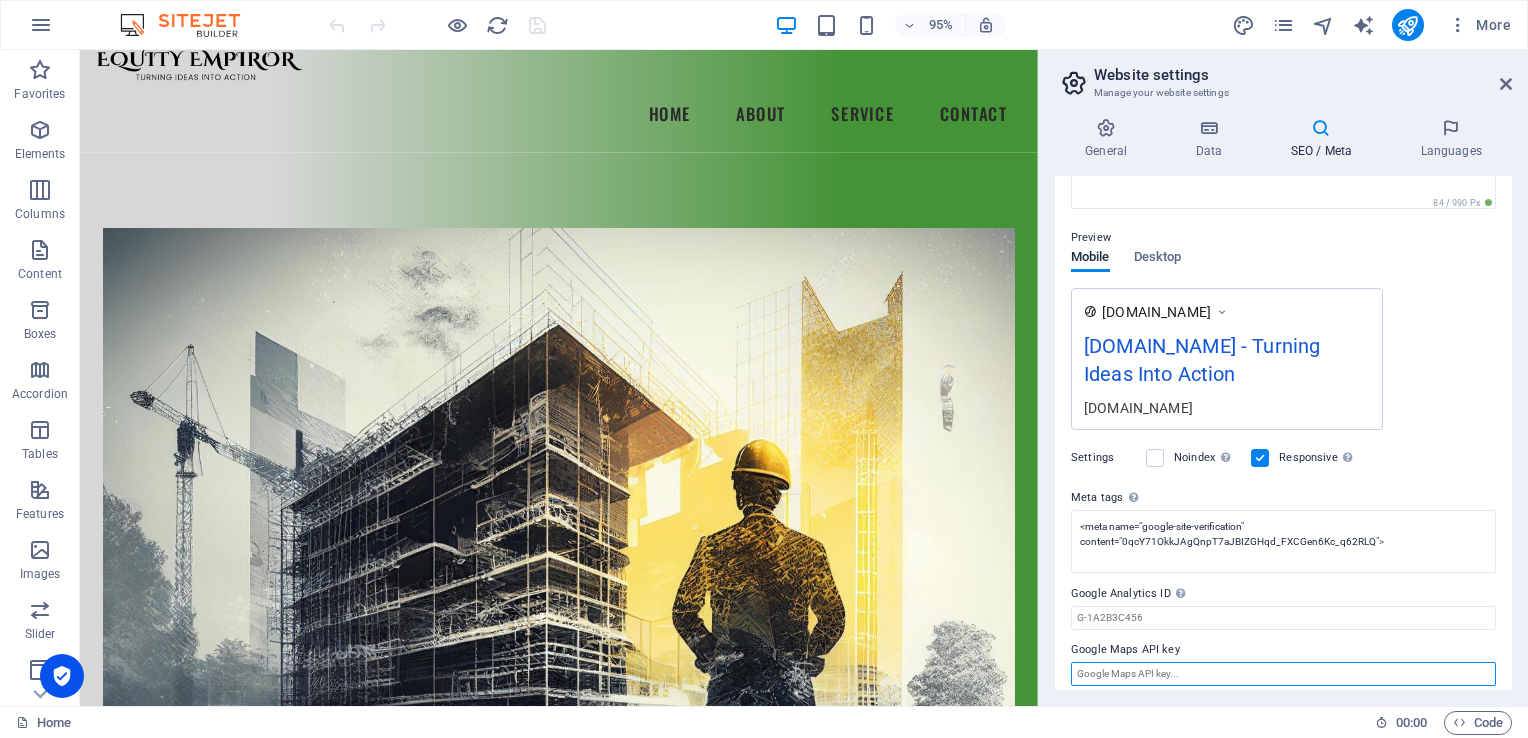scroll, scrollTop: 248, scrollLeft: 0, axis: vertical 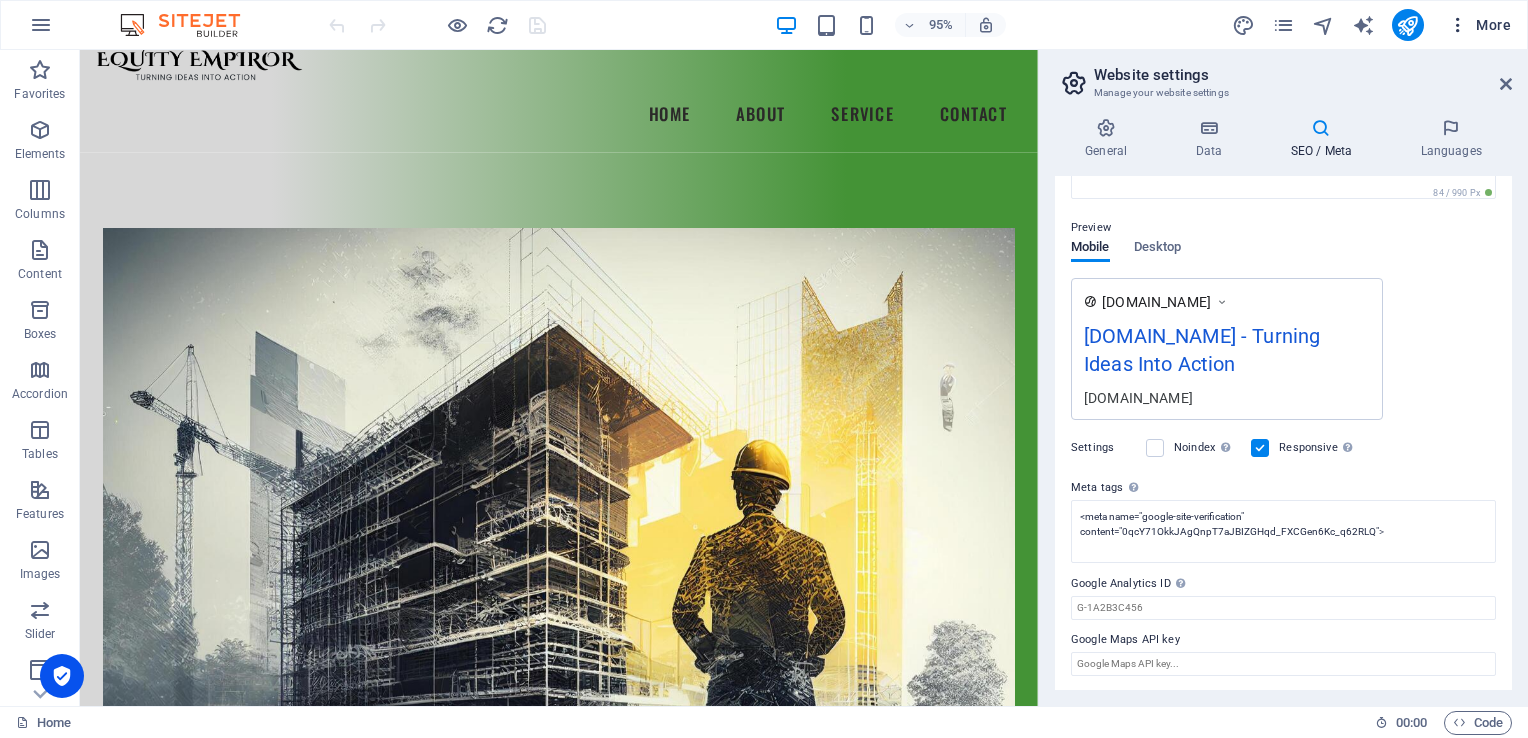 click at bounding box center [1458, 25] 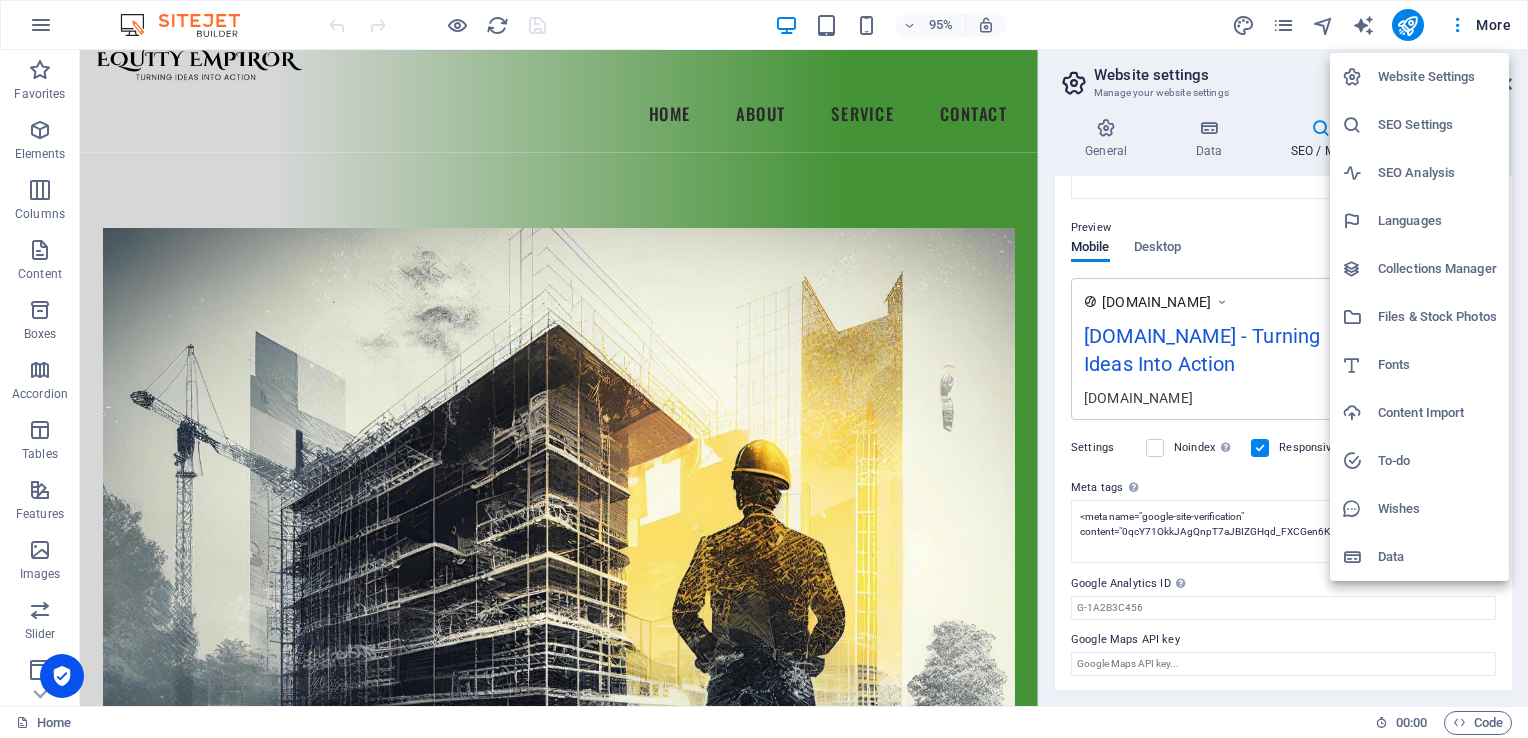 click on "SEO Analysis" at bounding box center [1437, 173] 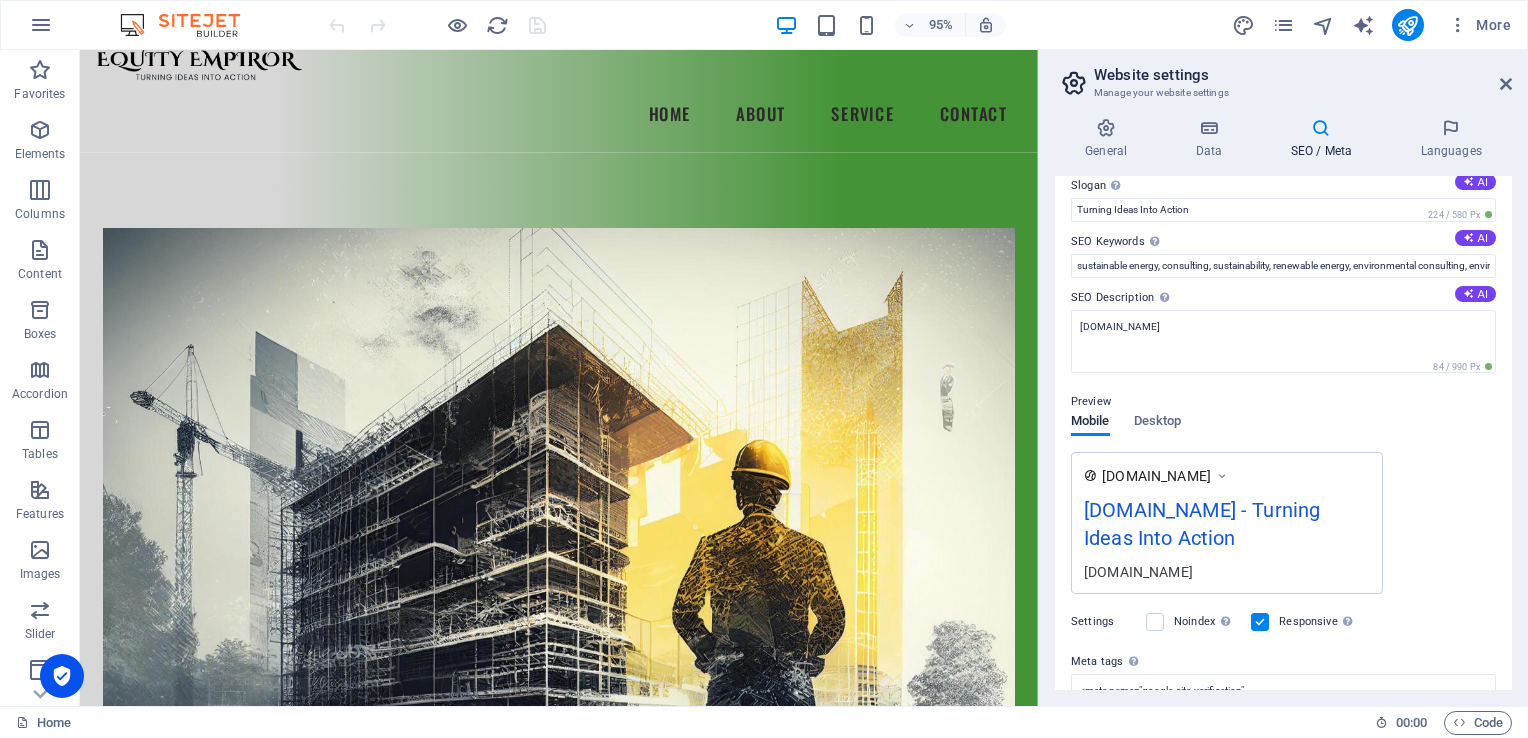 scroll, scrollTop: 0, scrollLeft: 0, axis: both 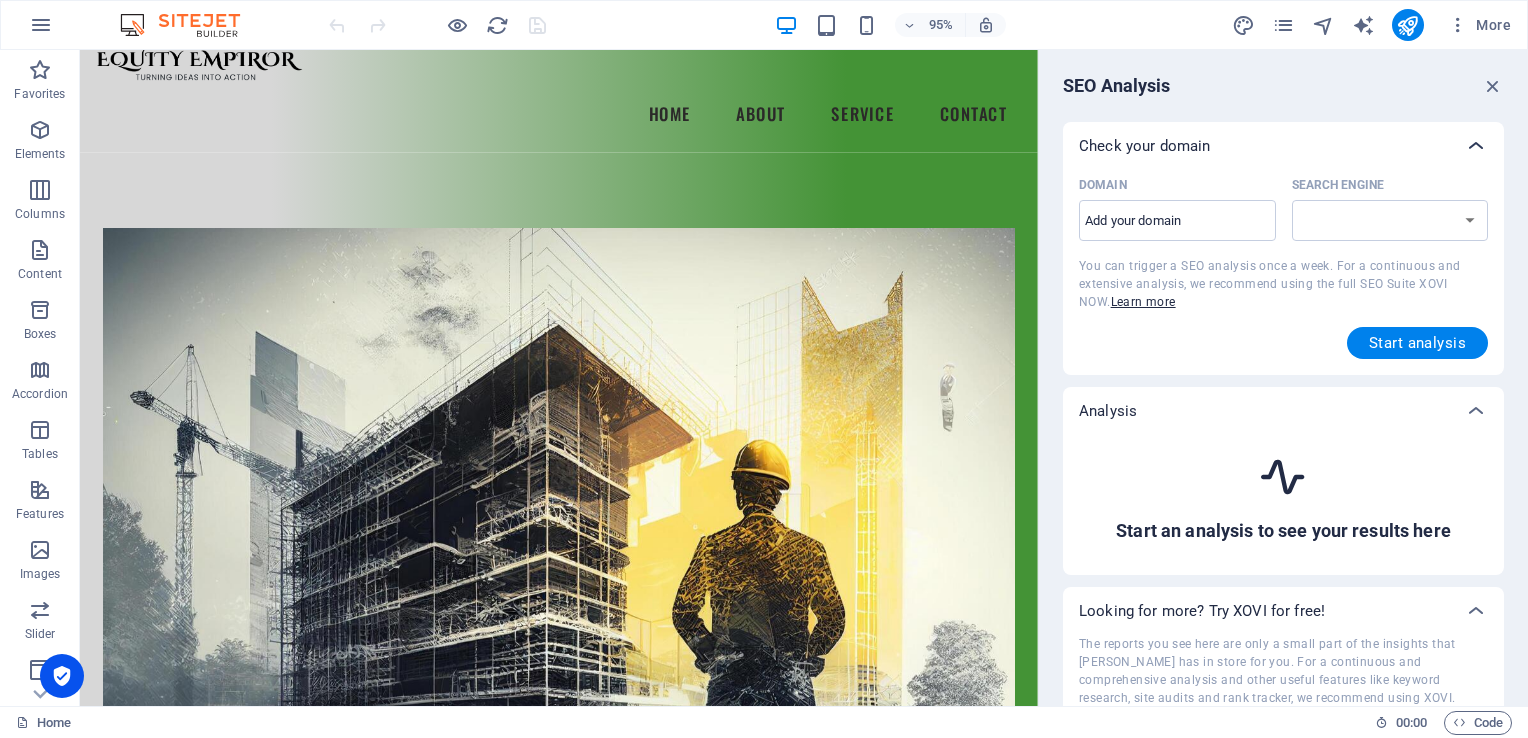 select on "[DOMAIN_NAME]" 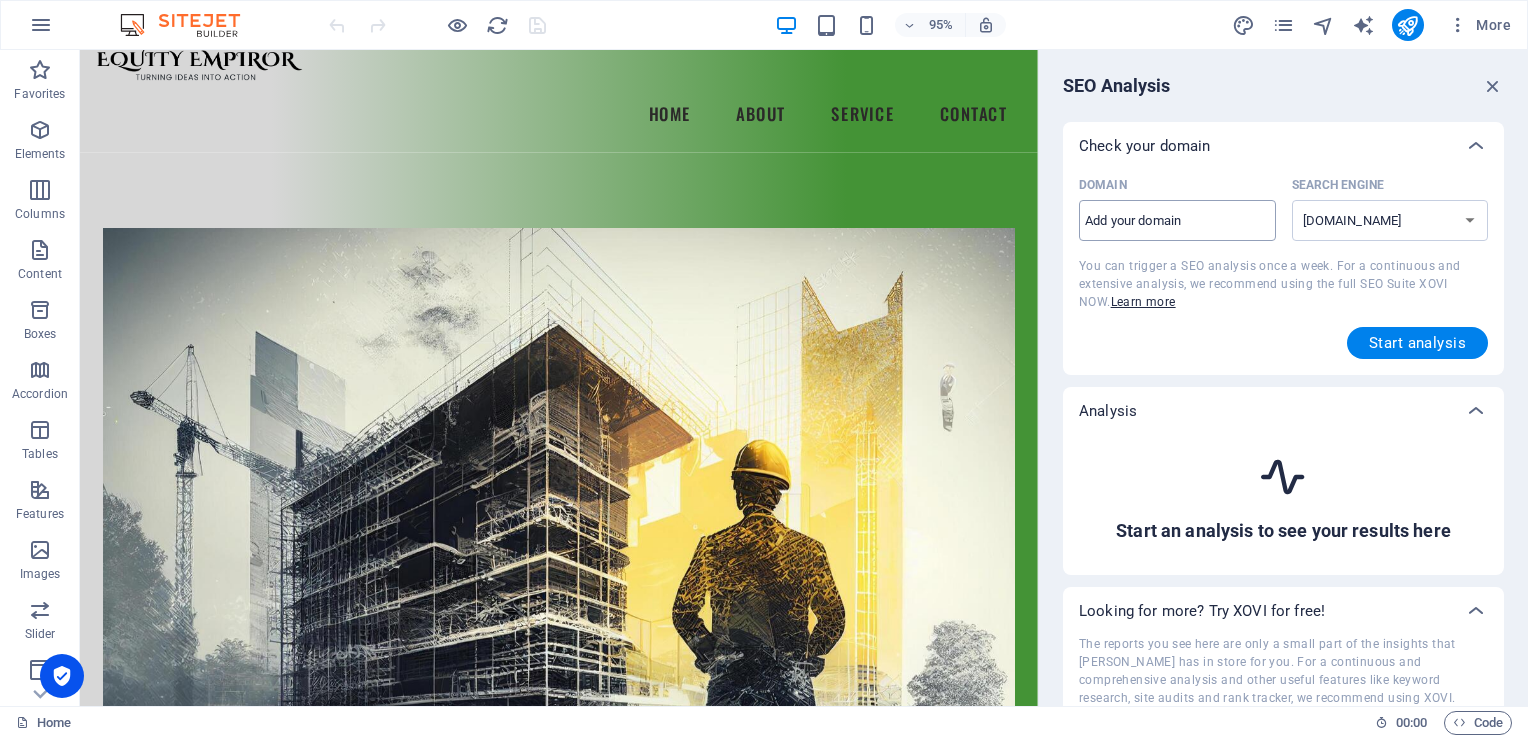 click on "Domain ​" at bounding box center (1177, 221) 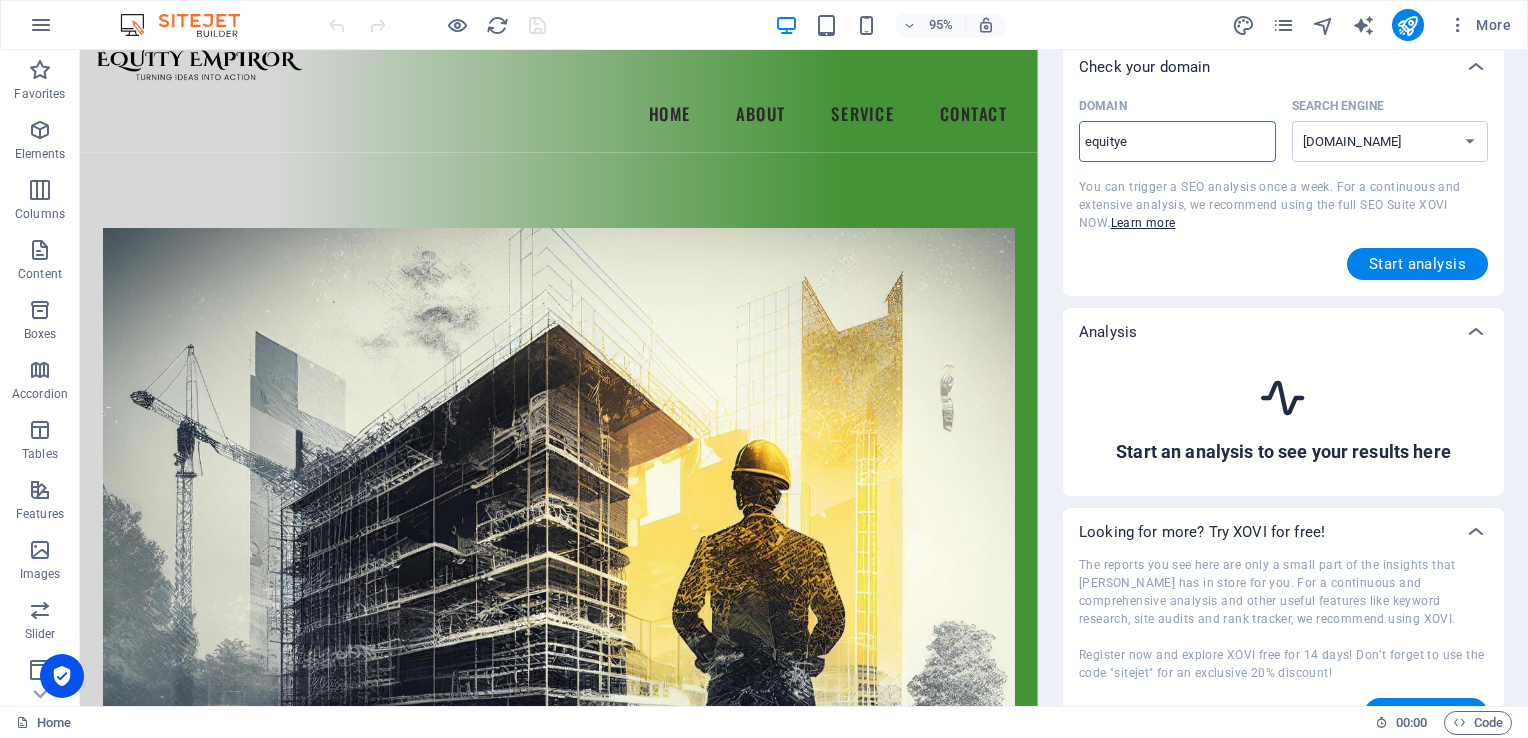scroll, scrollTop: 100, scrollLeft: 0, axis: vertical 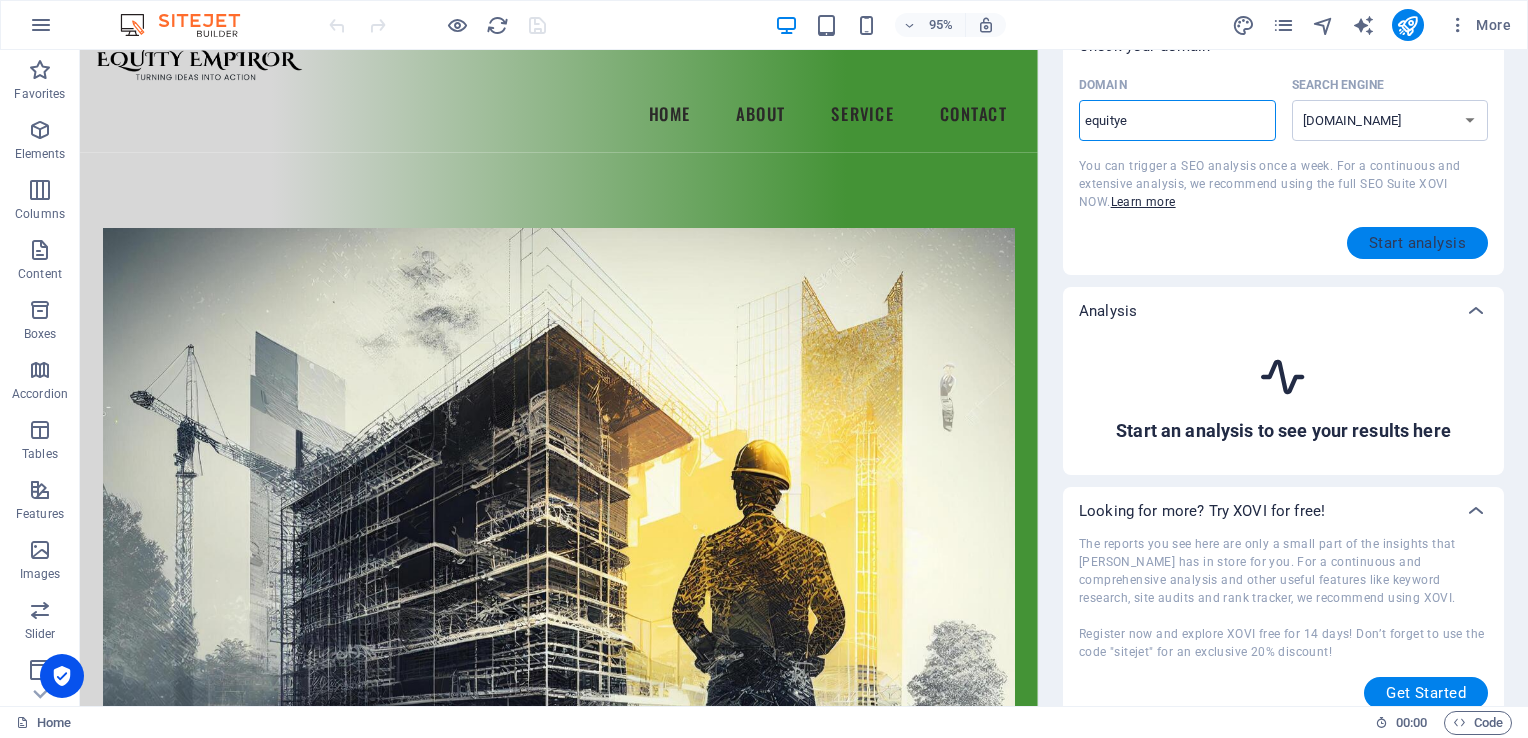 click on "Start analysis" at bounding box center [1417, 243] 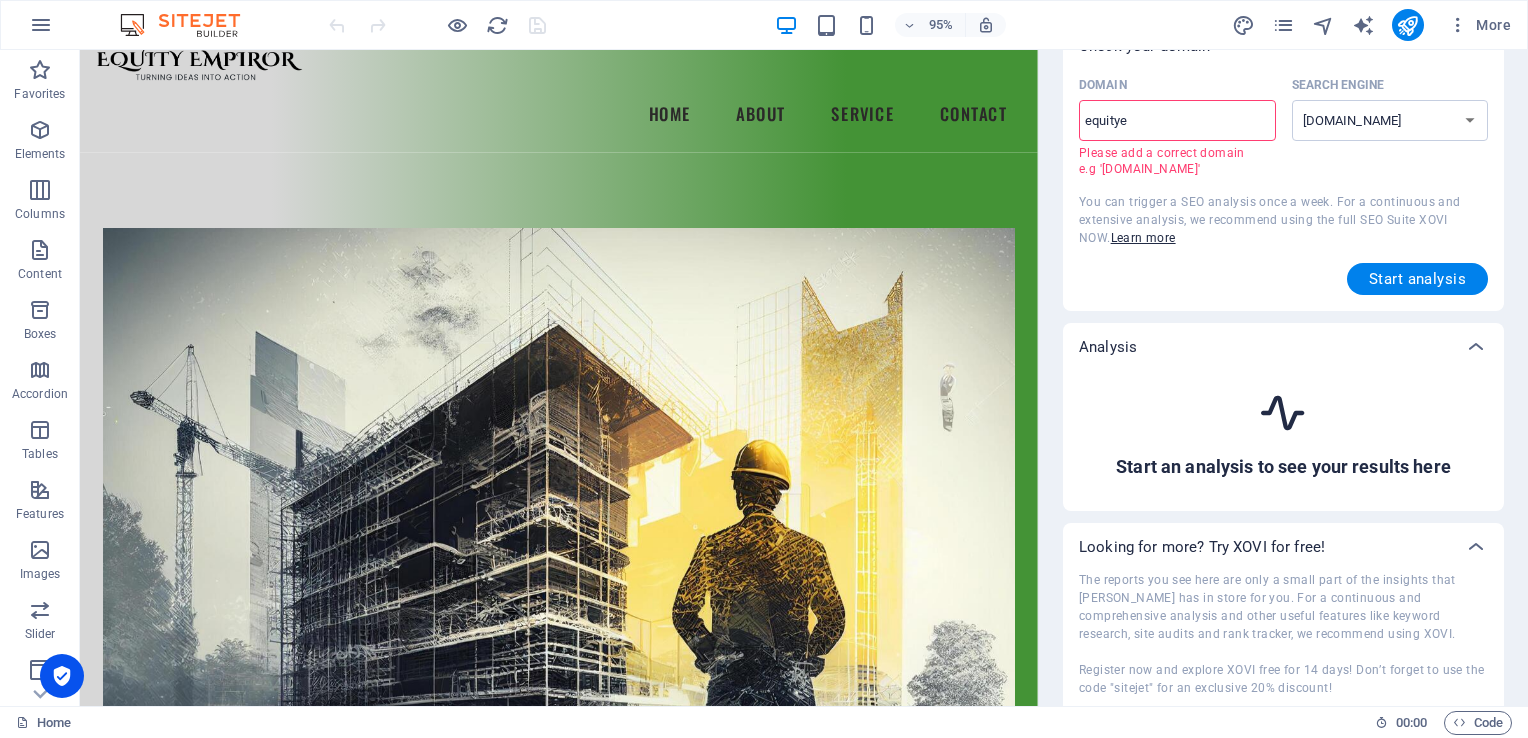 click on "equitye" at bounding box center (1177, 121) 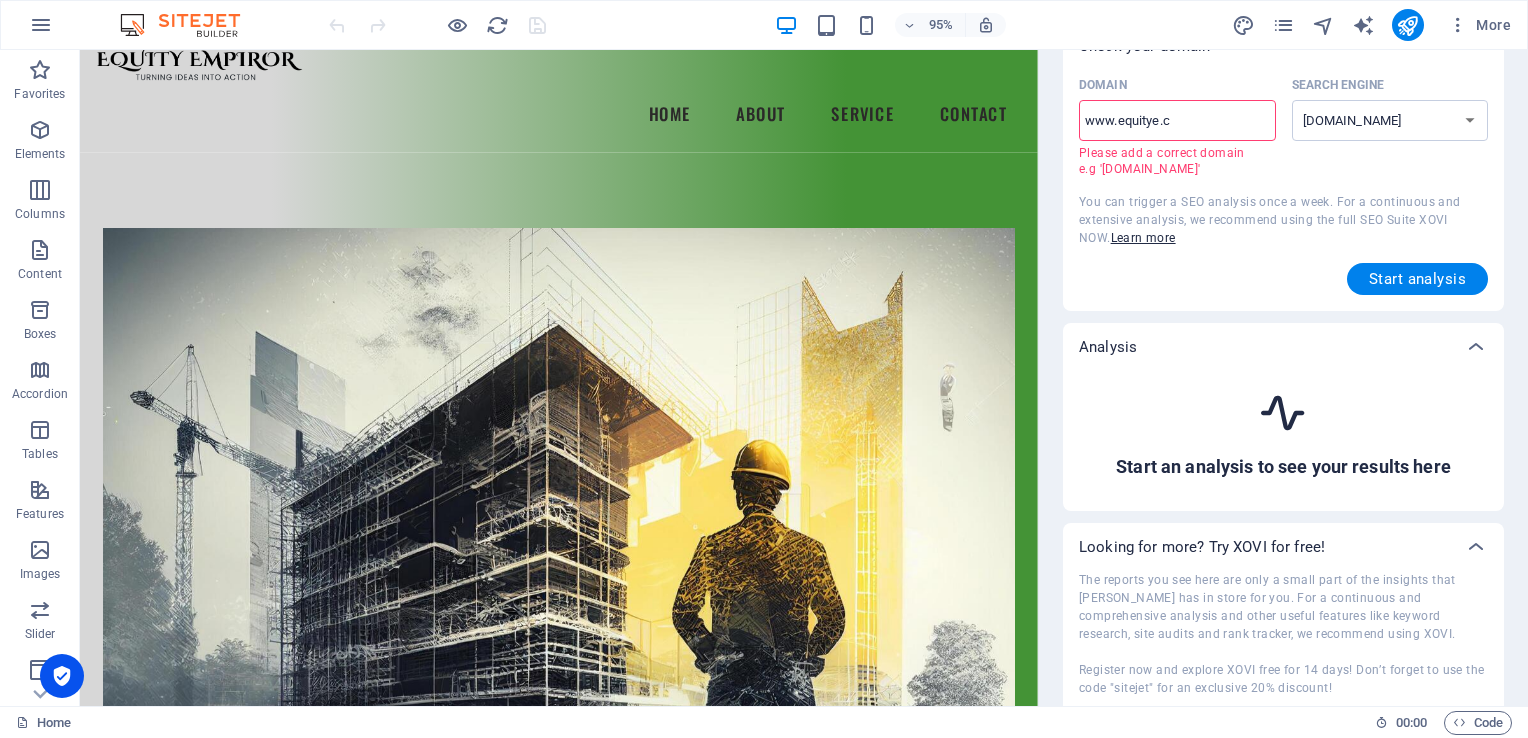 type on "[DOMAIN_NAME]" 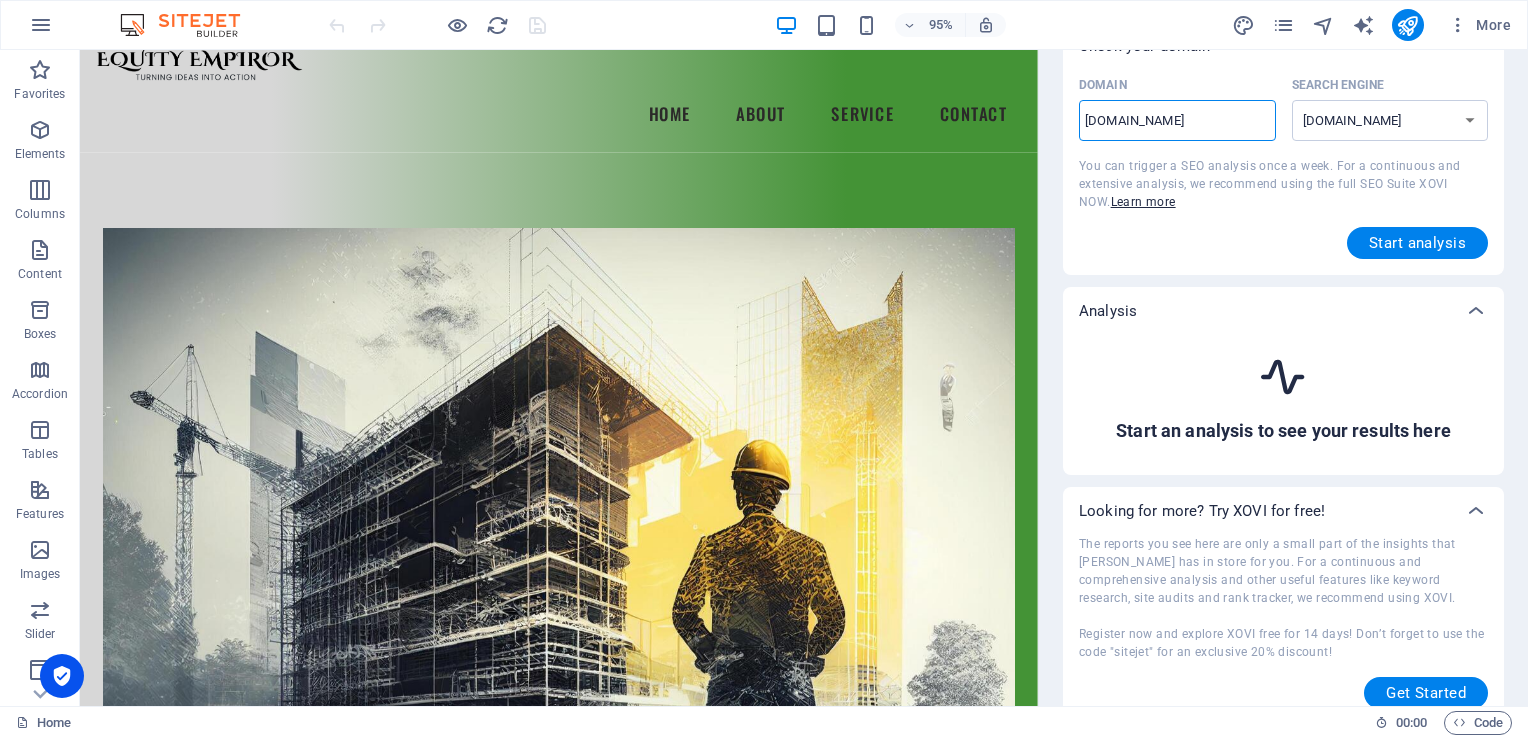type on "[DOMAIN_NAME]." 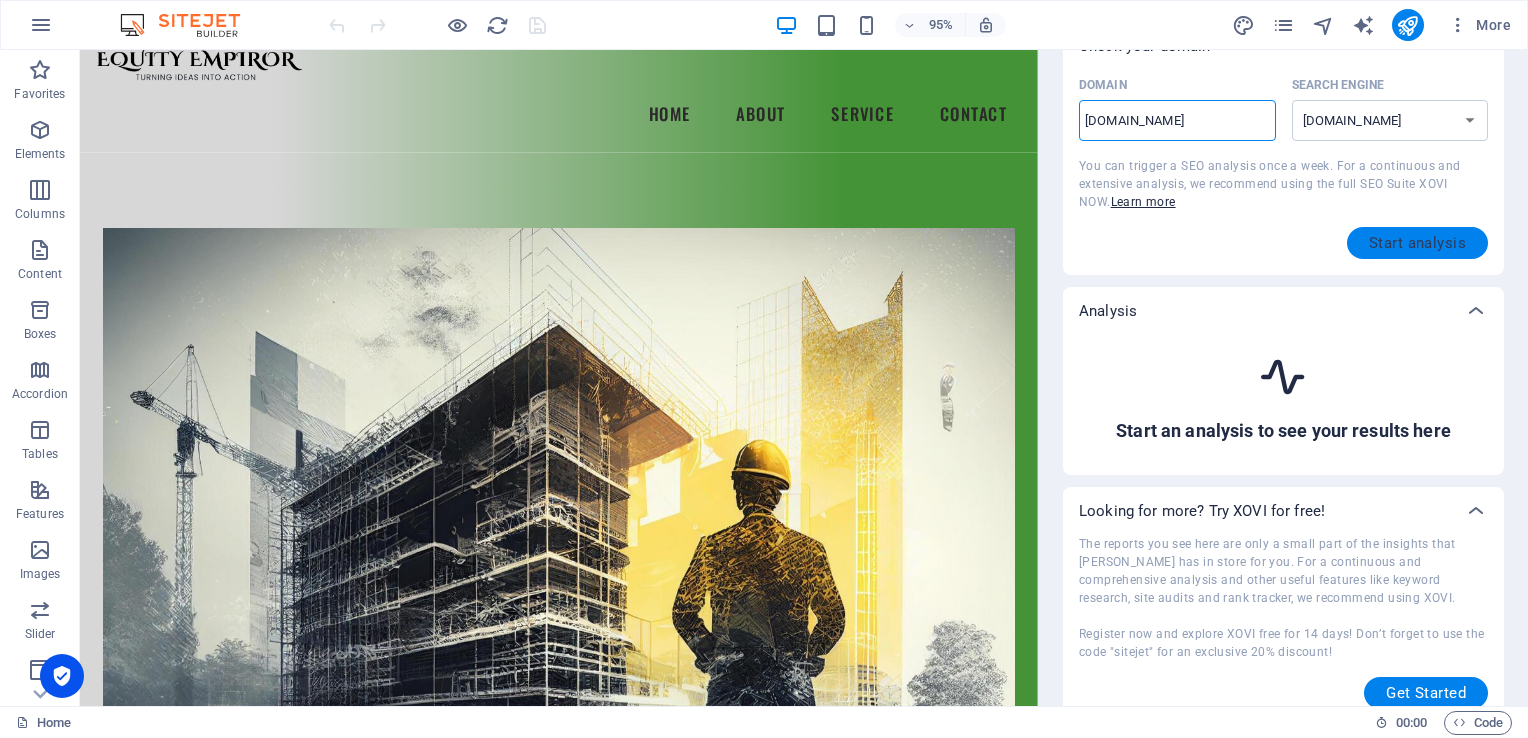type on "[DOMAIN_NAME]" 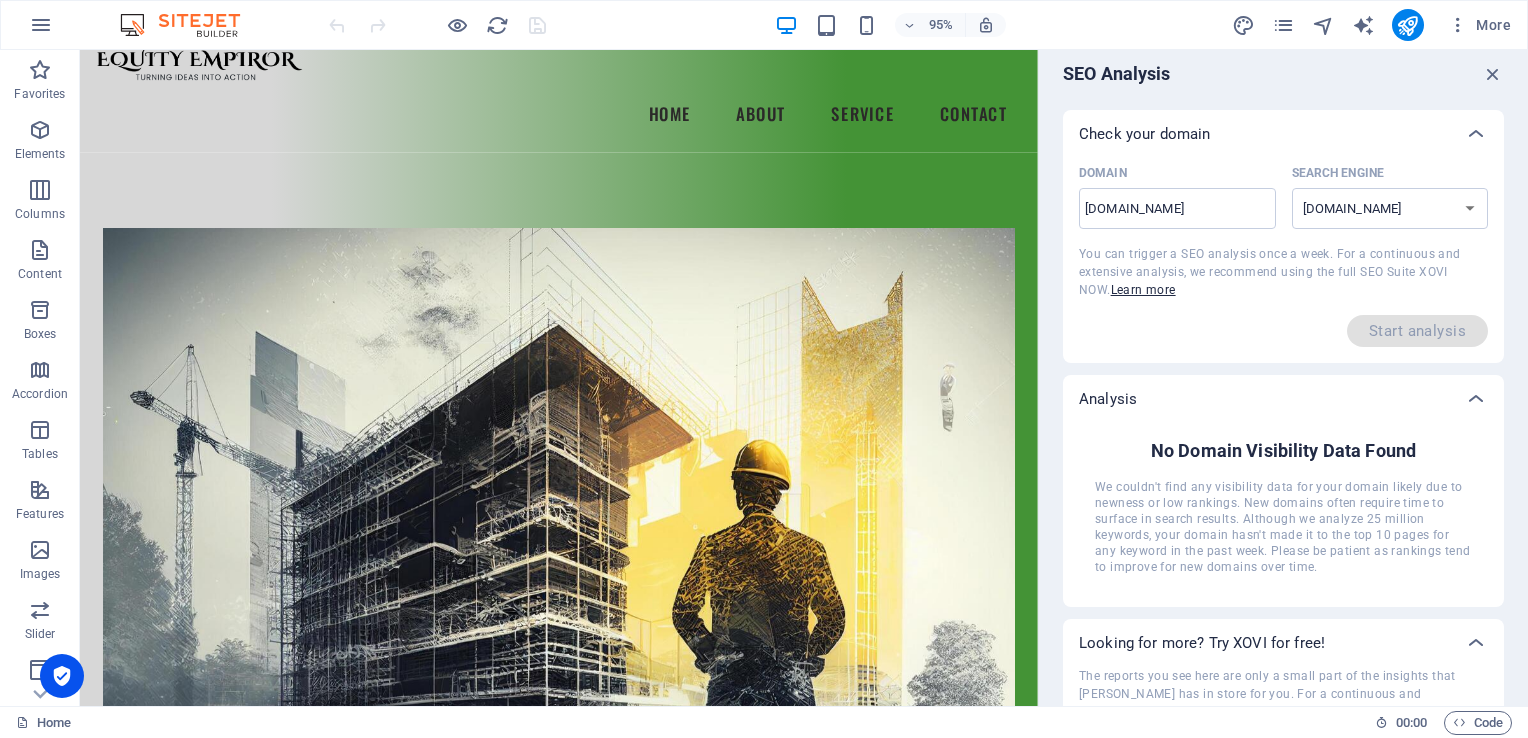 scroll, scrollTop: 0, scrollLeft: 0, axis: both 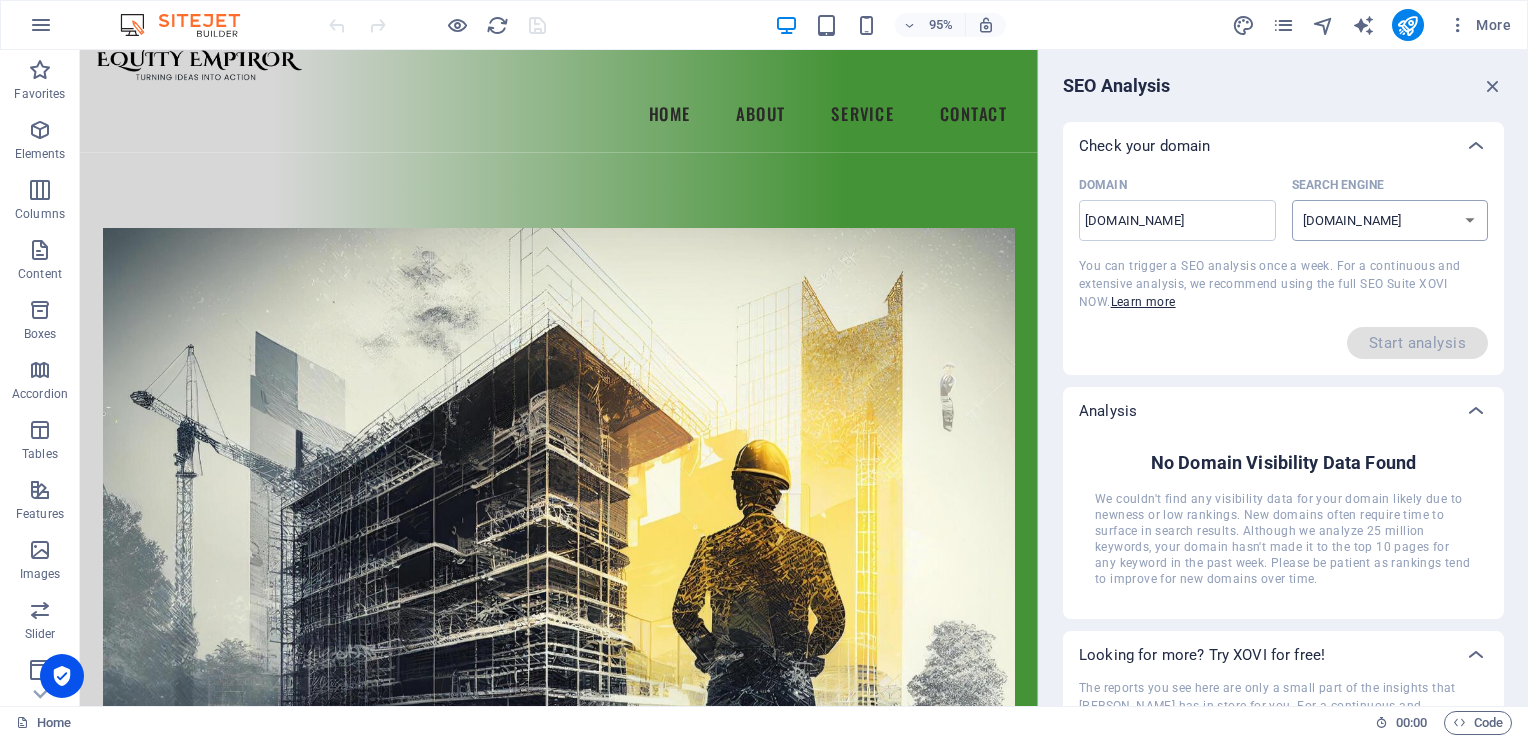 click on "[DOMAIN_NAME] [DOMAIN_NAME] [DOMAIN_NAME] [DOMAIN_NAME] [DOMAIN_NAME] [DOMAIN_NAME] [DOMAIN_NAME] [DOMAIN_NAME] [DOMAIN_NAME] [DOMAIN_NAME]" at bounding box center (1390, 220) 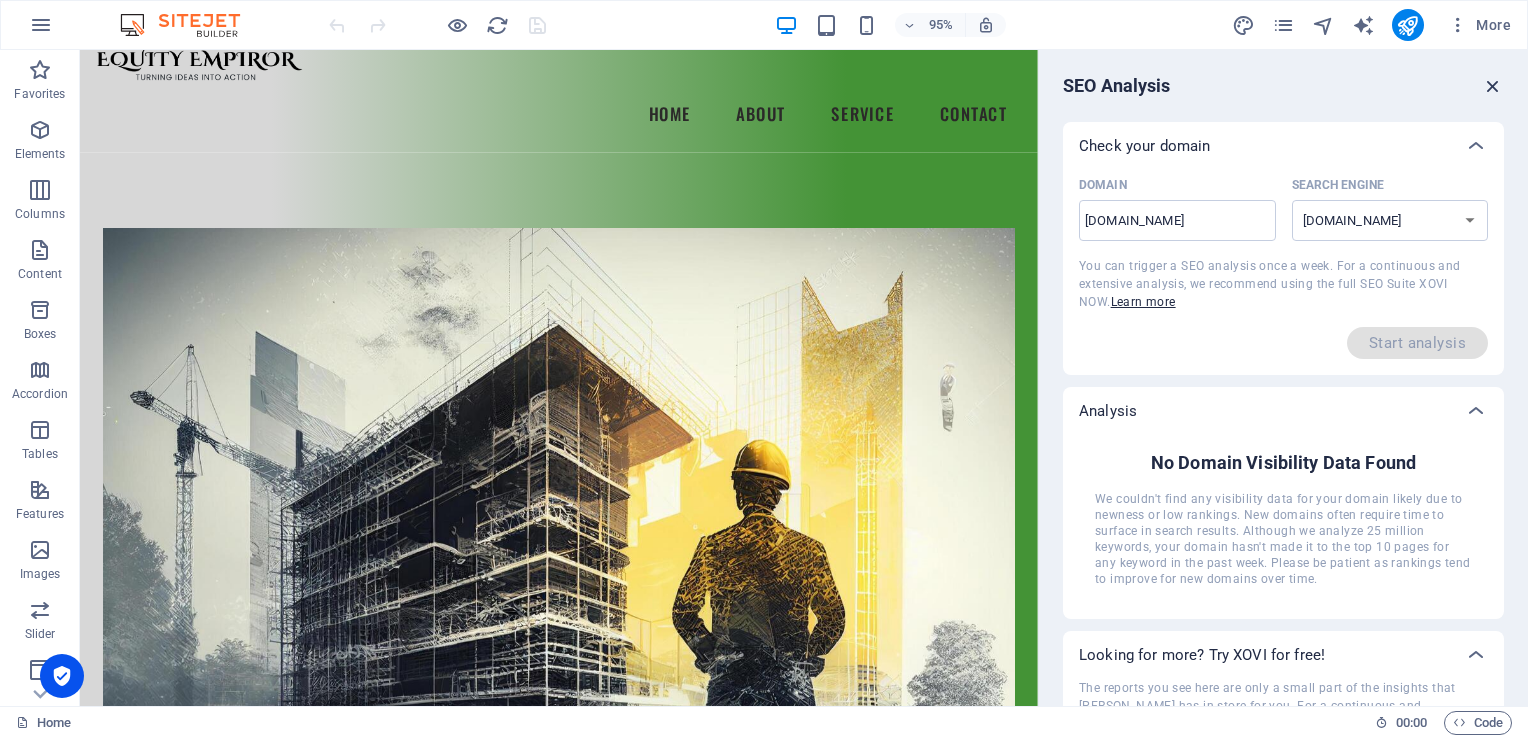 click at bounding box center [1493, 86] 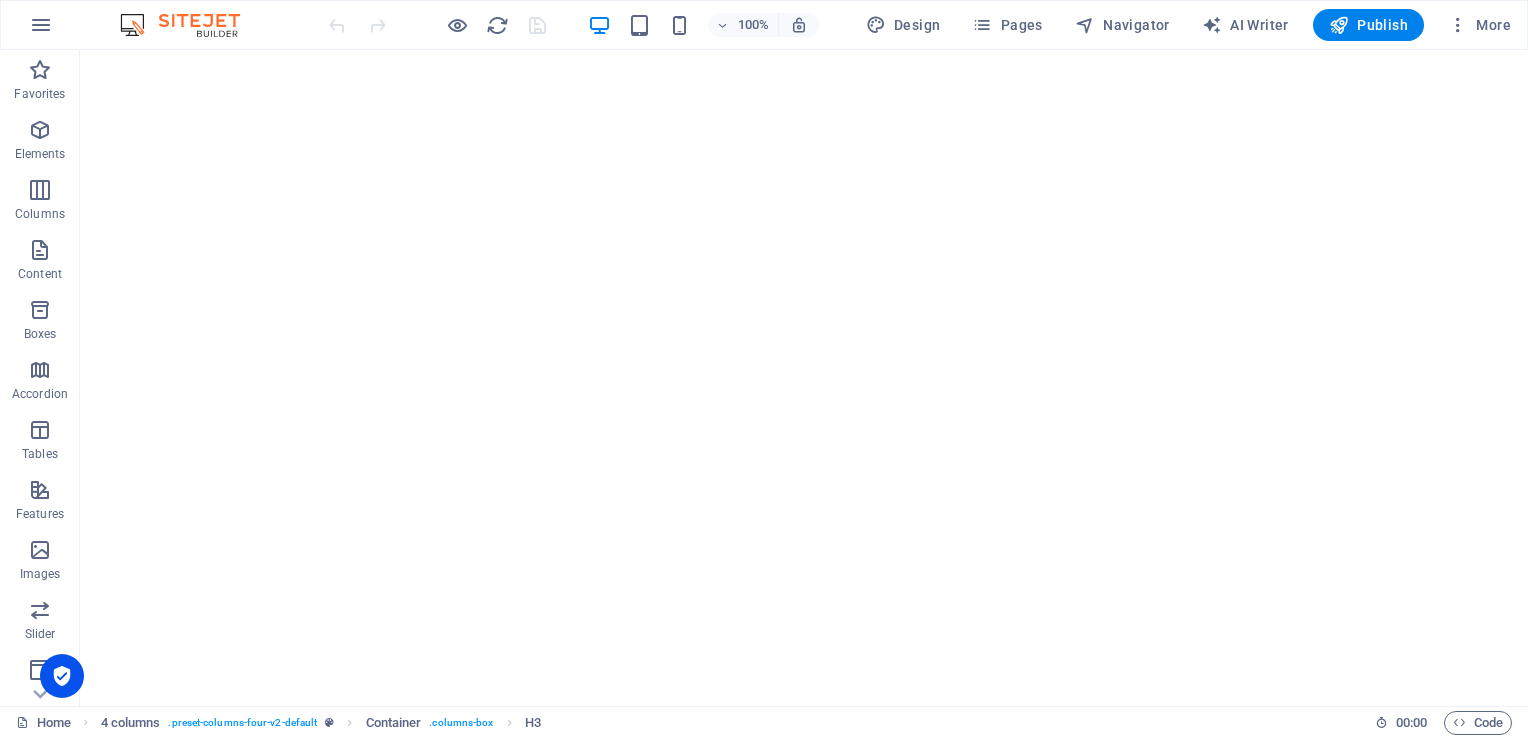 scroll, scrollTop: 0, scrollLeft: 0, axis: both 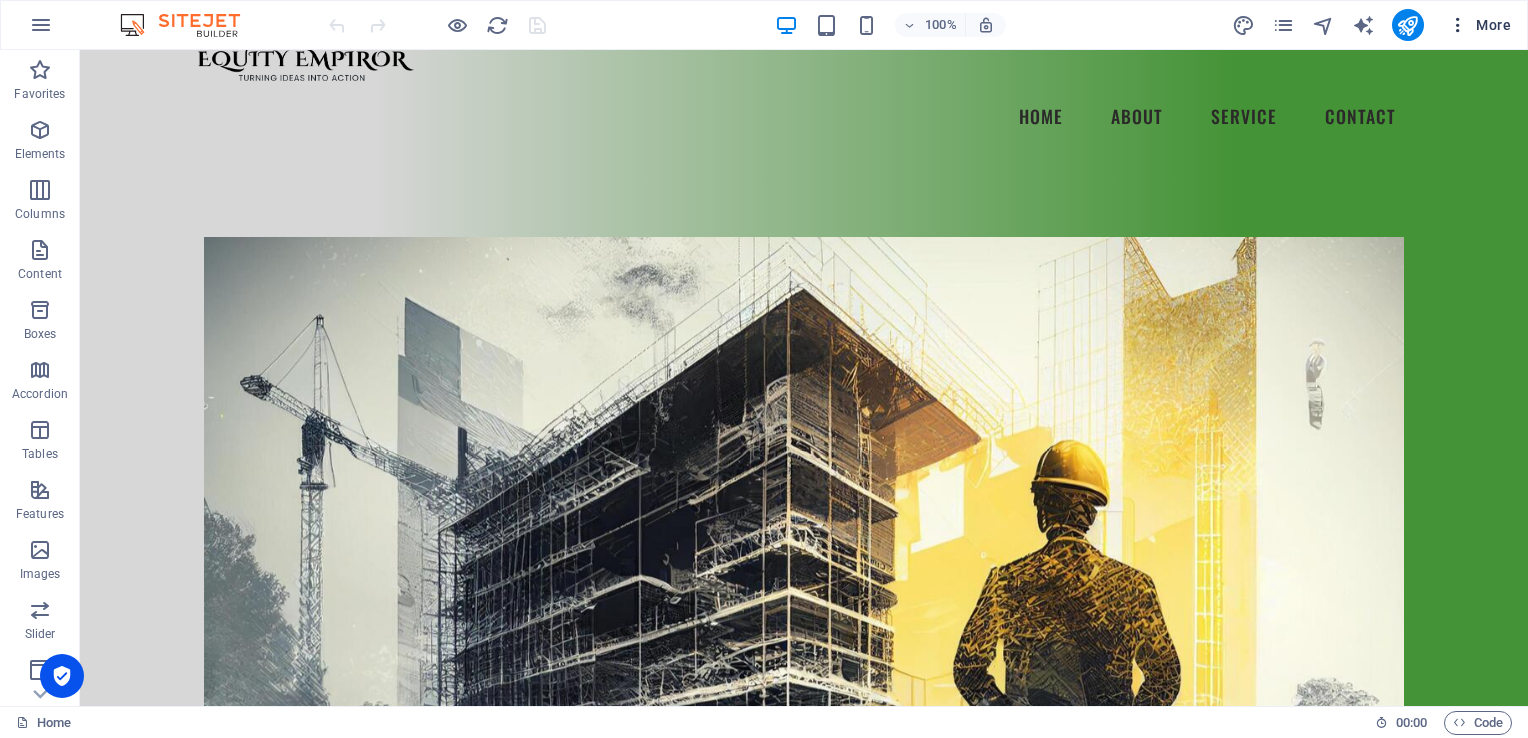 click at bounding box center (1458, 25) 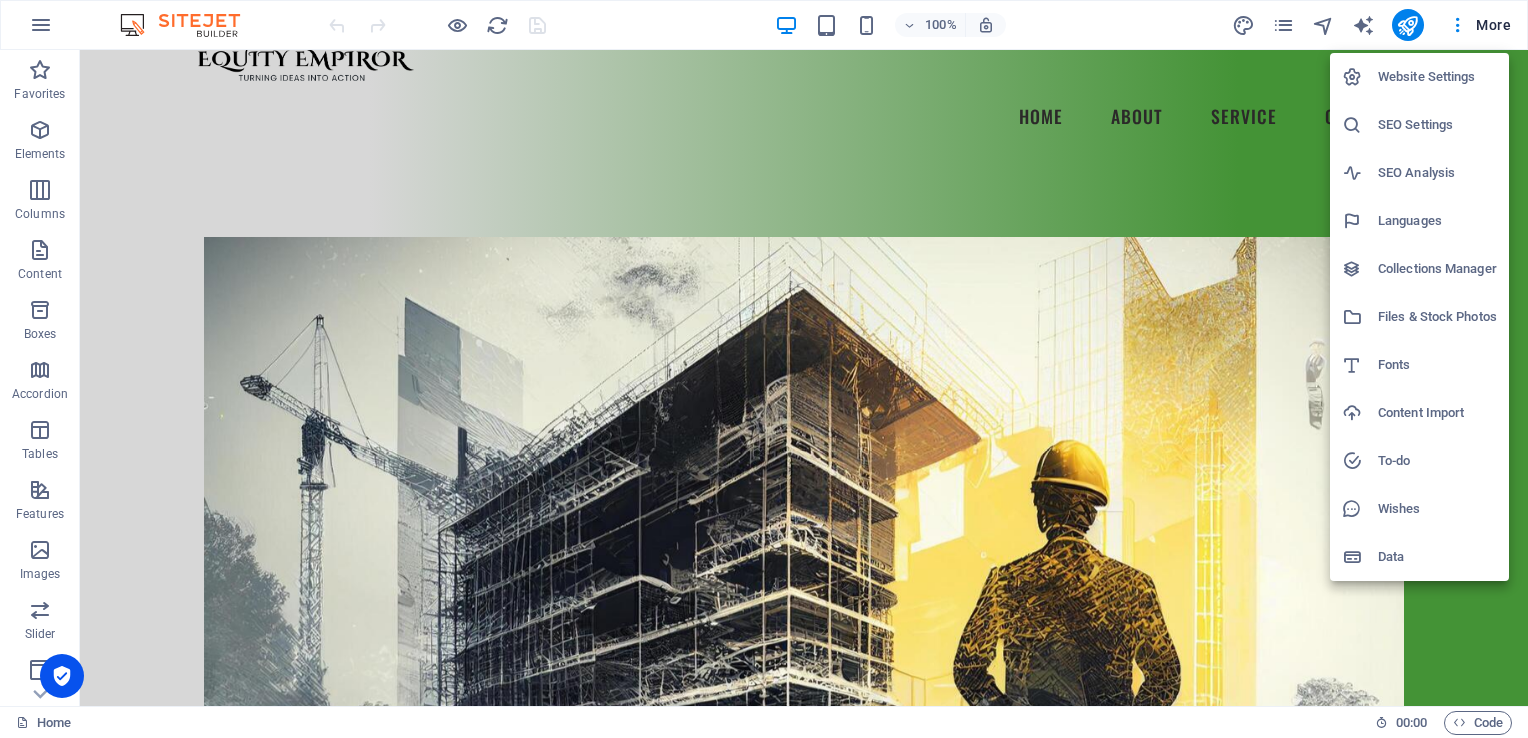 click on "SEO Settings" at bounding box center (1437, 125) 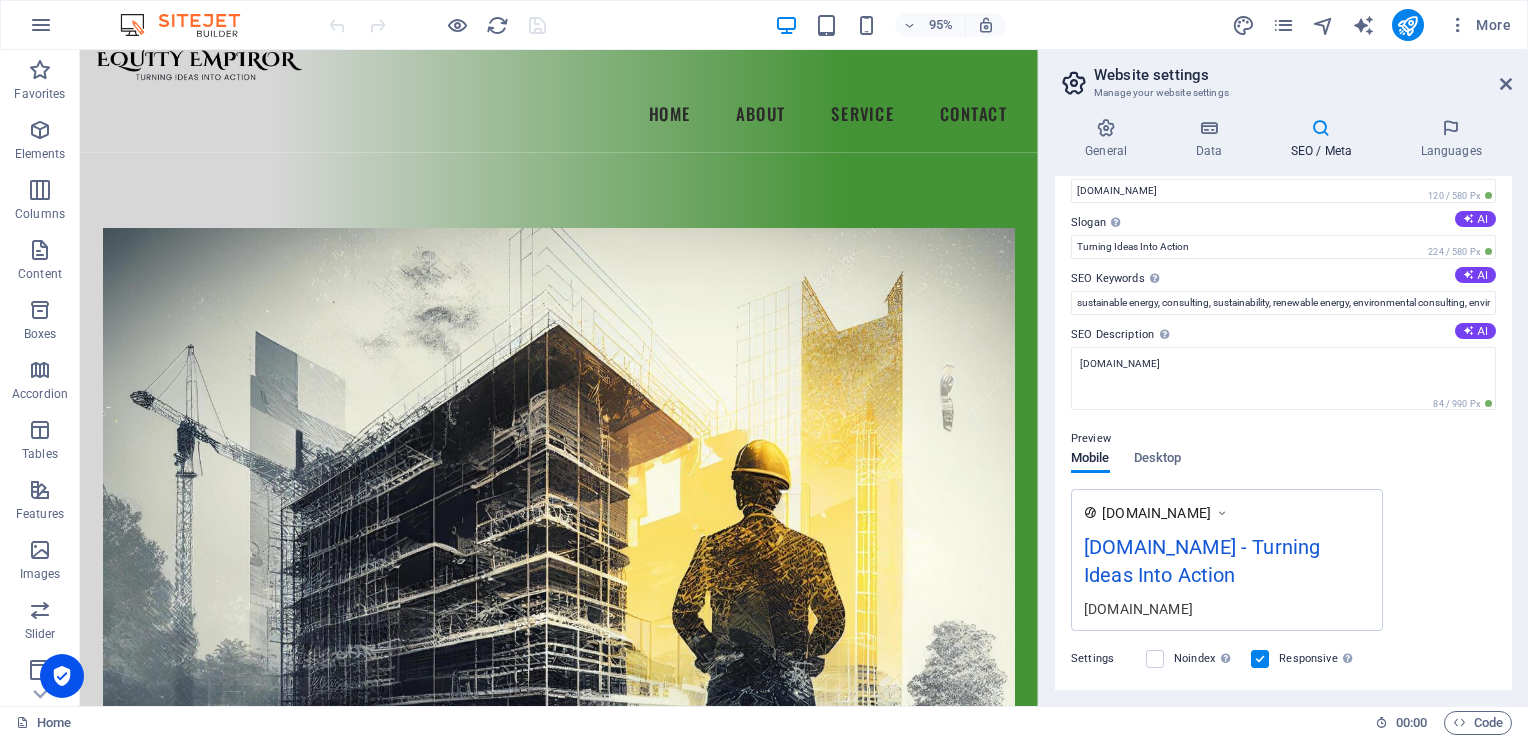 scroll, scrollTop: 0, scrollLeft: 0, axis: both 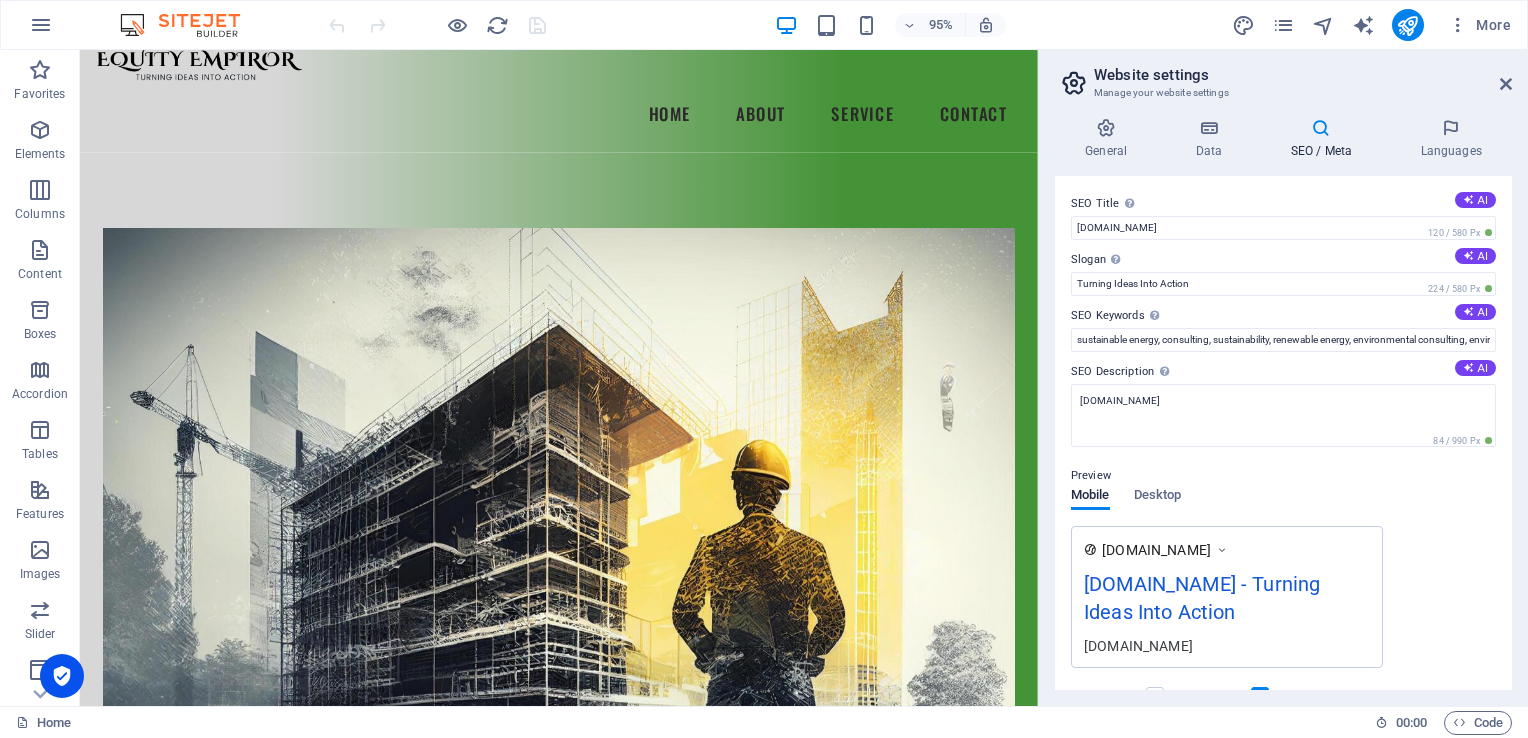 click on "Preview" at bounding box center (1283, 476) 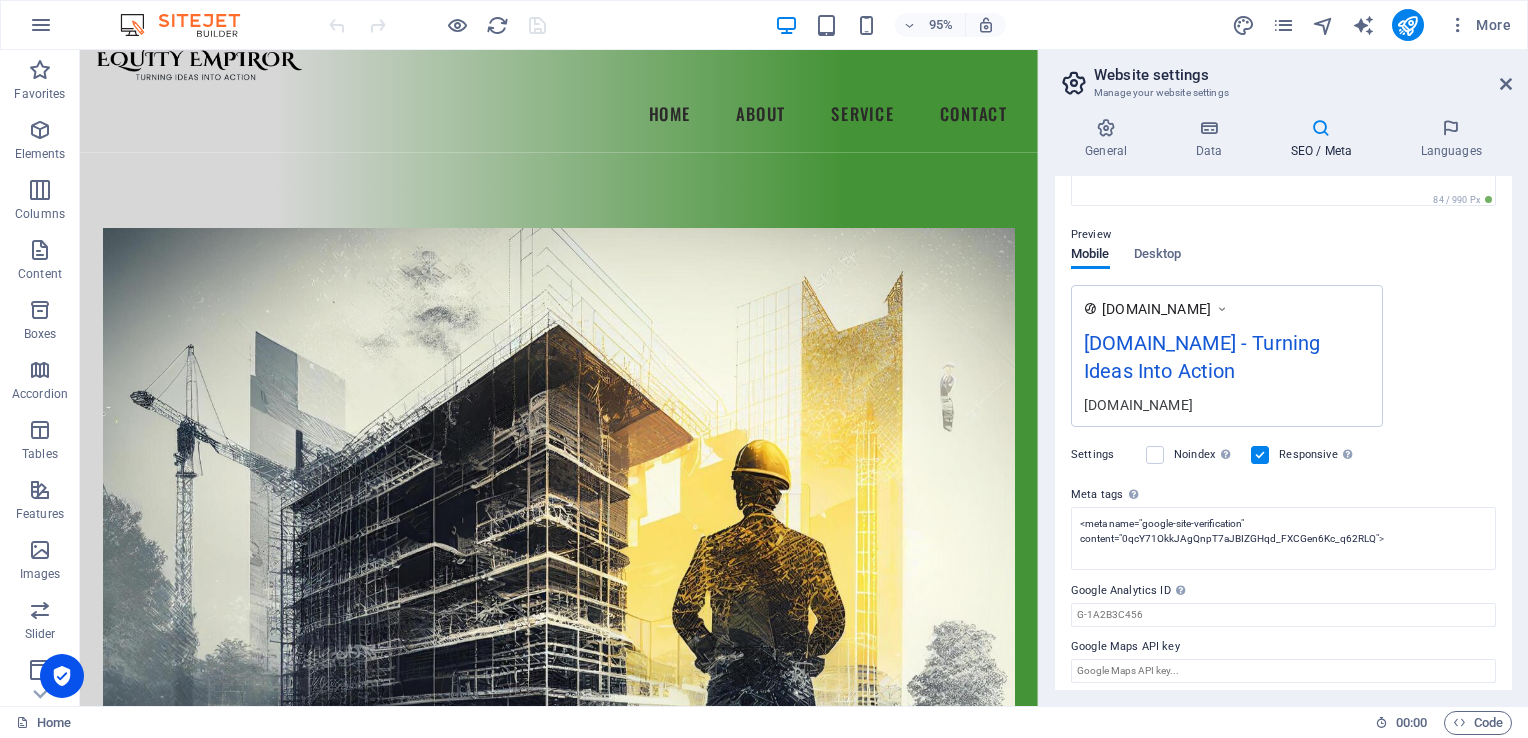 scroll, scrollTop: 248, scrollLeft: 0, axis: vertical 